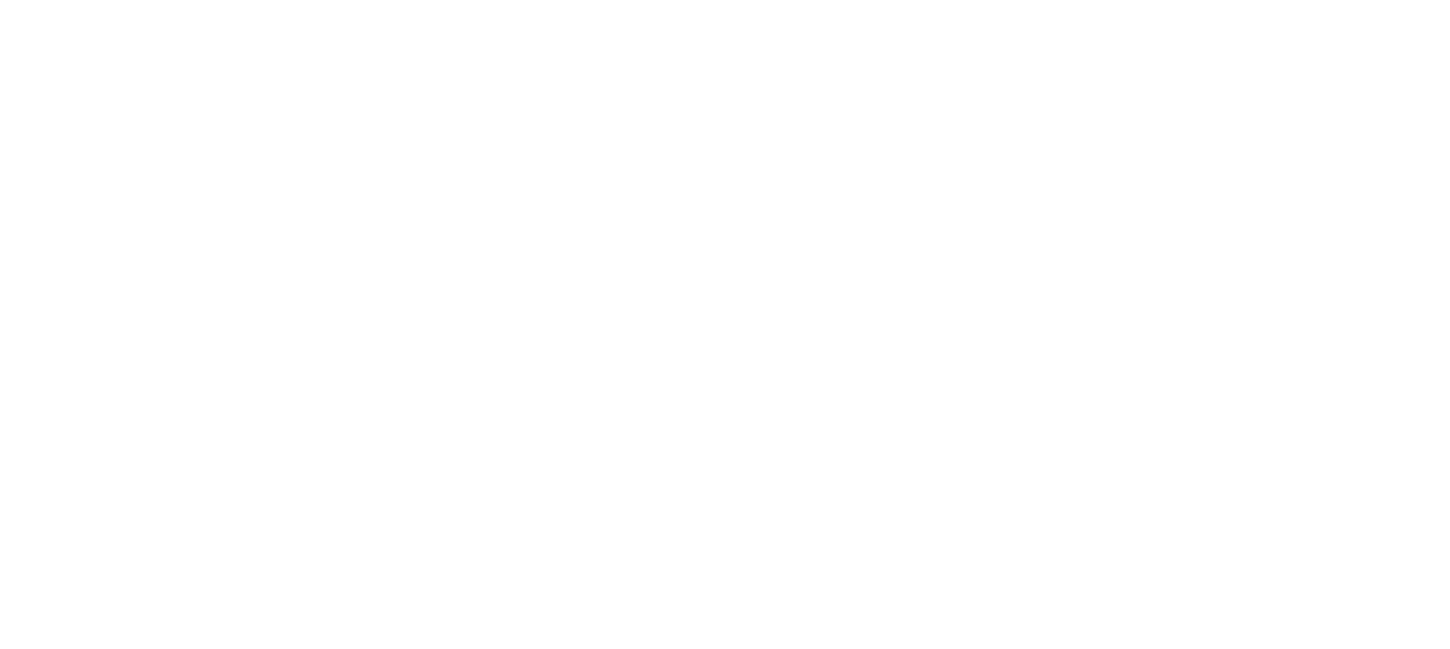 scroll, scrollTop: 0, scrollLeft: 0, axis: both 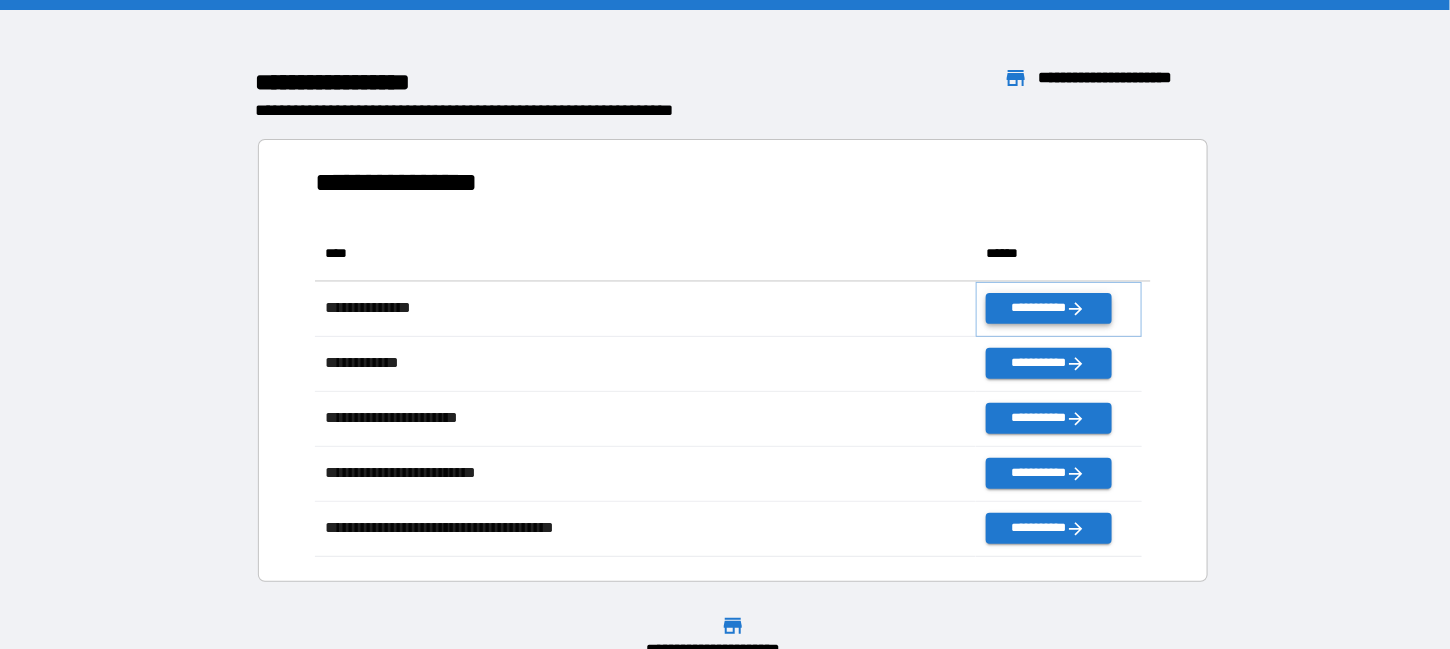 click 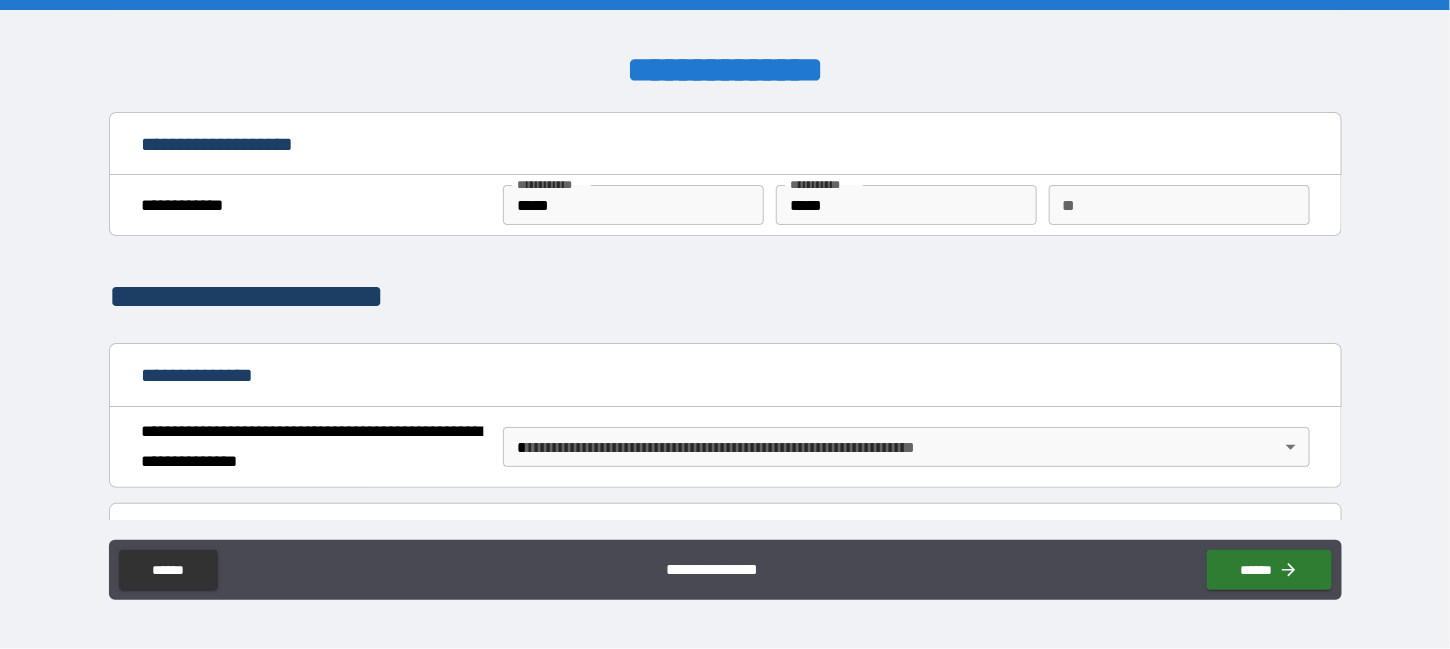 scroll, scrollTop: 100, scrollLeft: 0, axis: vertical 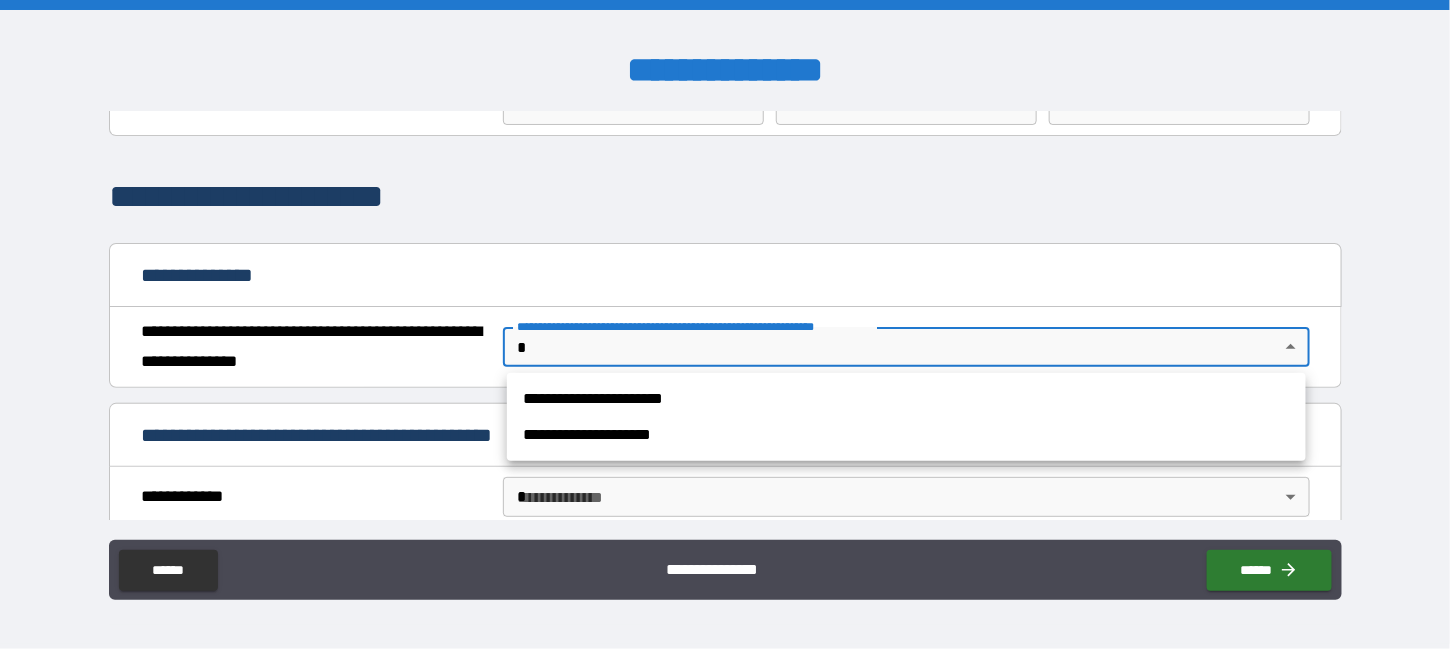 click on "**********" at bounding box center (725, 324) 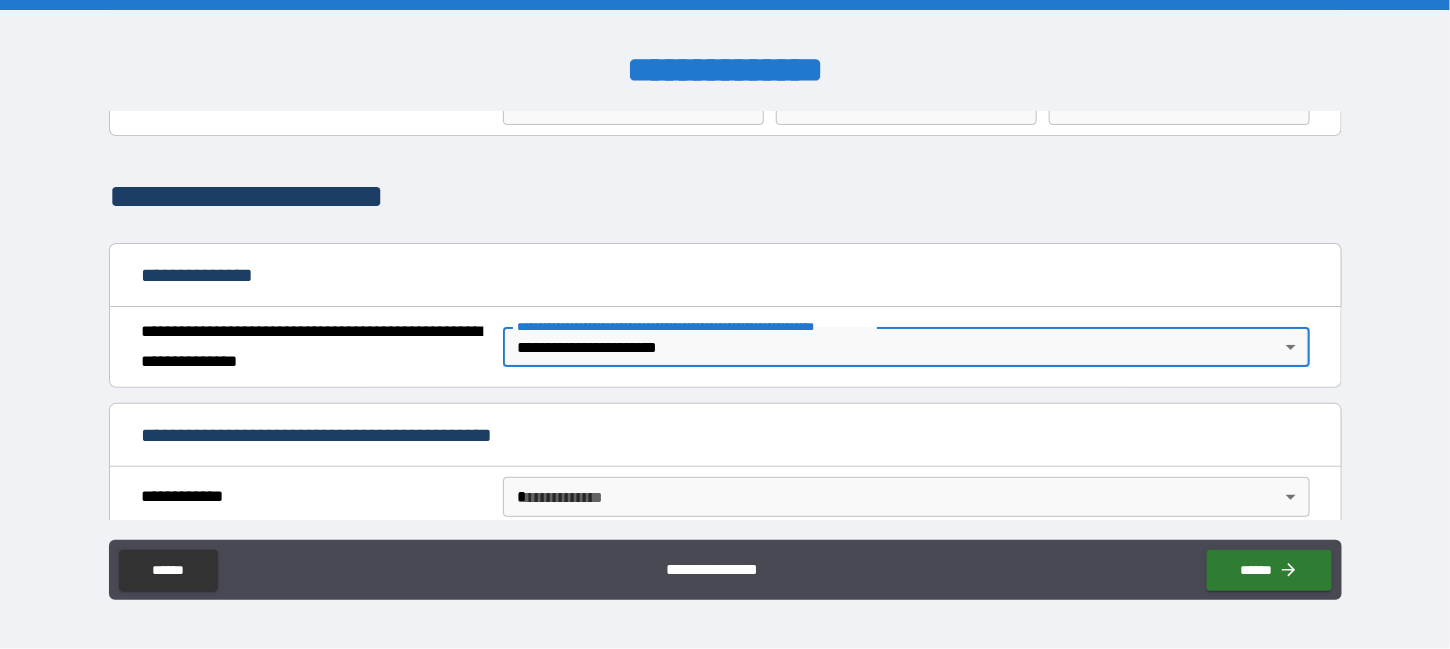 scroll, scrollTop: 300, scrollLeft: 0, axis: vertical 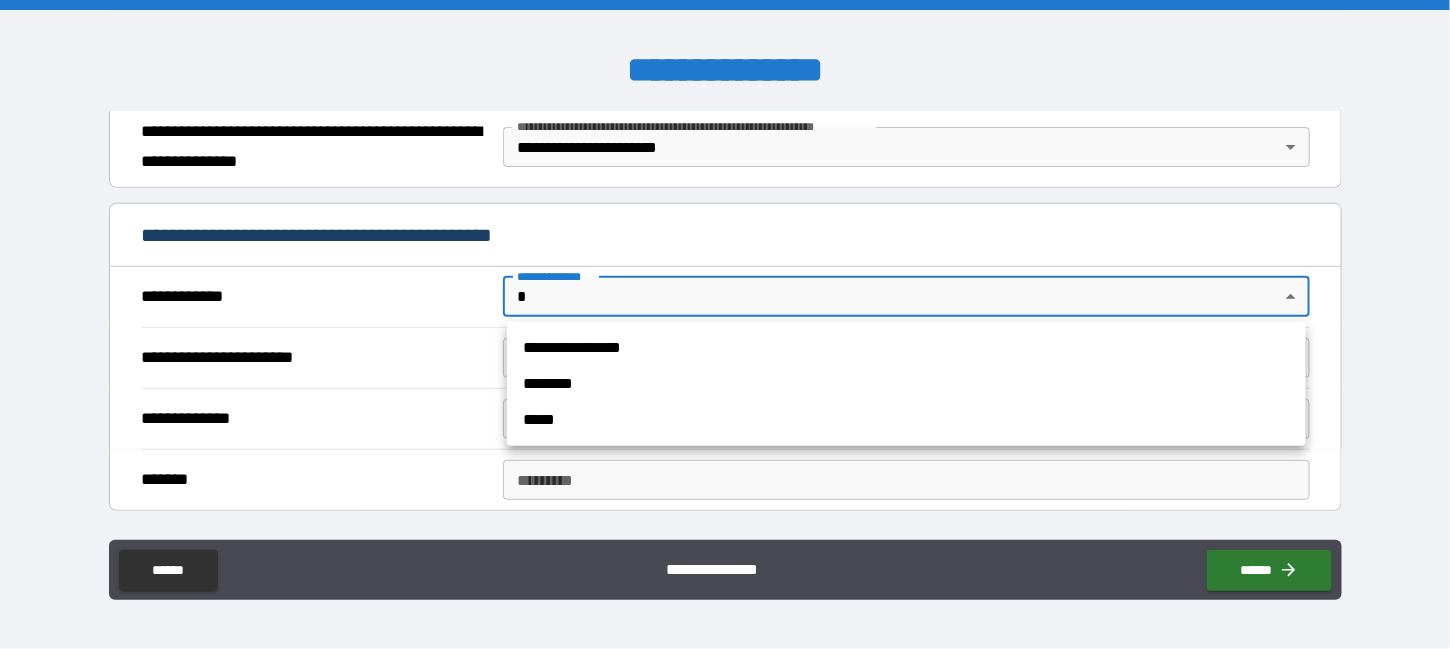 click on "**********" at bounding box center (725, 324) 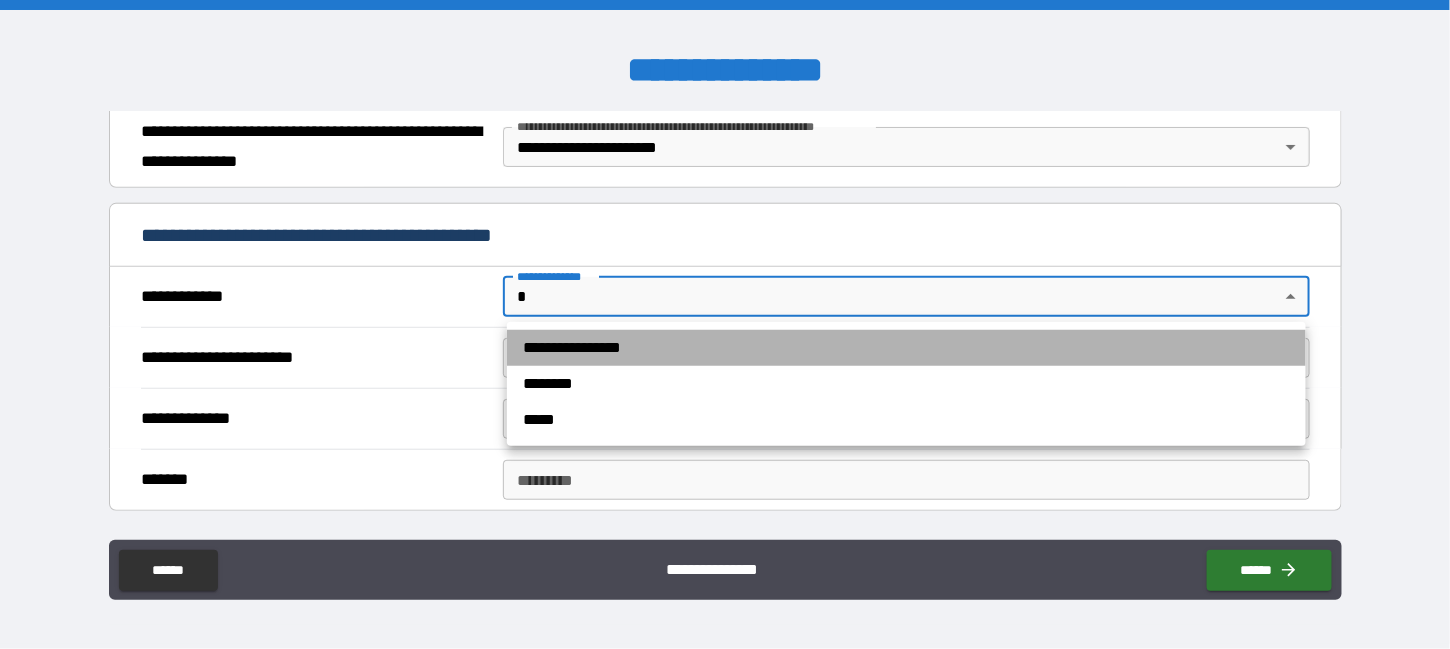 click on "**********" at bounding box center (906, 348) 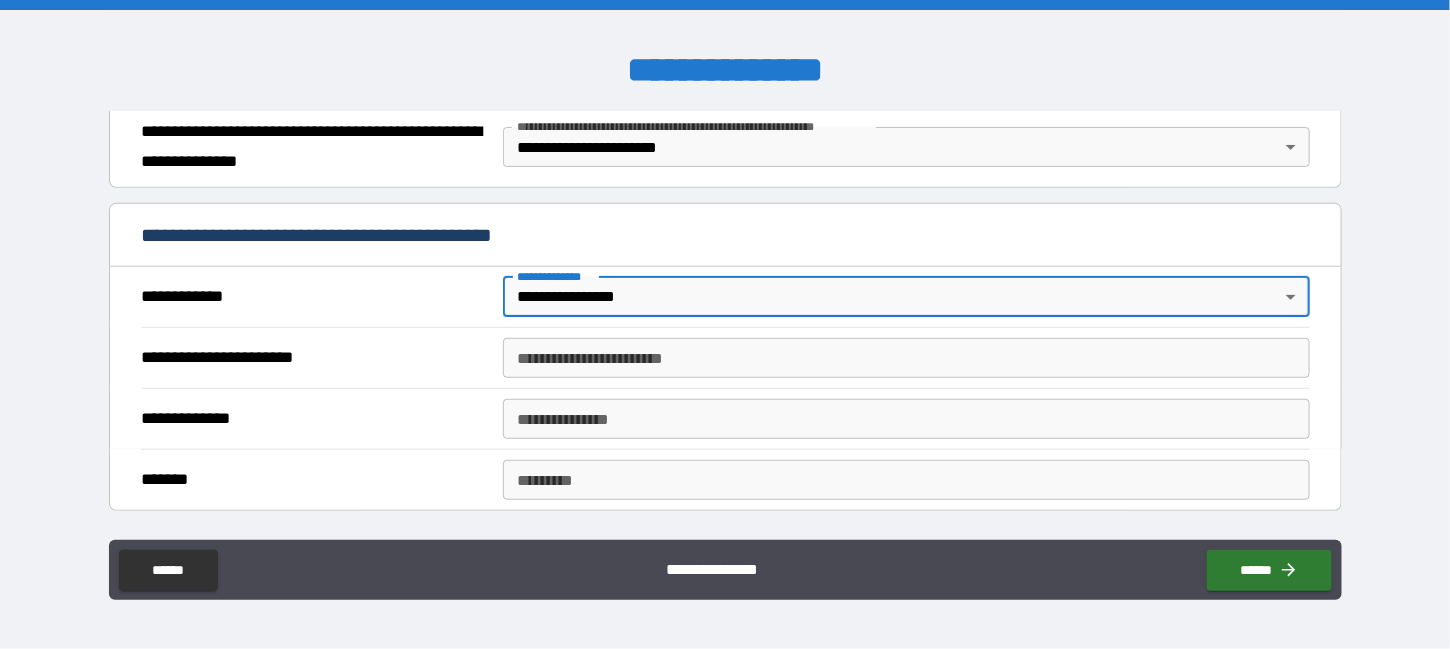 click on "**********" at bounding box center [906, 358] 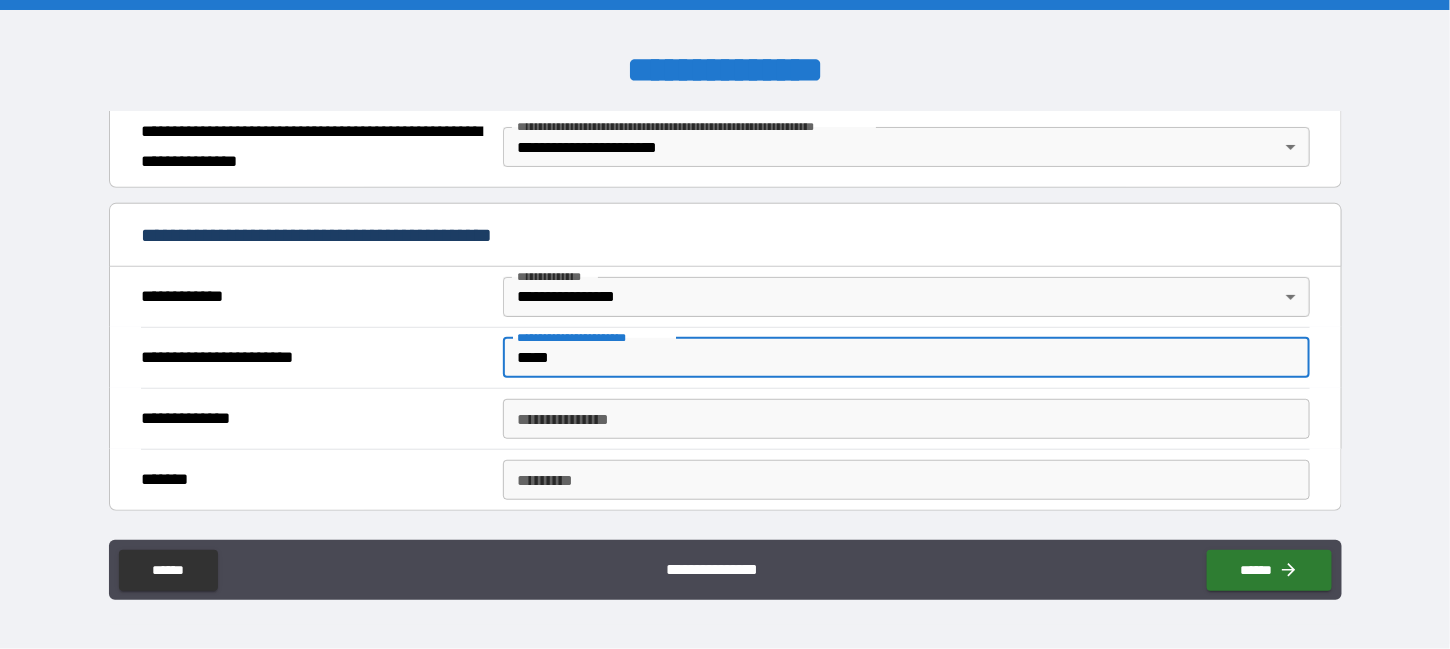 type on "*****" 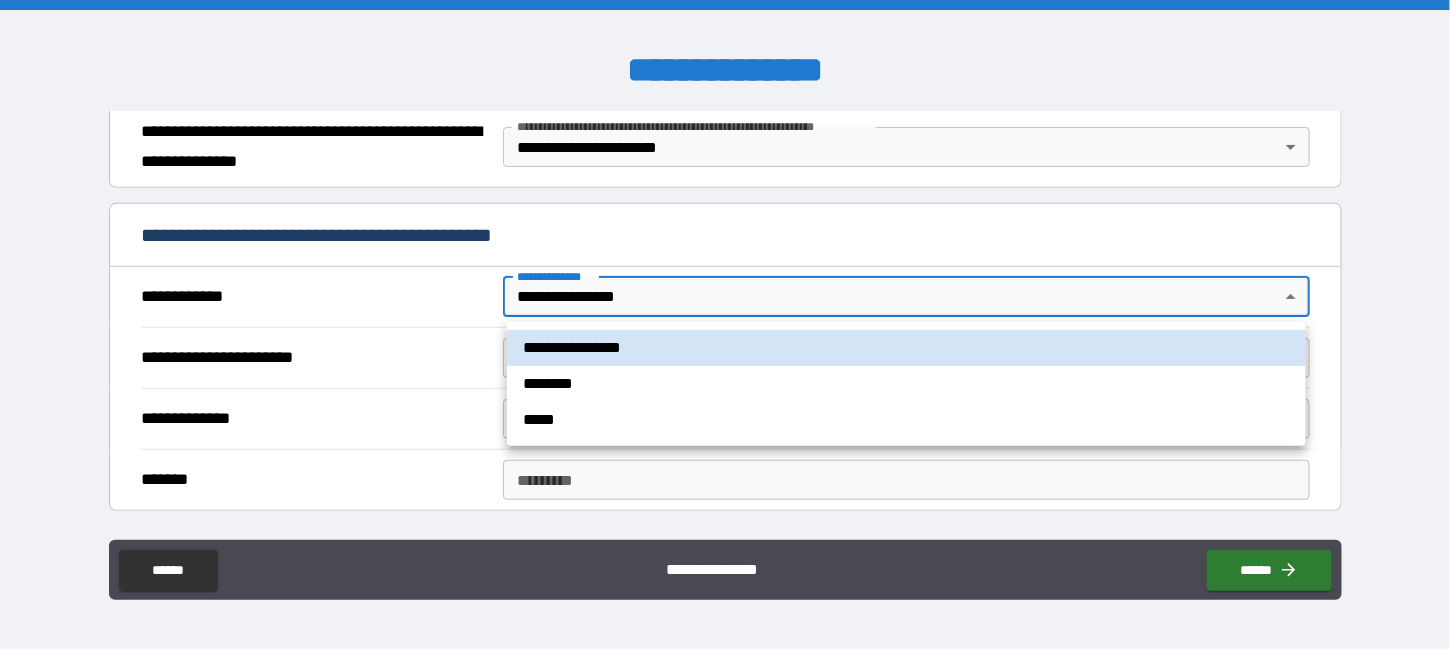 click on "*****" at bounding box center [906, 420] 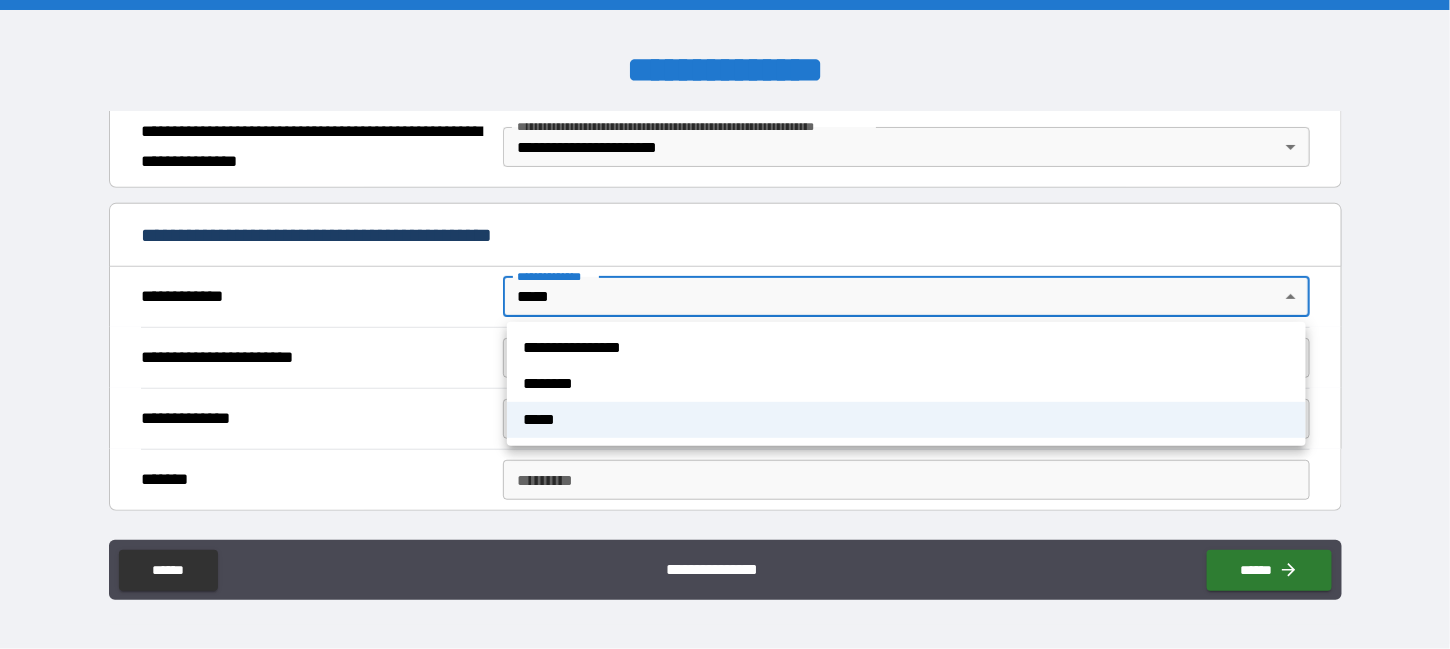 click on "**********" at bounding box center (725, 324) 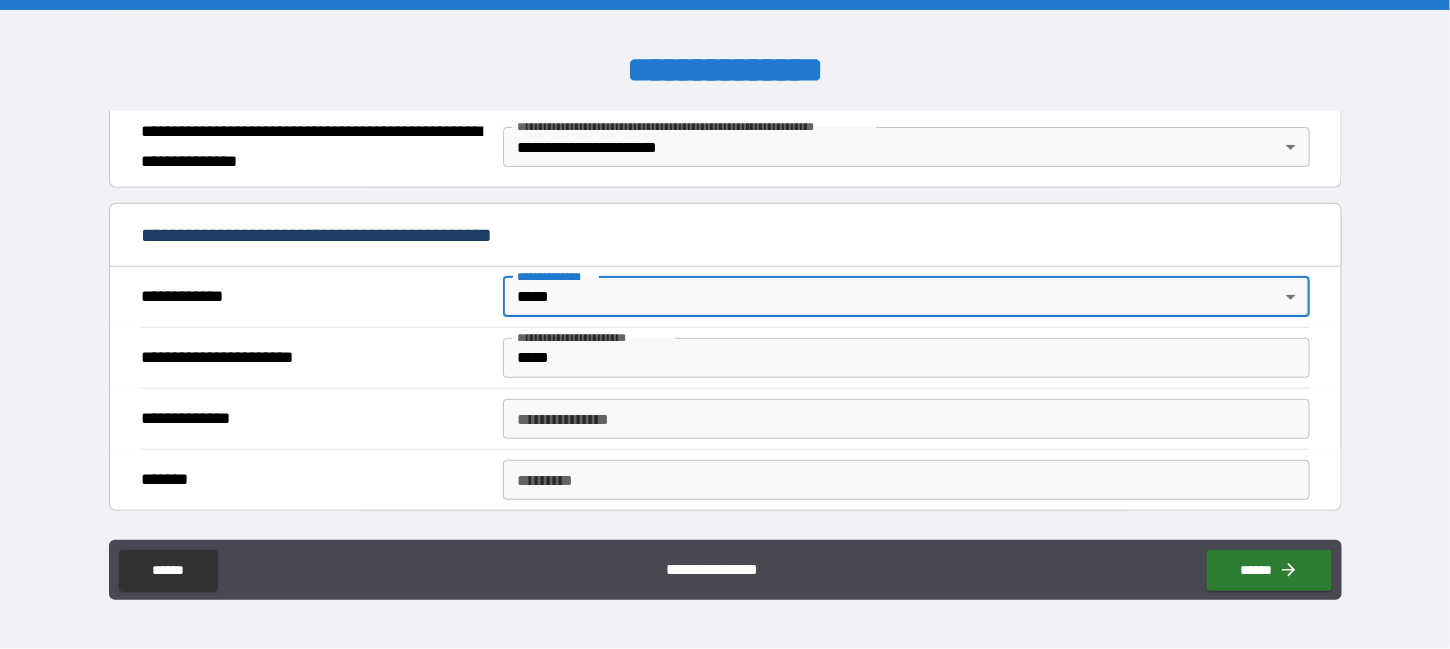 click on "**********" at bounding box center [725, 324] 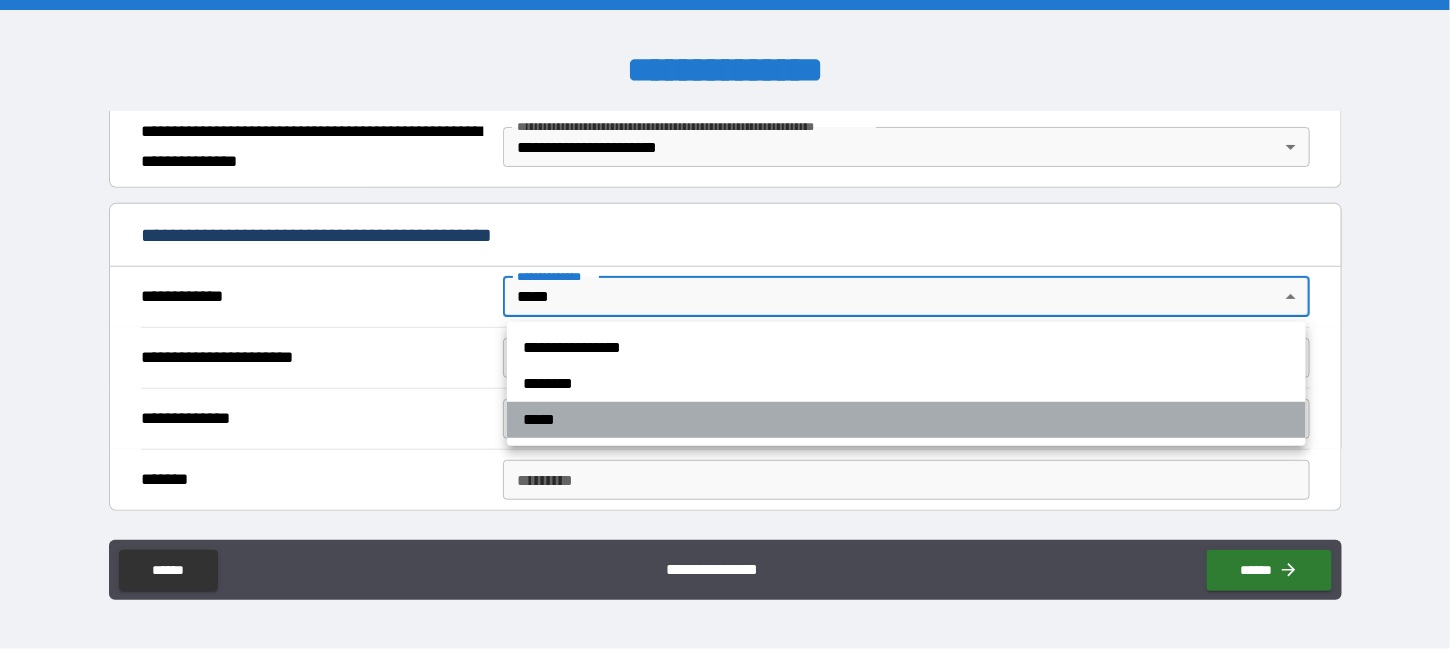 click on "*****" at bounding box center (906, 420) 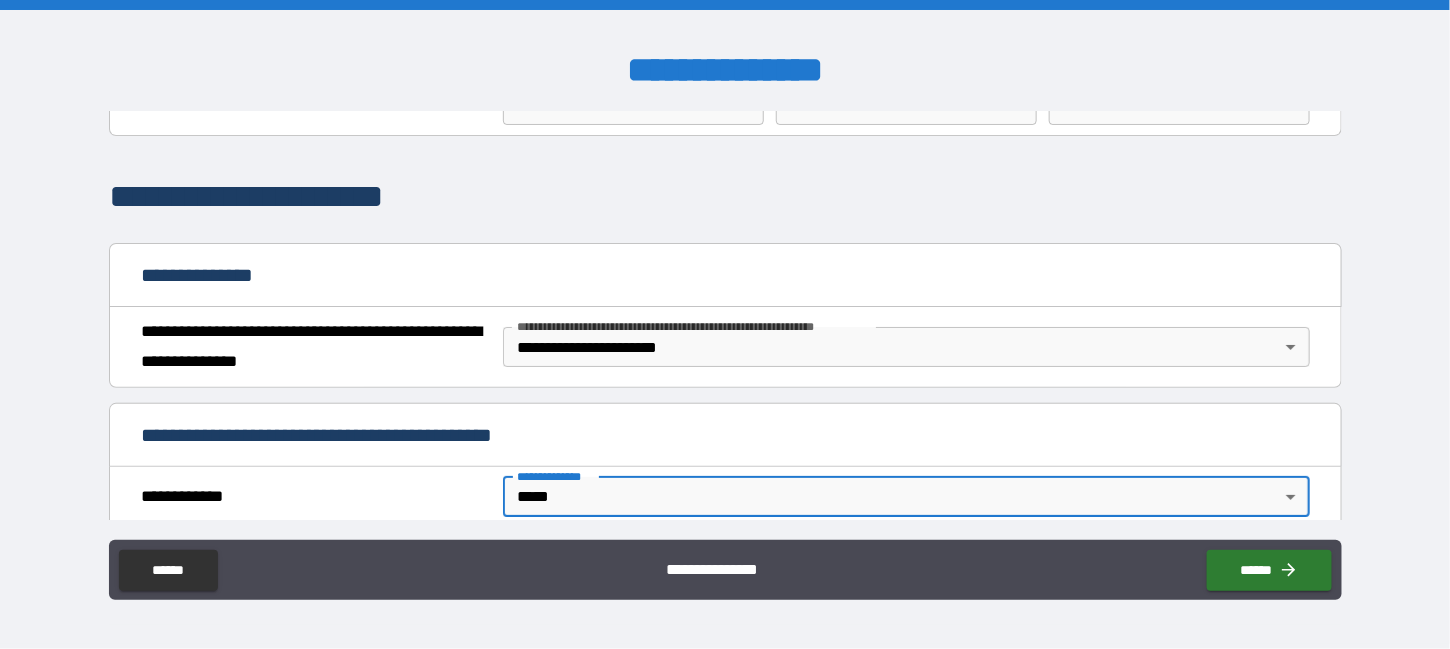 scroll, scrollTop: 200, scrollLeft: 0, axis: vertical 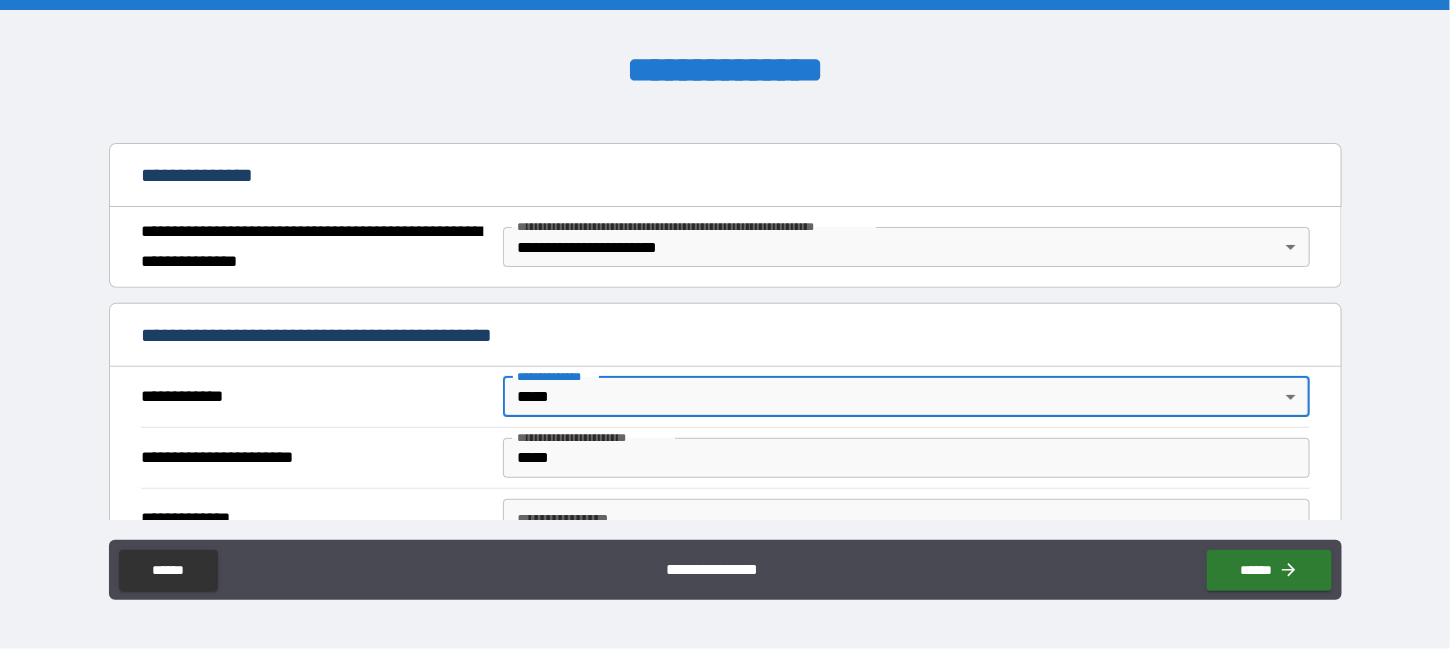 click on "*****" at bounding box center (906, 458) 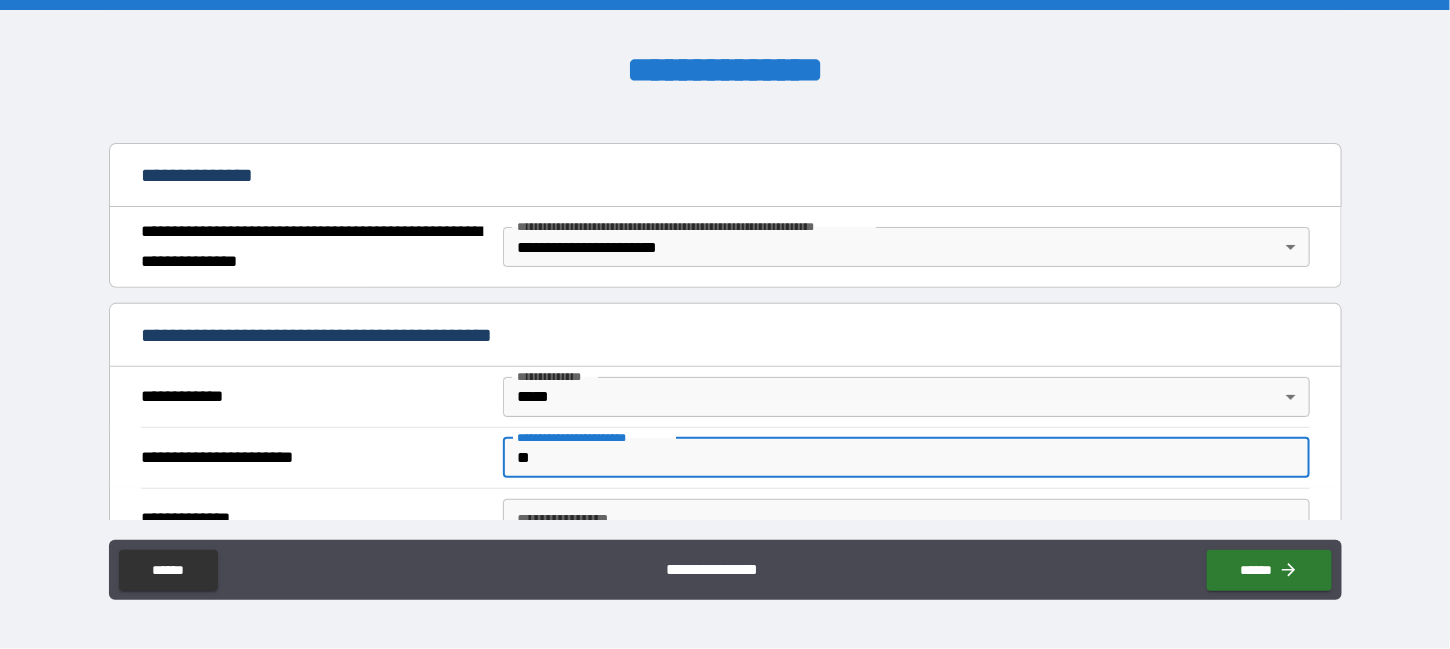 type on "*" 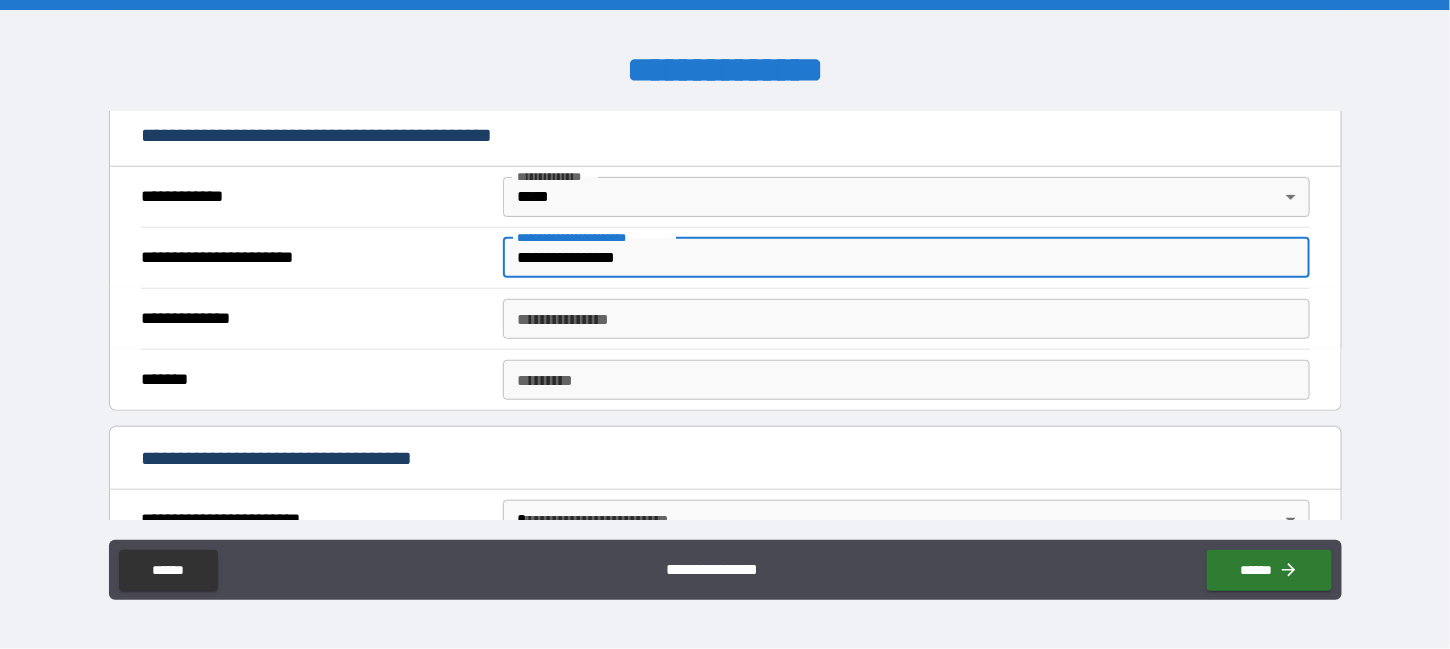 scroll, scrollTop: 500, scrollLeft: 0, axis: vertical 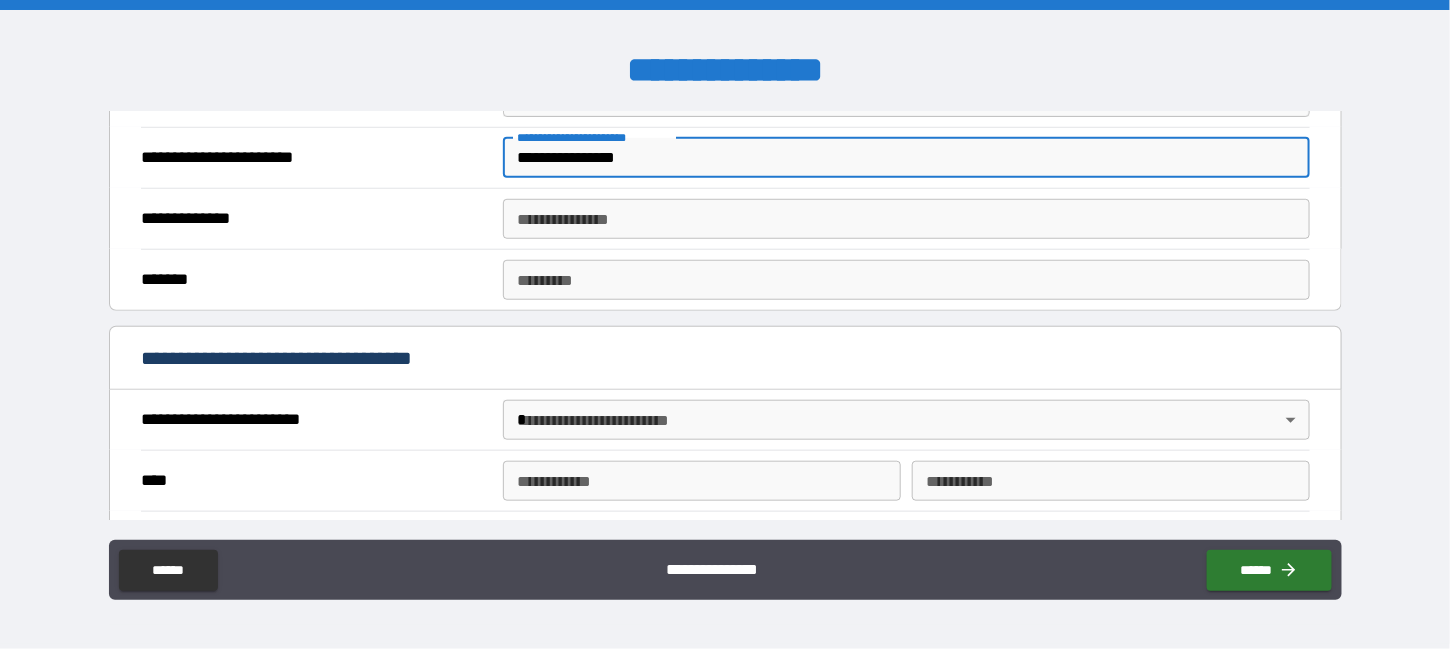type on "**********" 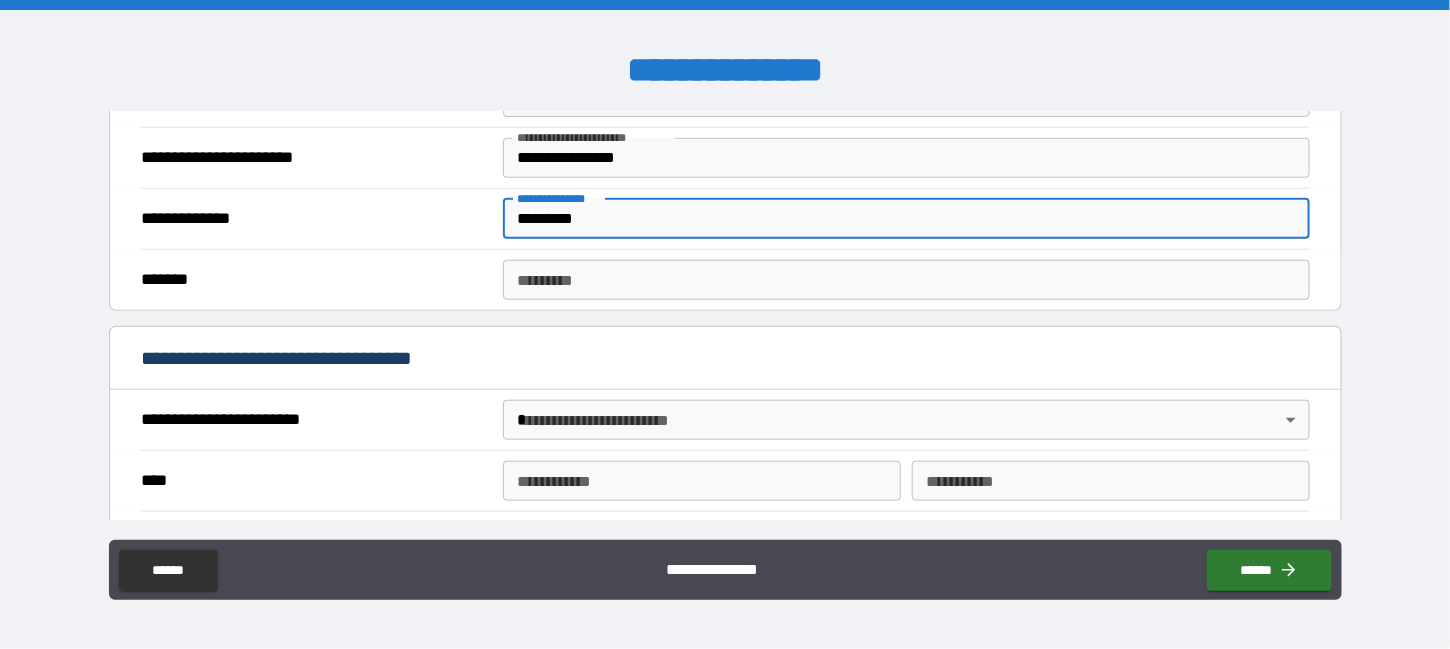 type on "*********" 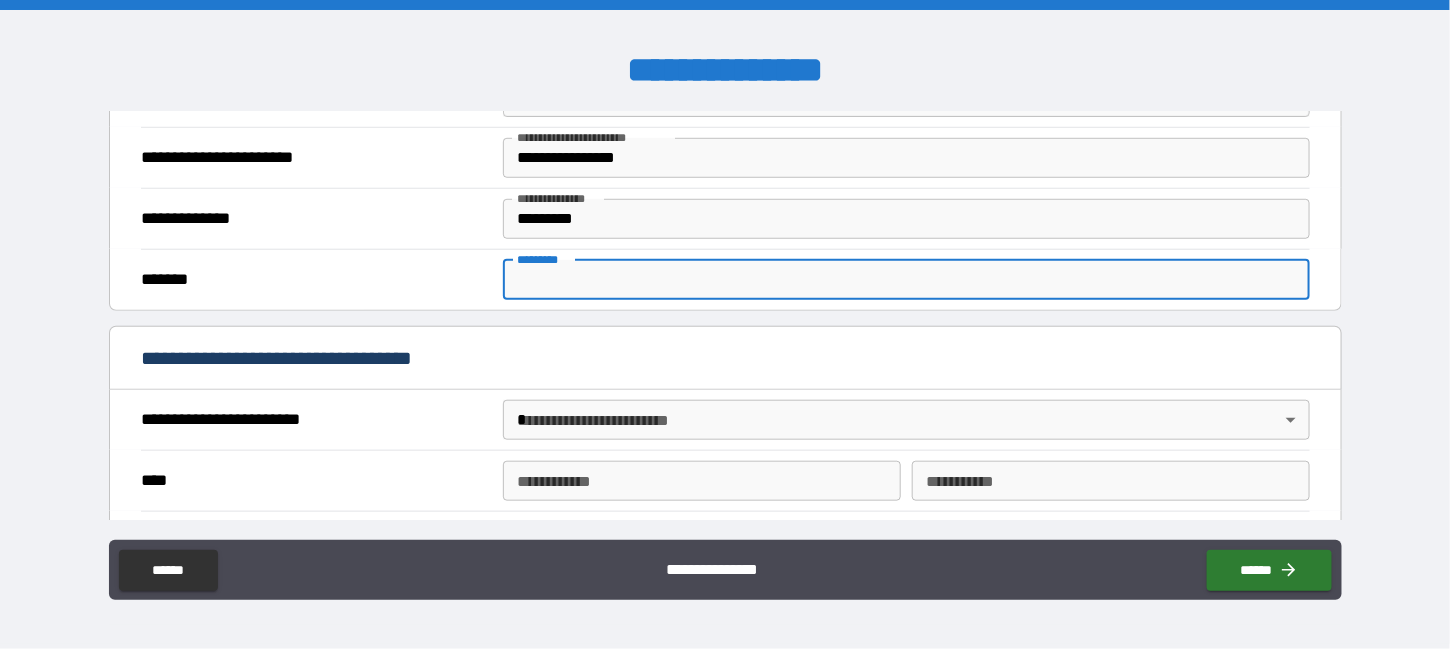 scroll, scrollTop: 400, scrollLeft: 0, axis: vertical 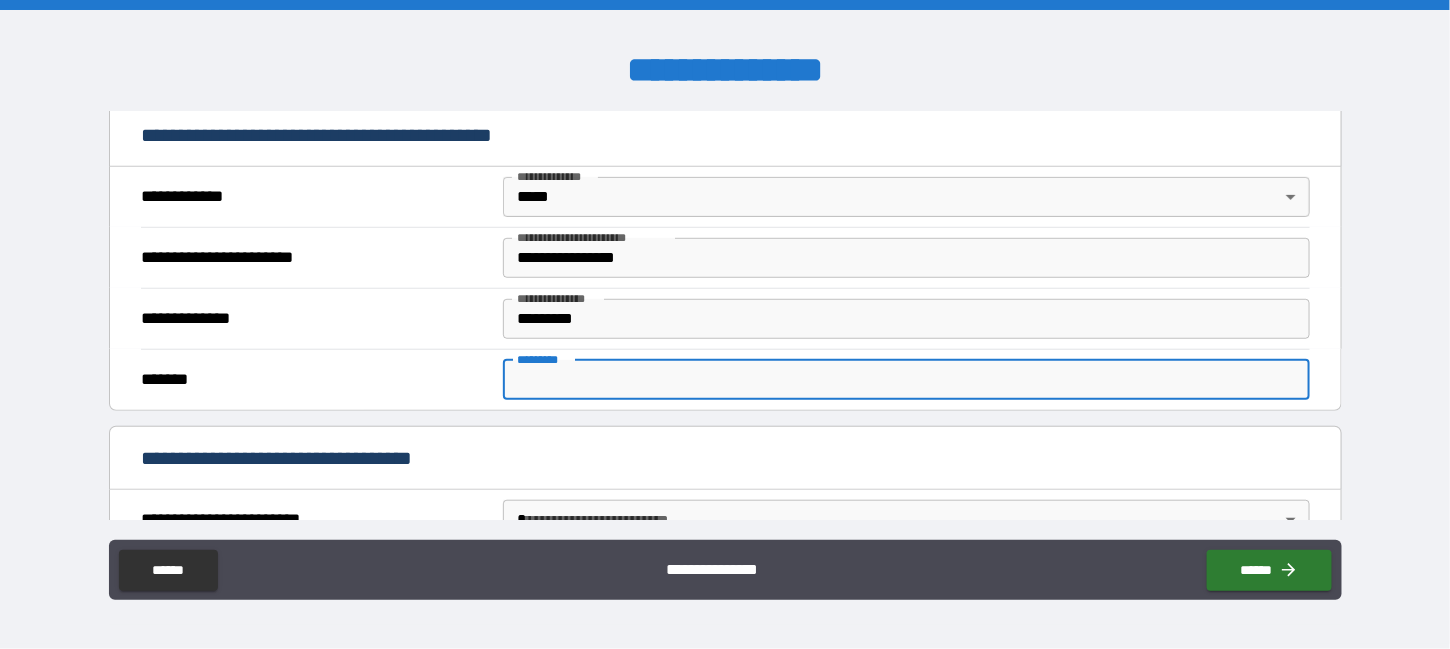 click on "**********" at bounding box center (725, 324) 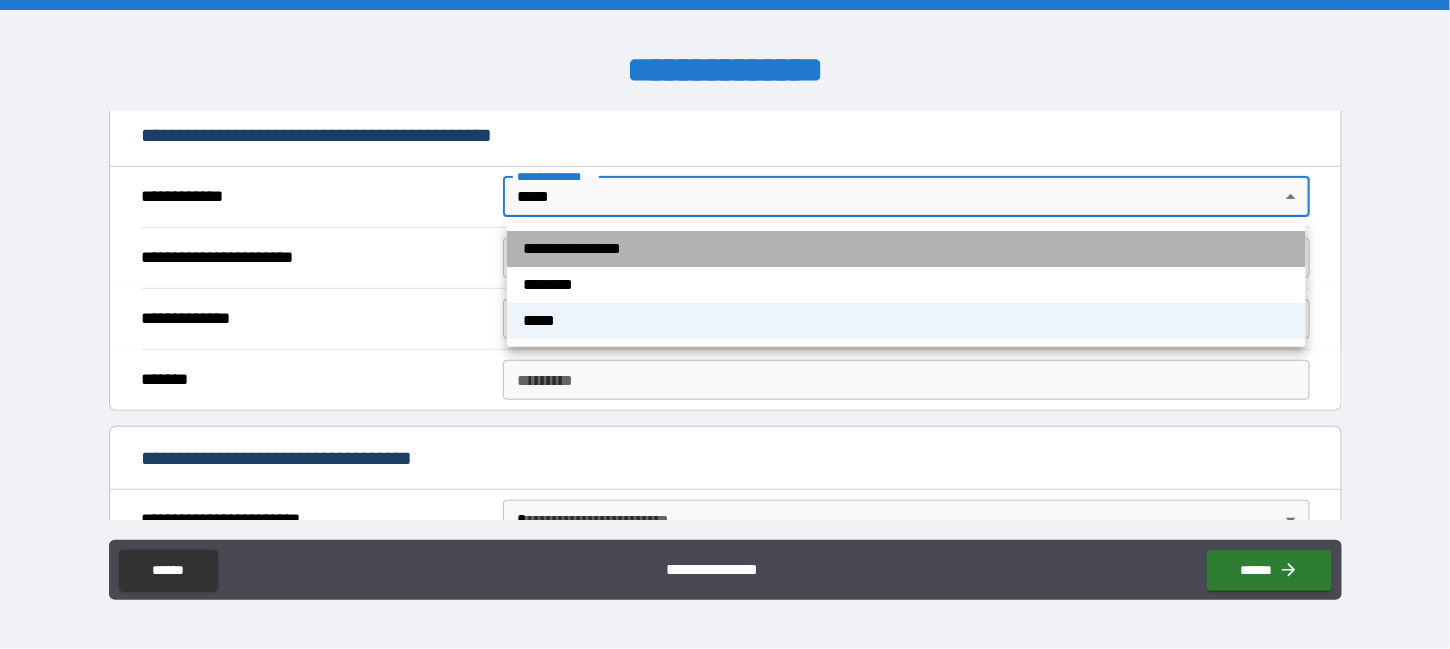 click on "**********" at bounding box center (906, 249) 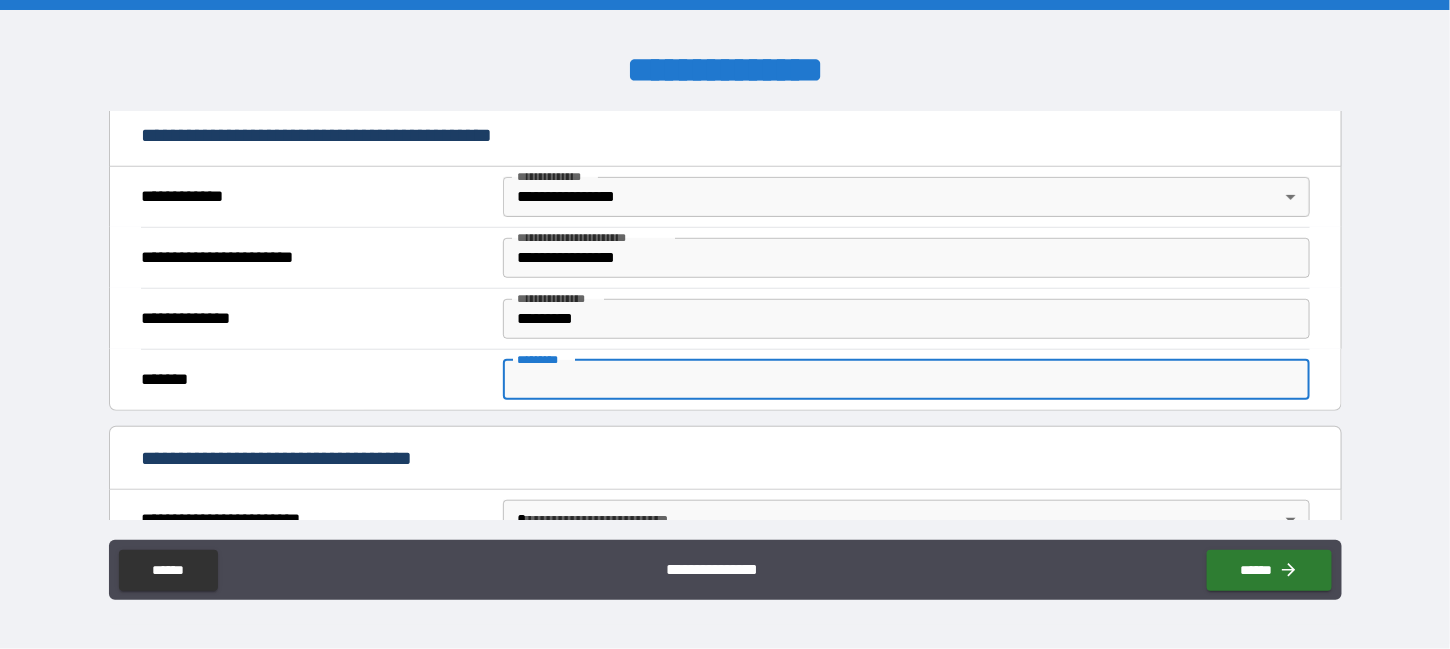 click on "*******   *" at bounding box center (906, 380) 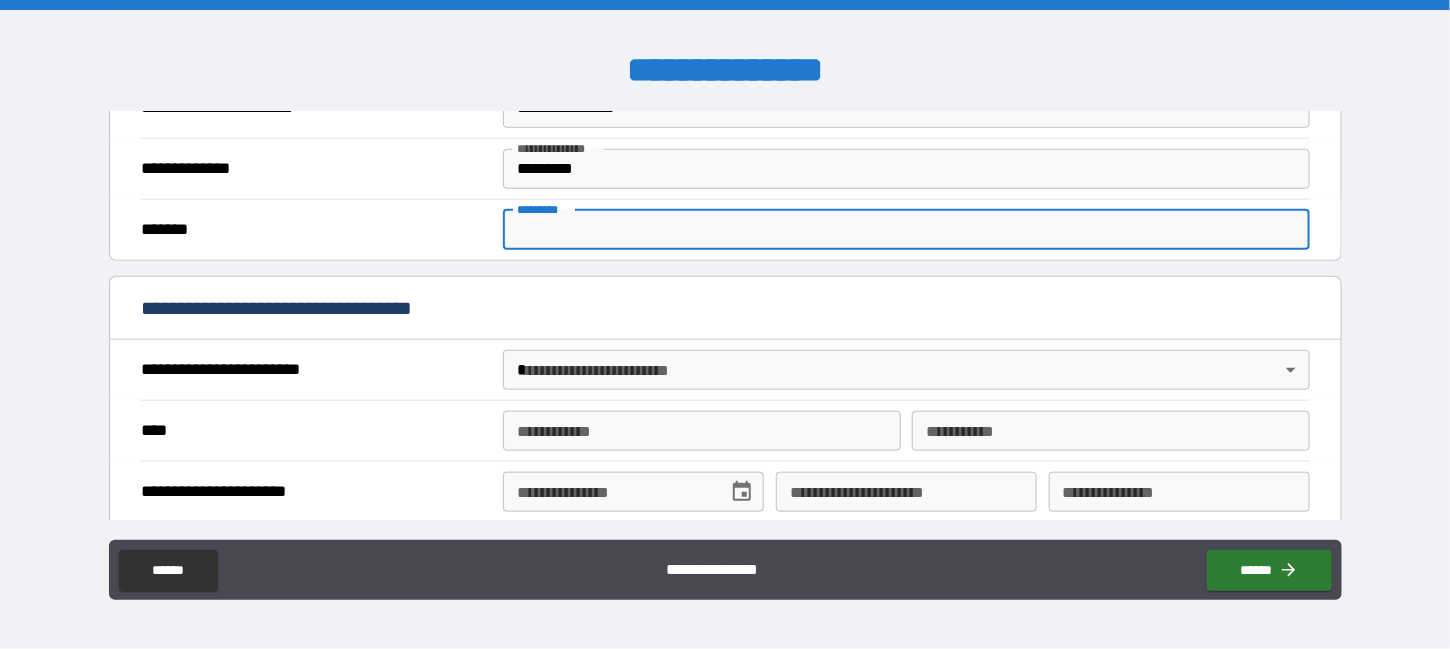 scroll, scrollTop: 600, scrollLeft: 0, axis: vertical 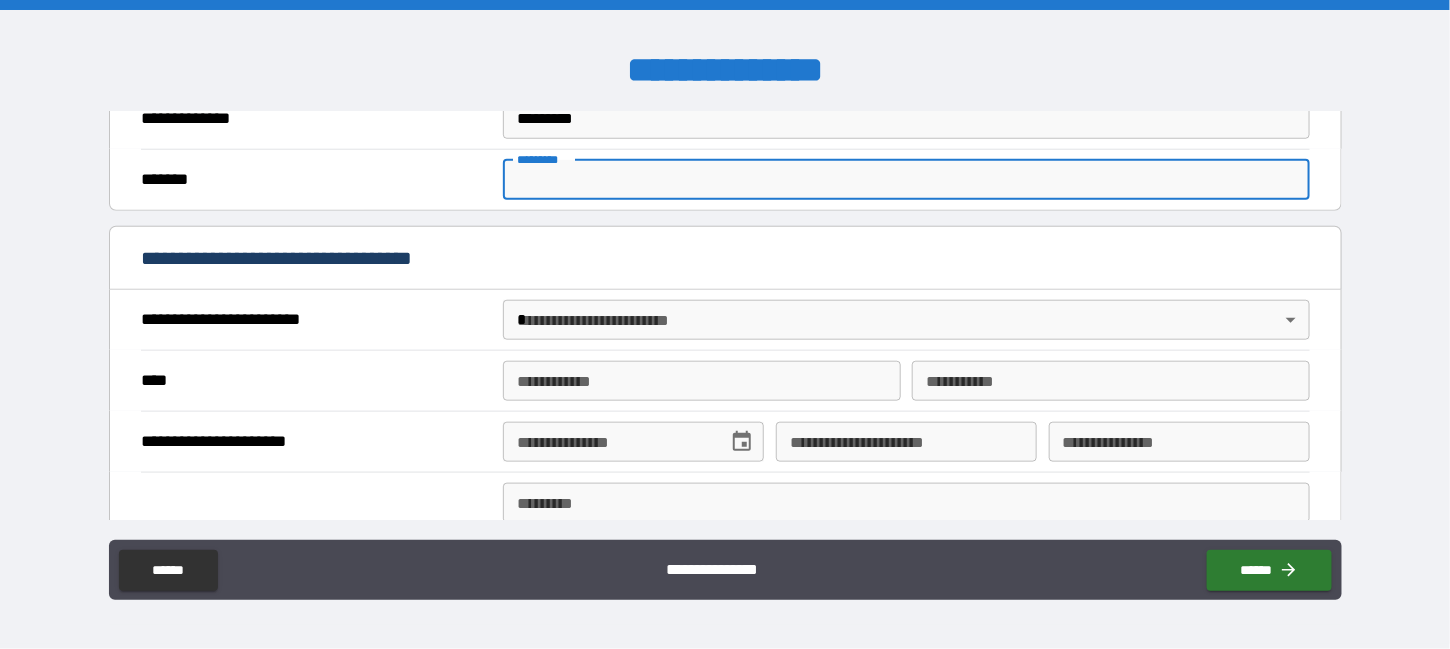 click on "**********" at bounding box center (725, 324) 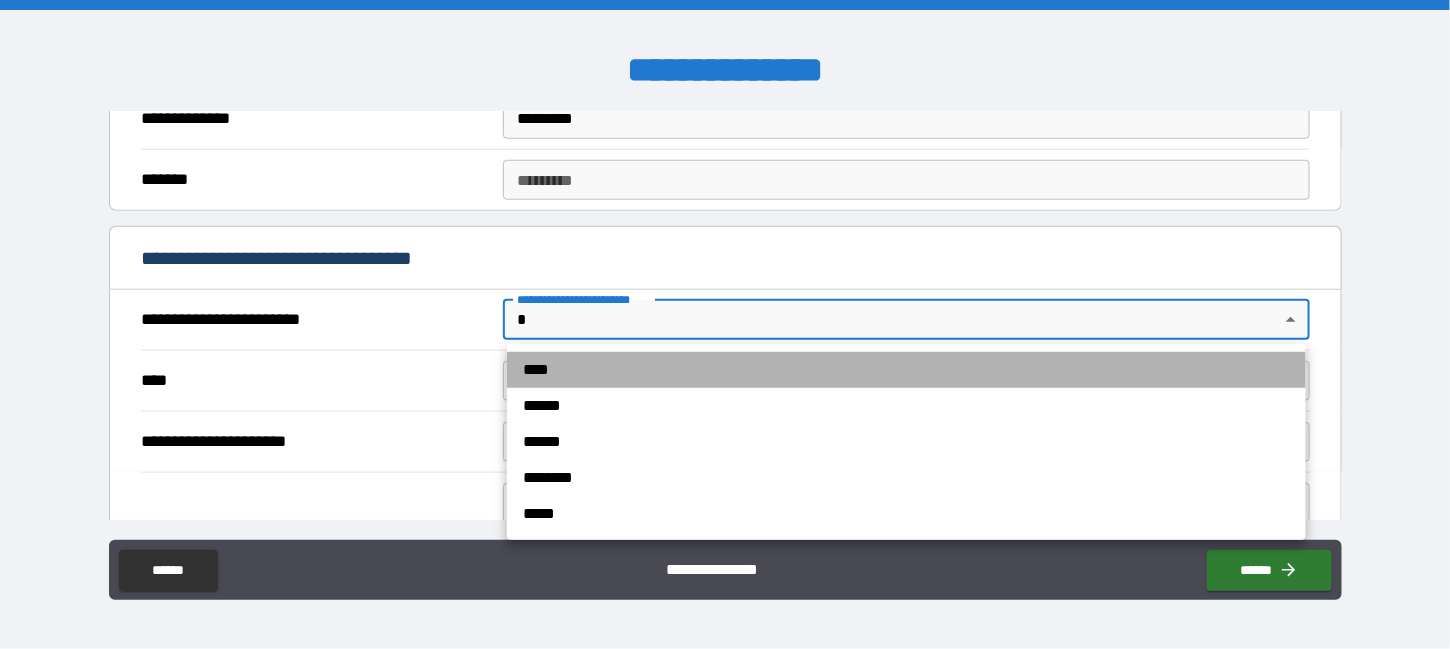 click on "****" at bounding box center (906, 370) 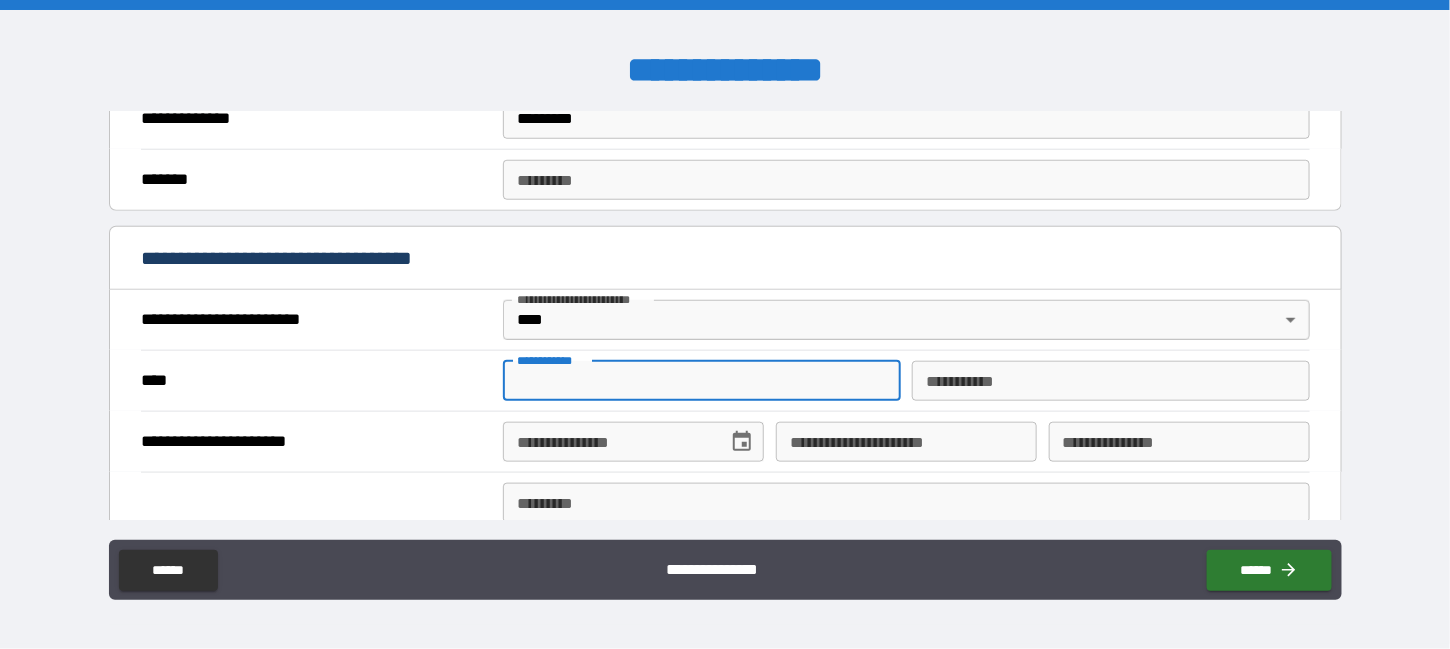 click on "**********" at bounding box center [702, 381] 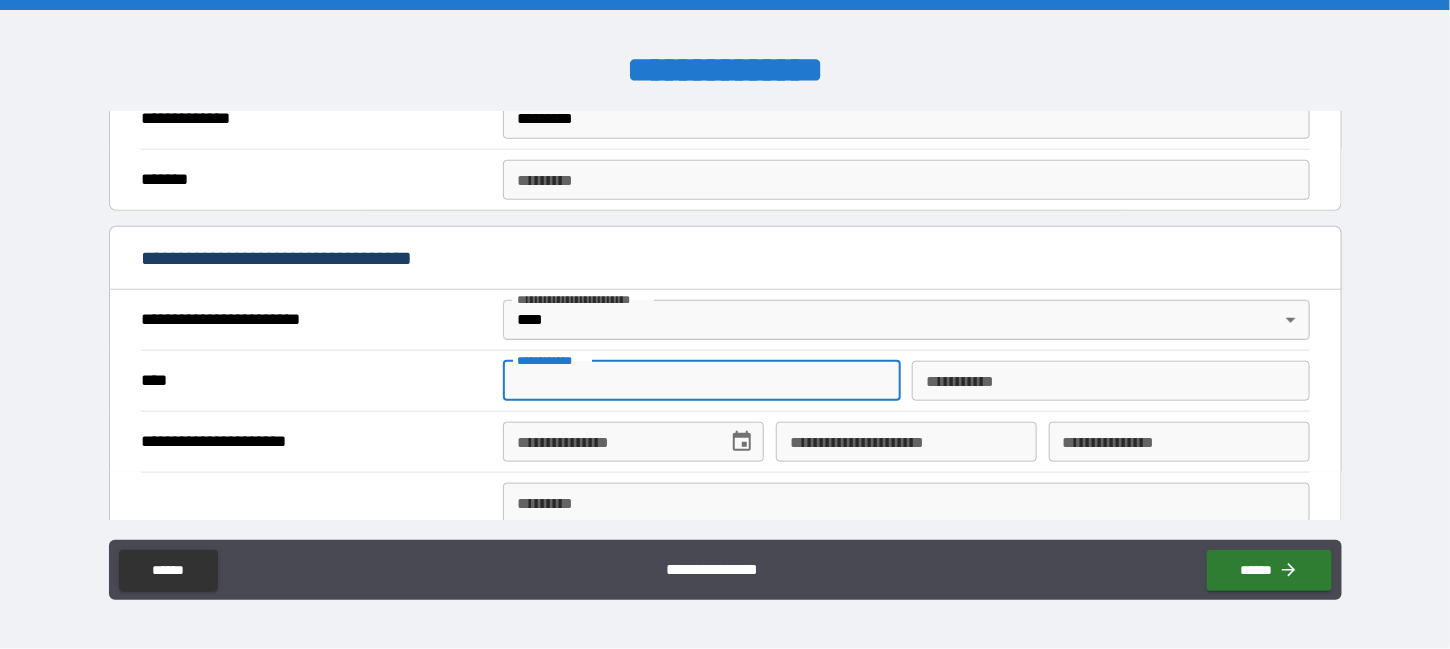 type on "*****" 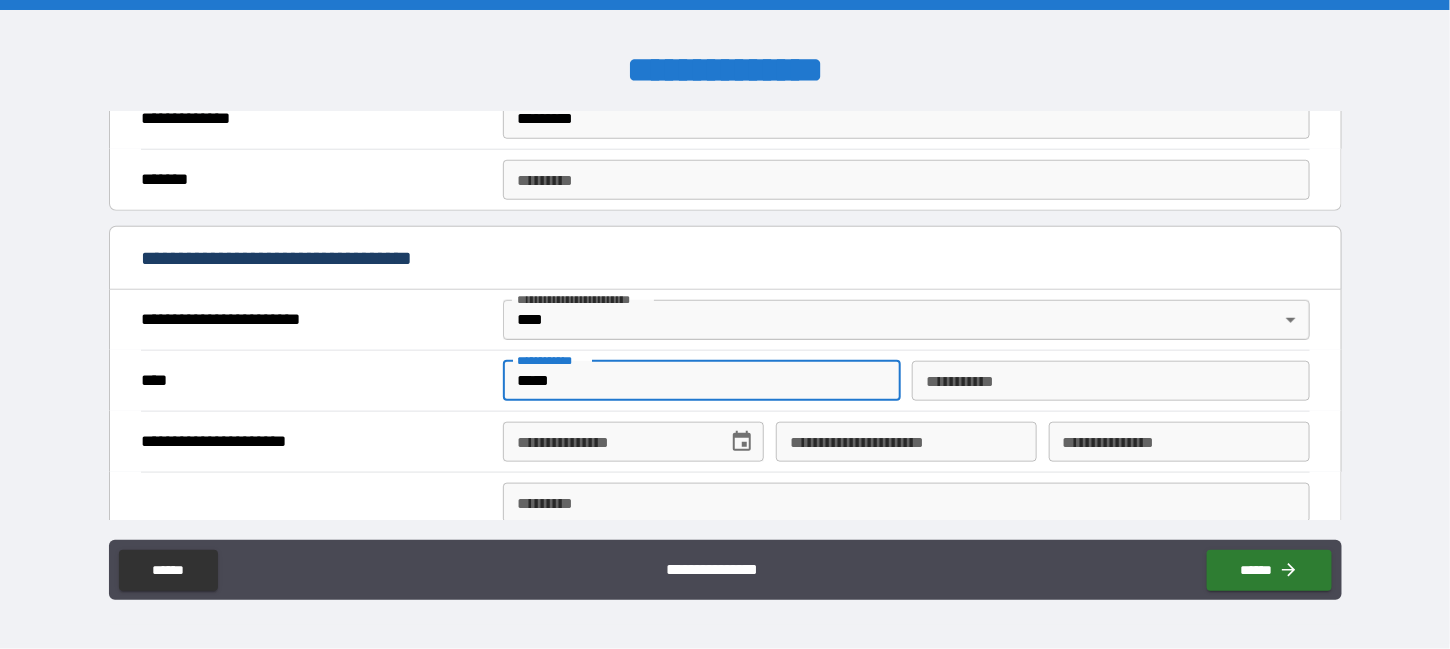 type on "*****" 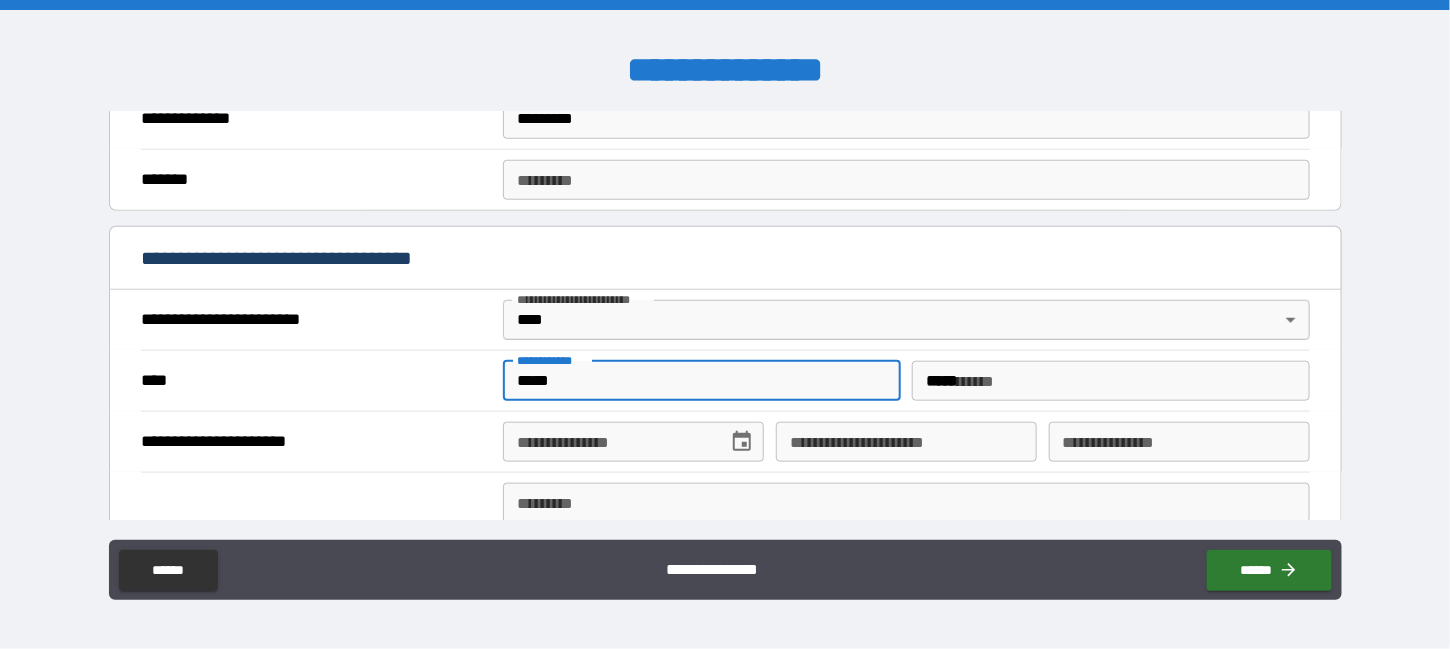 type on "**********" 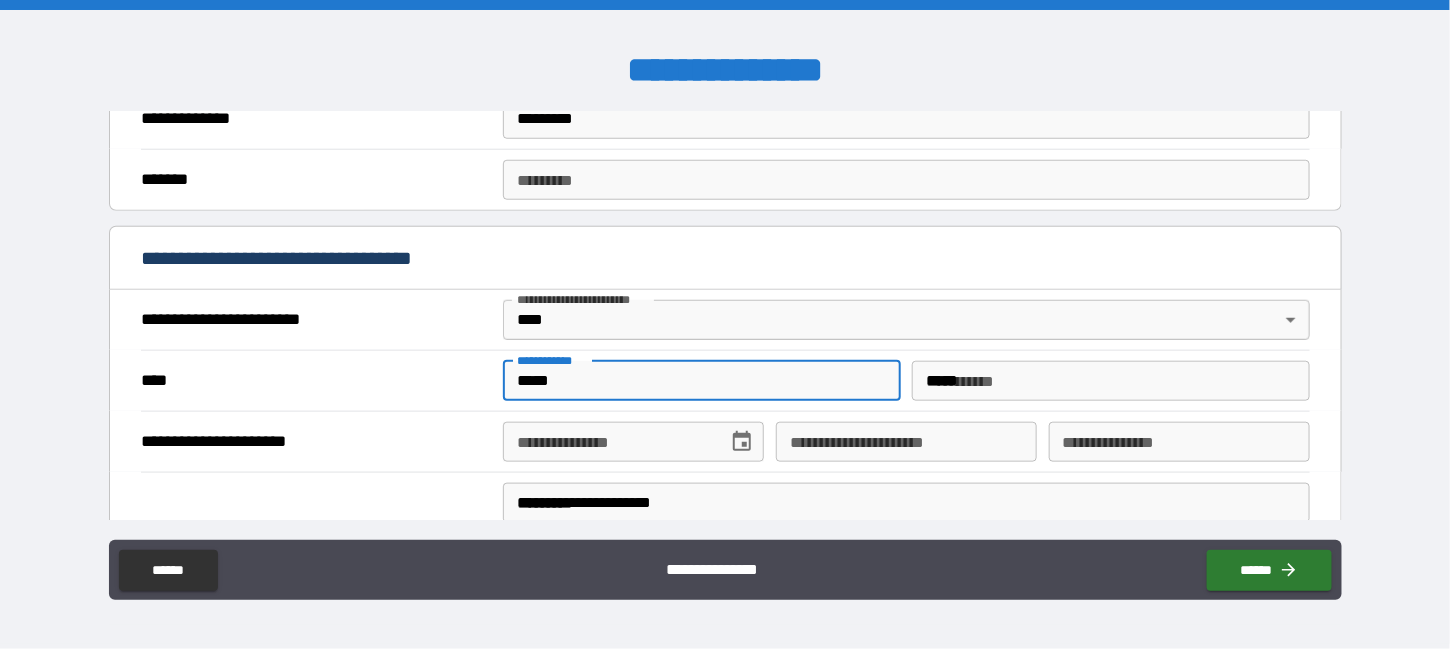 type on "*********" 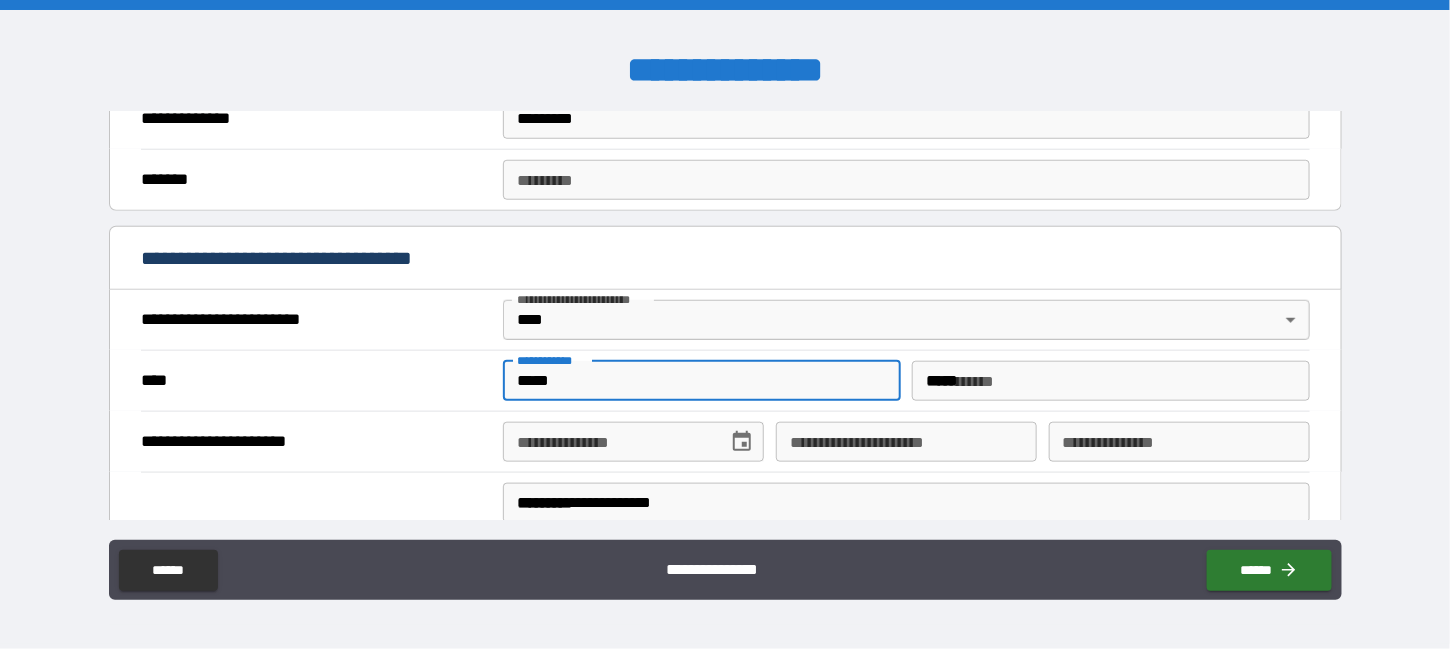 type on "*****" 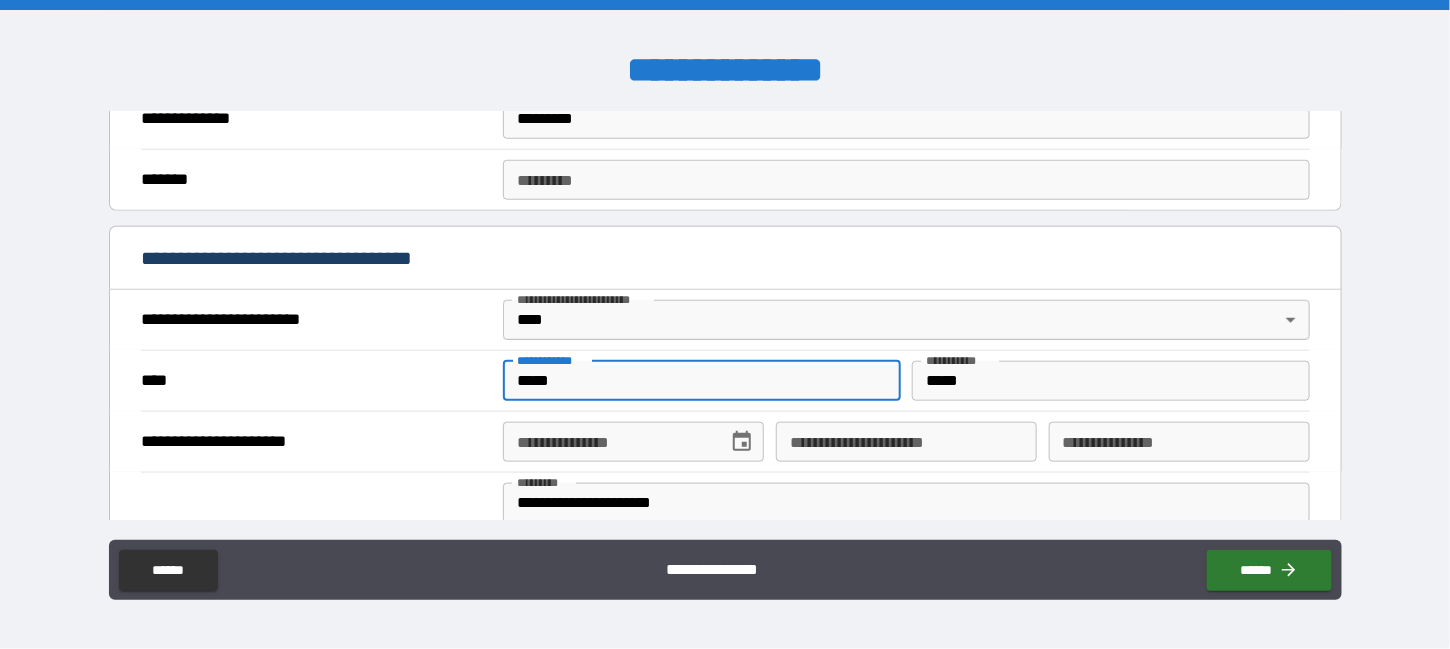 click on "**********" at bounding box center [906, 442] 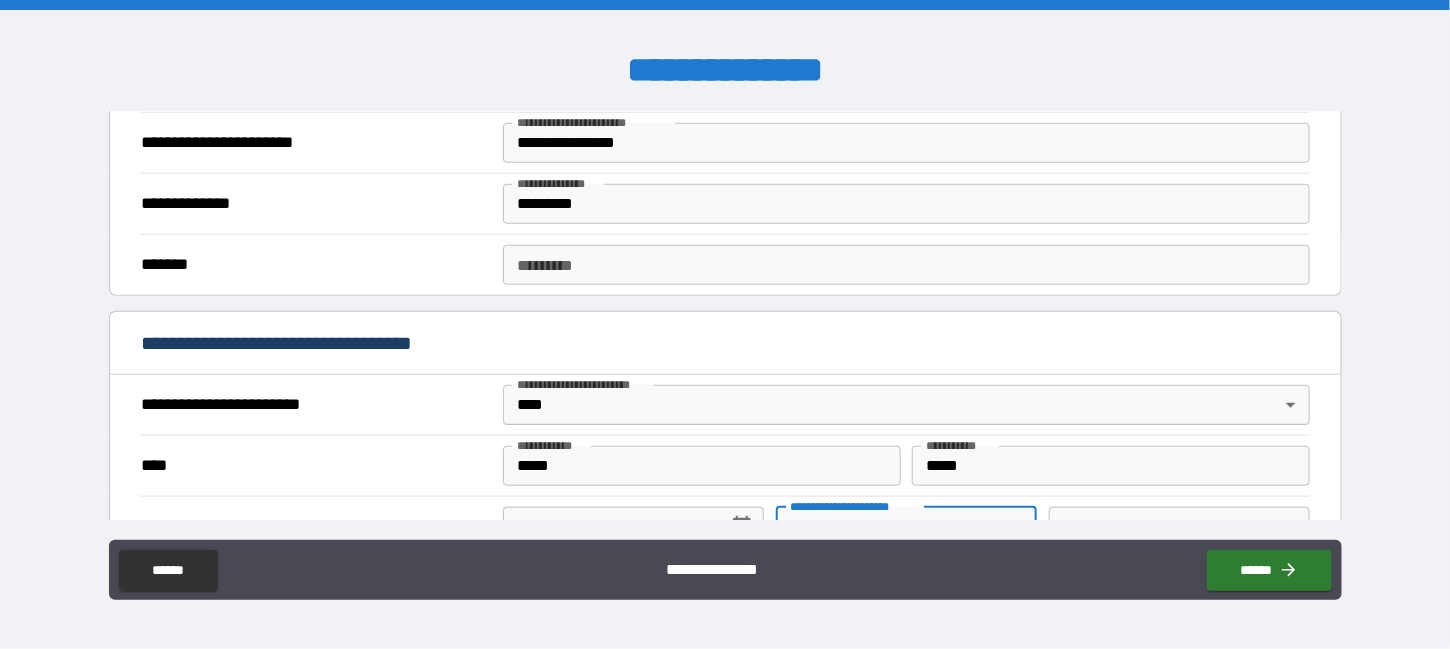 scroll, scrollTop: 400, scrollLeft: 0, axis: vertical 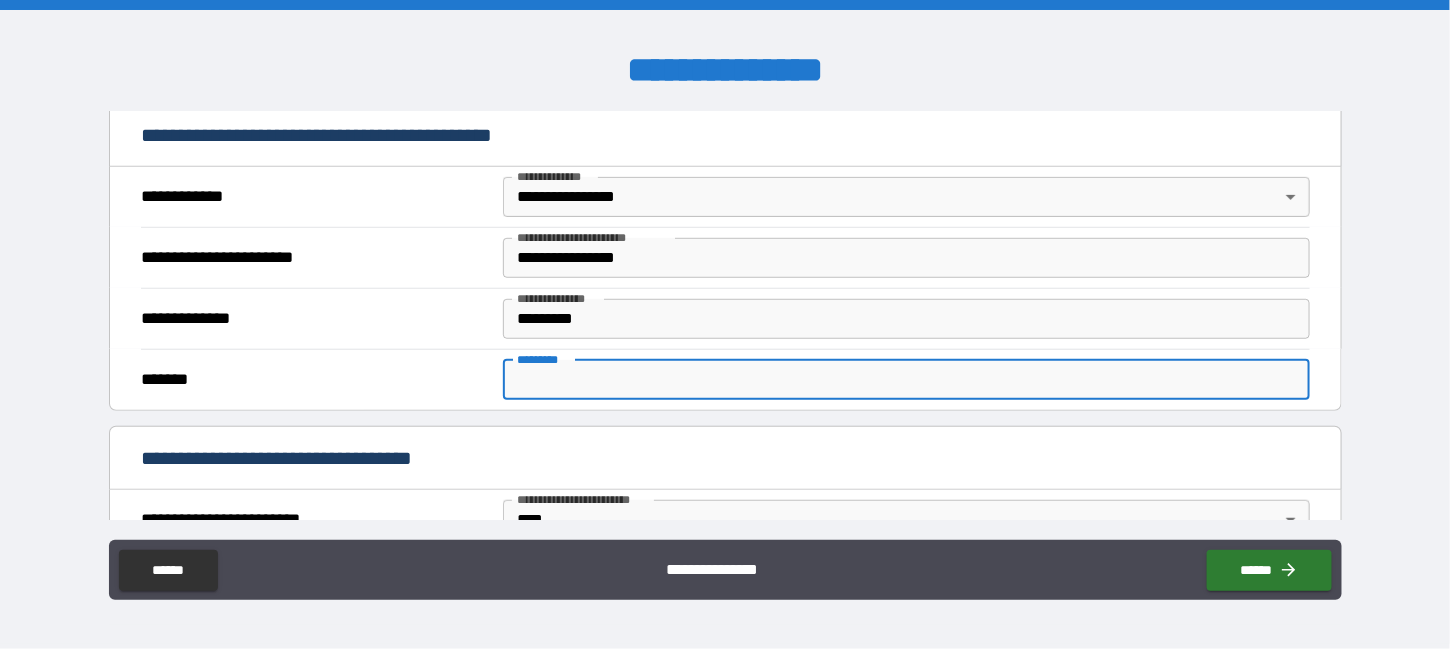 click on "*******   *" at bounding box center [906, 380] 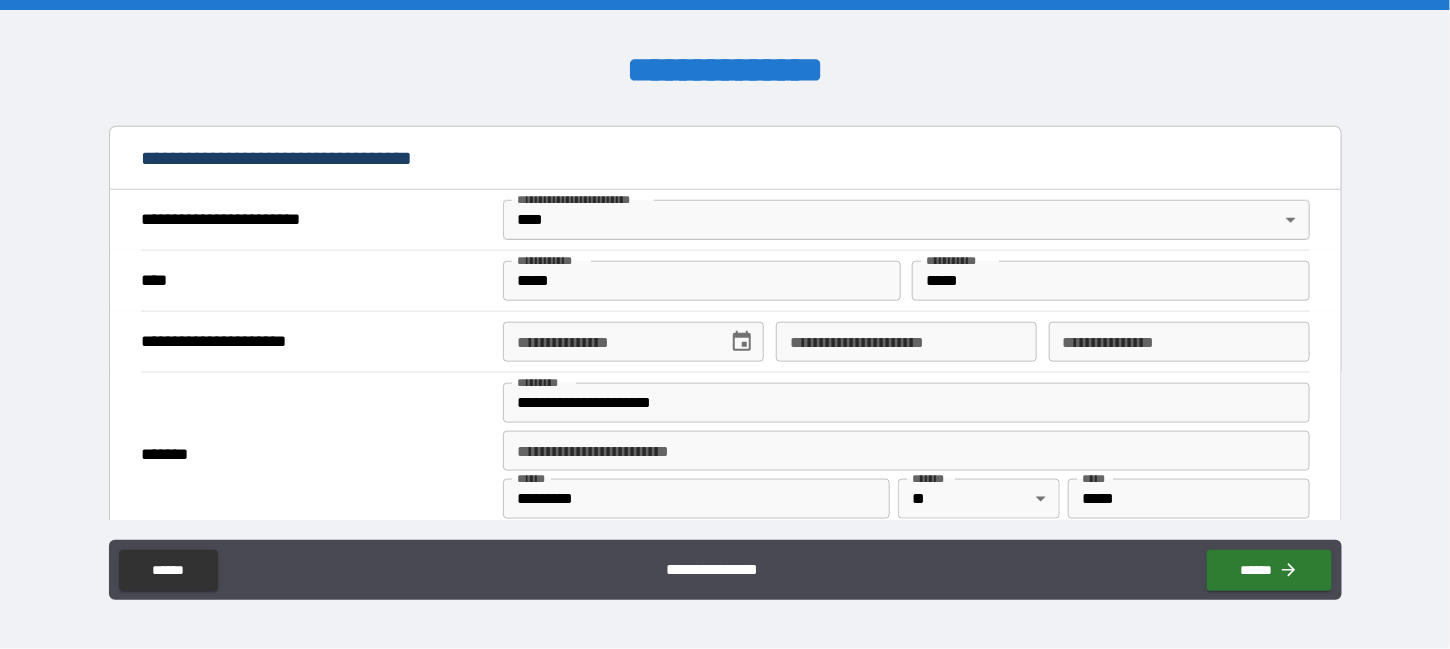 scroll, scrollTop: 800, scrollLeft: 0, axis: vertical 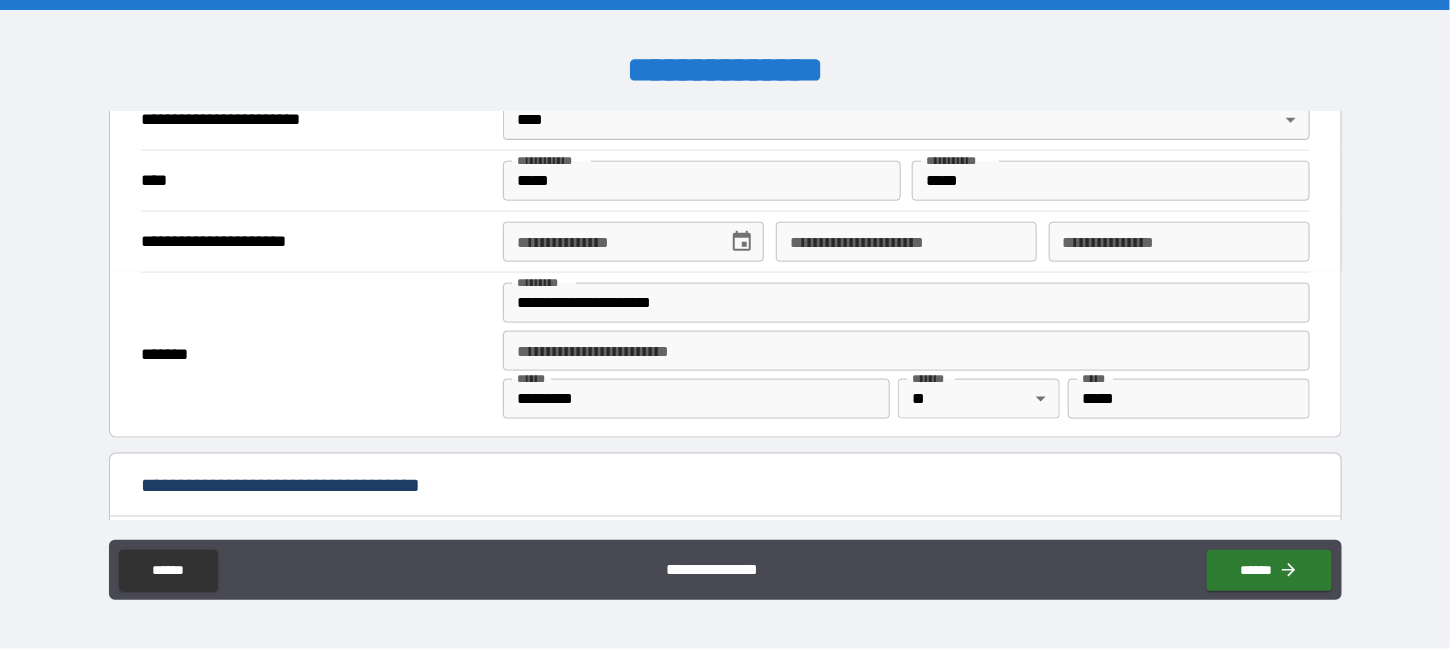 type on "*****" 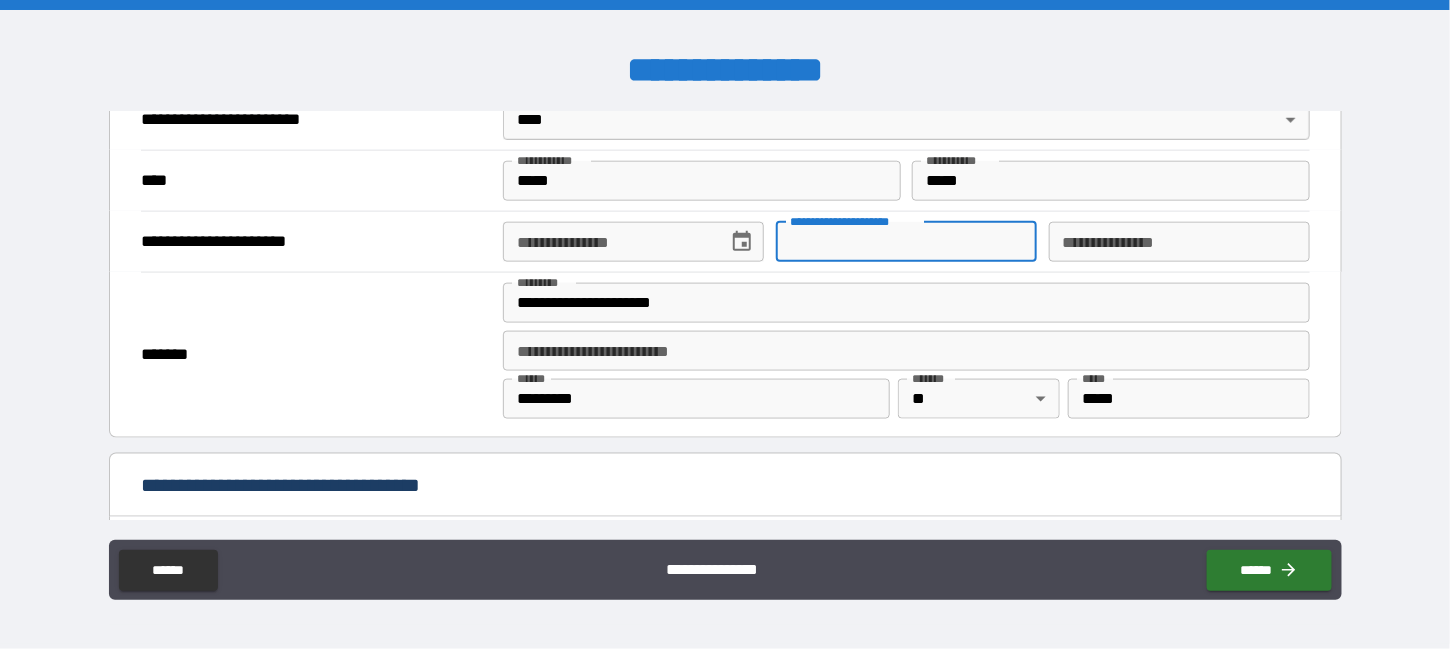 click on "**********" at bounding box center (906, 242) 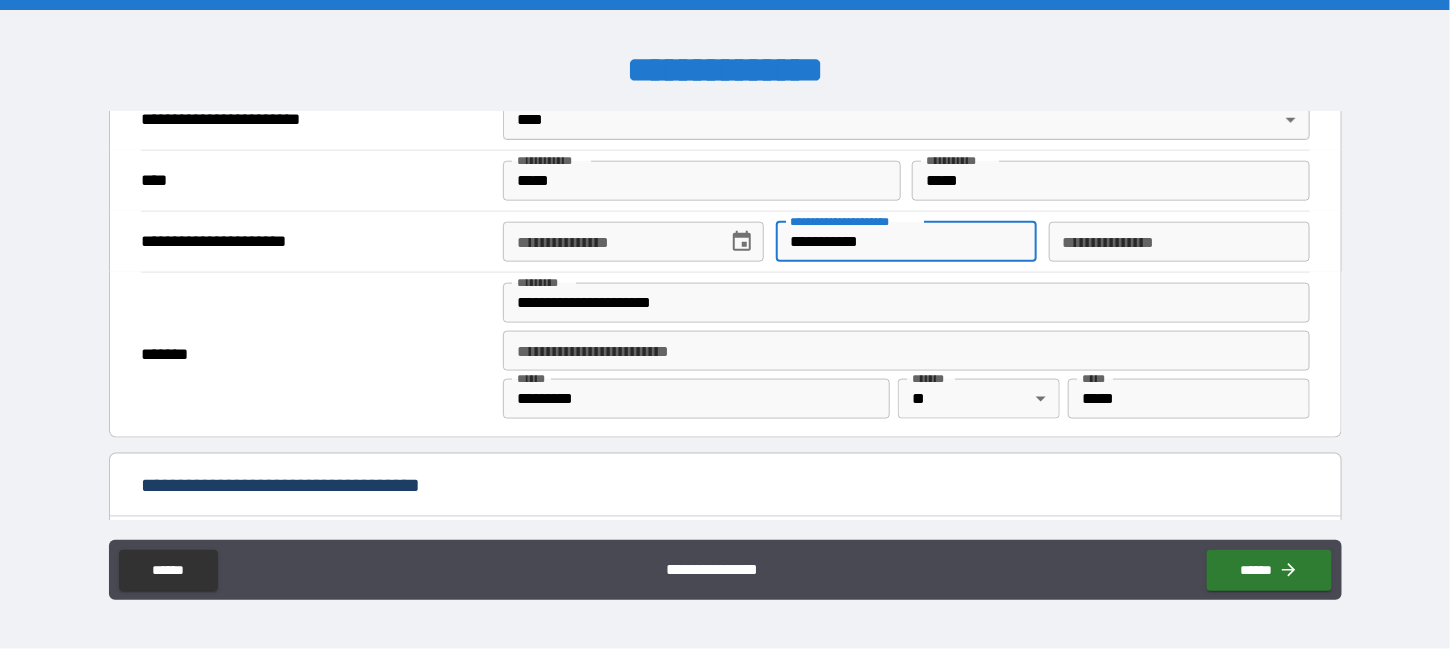 type on "**********" 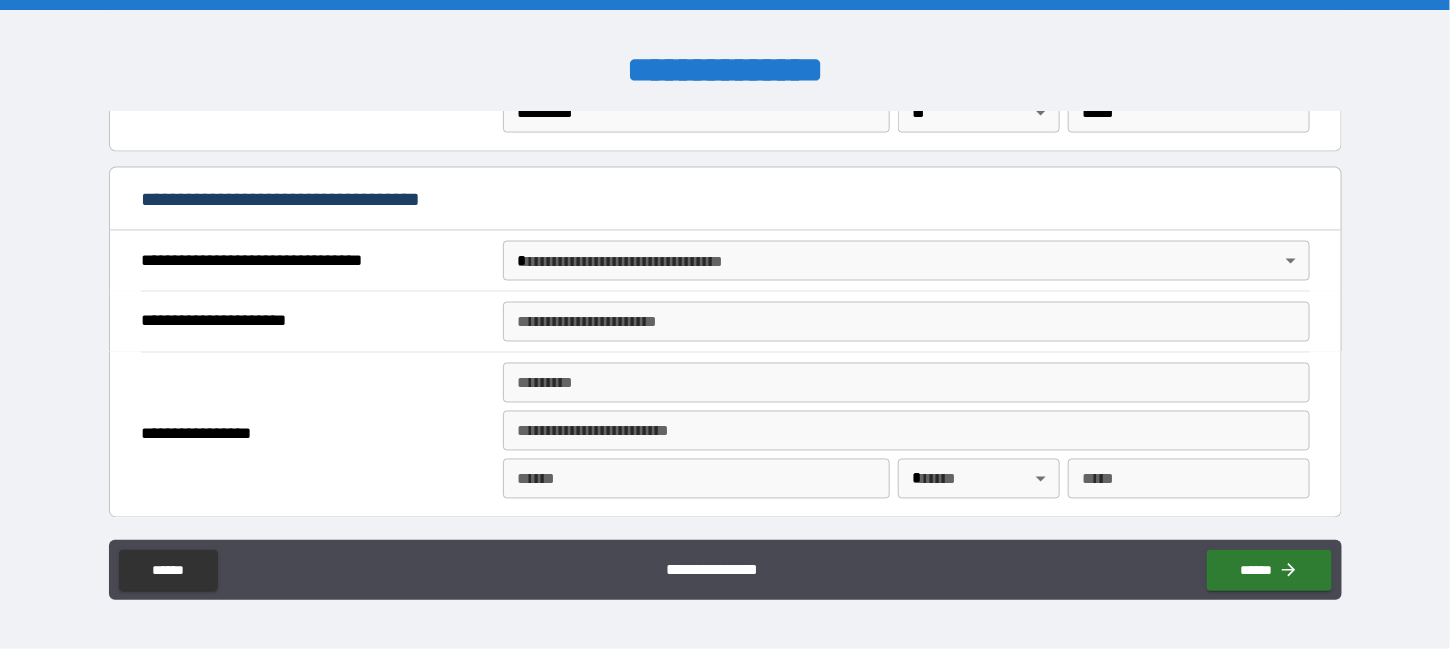 scroll, scrollTop: 1100, scrollLeft: 0, axis: vertical 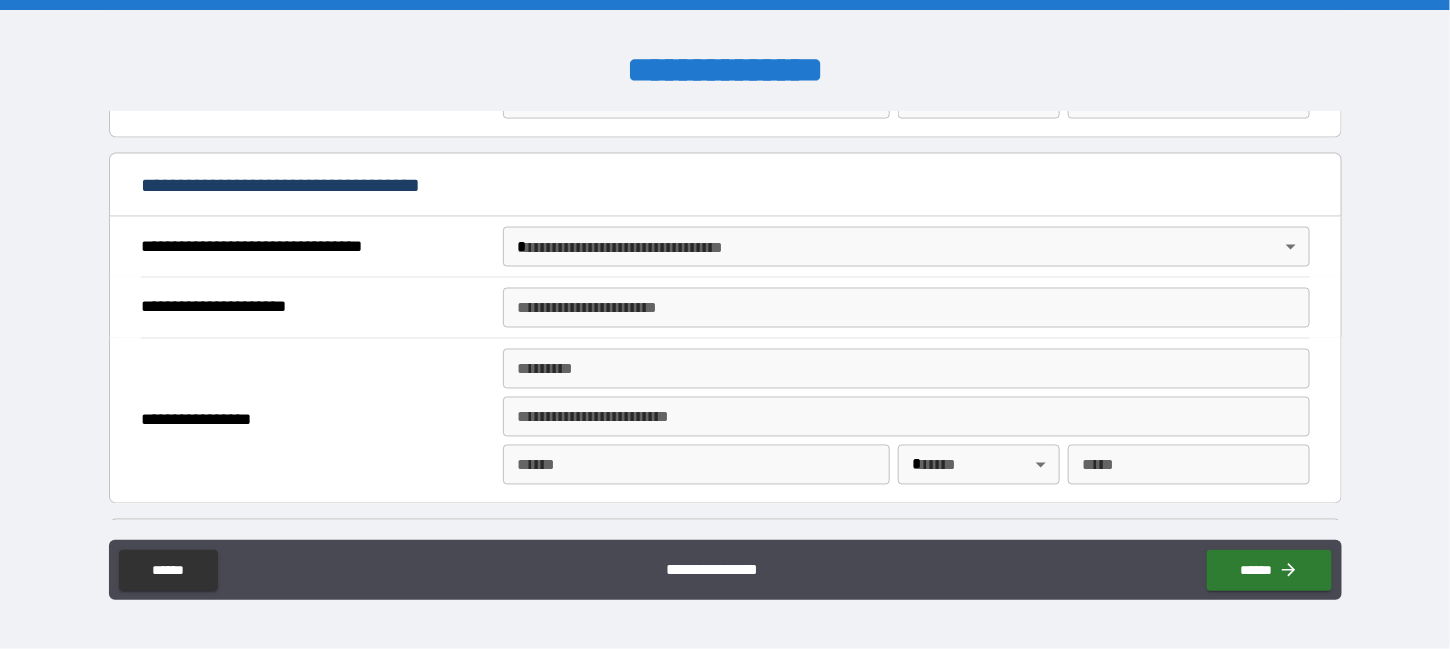 type on "**********" 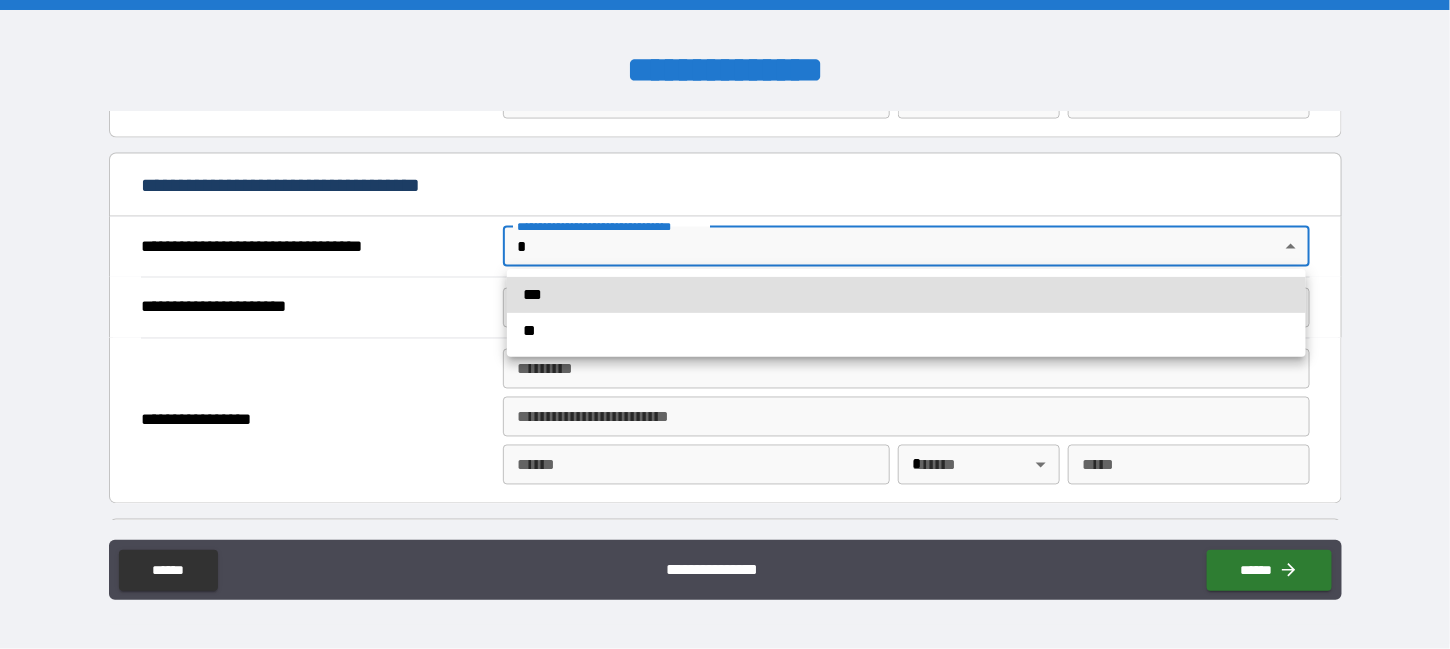 click on "**" at bounding box center (906, 331) 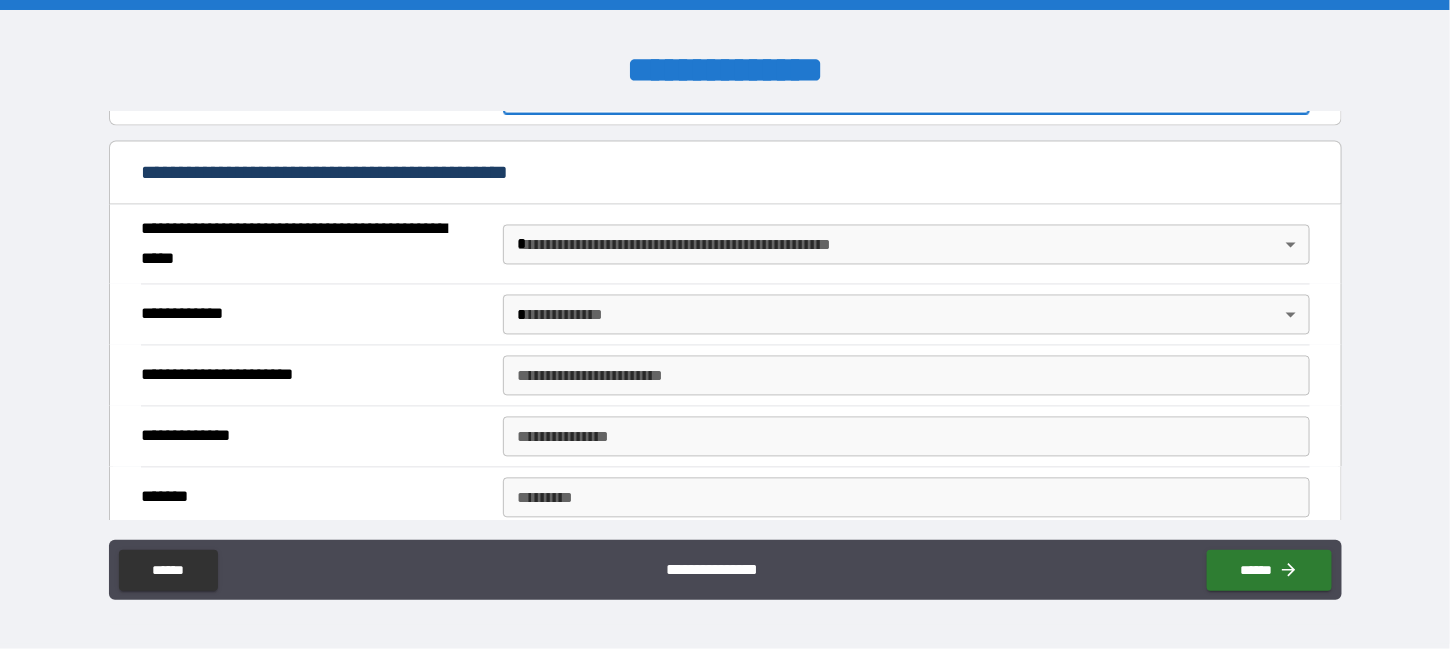 scroll, scrollTop: 1300, scrollLeft: 0, axis: vertical 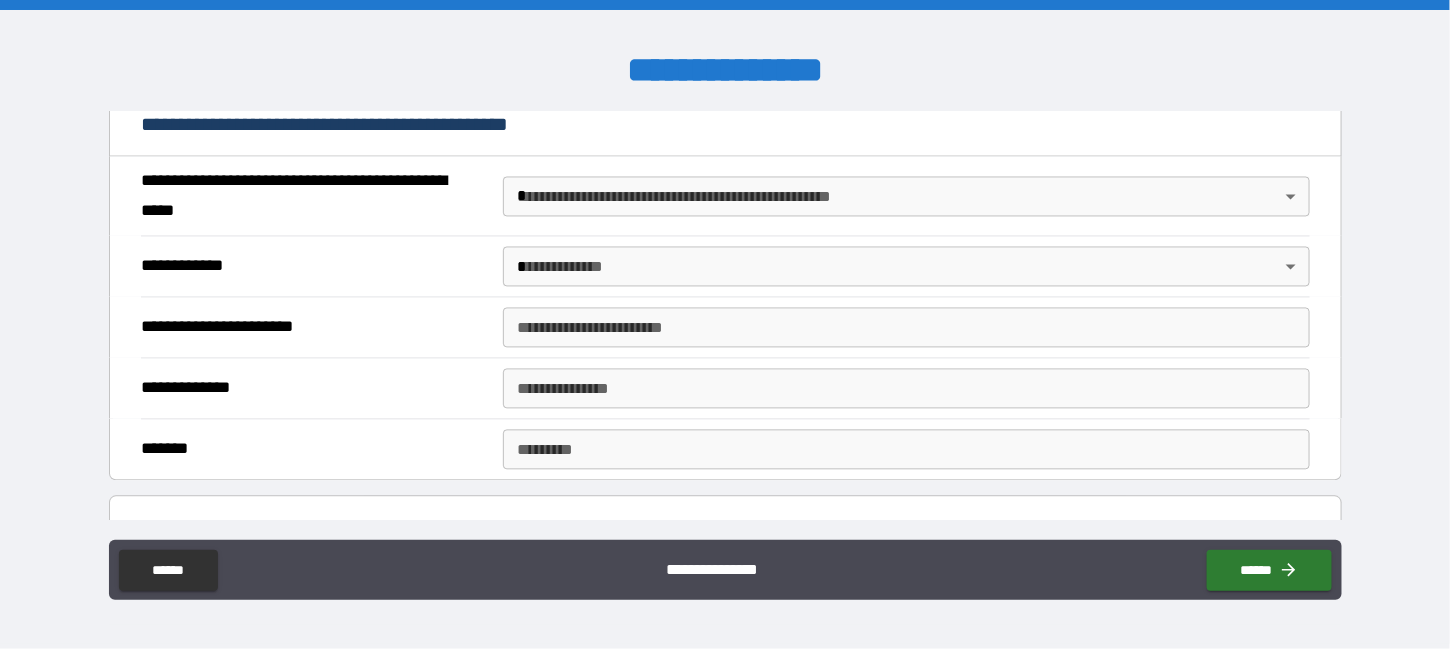 click on "**********" at bounding box center [725, 324] 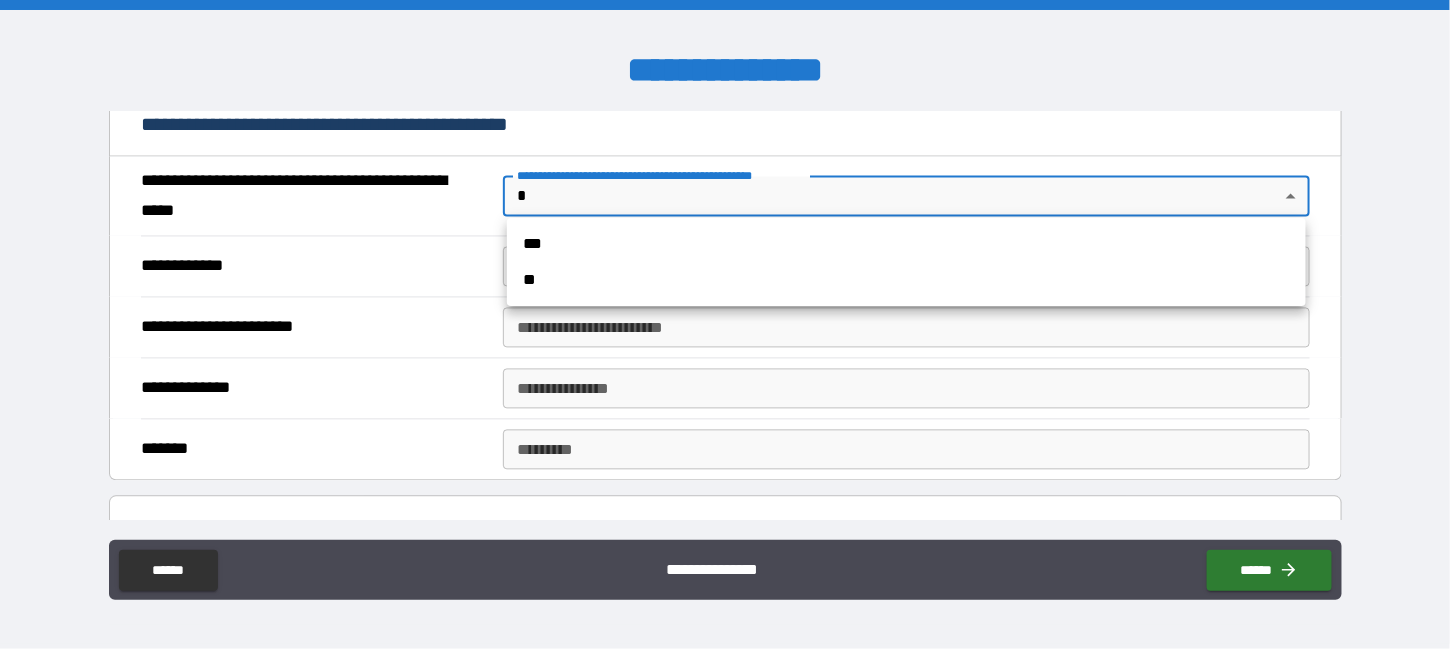 click on "**" at bounding box center [906, 280] 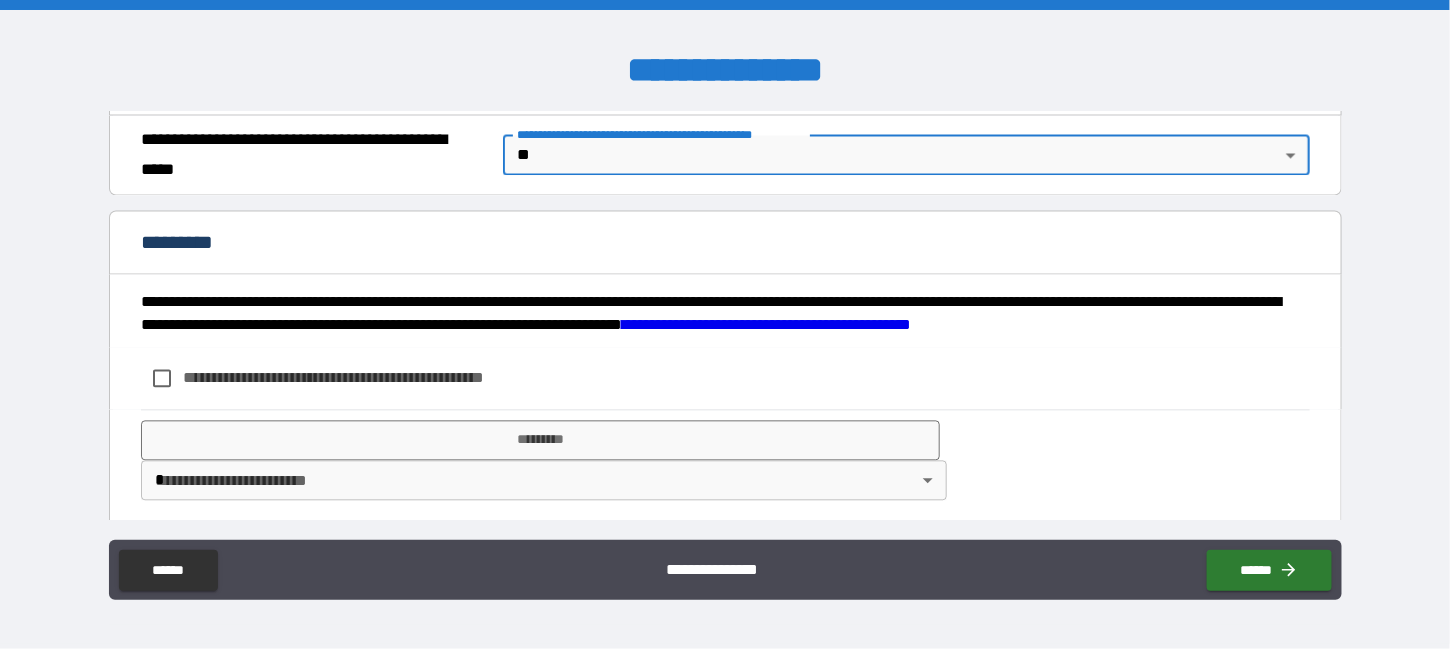 scroll, scrollTop: 1344, scrollLeft: 0, axis: vertical 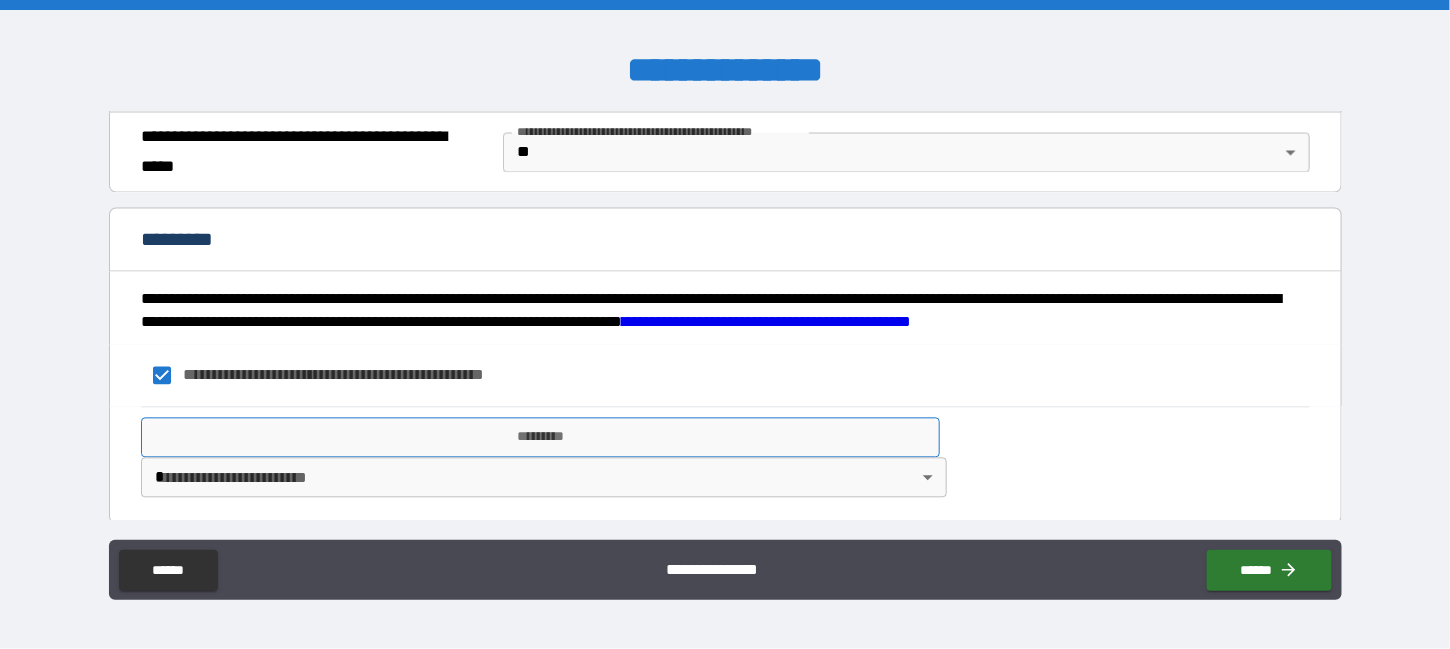 click on "*********" at bounding box center (540, 438) 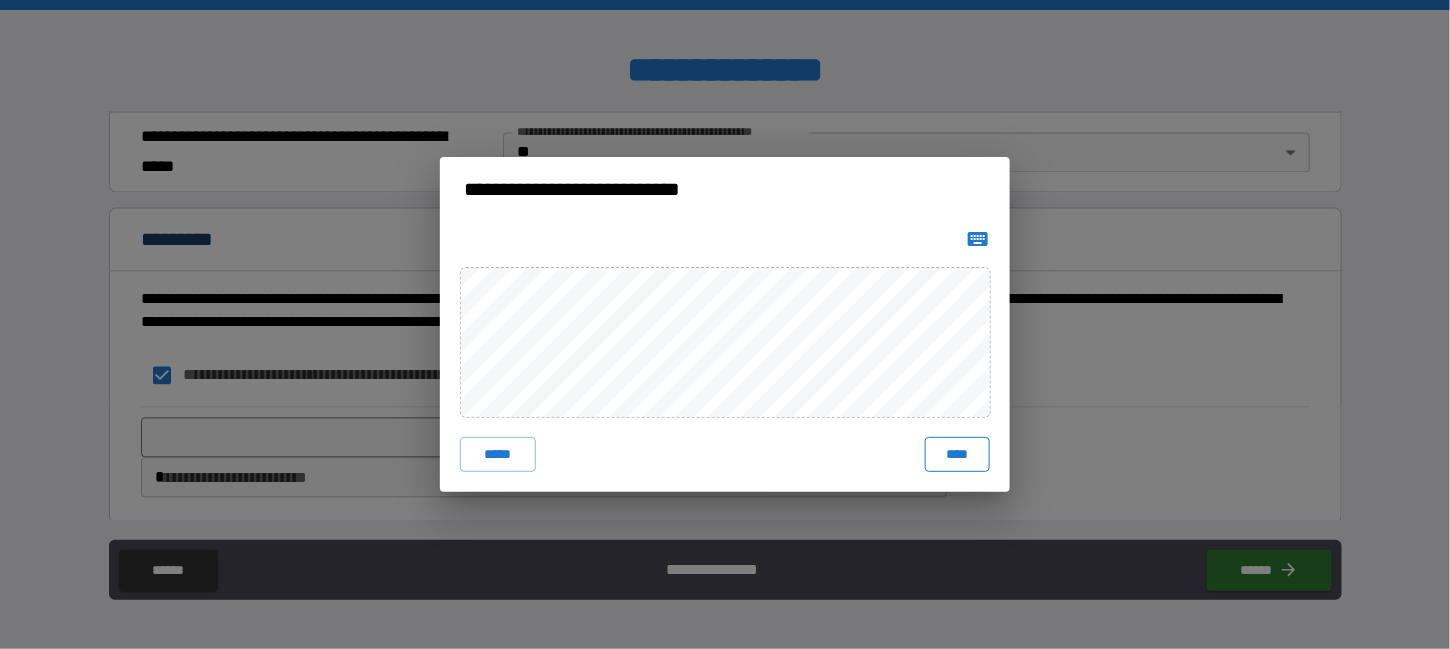 click on "****" at bounding box center (957, 455) 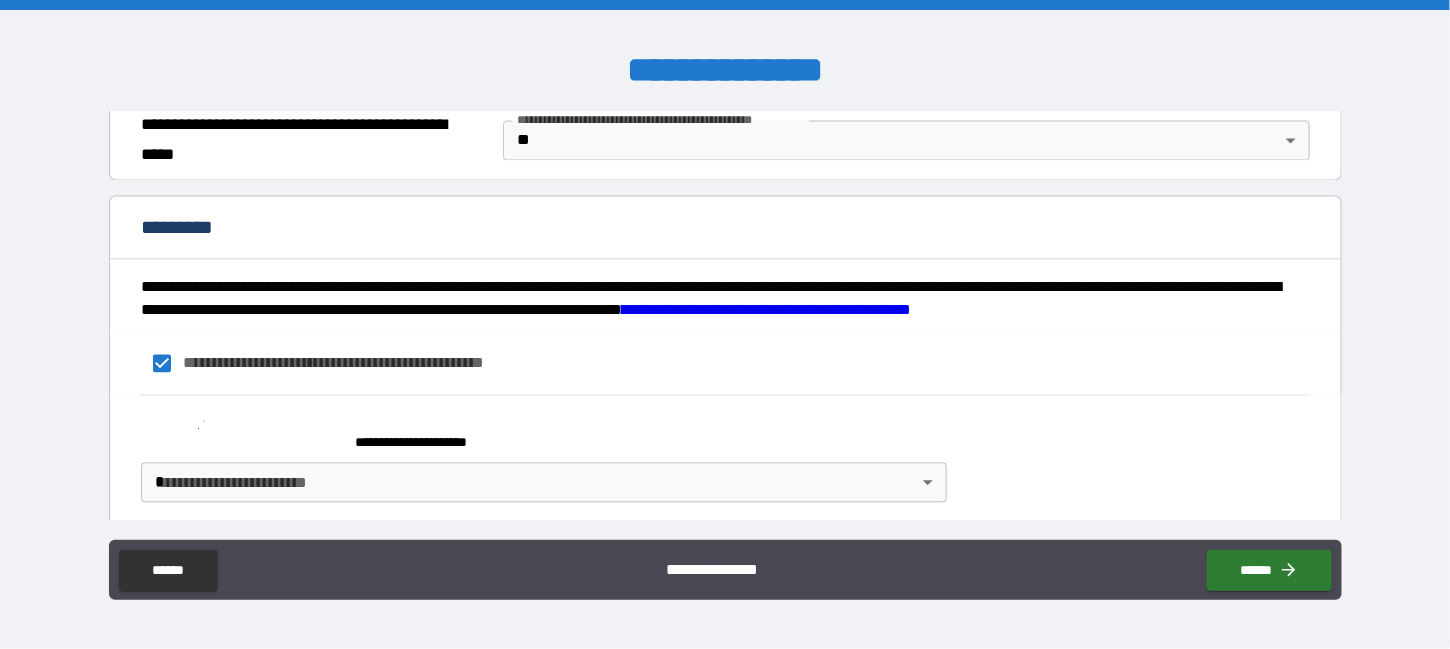 scroll, scrollTop: 1361, scrollLeft: 0, axis: vertical 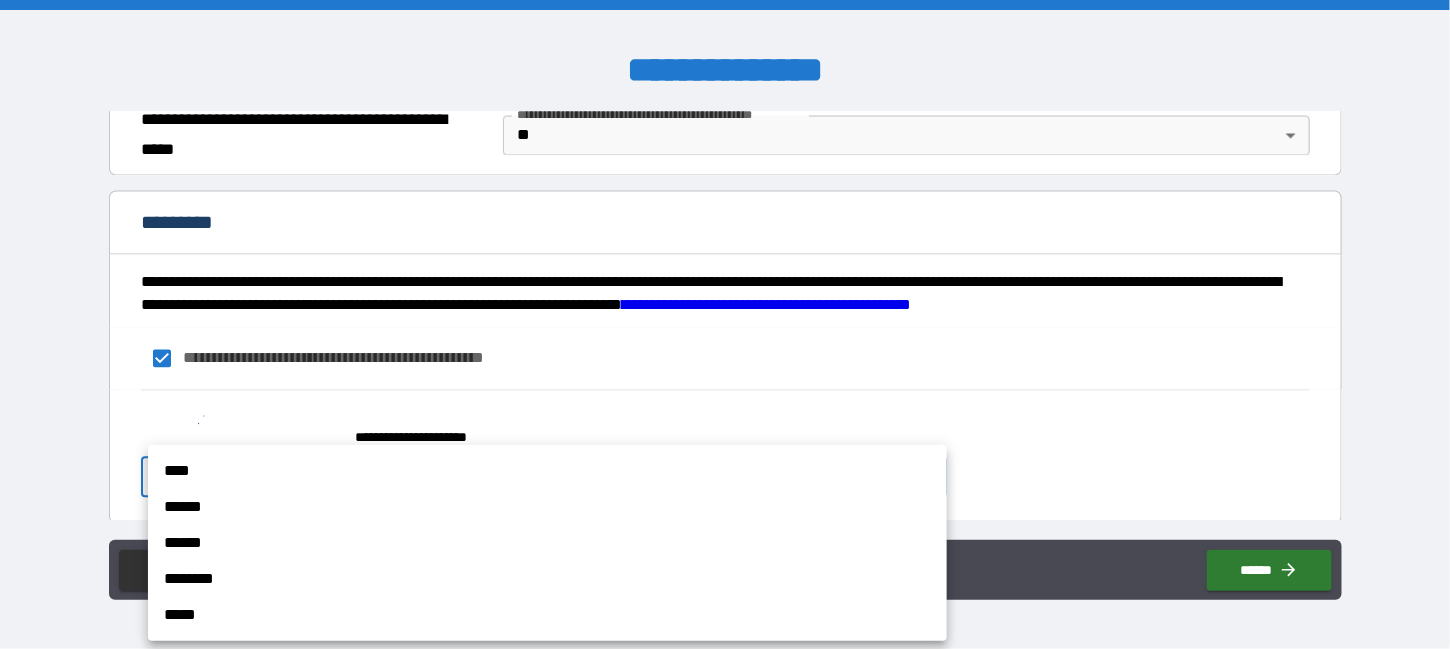 click on "**********" at bounding box center (725, 324) 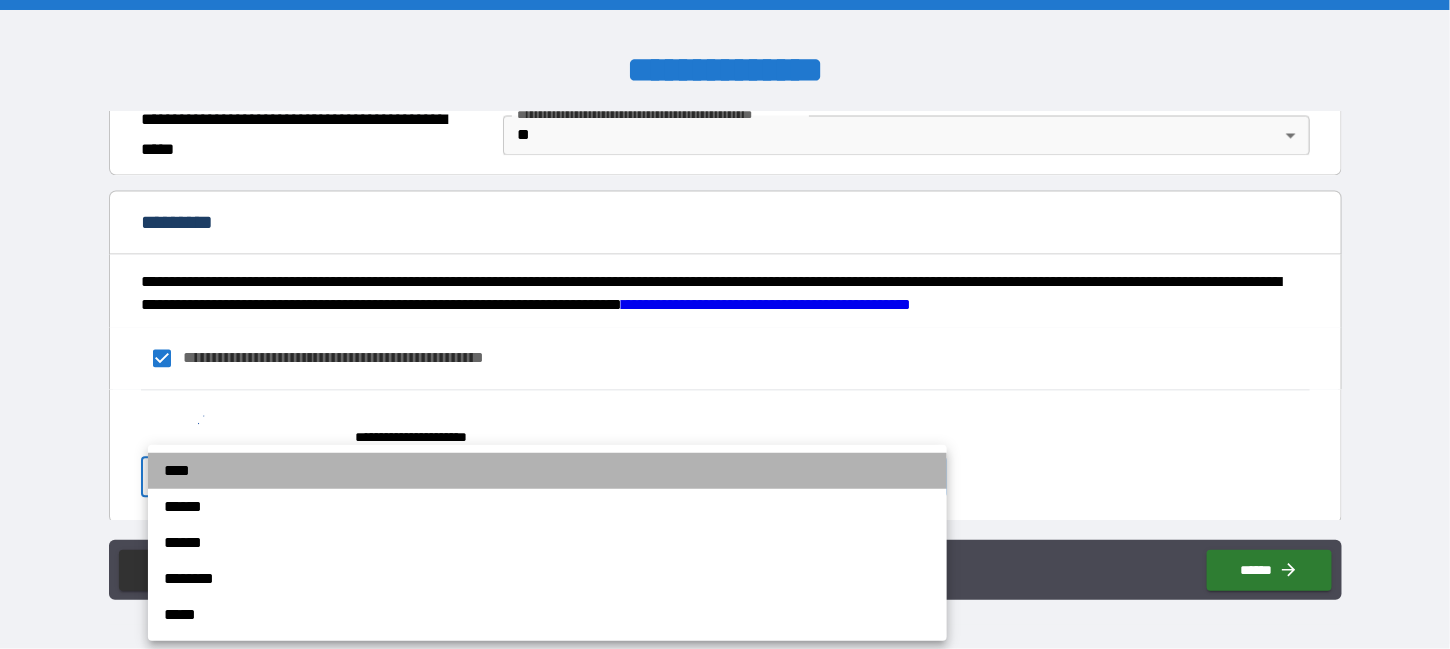 click on "****" at bounding box center [547, 471] 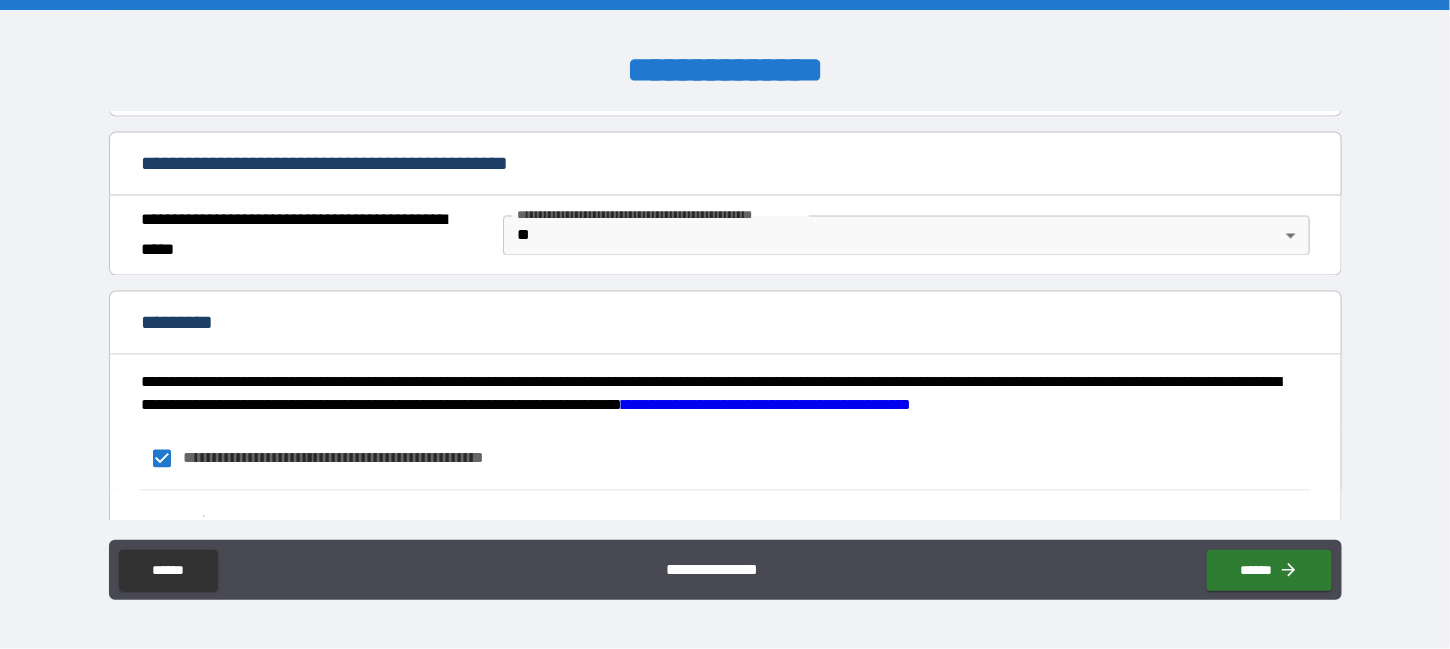 scroll, scrollTop: 1361, scrollLeft: 0, axis: vertical 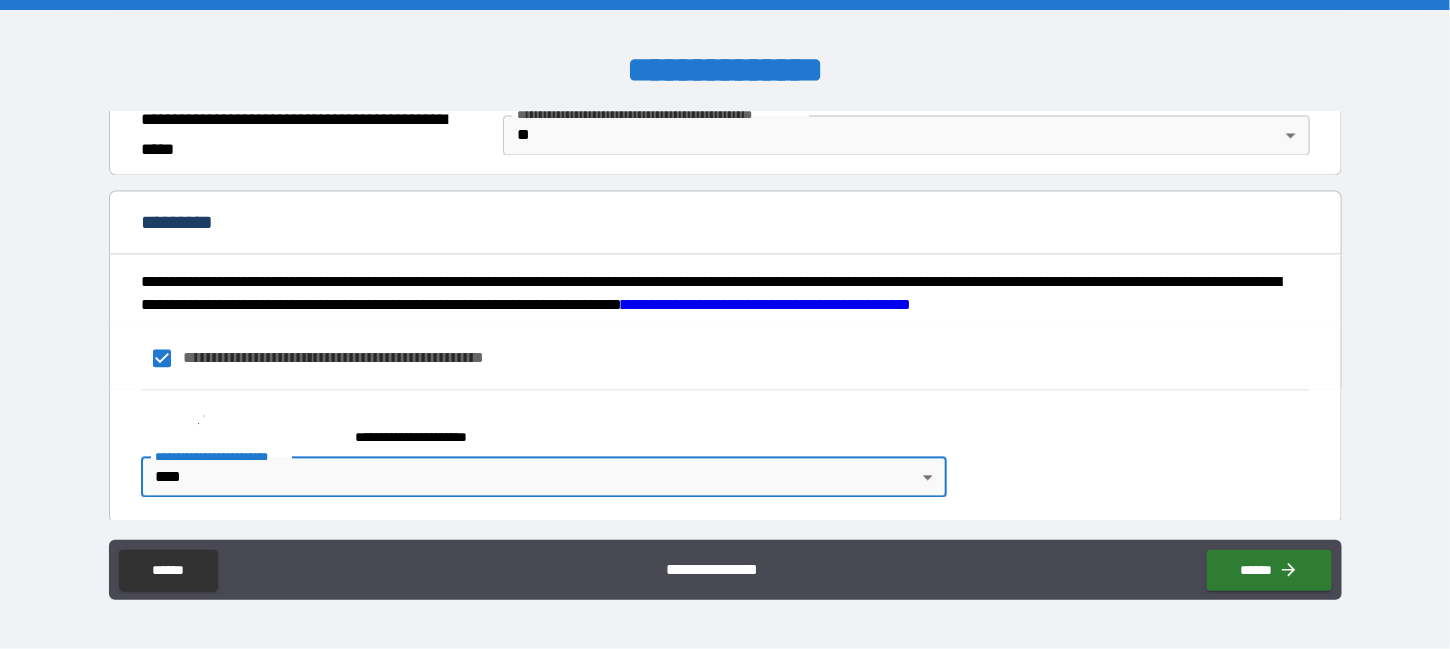 click on "**********" at bounding box center [767, 305] 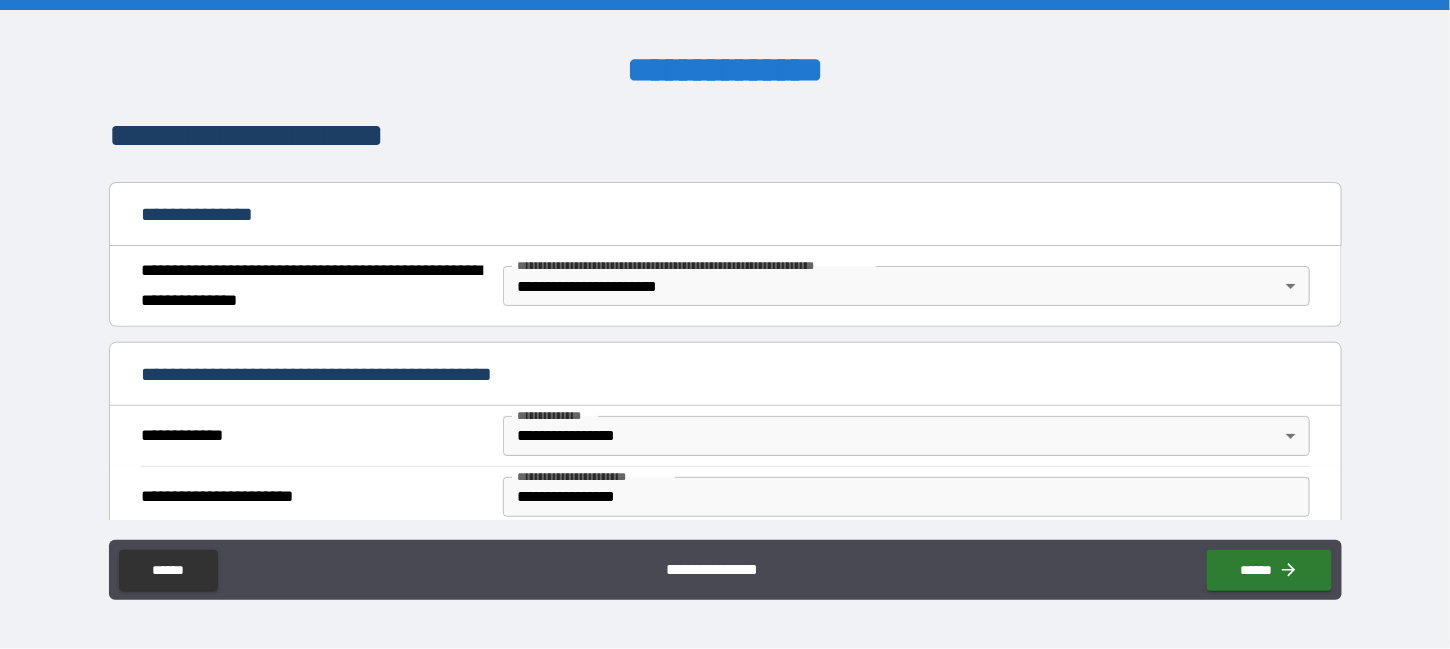 scroll, scrollTop: 61, scrollLeft: 0, axis: vertical 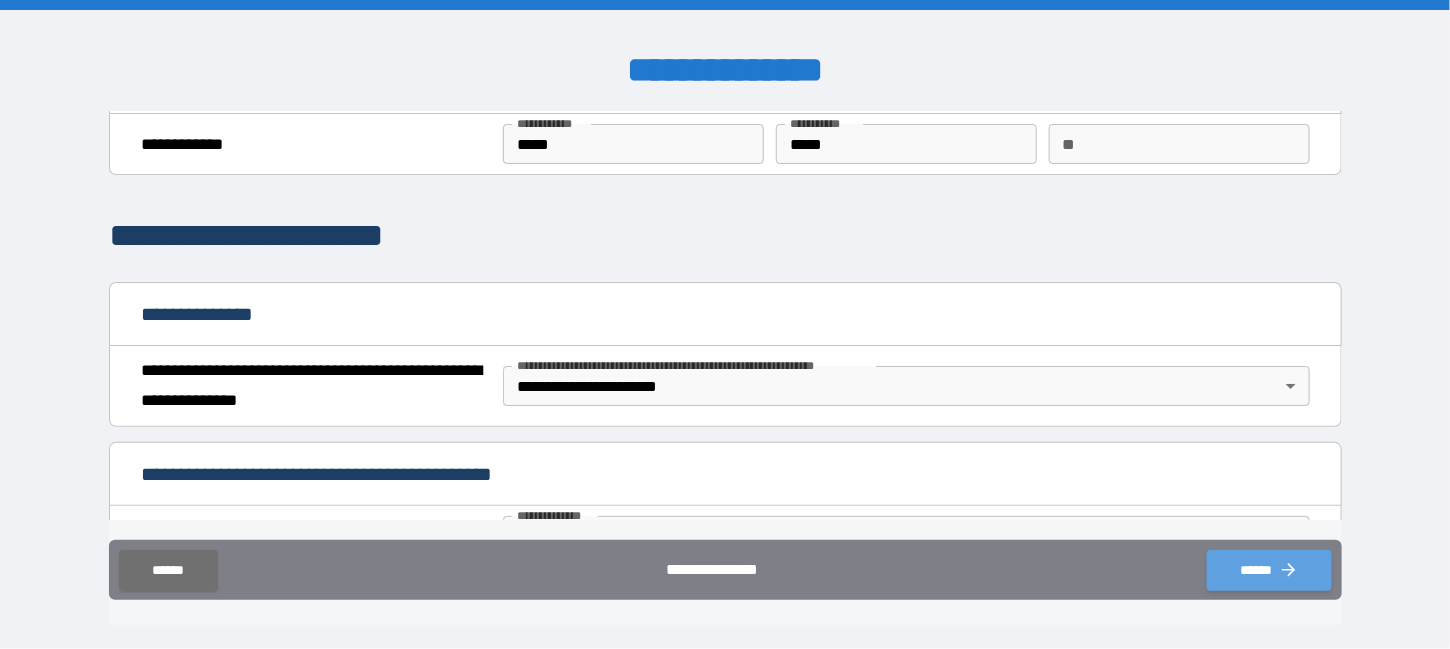 click on "******" at bounding box center [1269, 570] 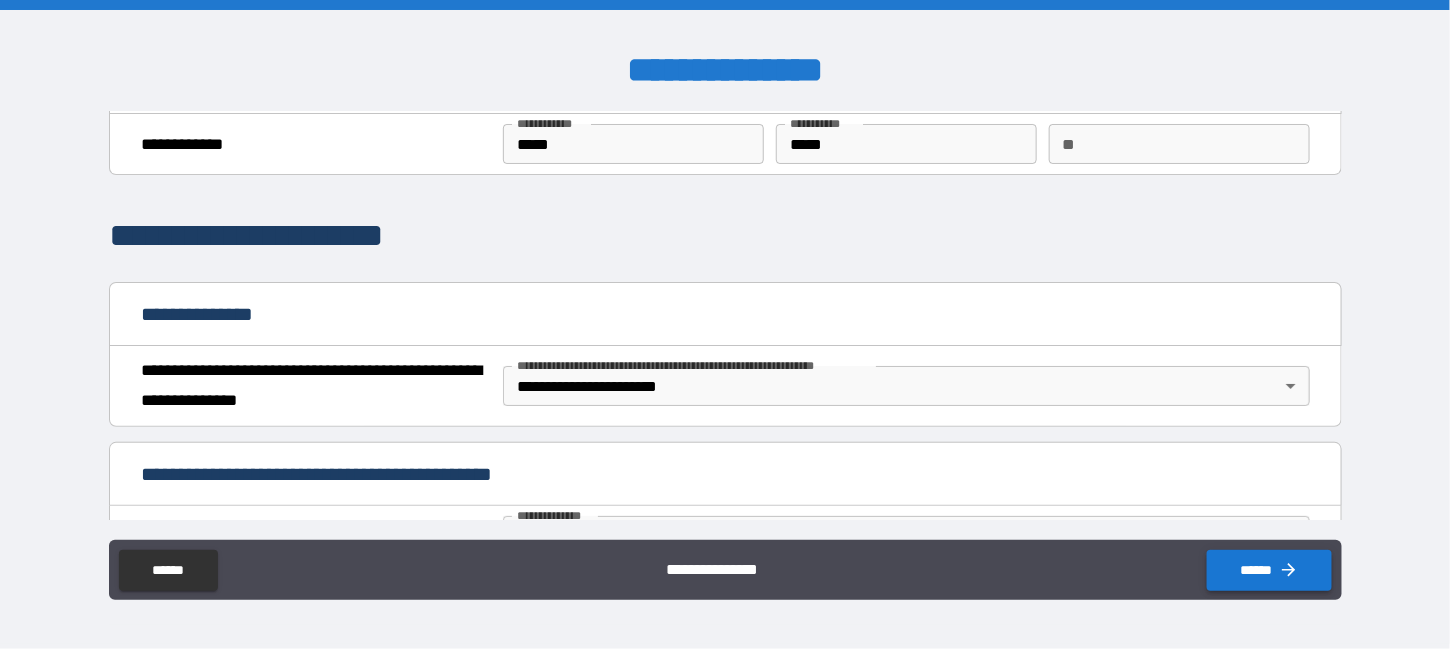 click on "******" at bounding box center (1269, 570) 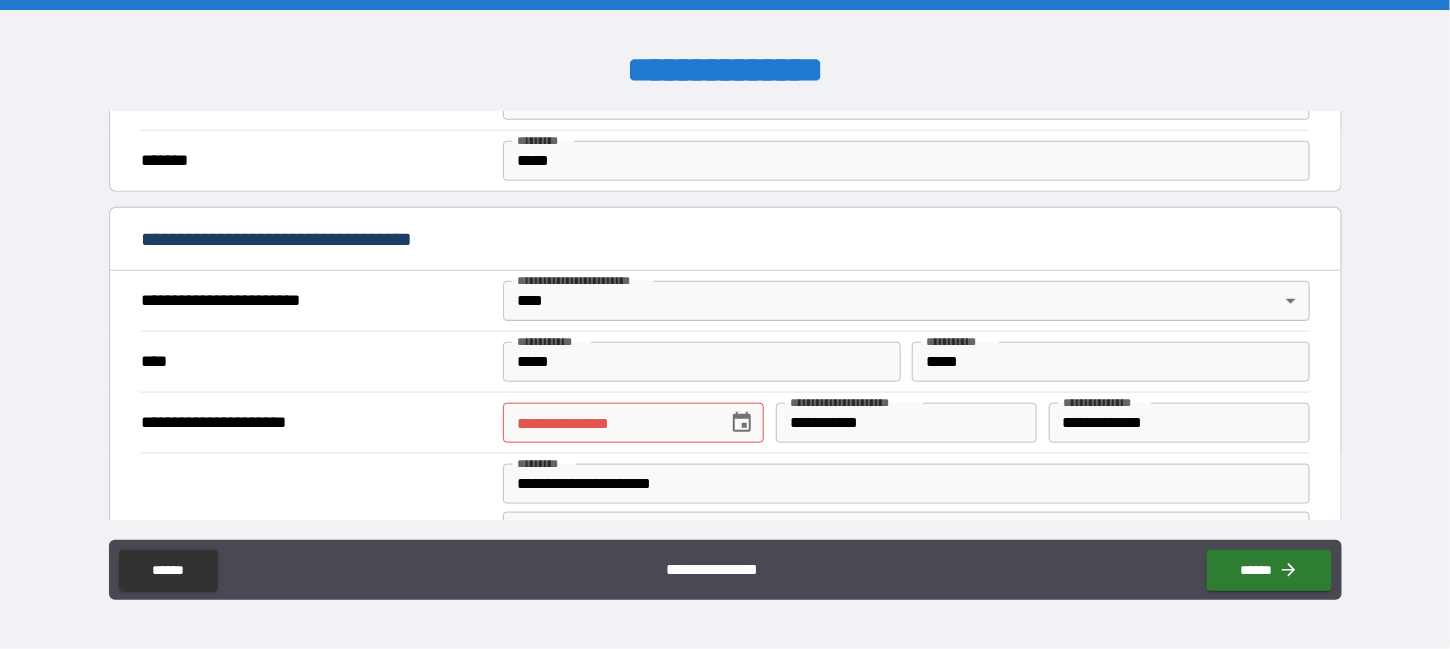scroll, scrollTop: 661, scrollLeft: 0, axis: vertical 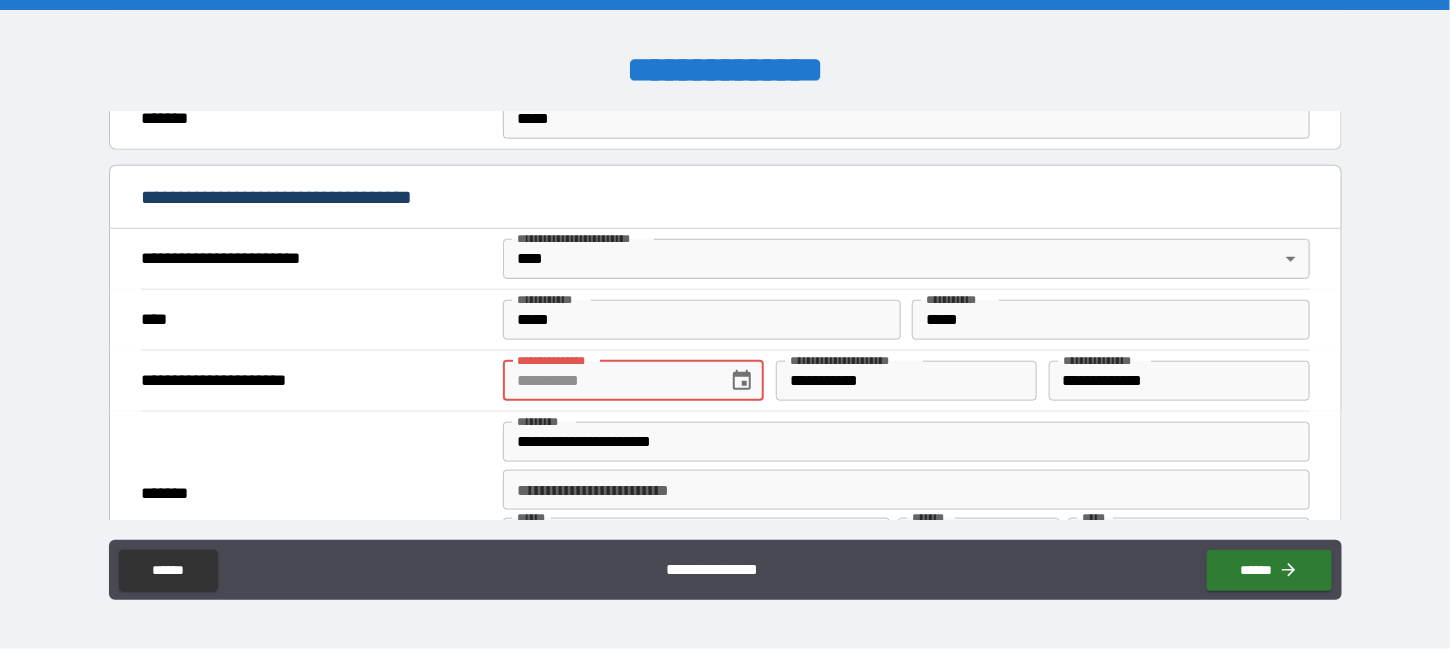 click on "**********" at bounding box center (608, 381) 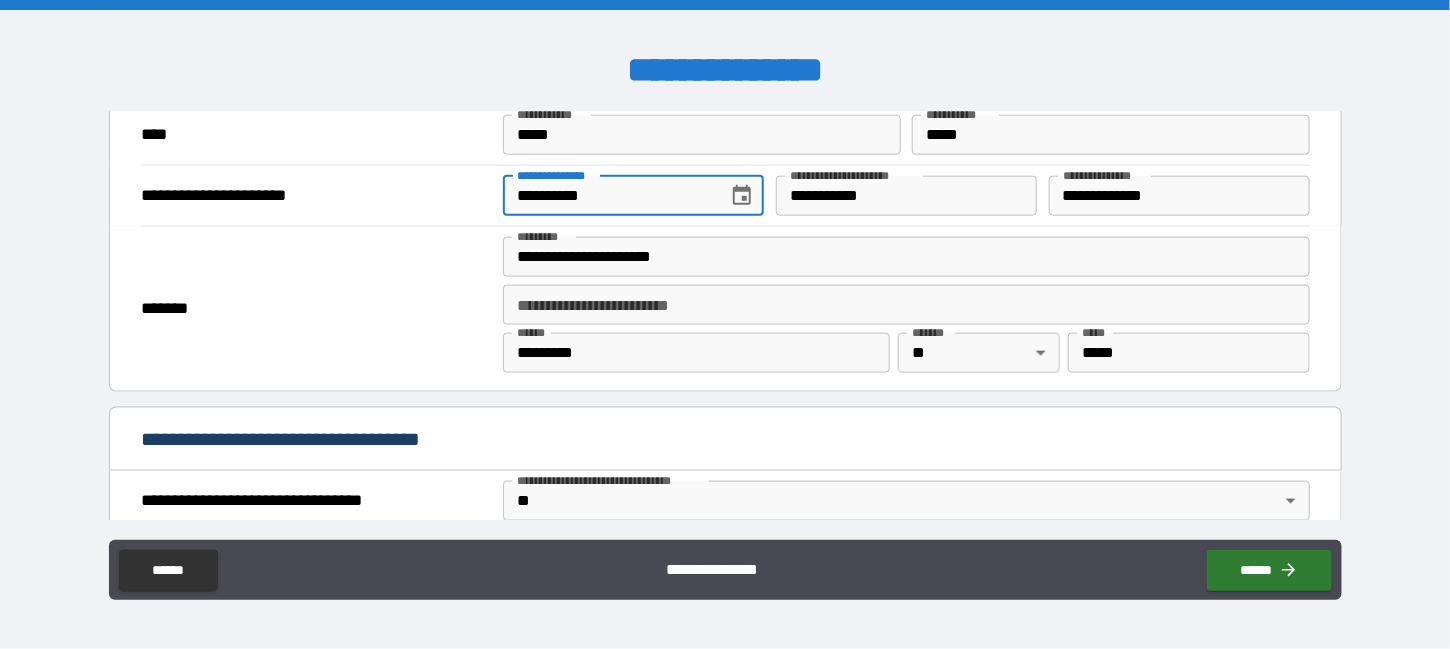 scroll, scrollTop: 861, scrollLeft: 0, axis: vertical 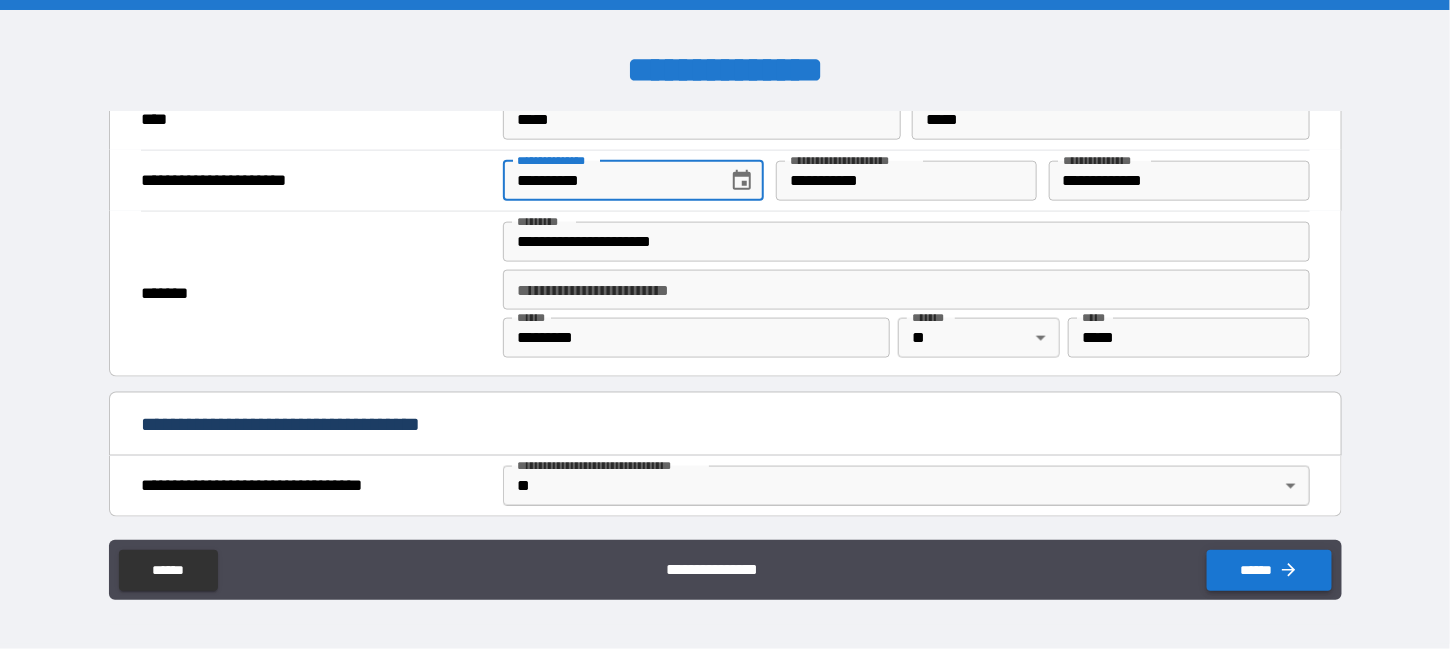 type on "**********" 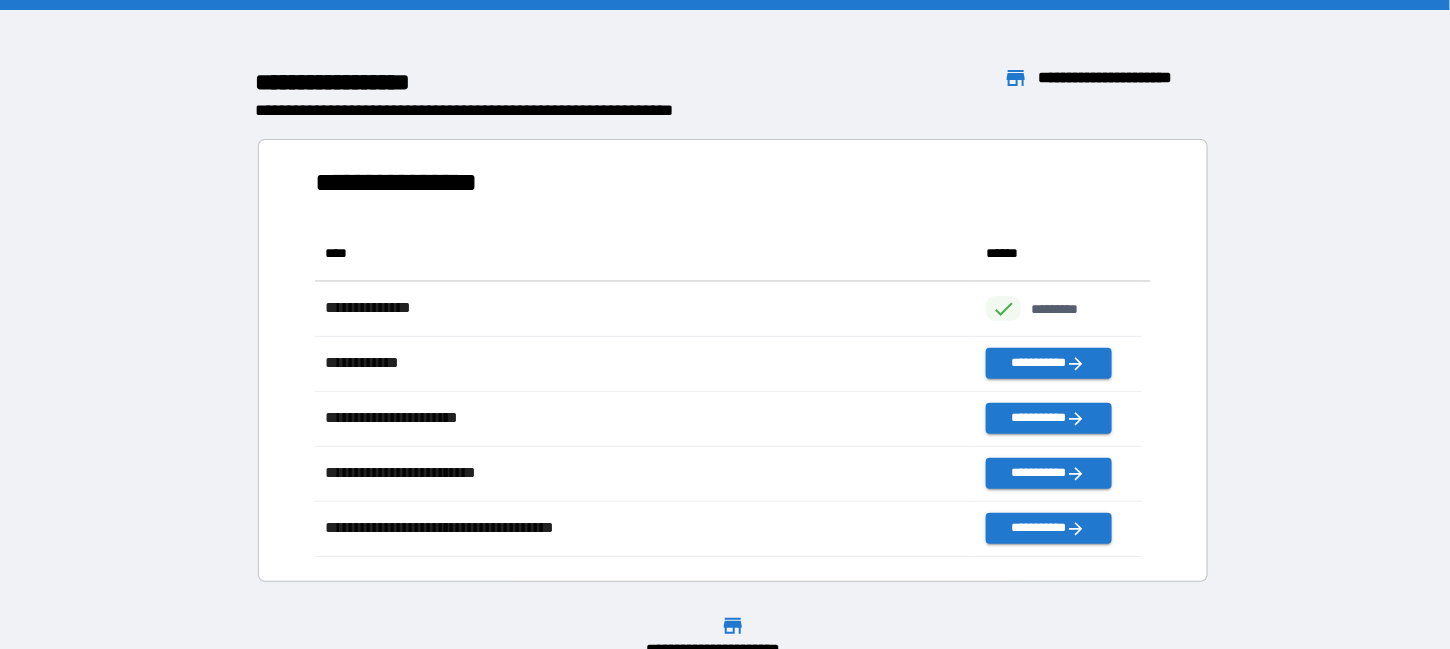 scroll, scrollTop: 15, scrollLeft: 15, axis: both 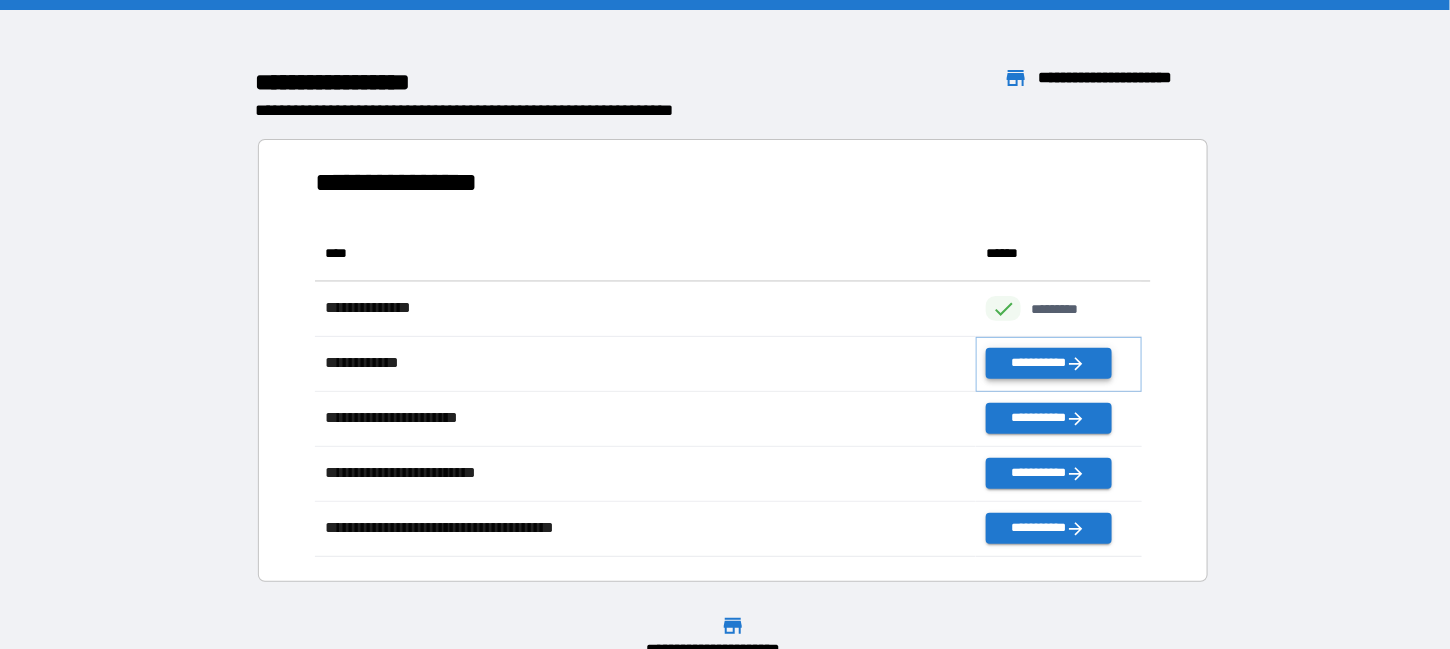 click on "**********" at bounding box center [1048, 363] 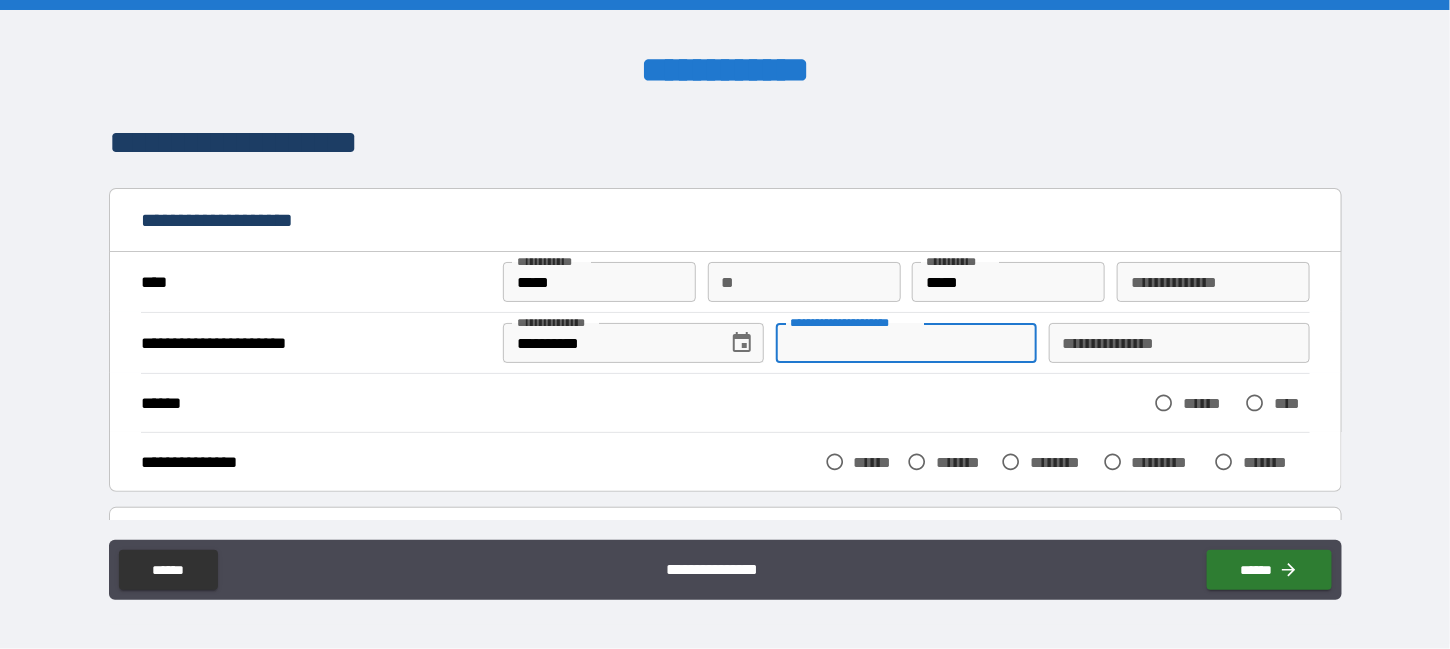 click on "**********" at bounding box center (906, 343) 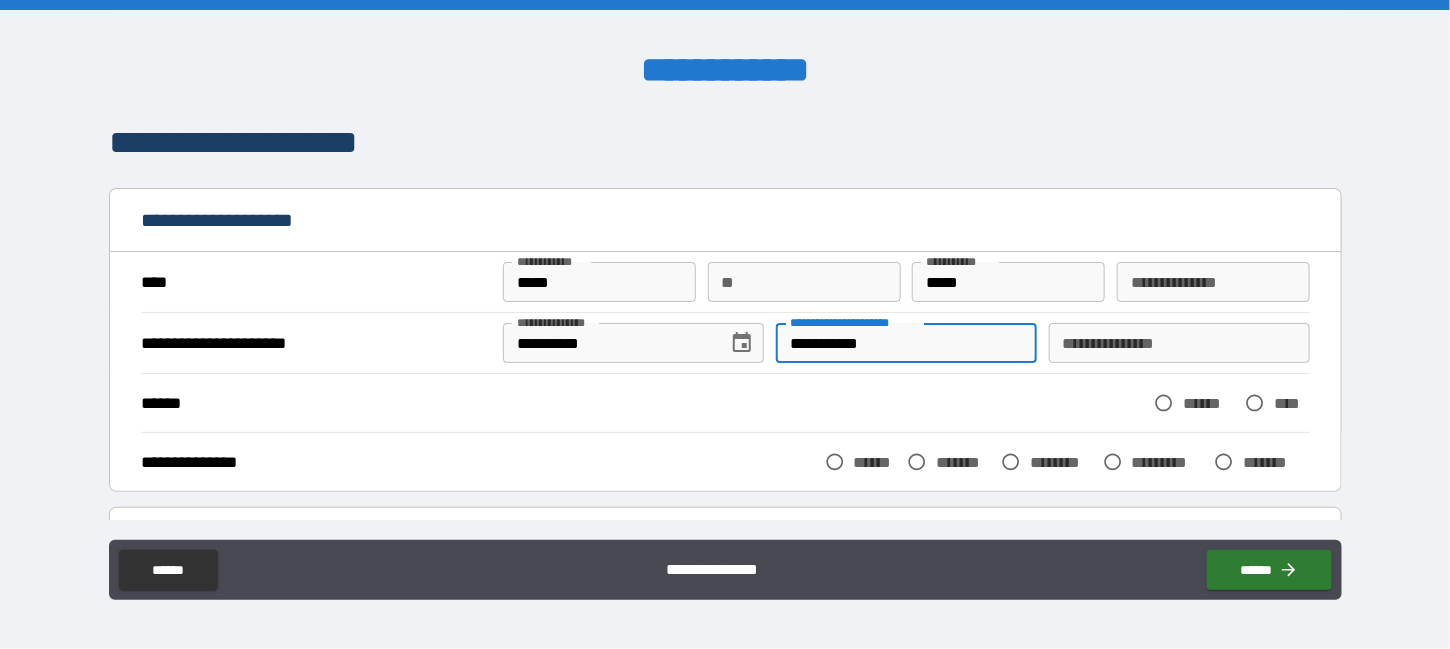 type on "**********" 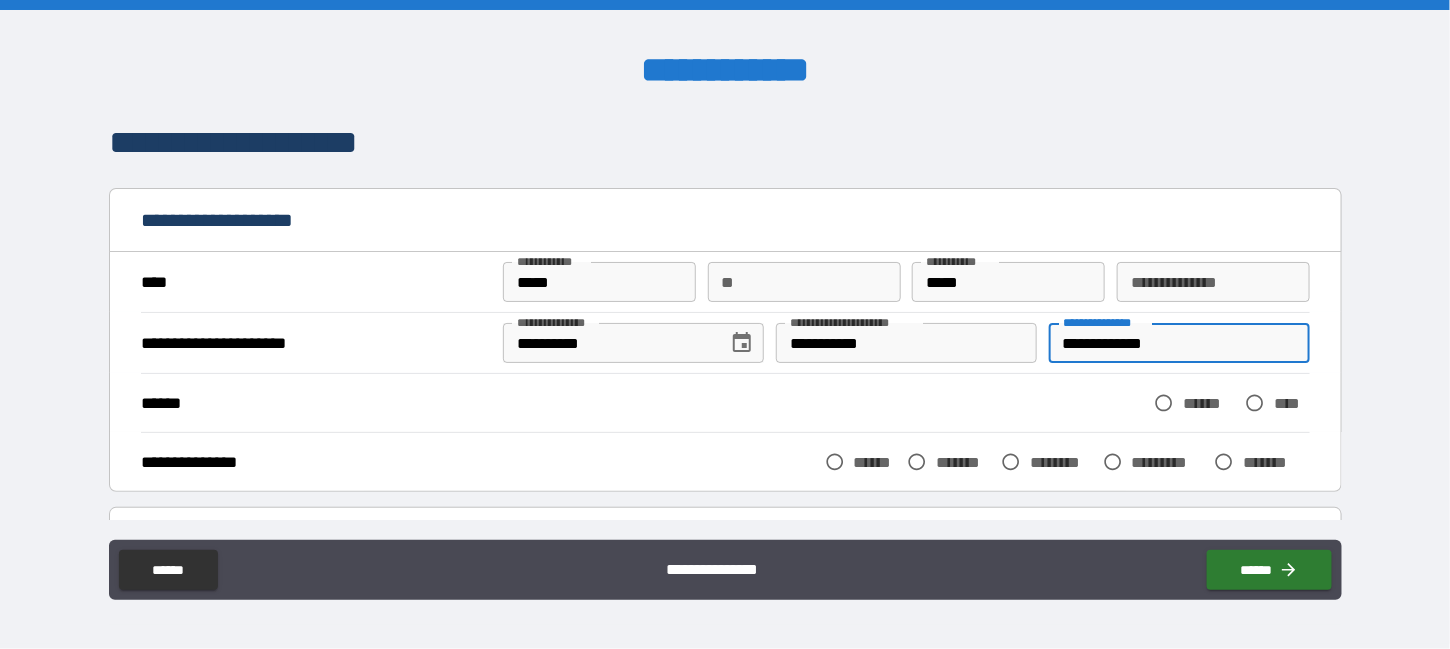 type on "**********" 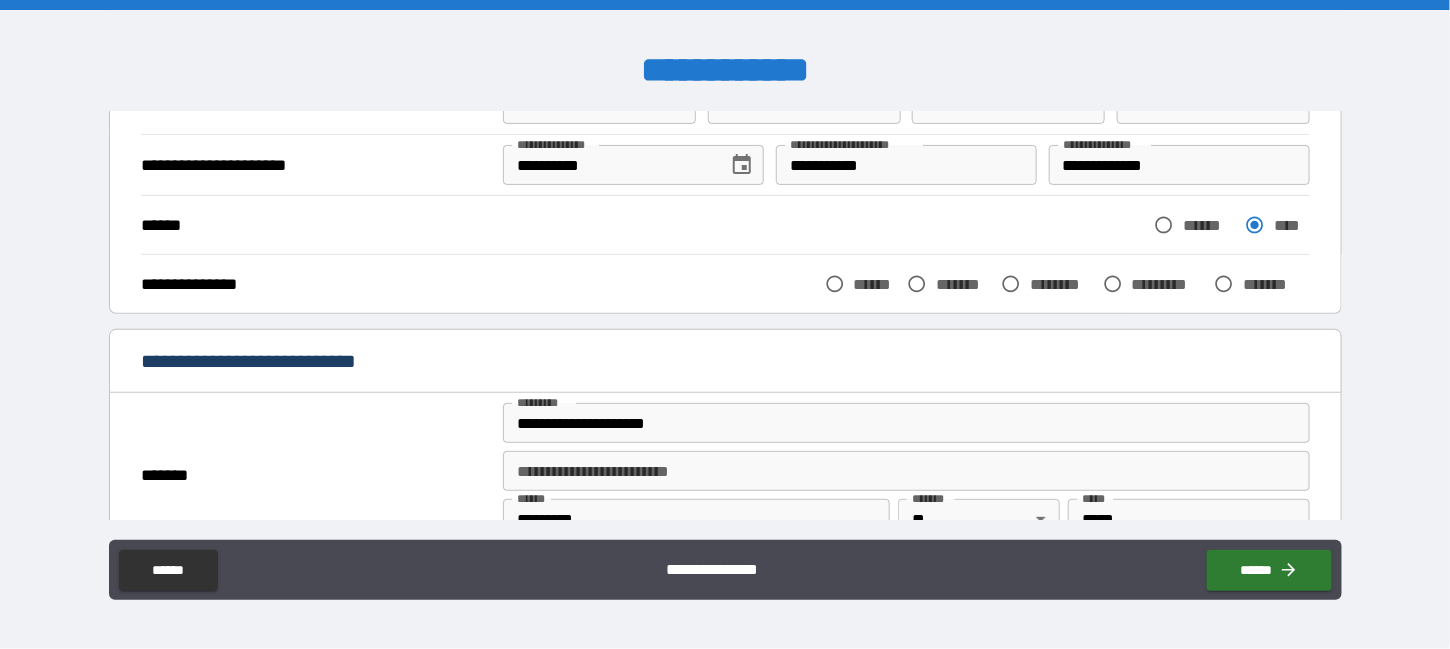 scroll, scrollTop: 200, scrollLeft: 0, axis: vertical 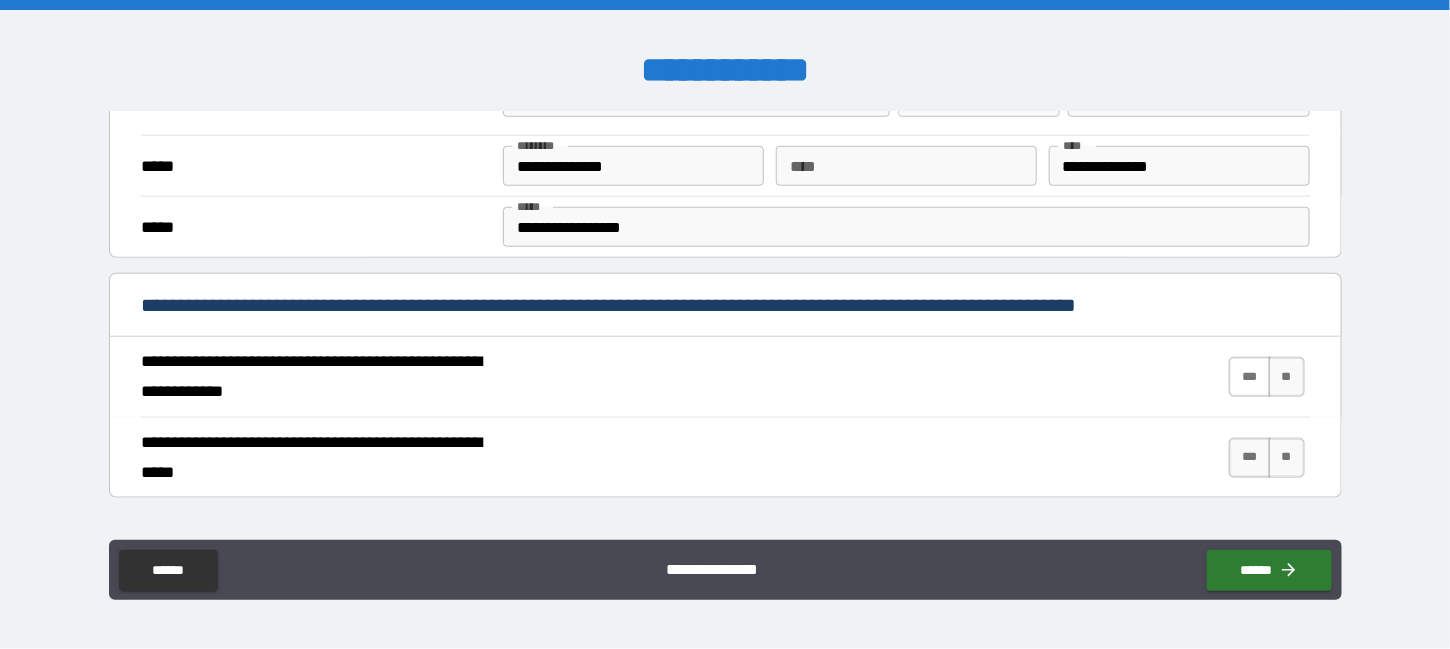 click on "***" at bounding box center [1250, 377] 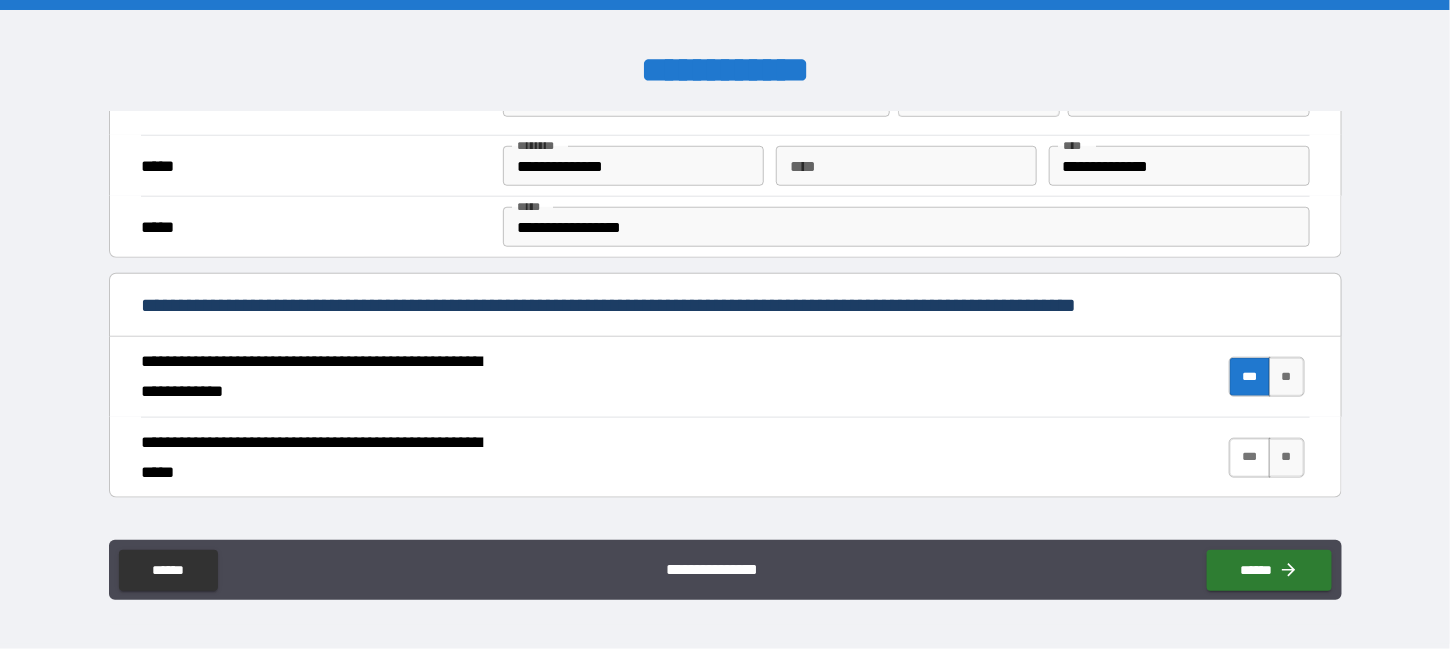 click on "***" at bounding box center [1250, 458] 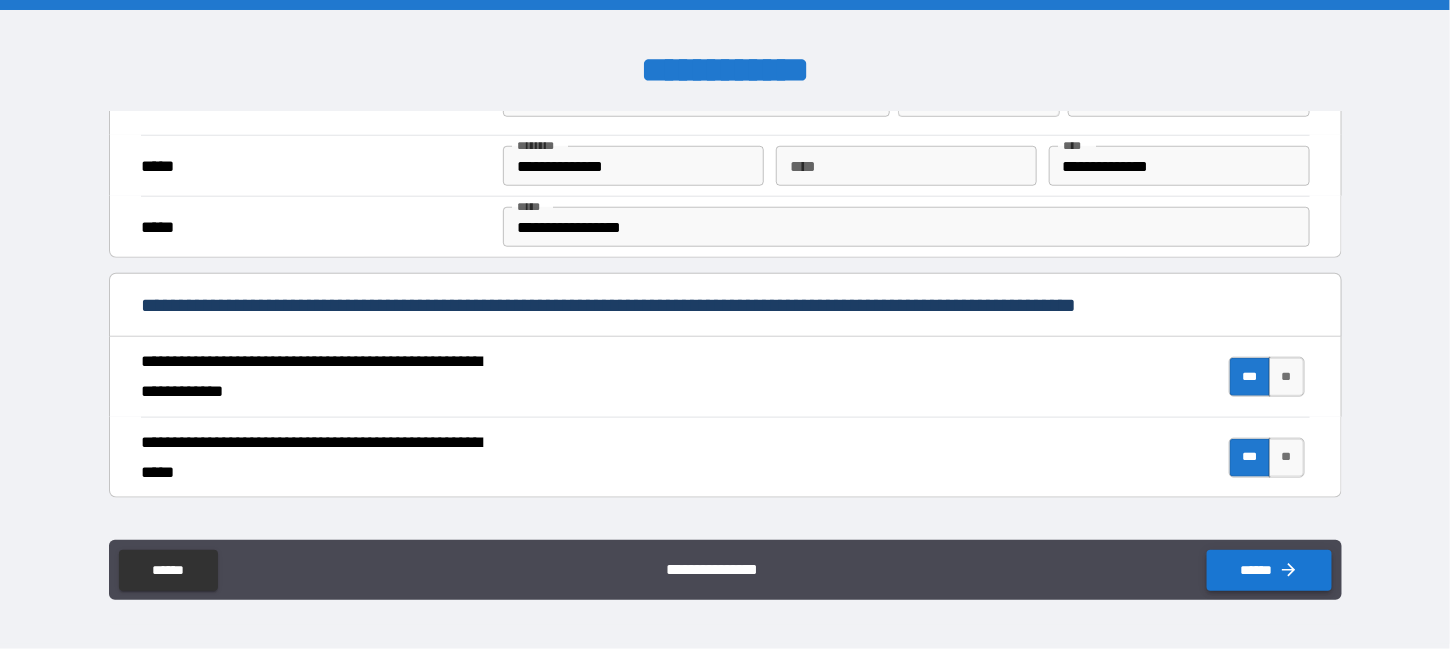 click on "******" at bounding box center (1269, 570) 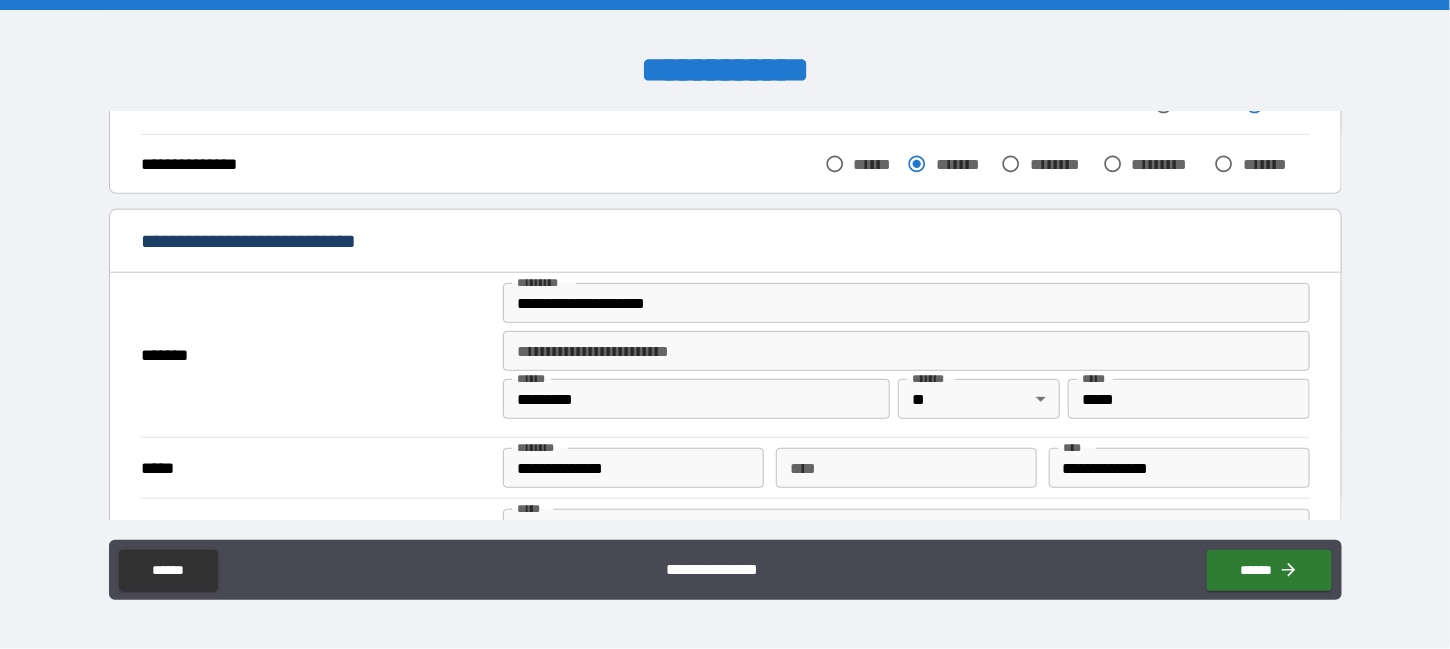 scroll, scrollTop: 300, scrollLeft: 0, axis: vertical 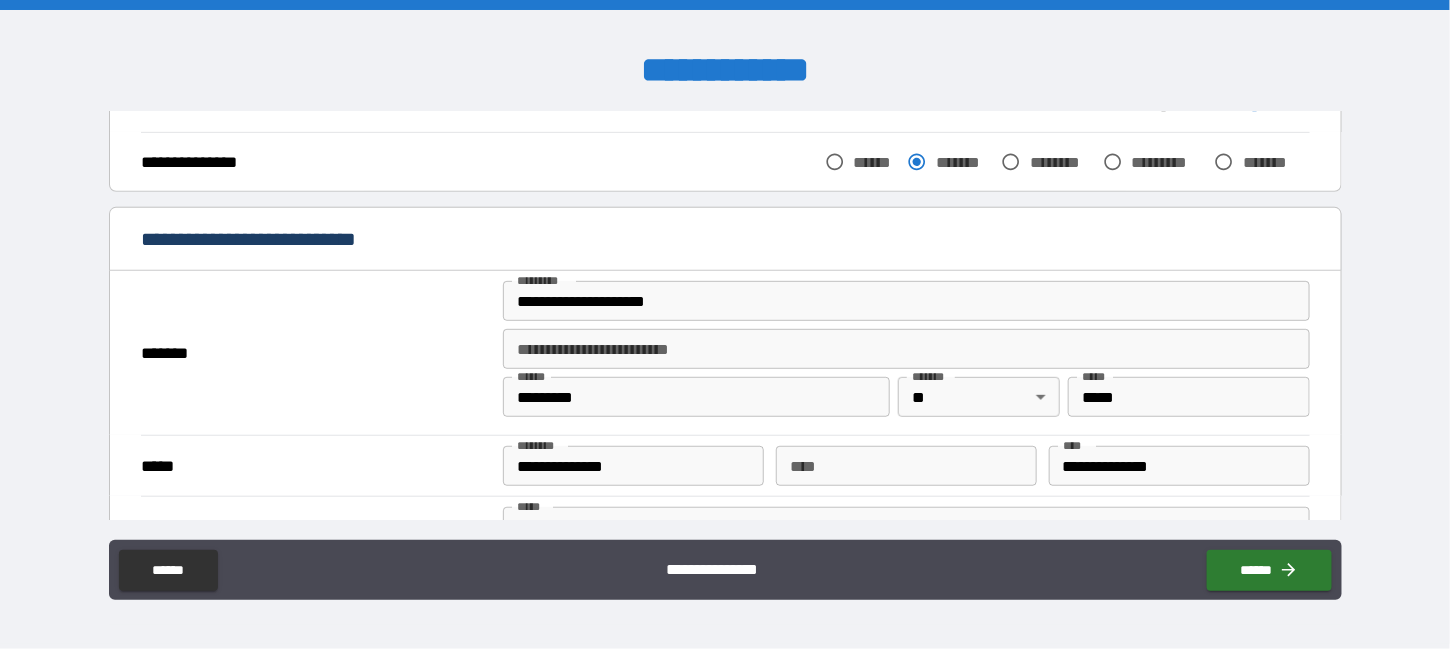 click on "**********" at bounding box center [906, 301] 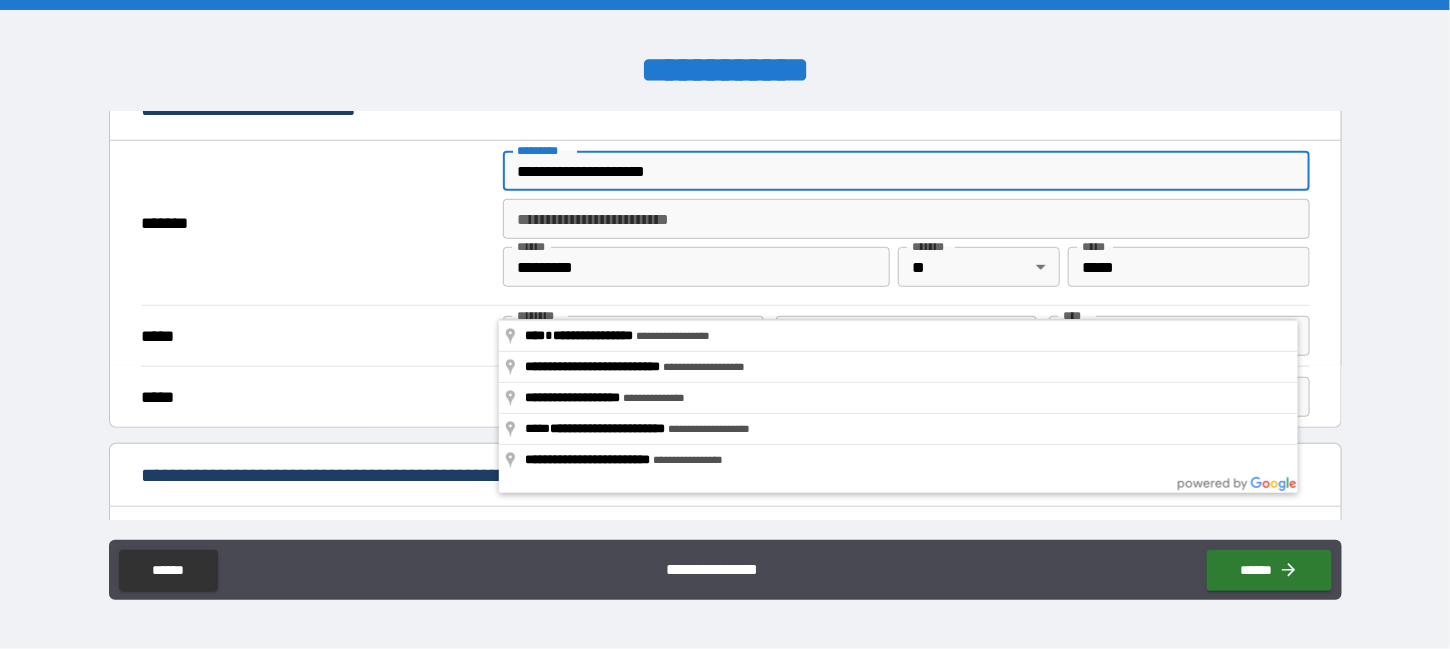 scroll, scrollTop: 300, scrollLeft: 0, axis: vertical 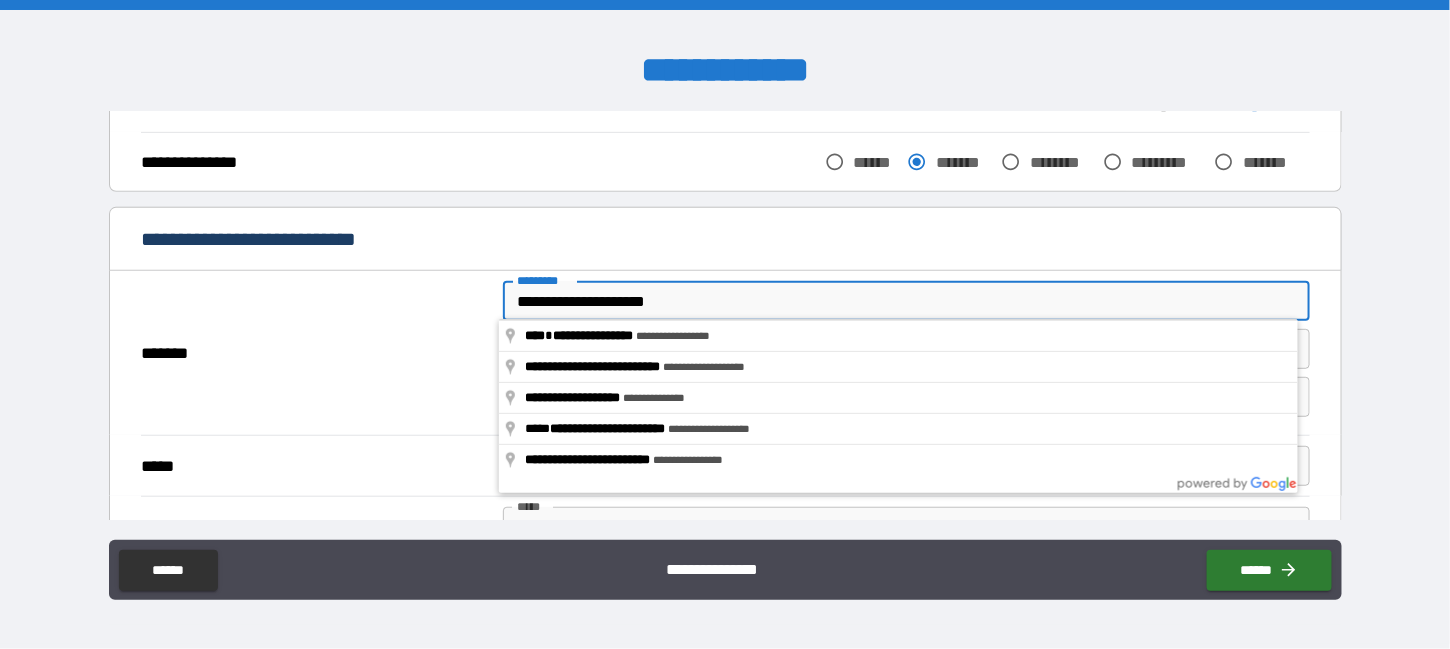 click on "**********" at bounding box center [906, 301] 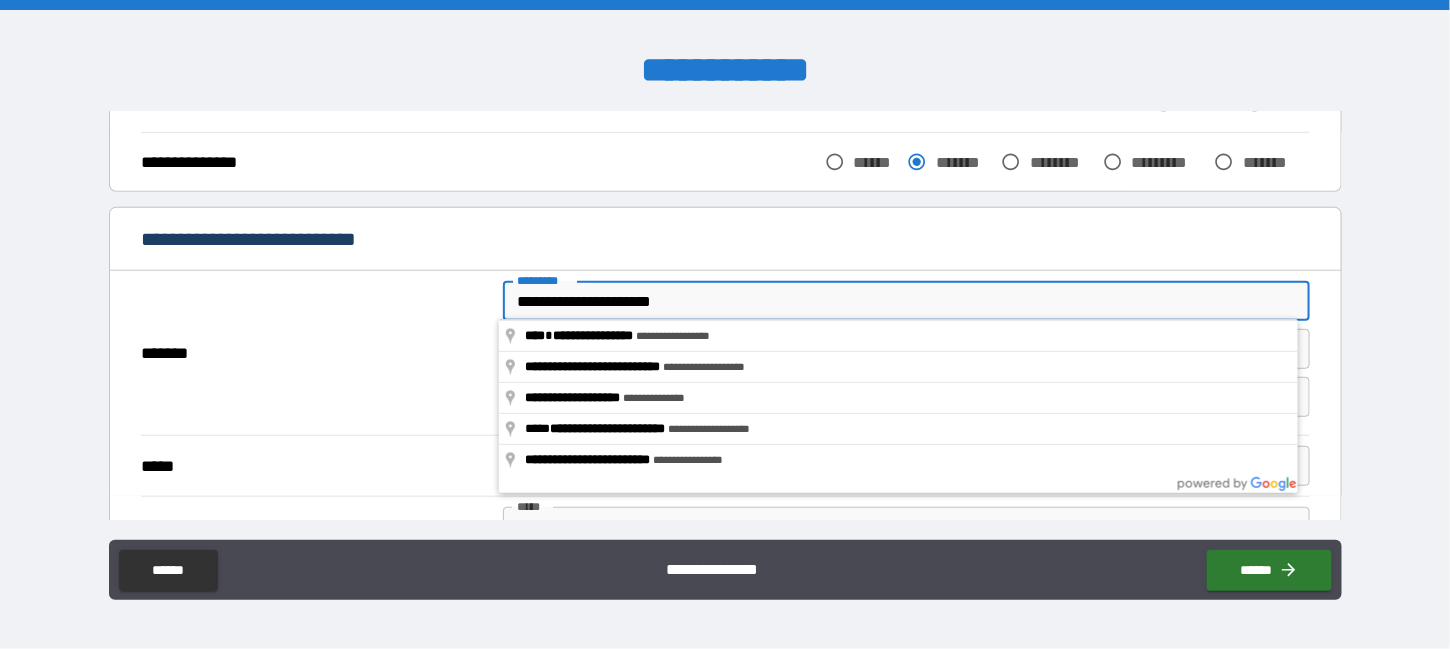 type on "*" 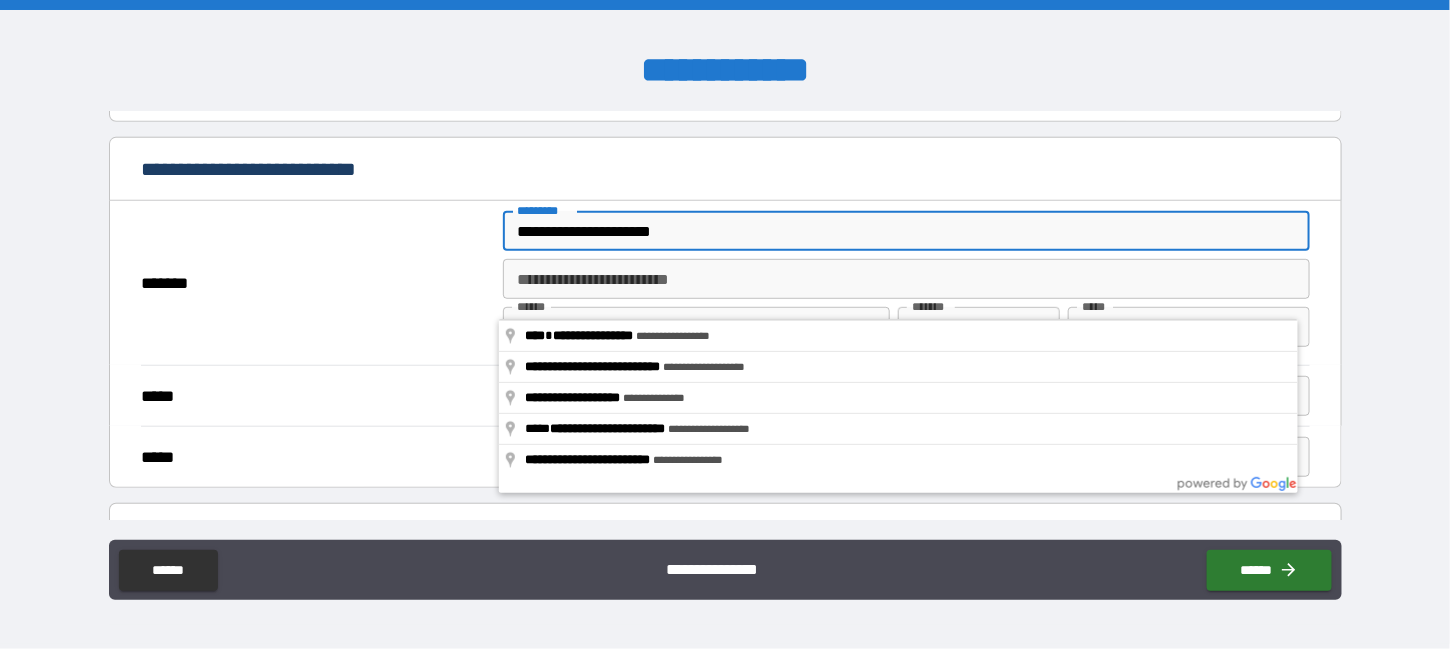 scroll, scrollTop: 500, scrollLeft: 0, axis: vertical 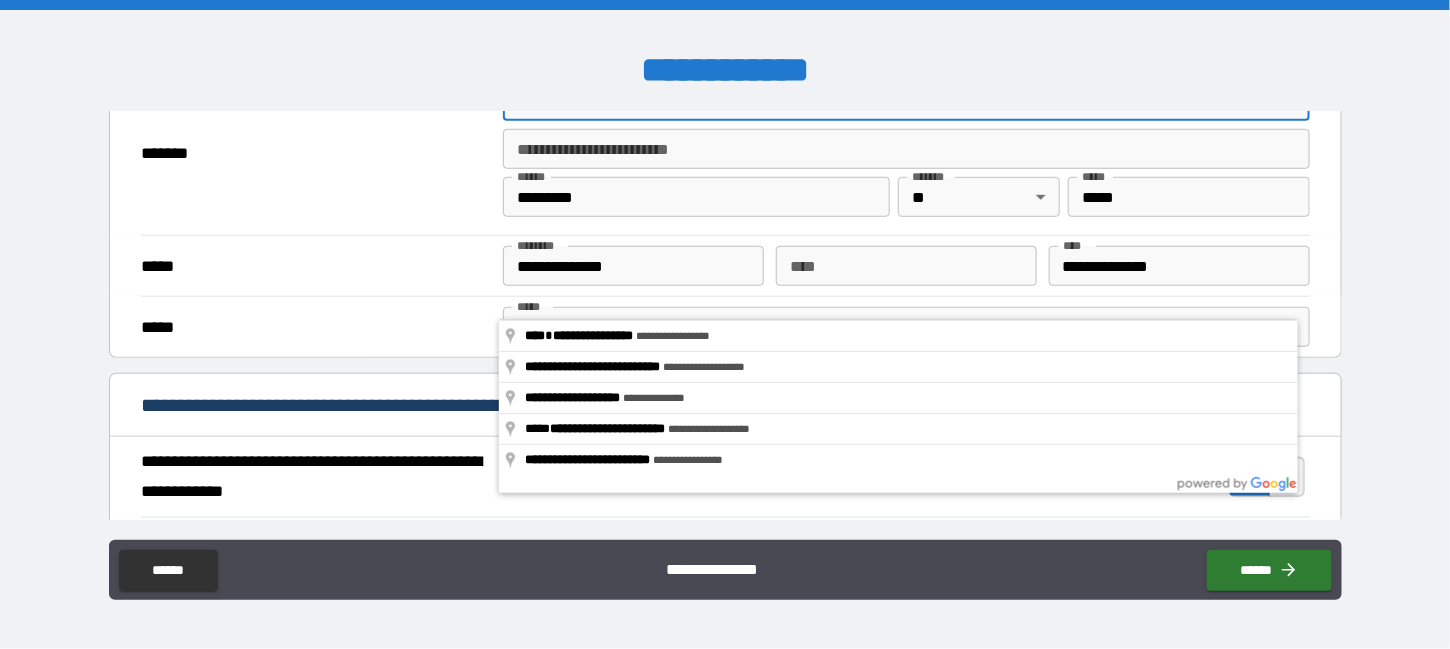 click on "**********" at bounding box center [725, 327] 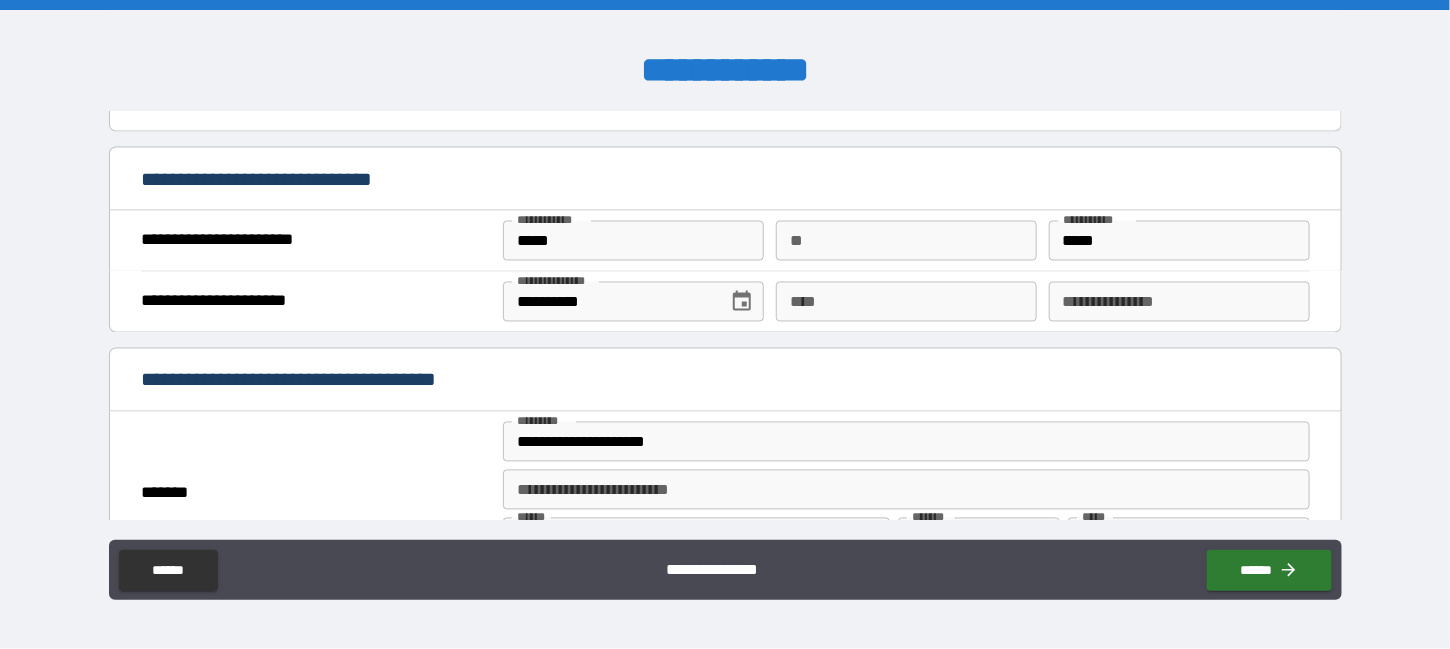 scroll, scrollTop: 1200, scrollLeft: 0, axis: vertical 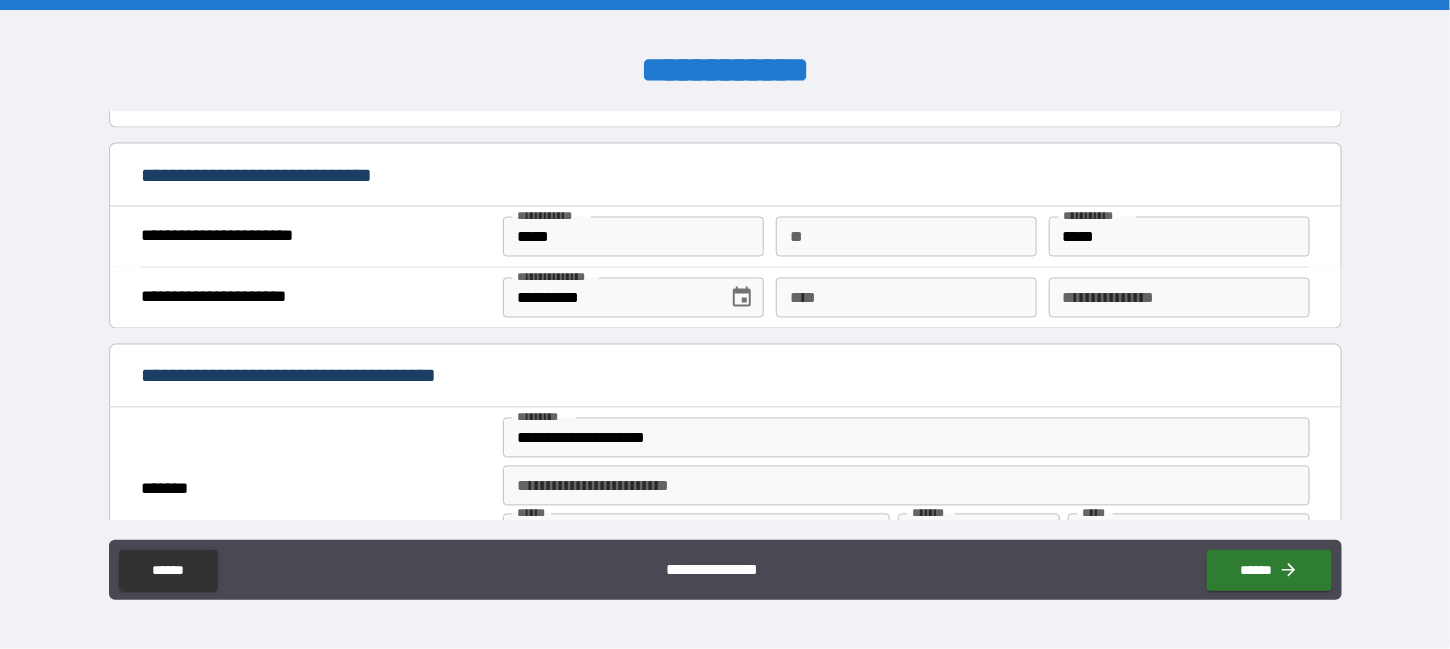 click on "****" at bounding box center [906, 298] 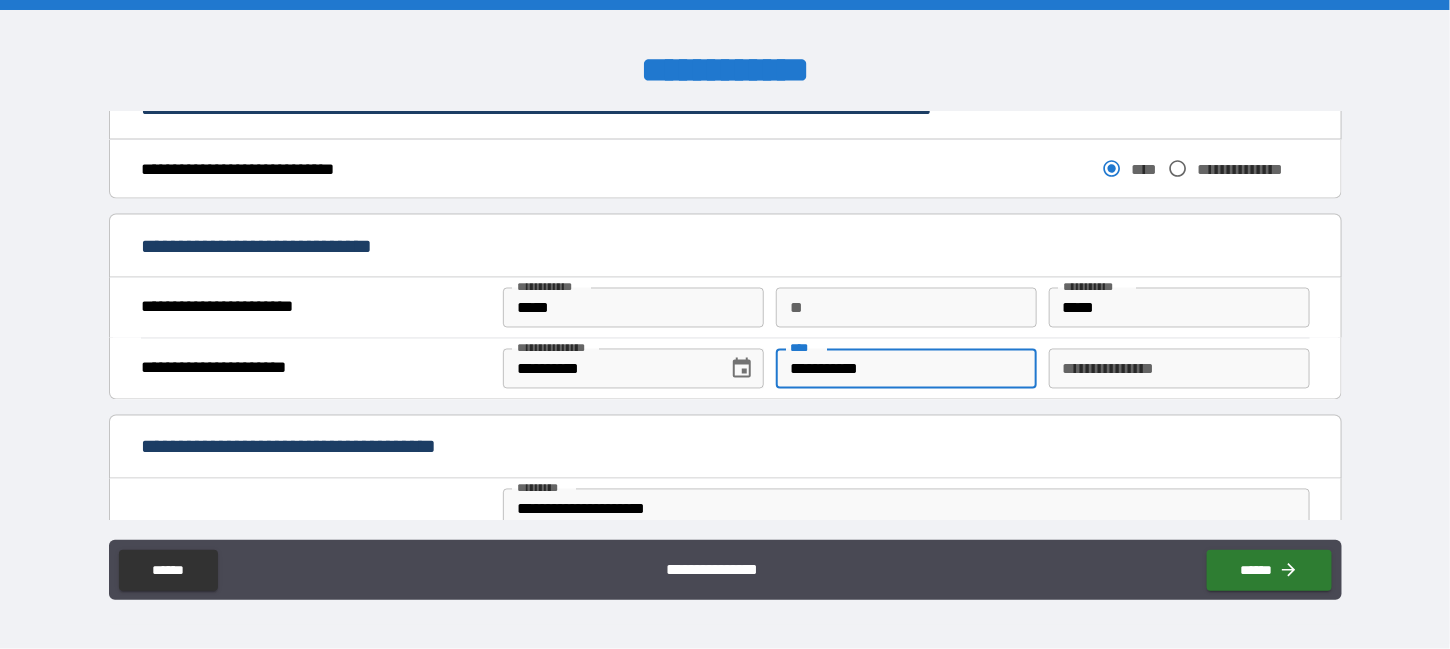 scroll, scrollTop: 1100, scrollLeft: 0, axis: vertical 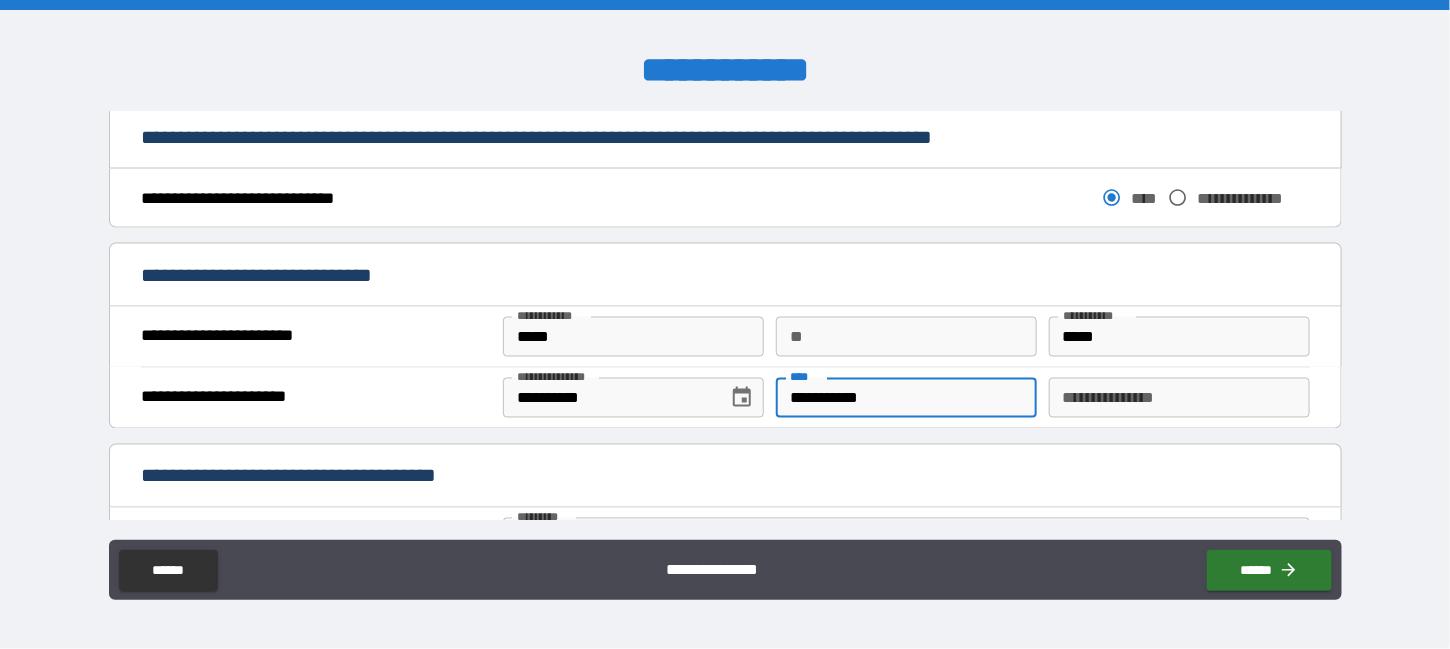 type on "**********" 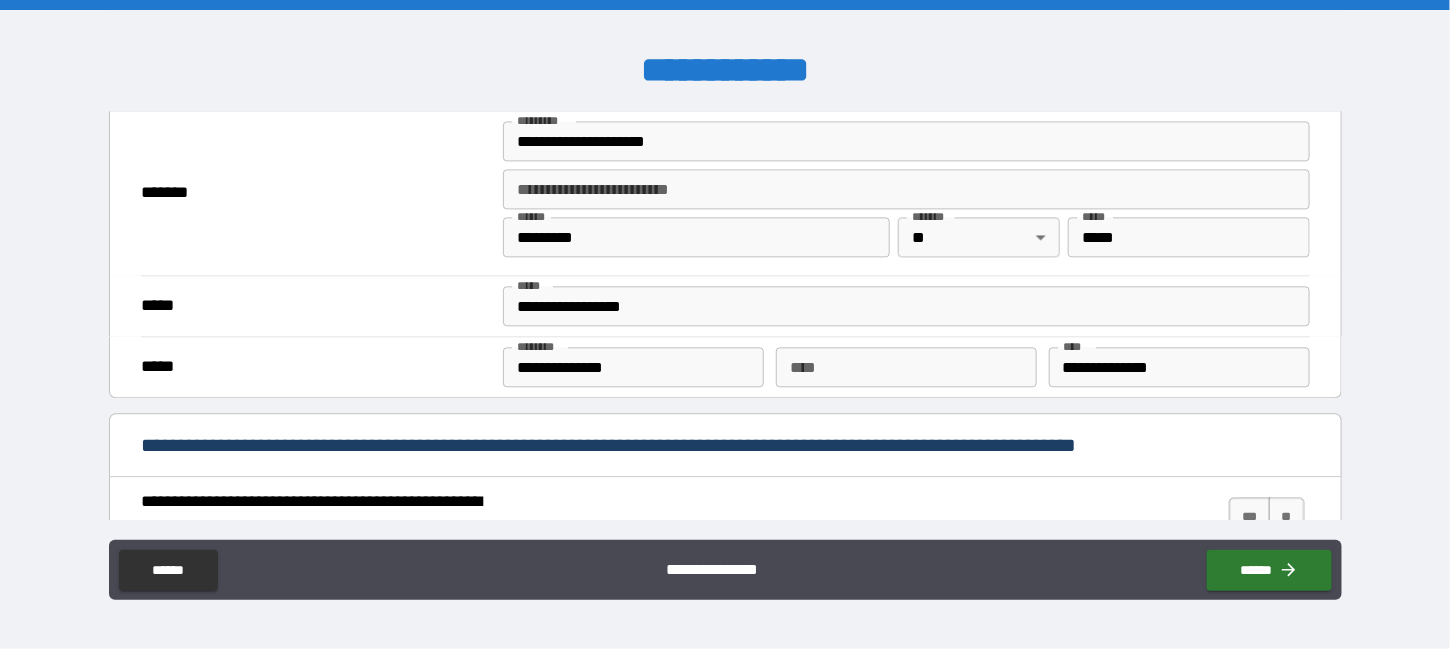 scroll, scrollTop: 1500, scrollLeft: 0, axis: vertical 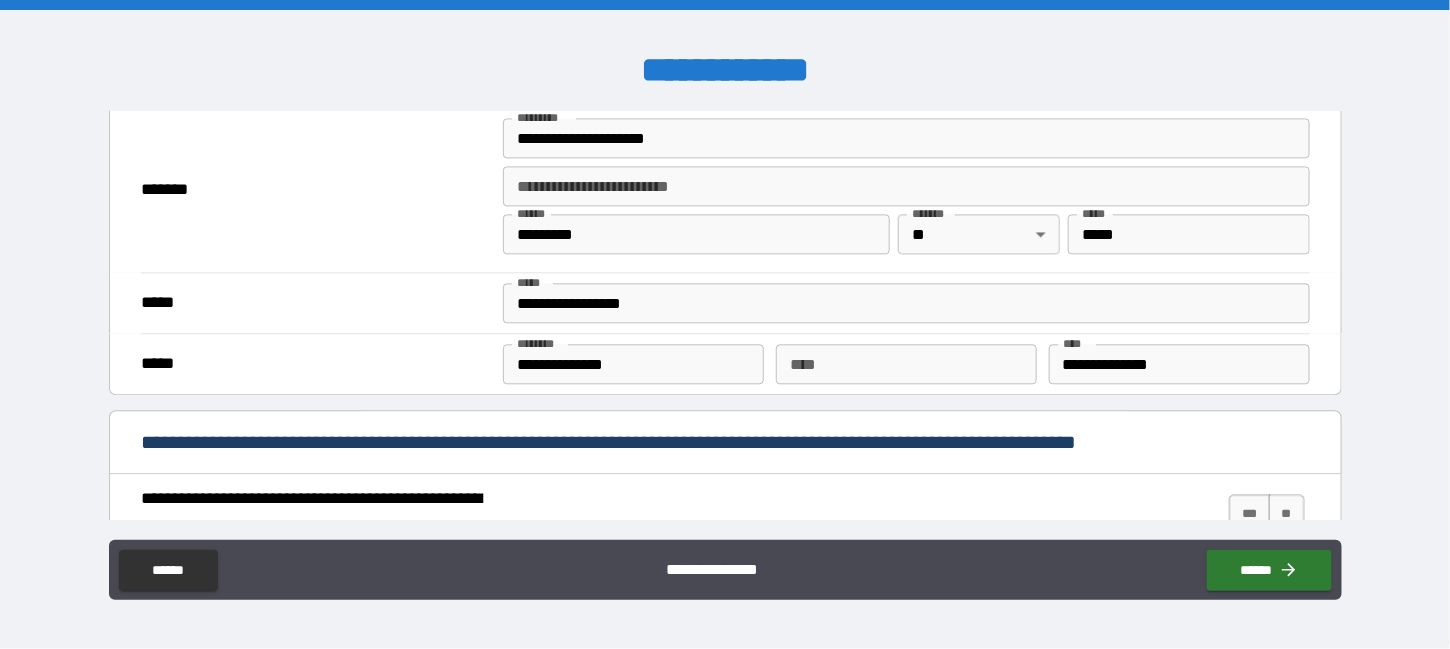 type on "**********" 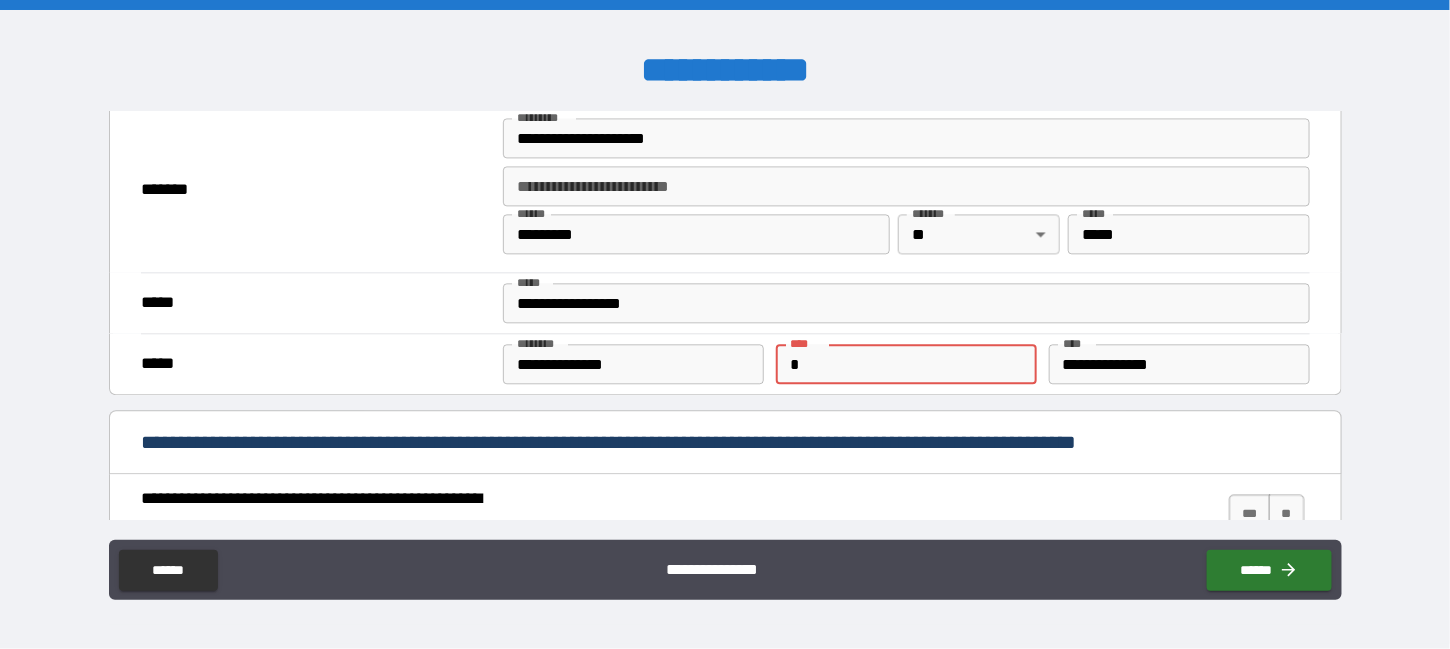click on "**** * ****" at bounding box center (906, 364) 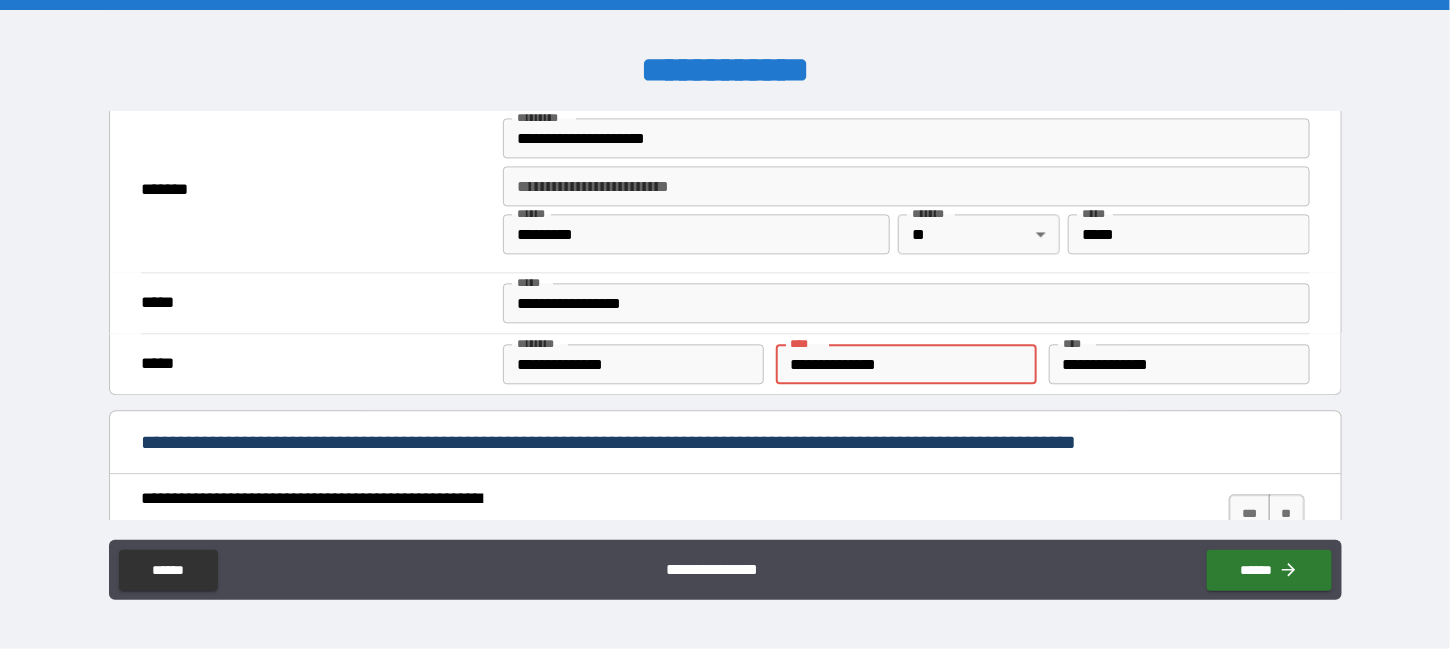 type on "*" 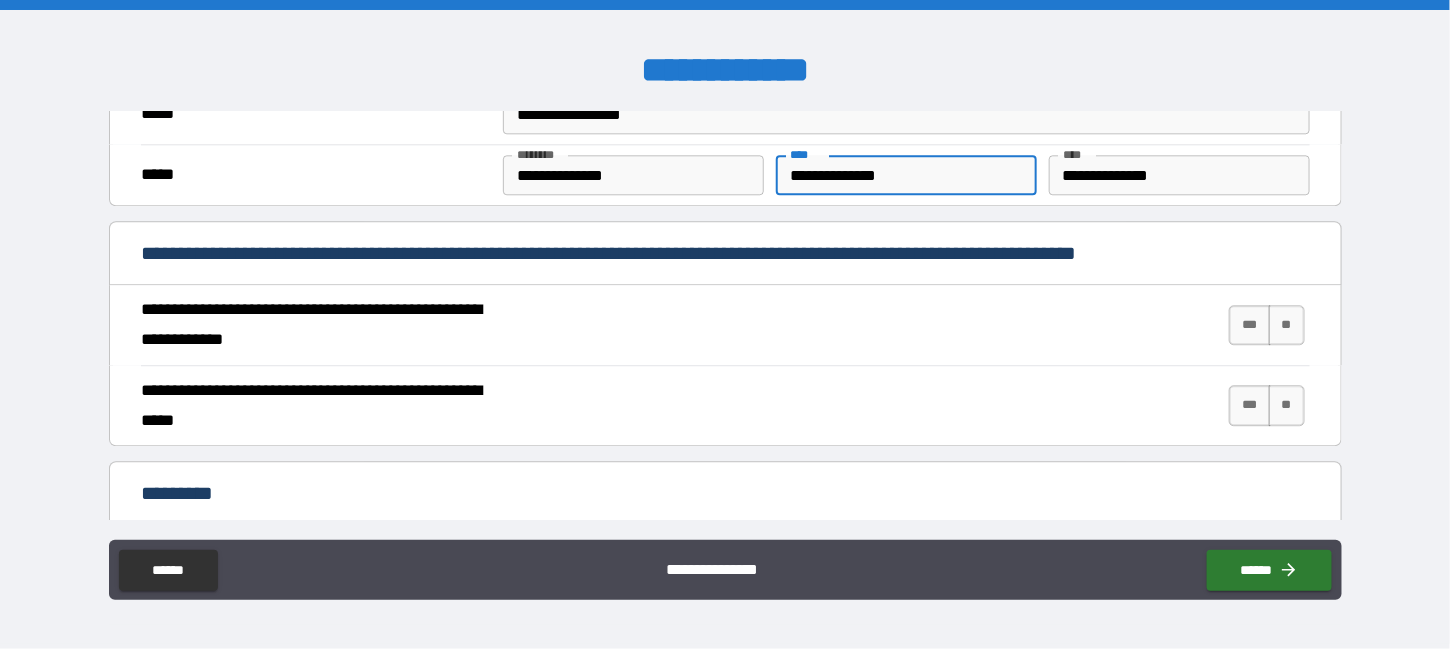 scroll, scrollTop: 1700, scrollLeft: 0, axis: vertical 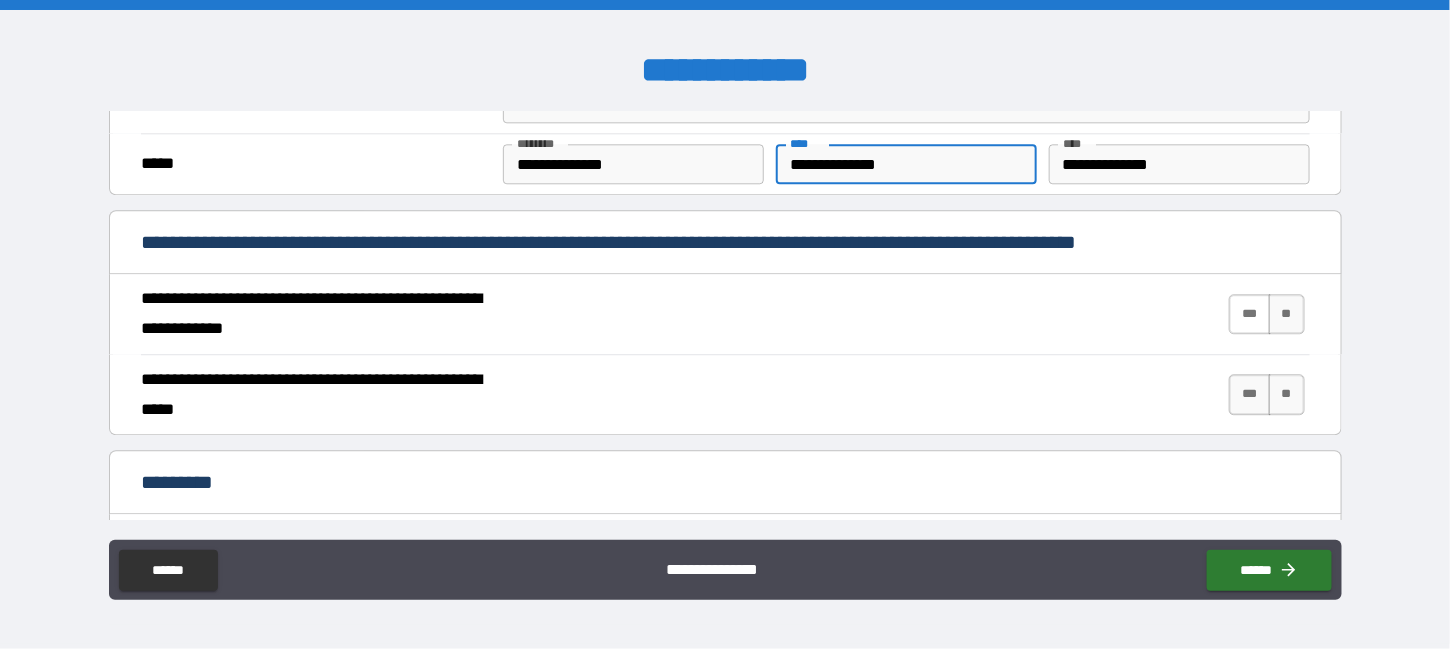 click on "***" at bounding box center [1250, 314] 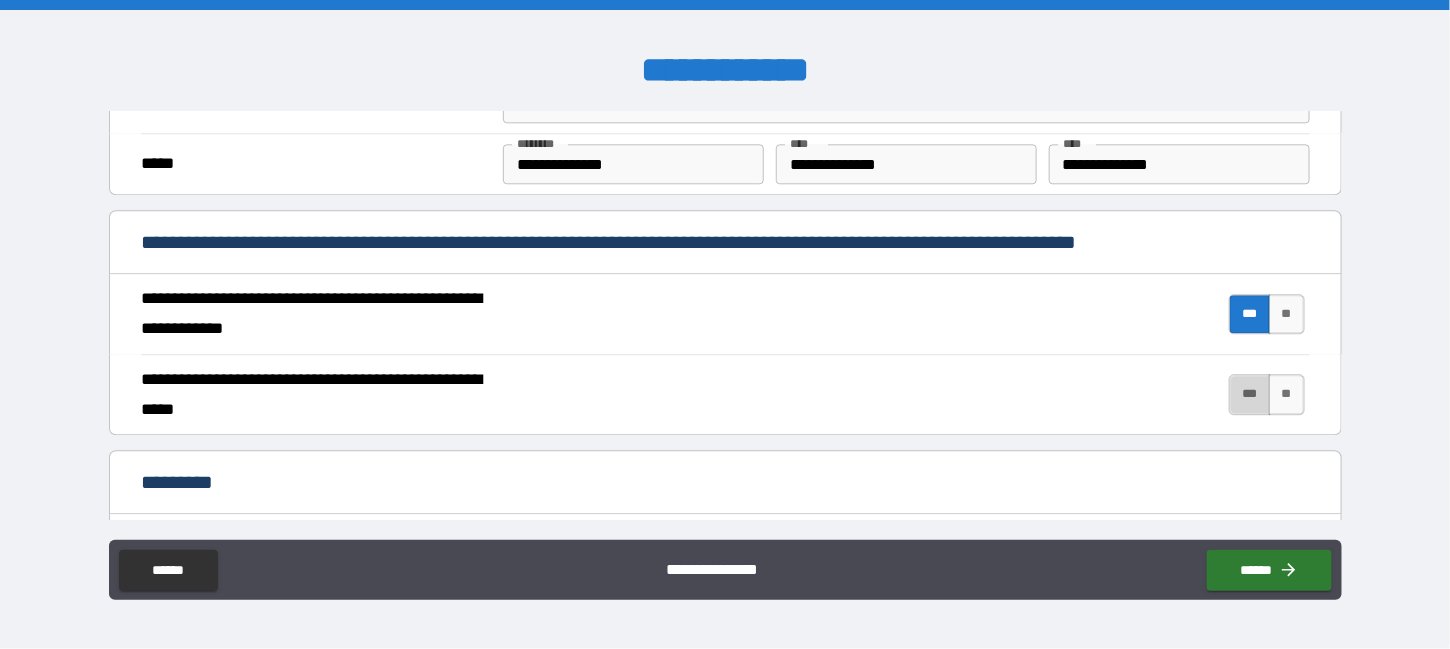 click on "***" at bounding box center (1250, 394) 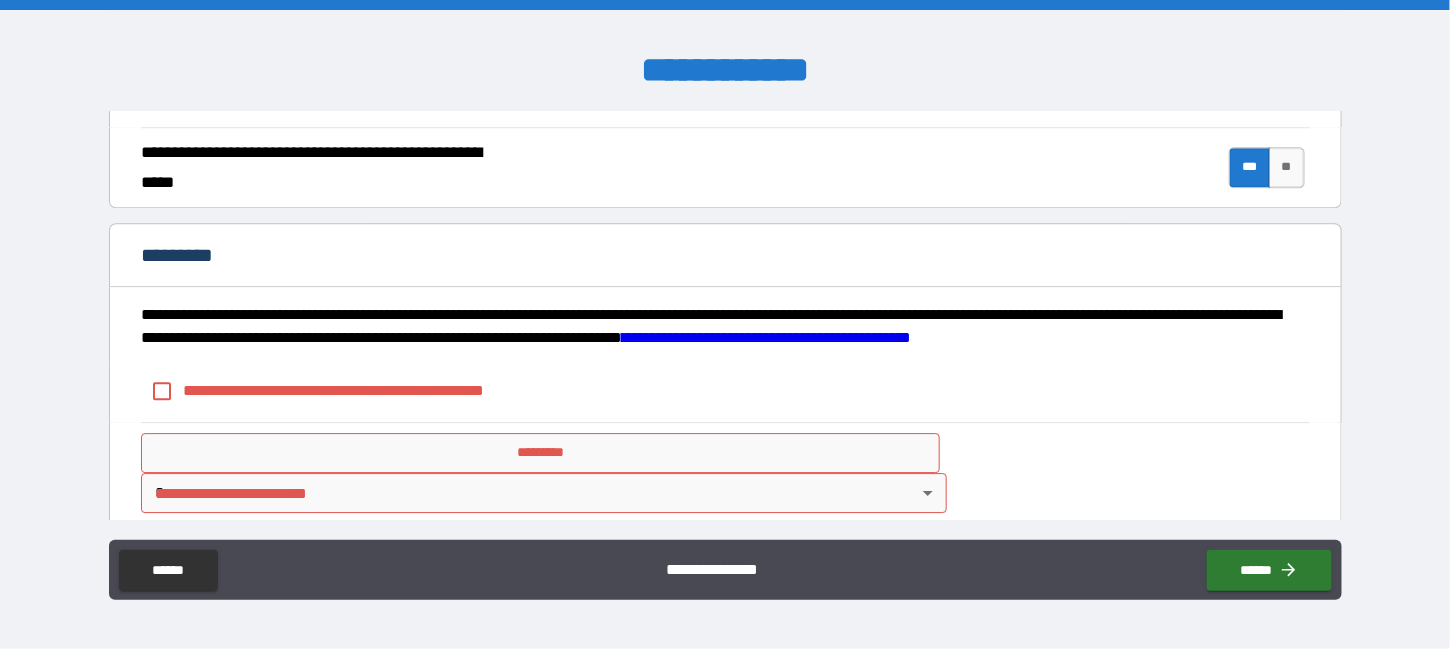 scroll, scrollTop: 1941, scrollLeft: 0, axis: vertical 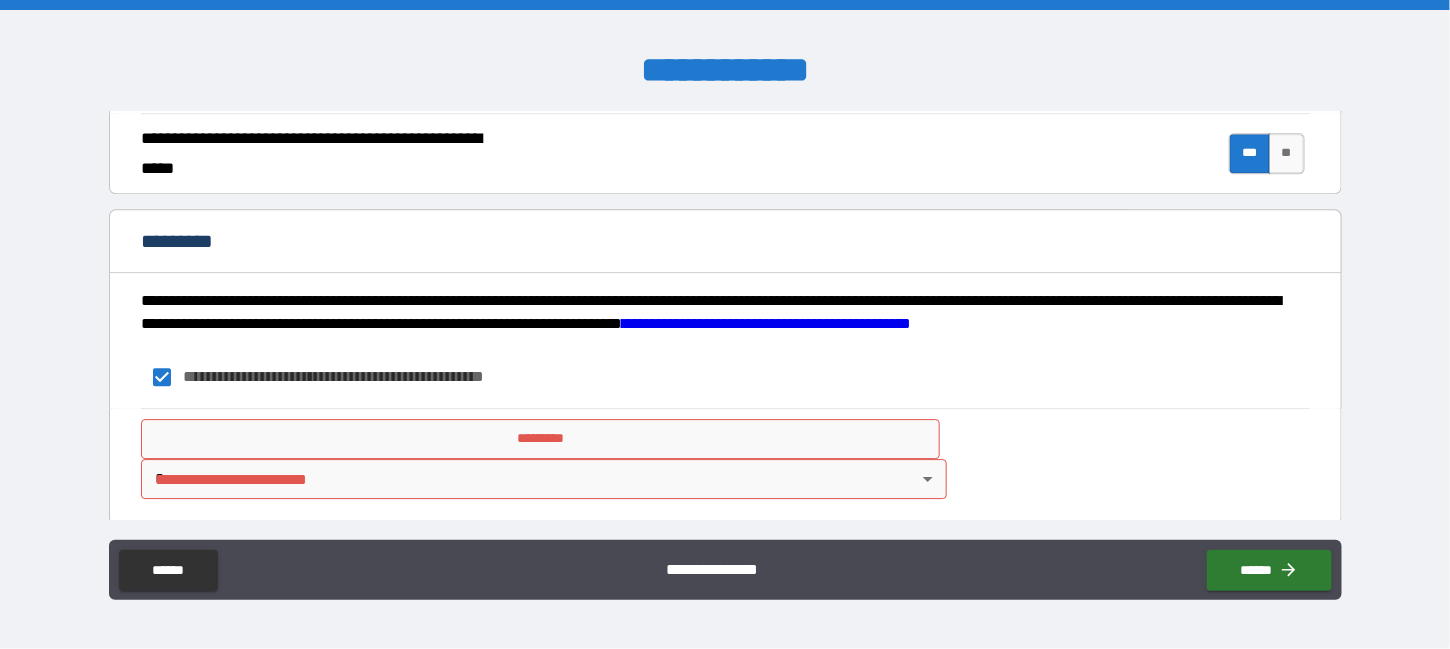 click on "*********" at bounding box center (540, 439) 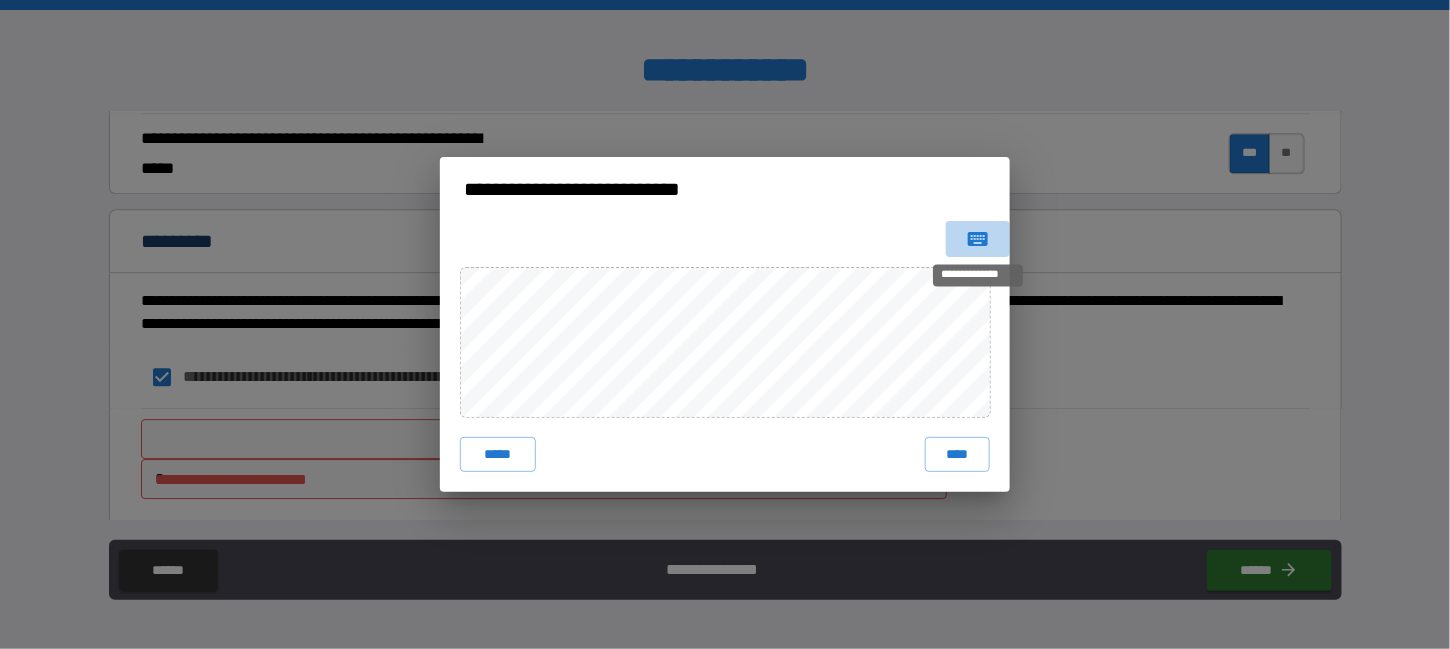 click 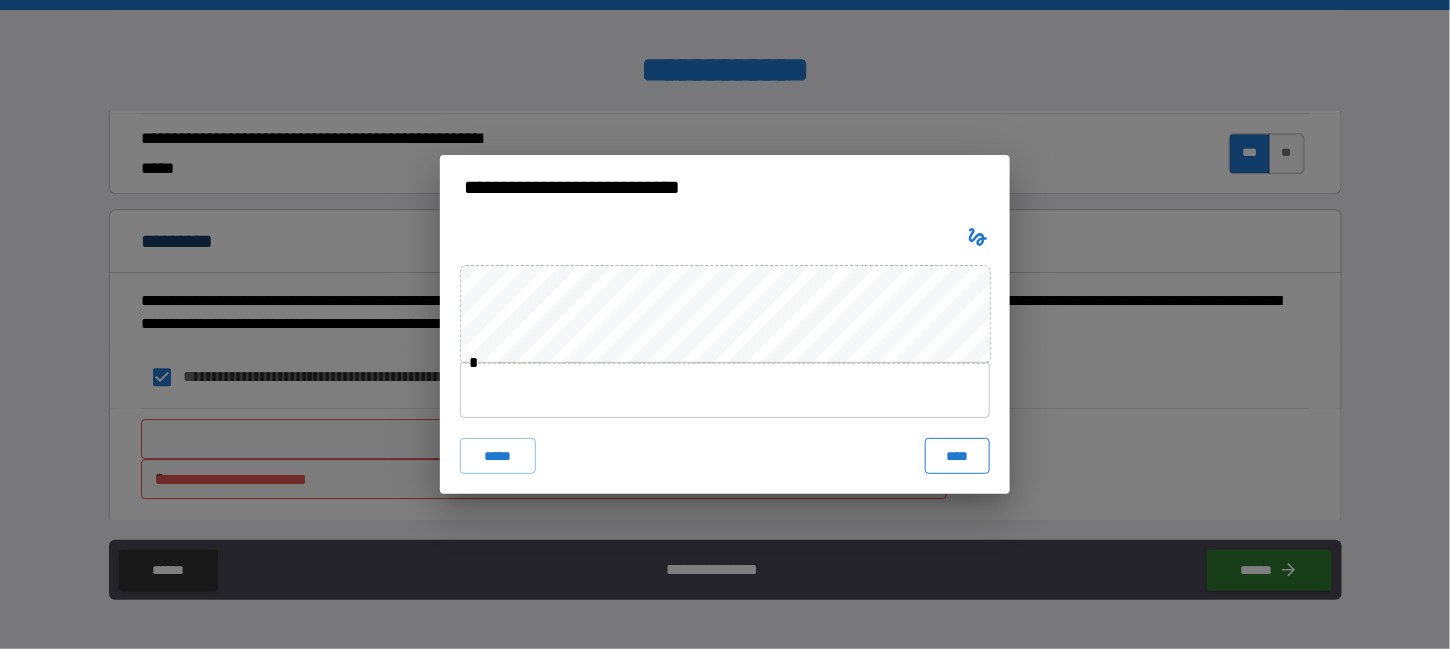 click on "****" at bounding box center [957, 456] 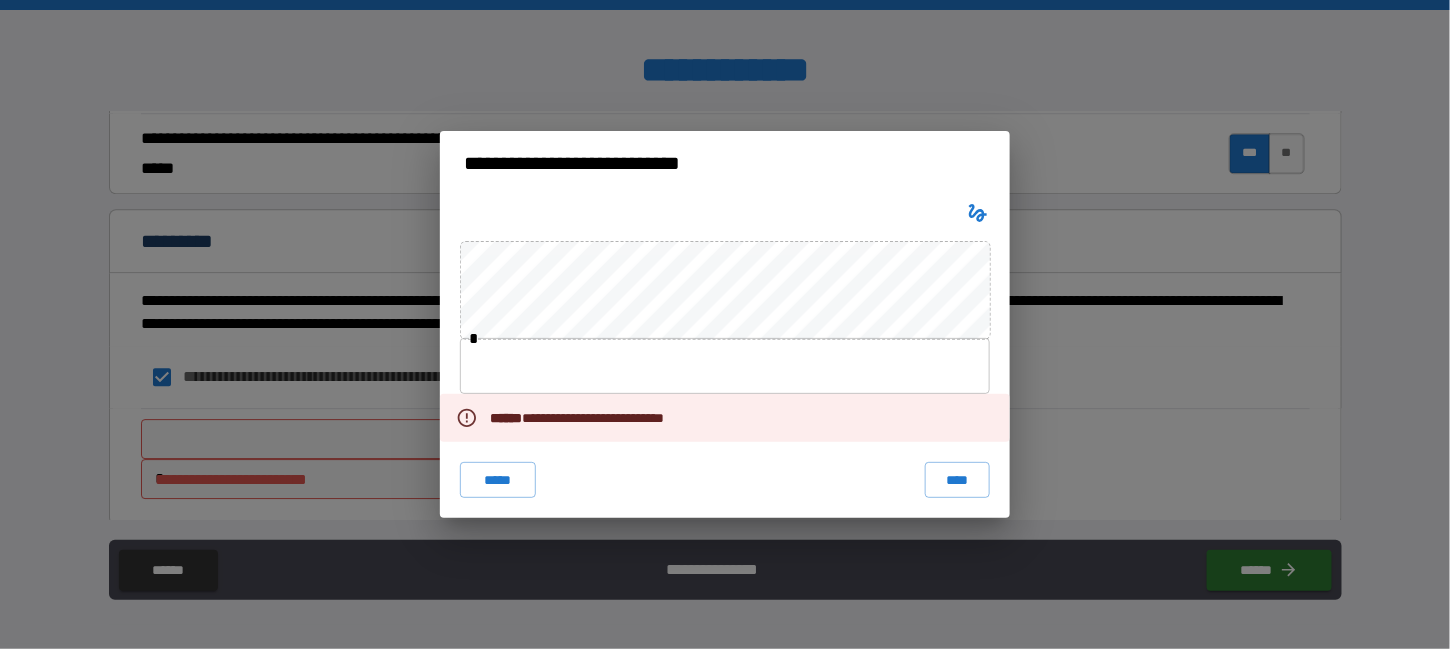 click at bounding box center [725, 366] 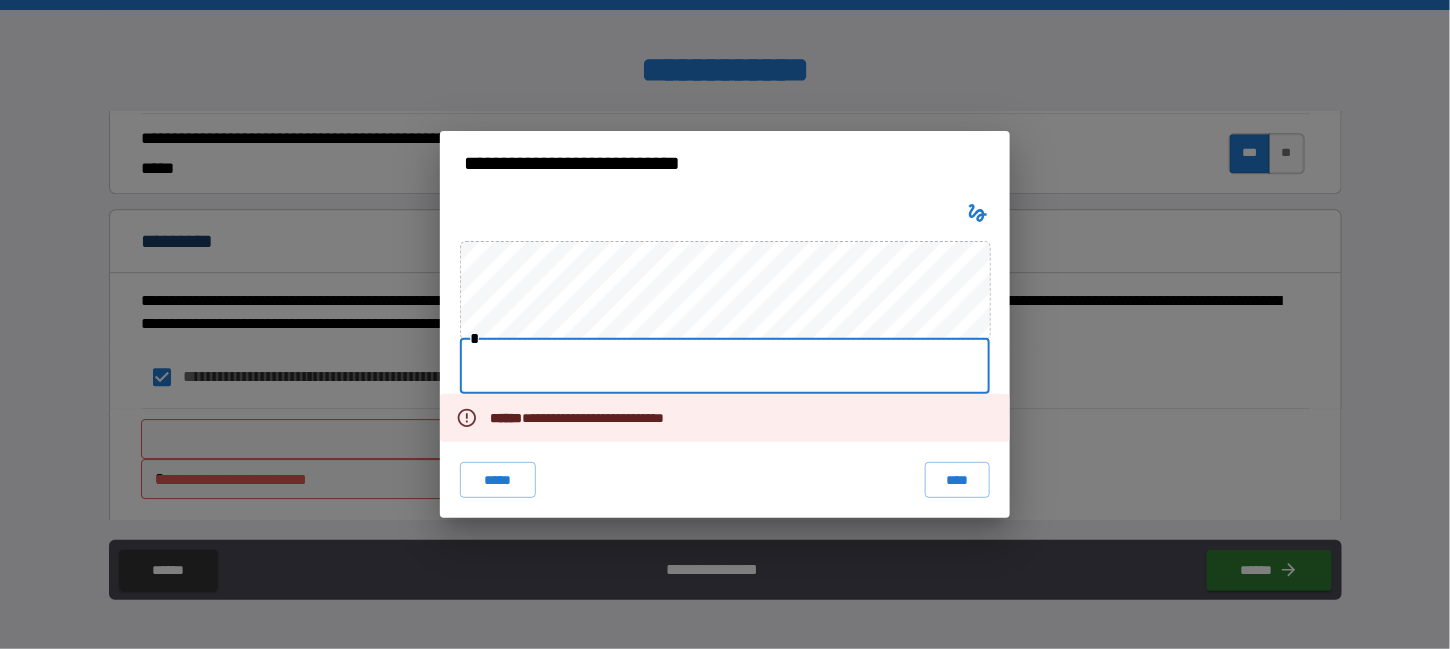 type on "**********" 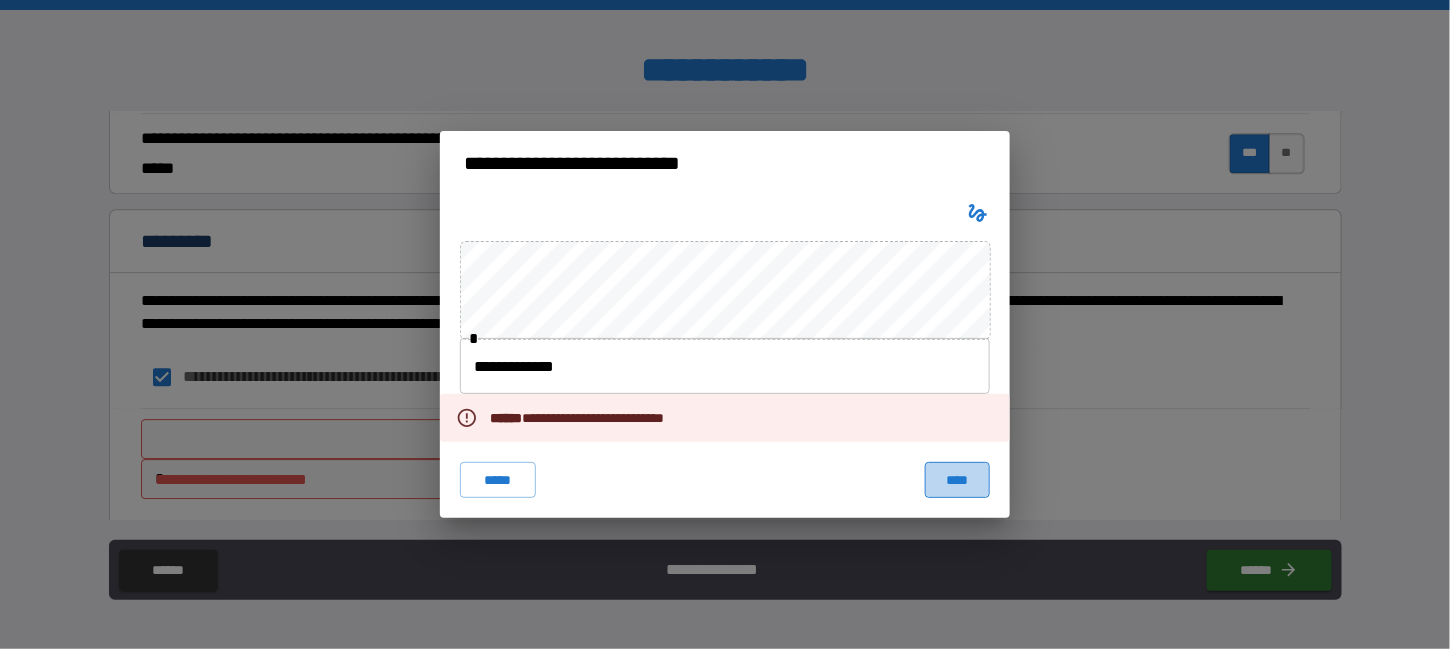 click on "****" at bounding box center [957, 480] 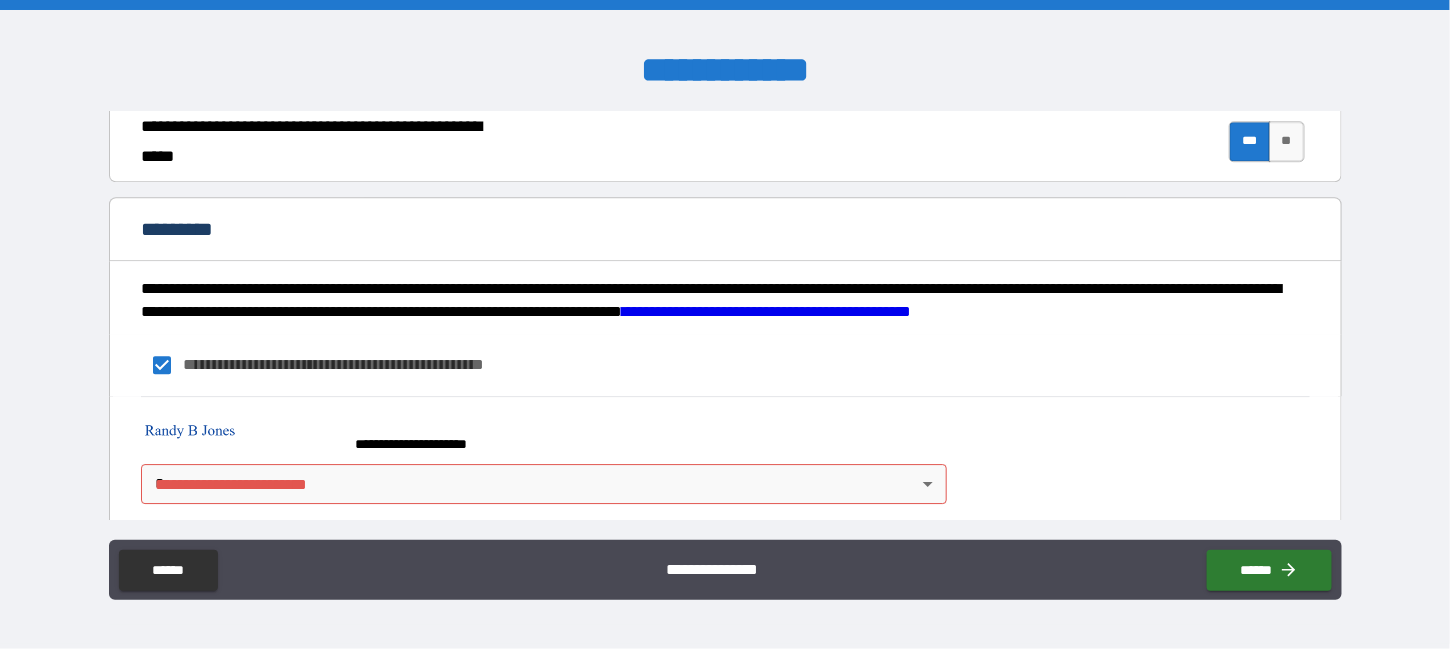 scroll, scrollTop: 1957, scrollLeft: 0, axis: vertical 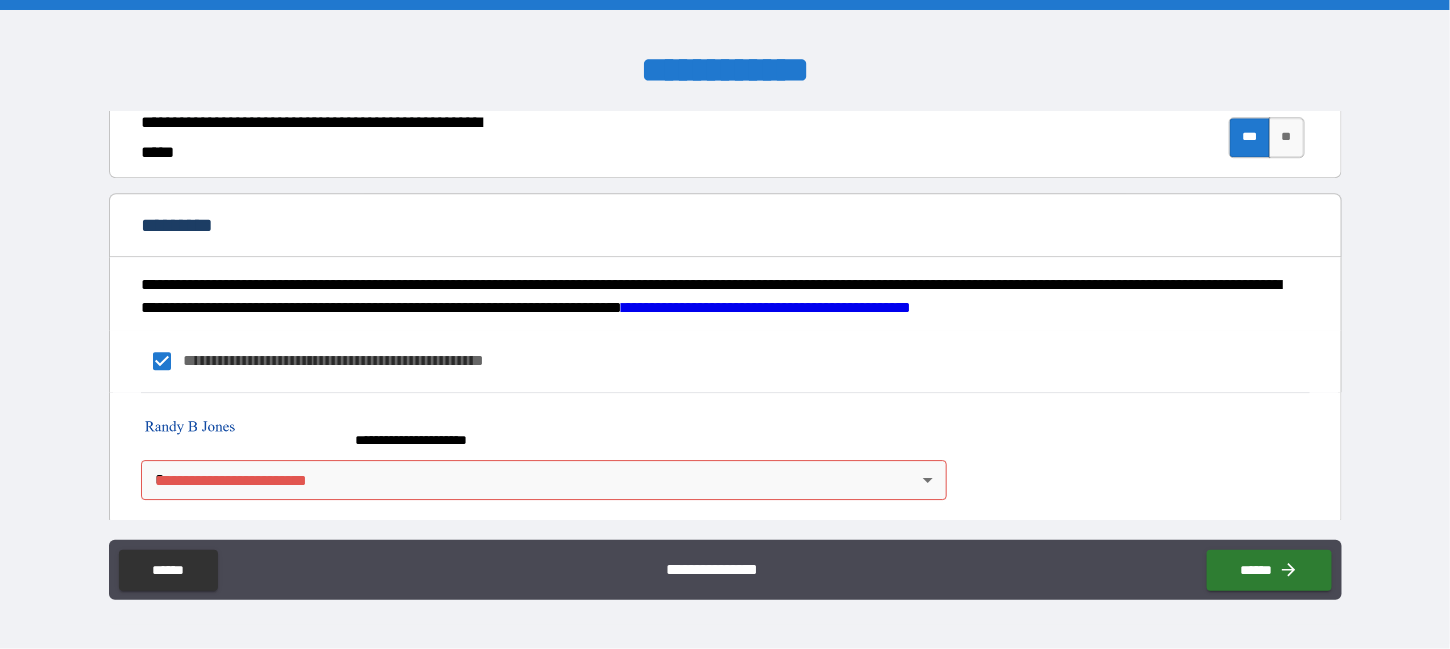 click on "**********" at bounding box center (725, 324) 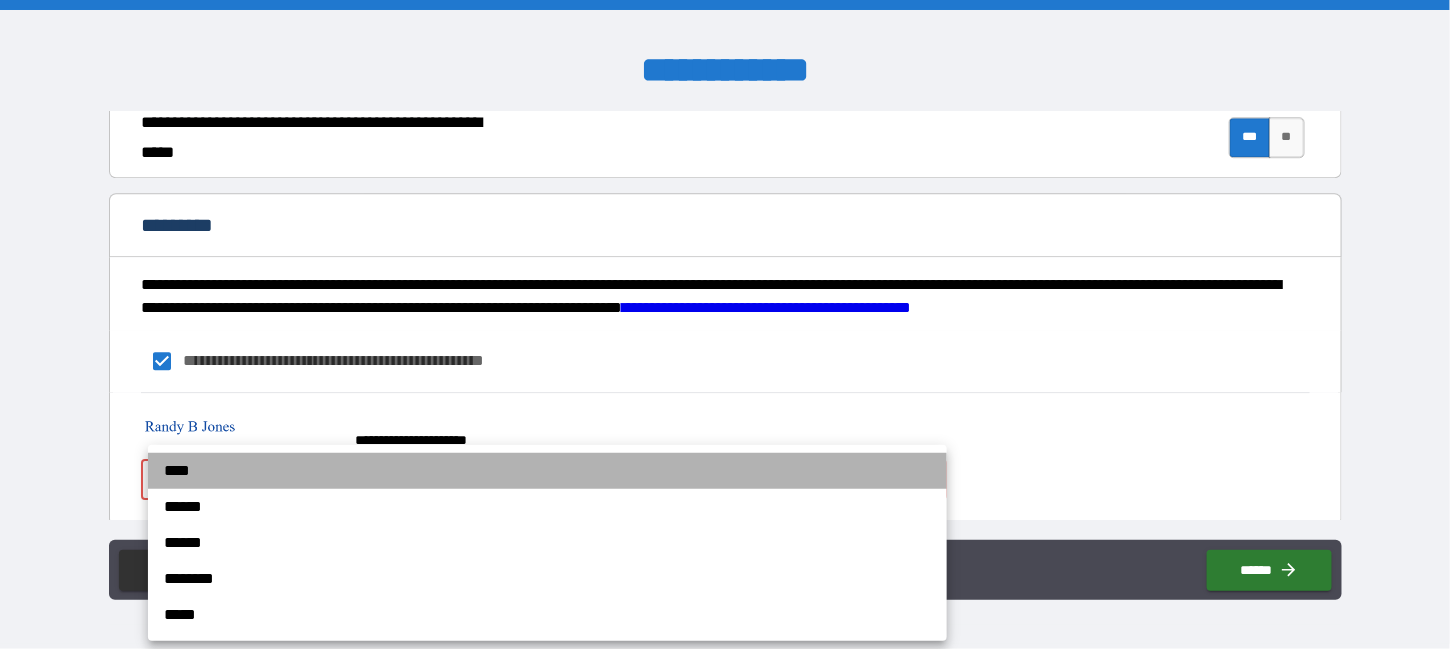 click on "****" at bounding box center (547, 471) 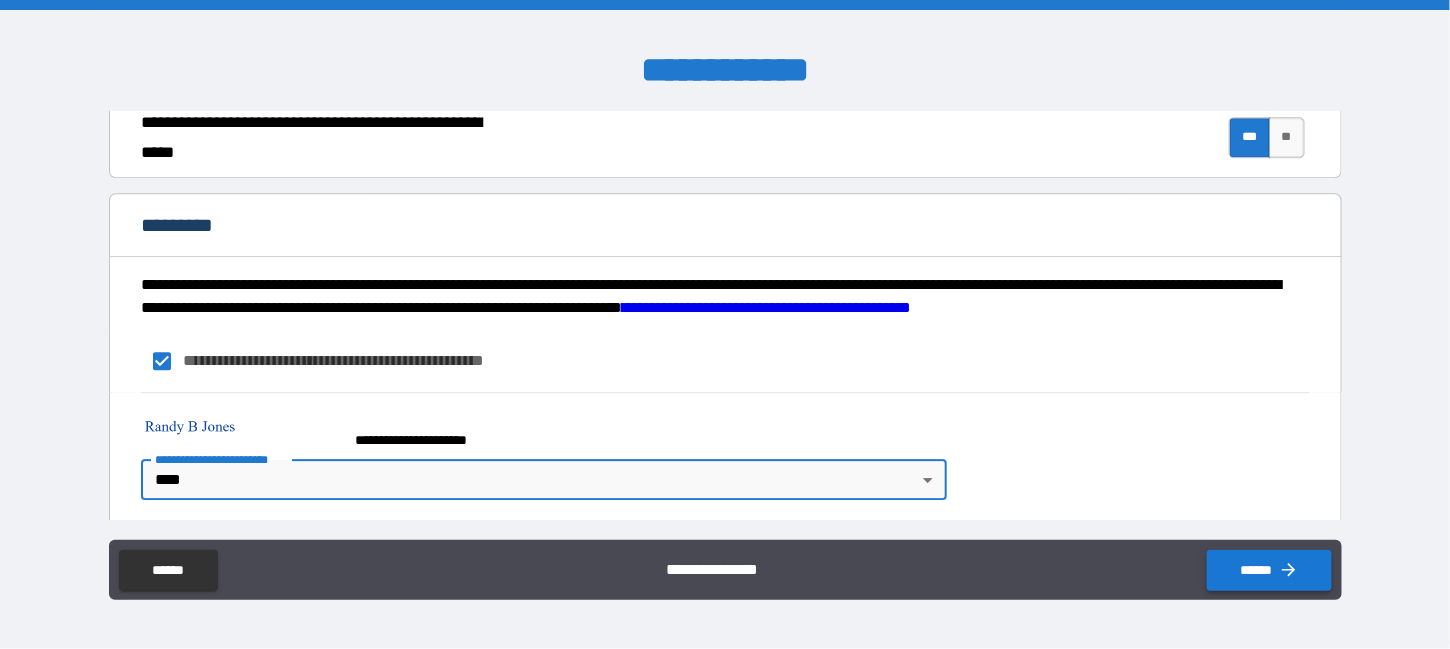 click on "******" at bounding box center [1269, 570] 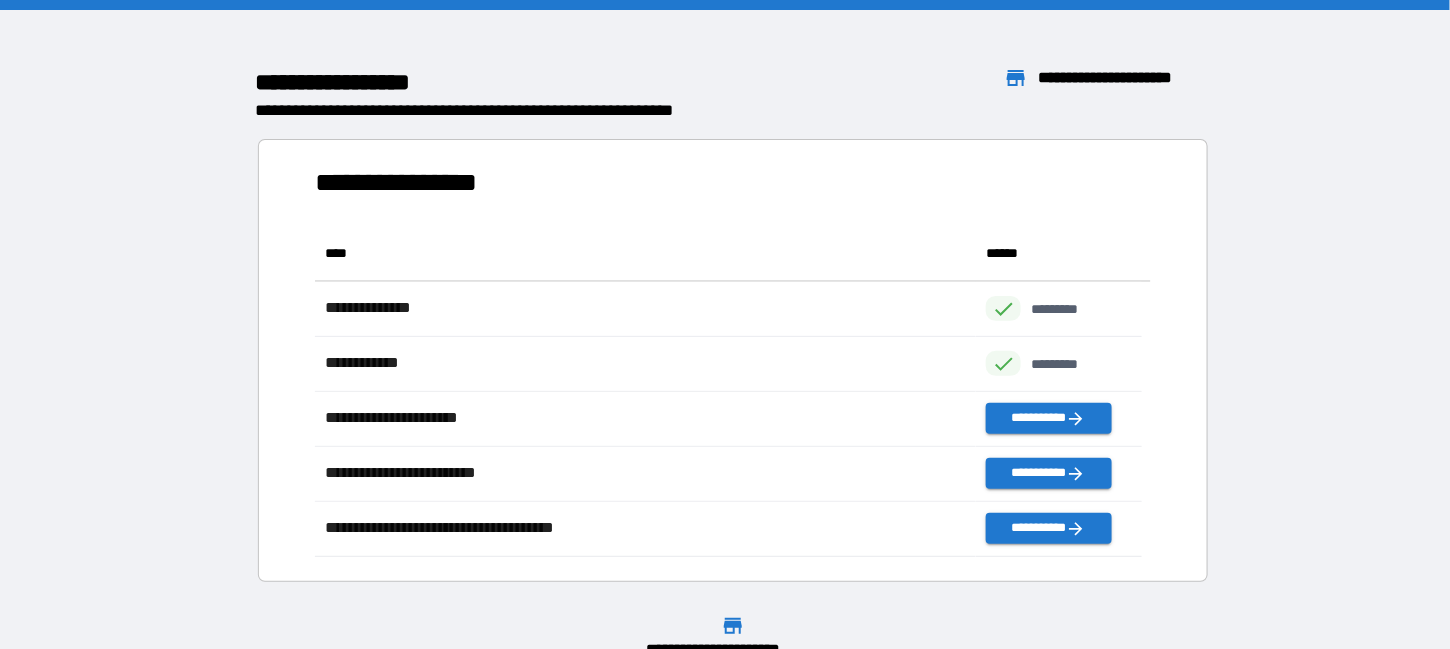 scroll, scrollTop: 15, scrollLeft: 15, axis: both 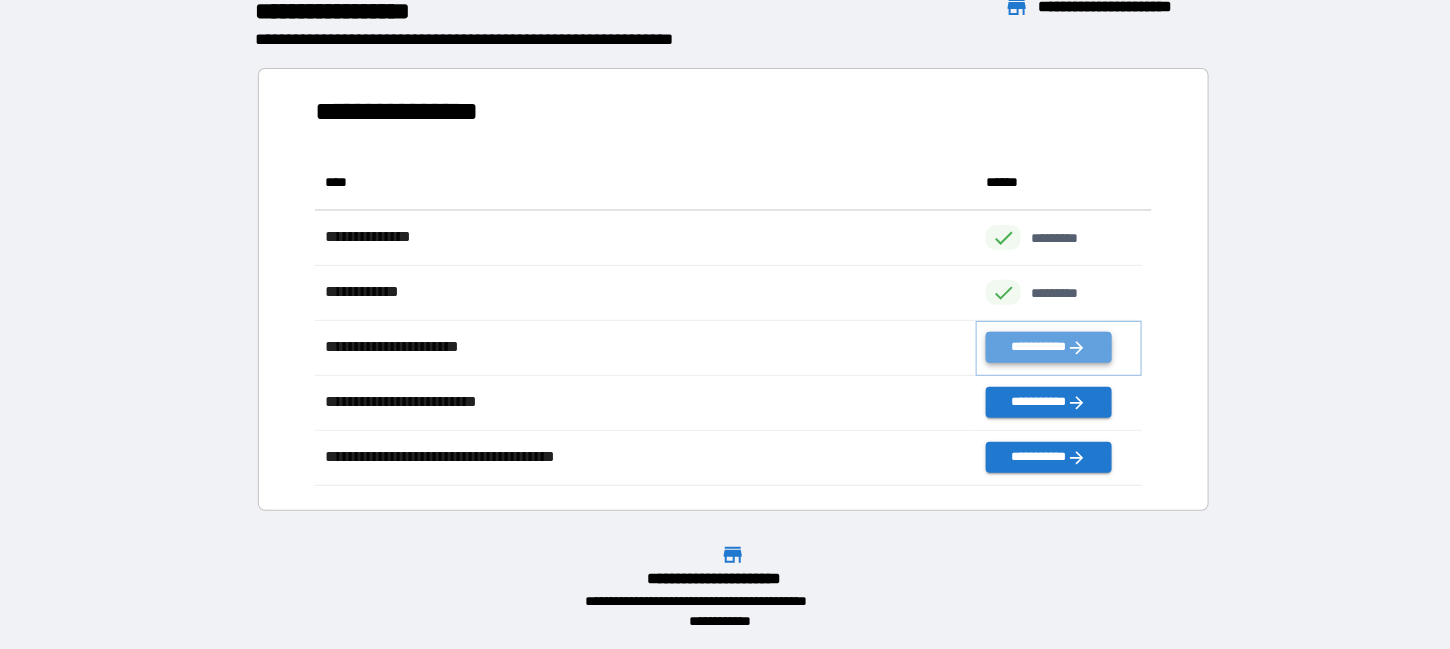 click on "**********" at bounding box center [1048, 347] 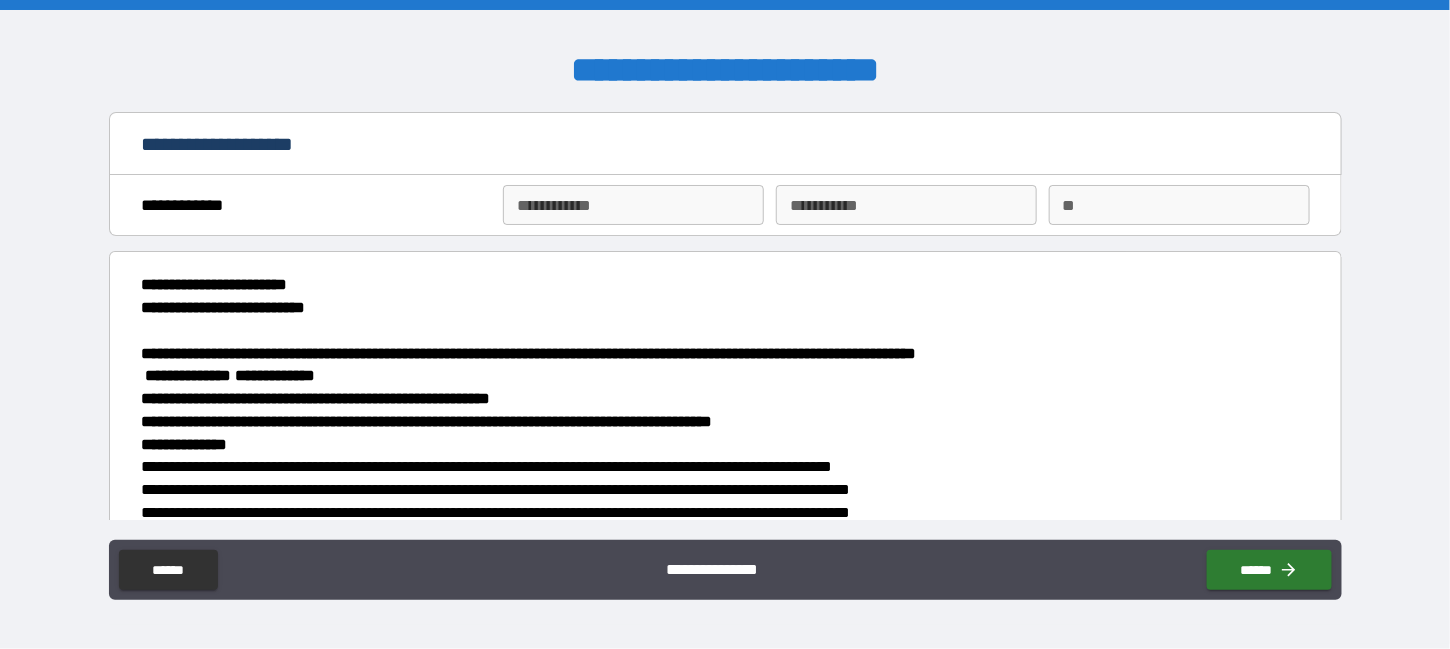 click on "**********" at bounding box center [633, 205] 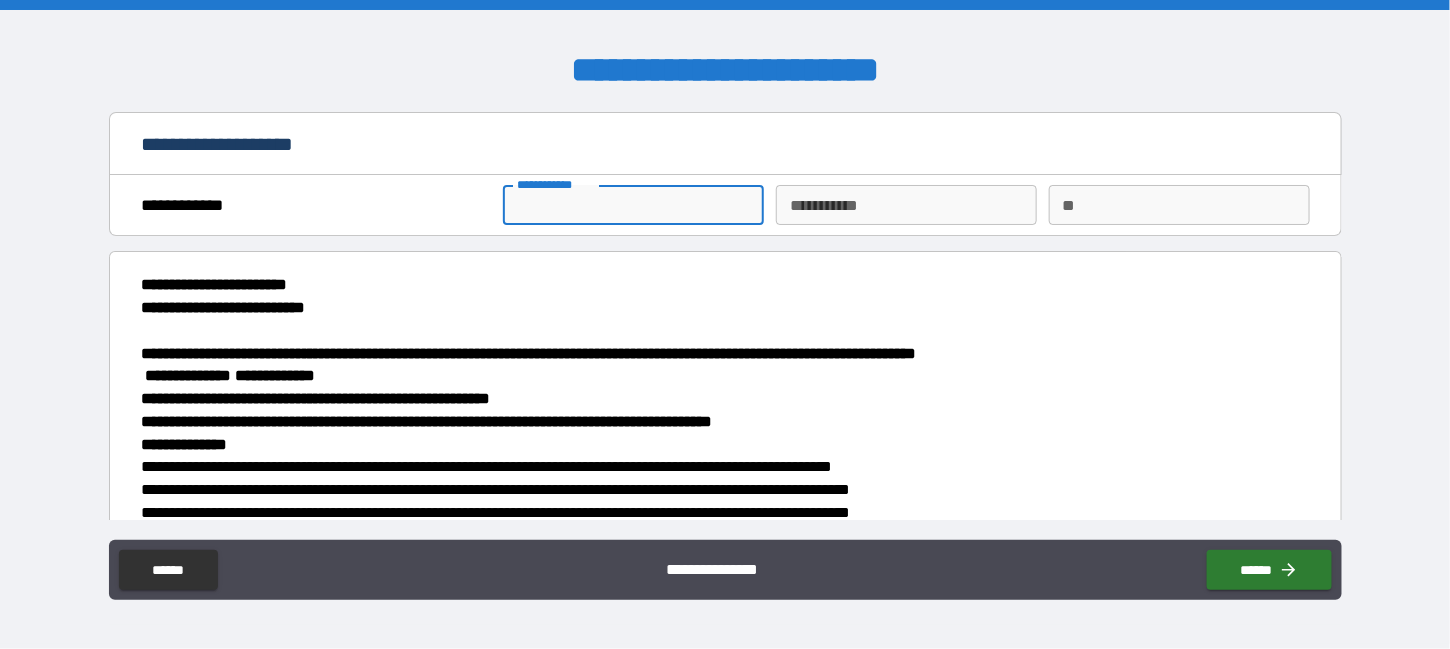 type on "*****" 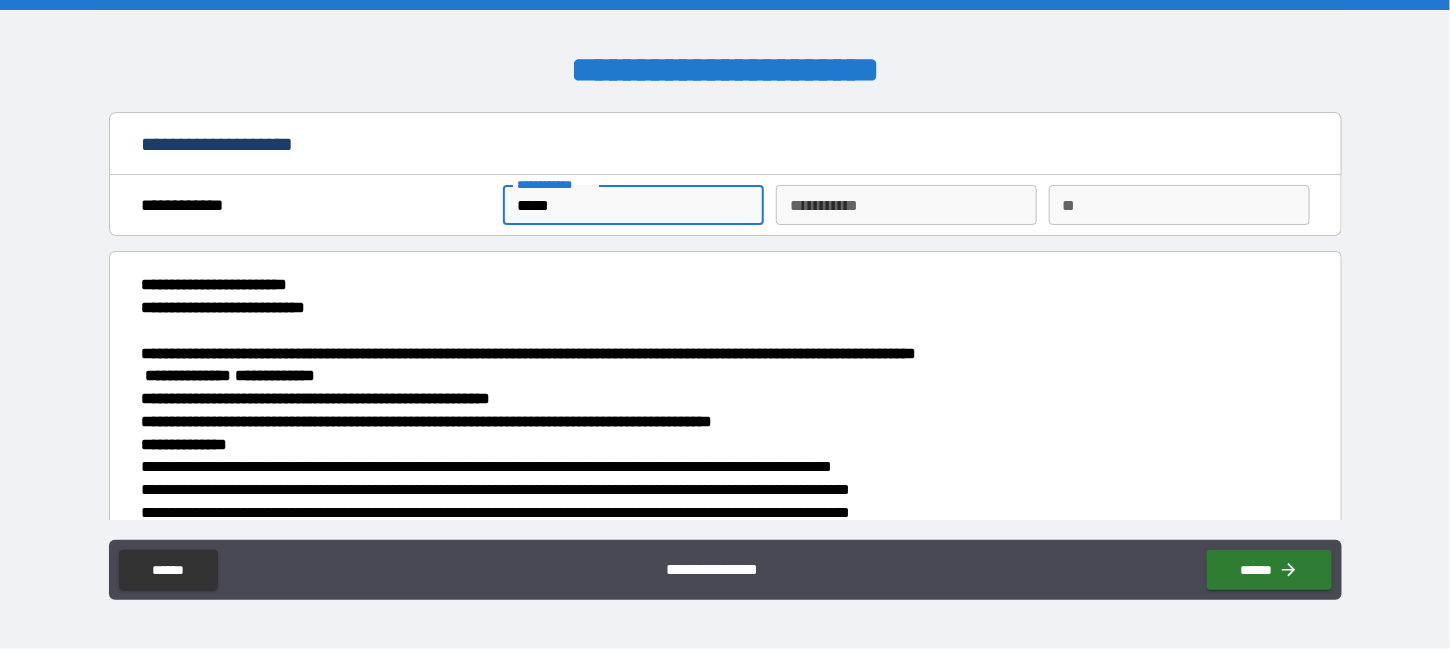type on "*****" 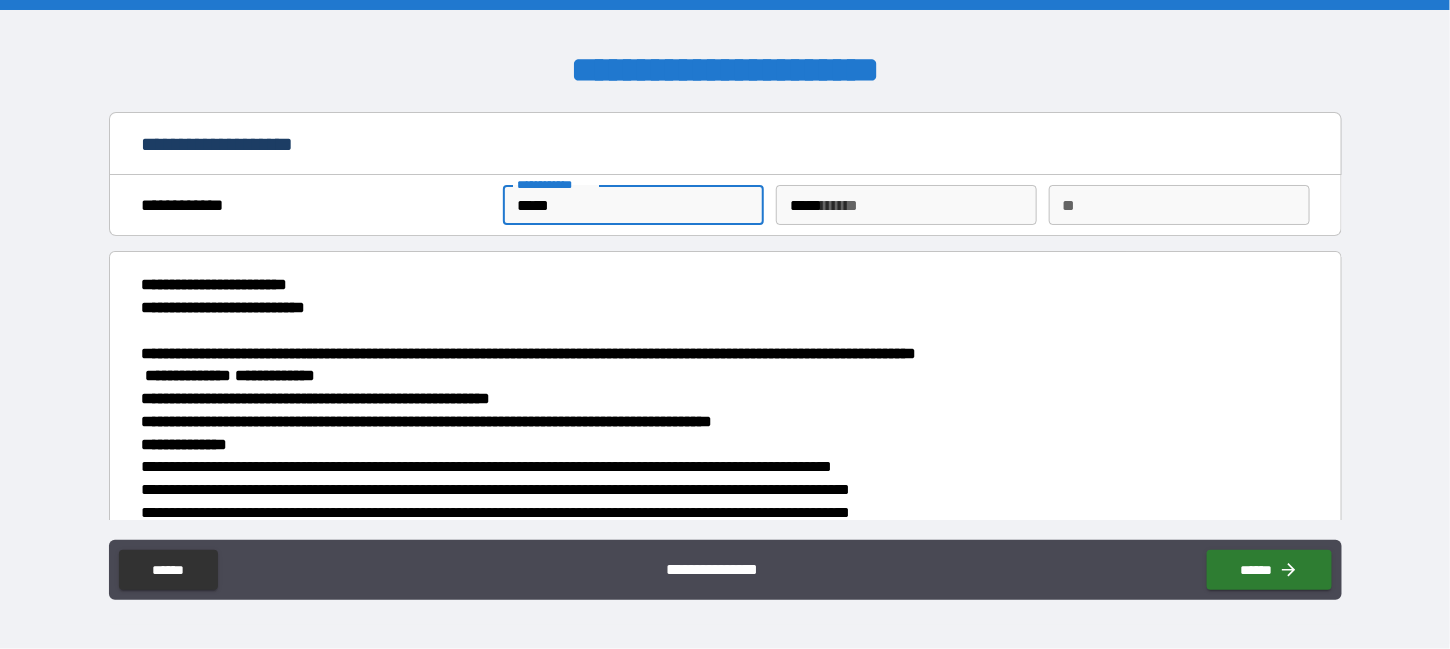 type on "*" 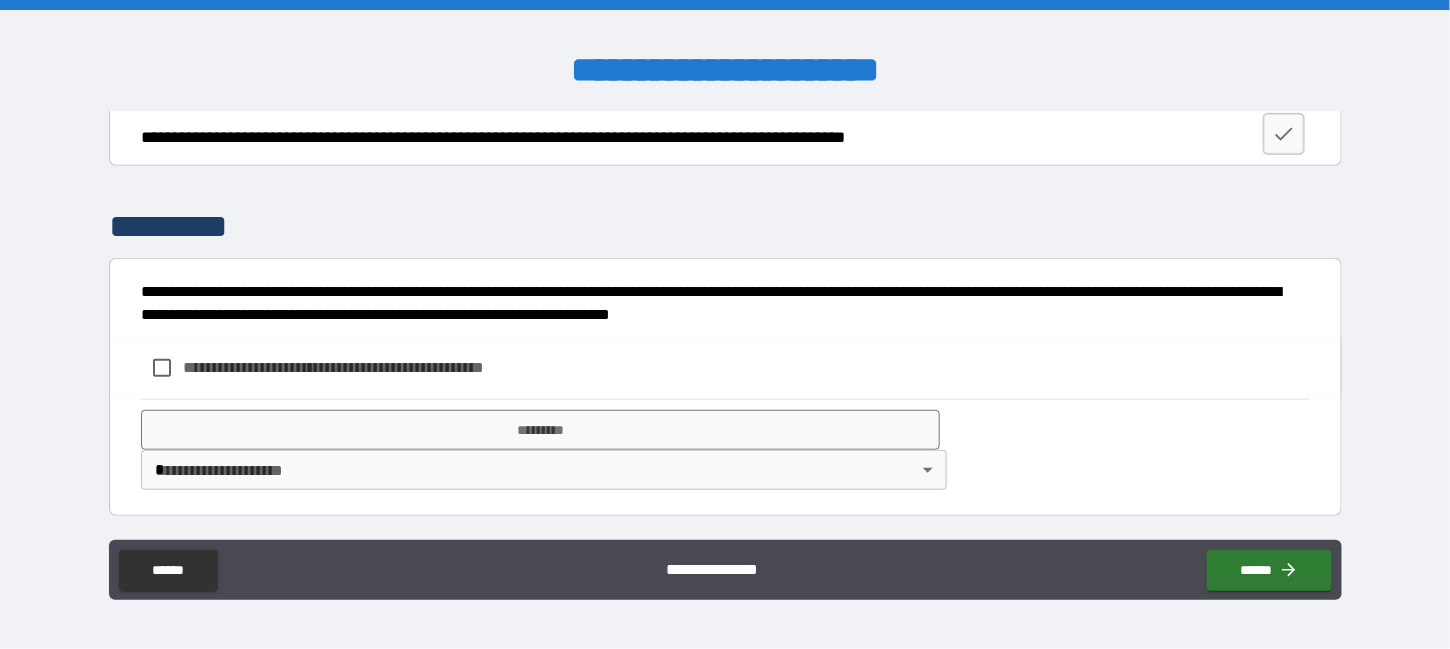 scroll, scrollTop: 2950, scrollLeft: 0, axis: vertical 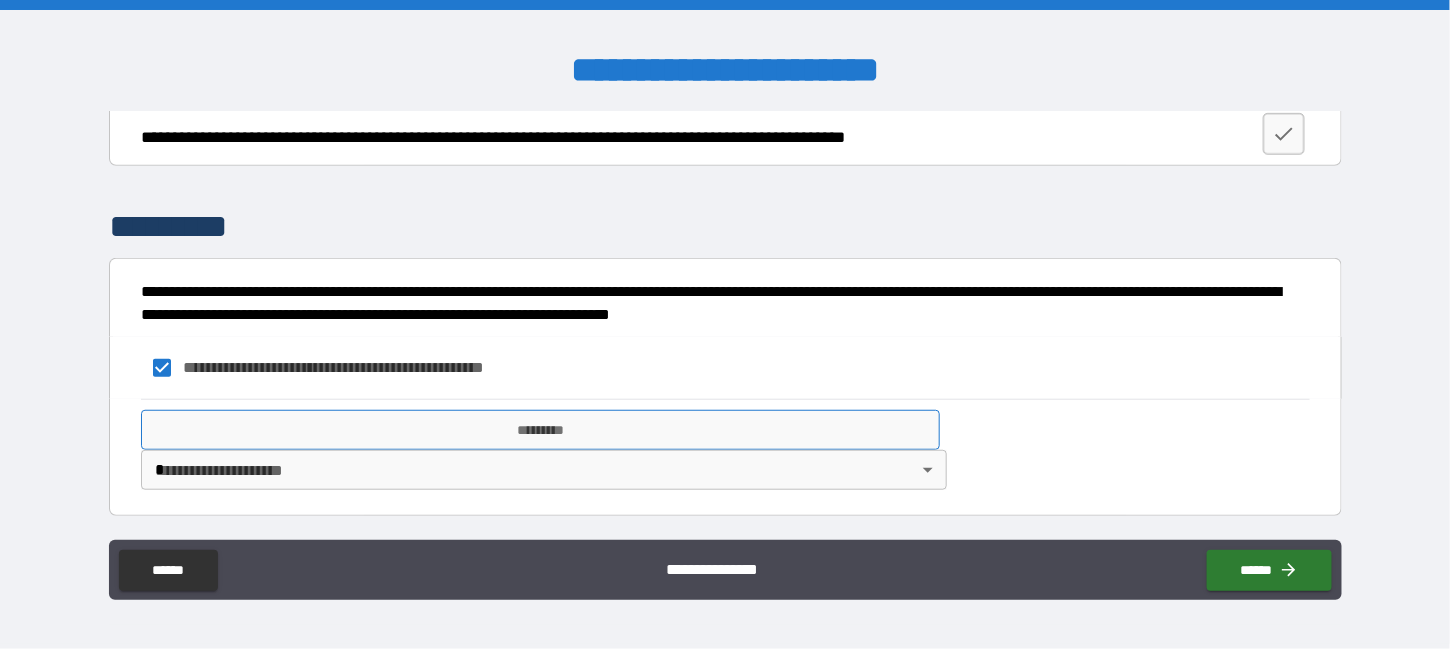 click on "*********" at bounding box center [540, 430] 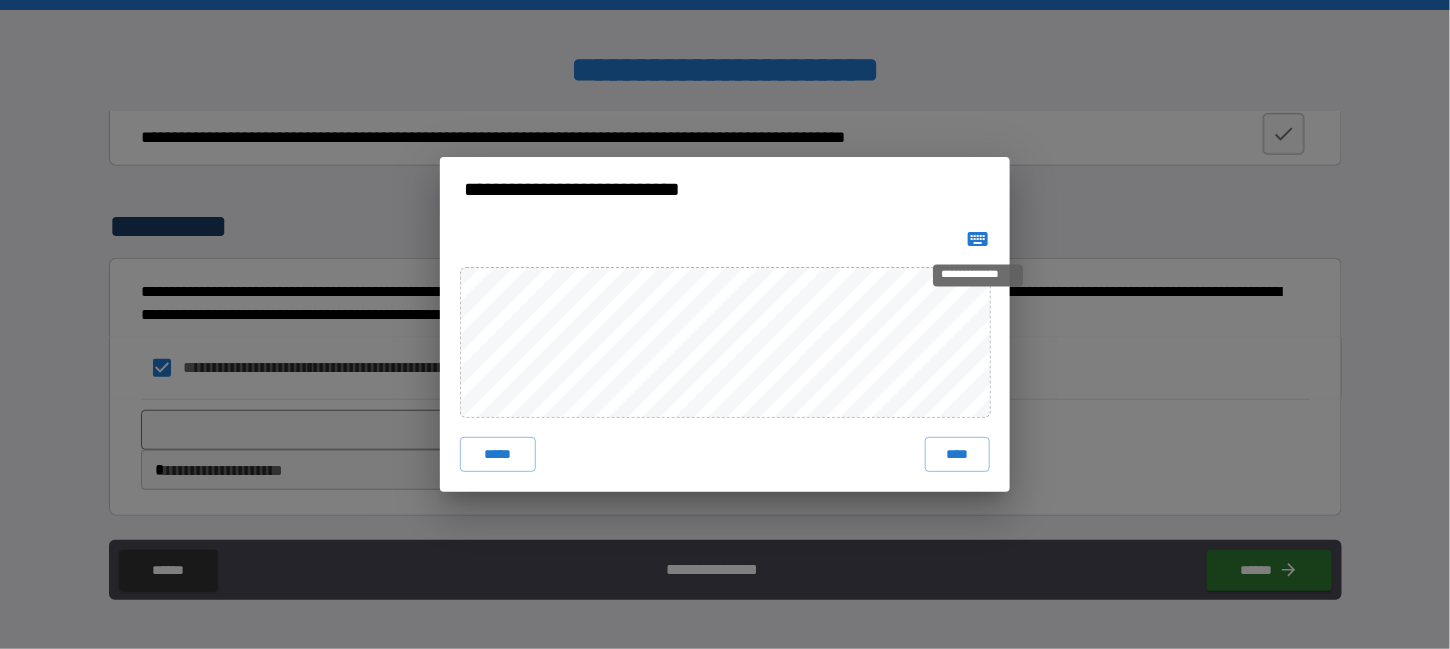 click 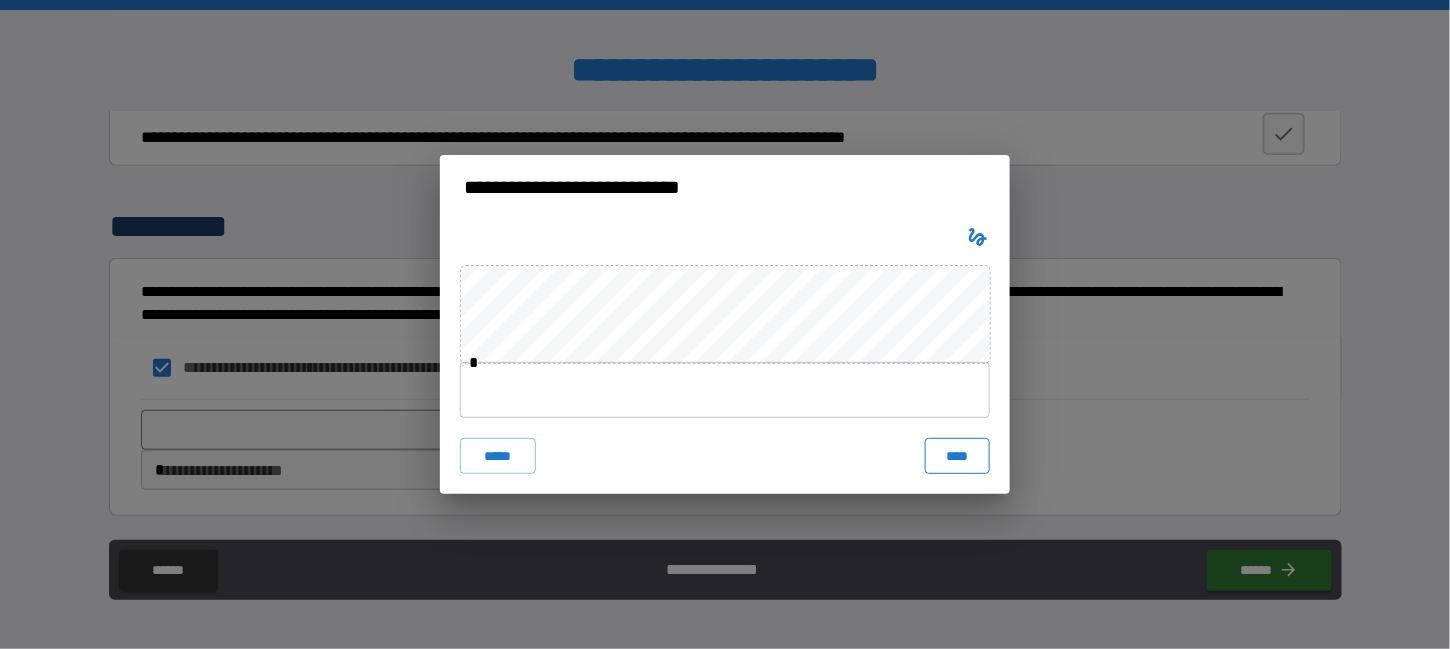 click on "****" at bounding box center [957, 456] 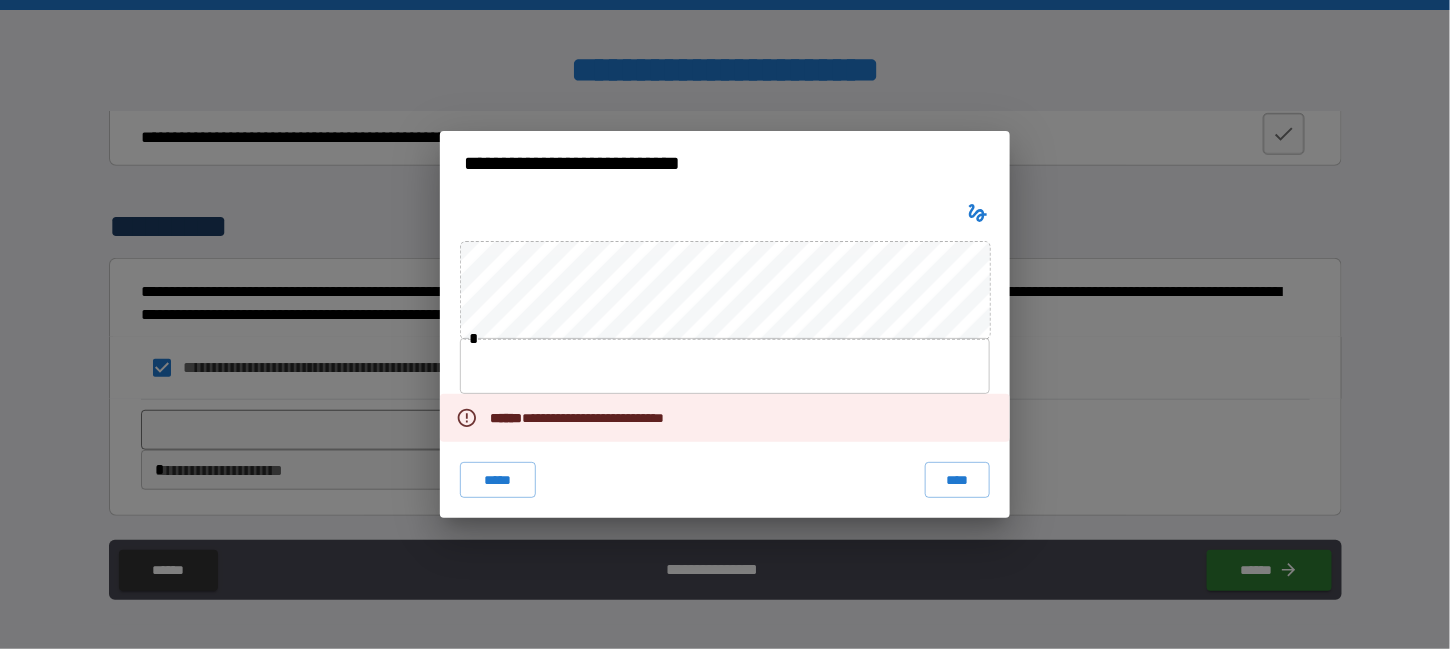 click at bounding box center (725, 366) 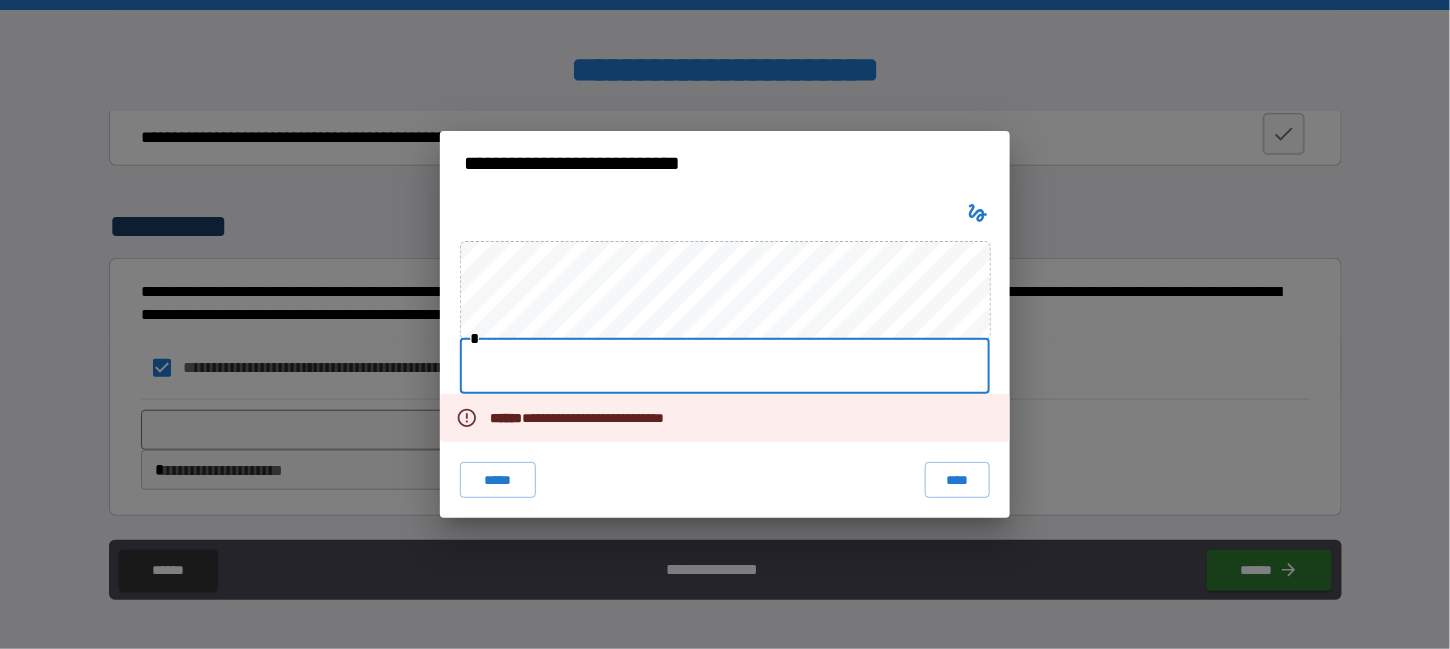 type on "**********" 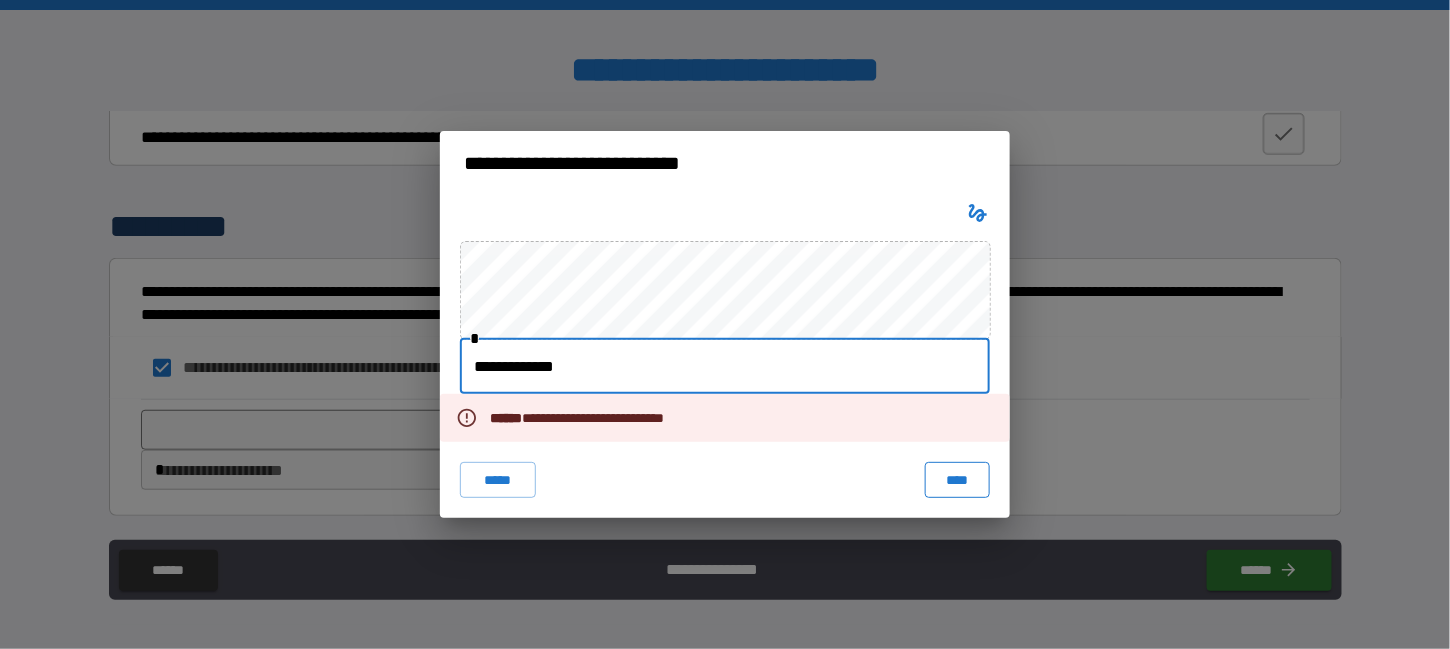 click on "****" at bounding box center [957, 480] 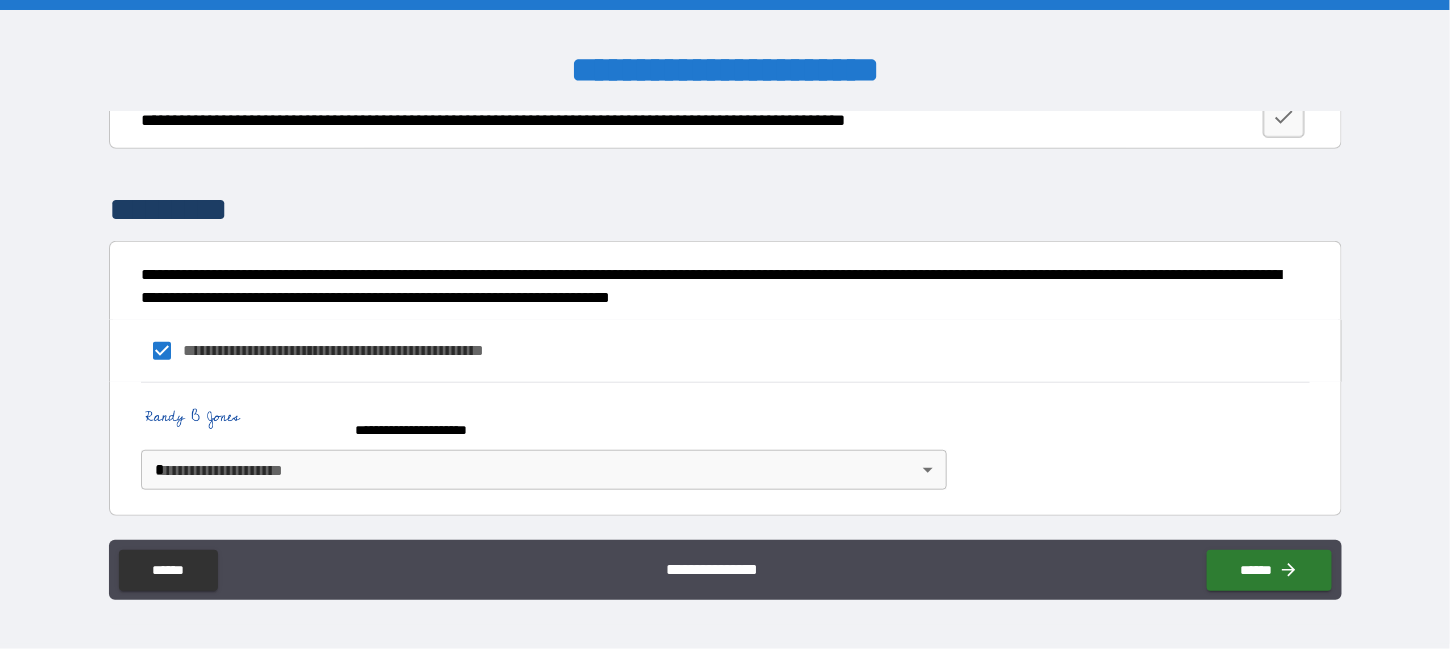 scroll, scrollTop: 2966, scrollLeft: 0, axis: vertical 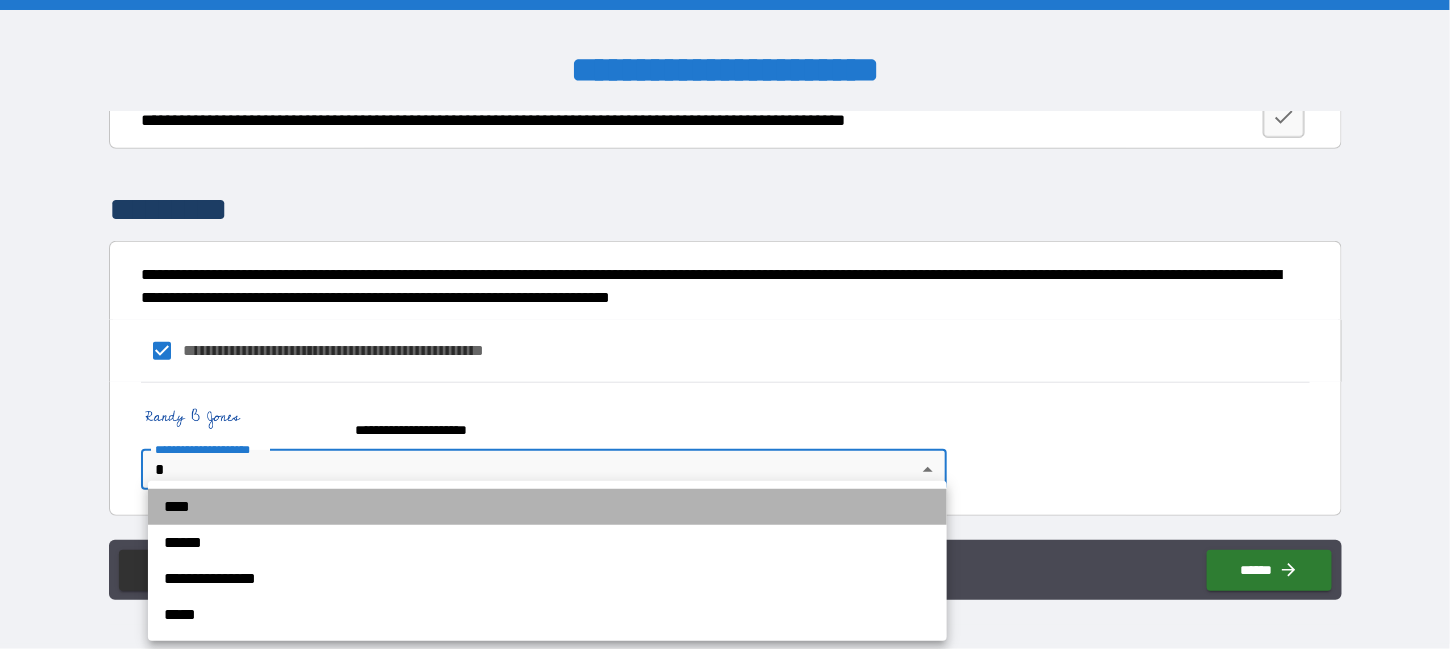 click on "****" at bounding box center (547, 507) 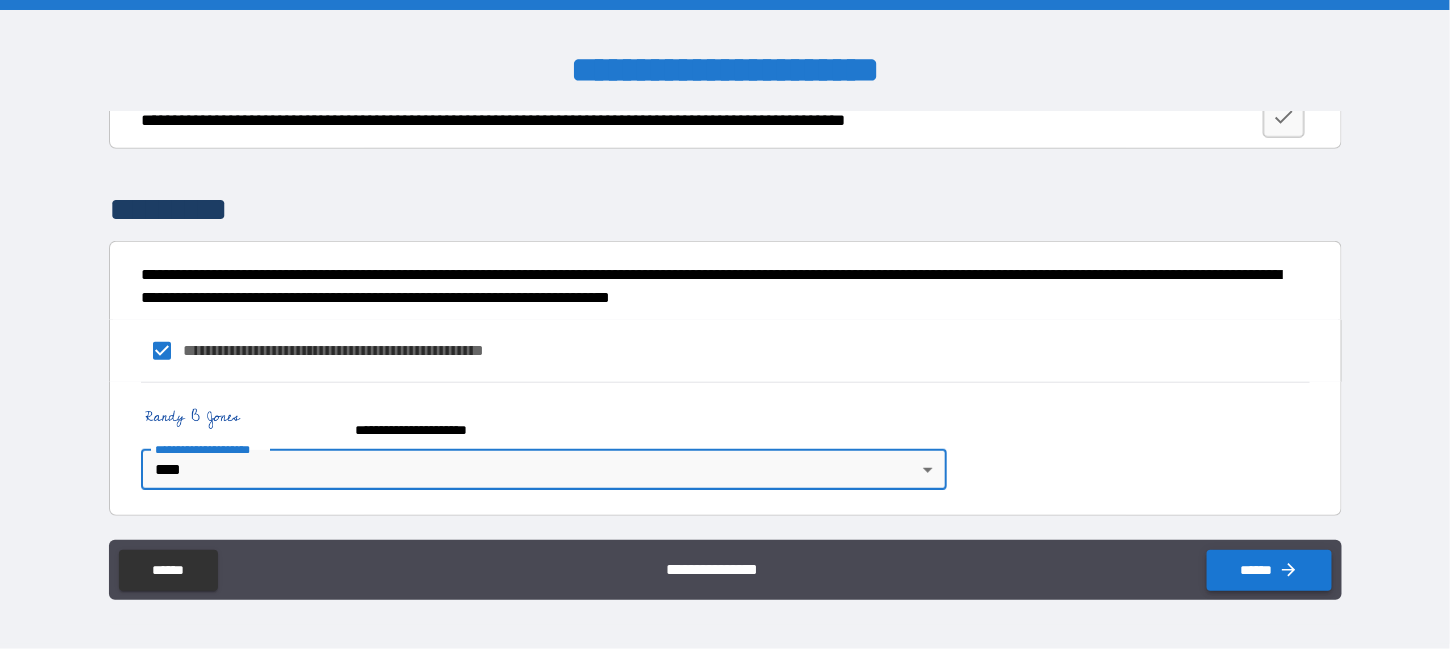 click on "******" at bounding box center [1269, 570] 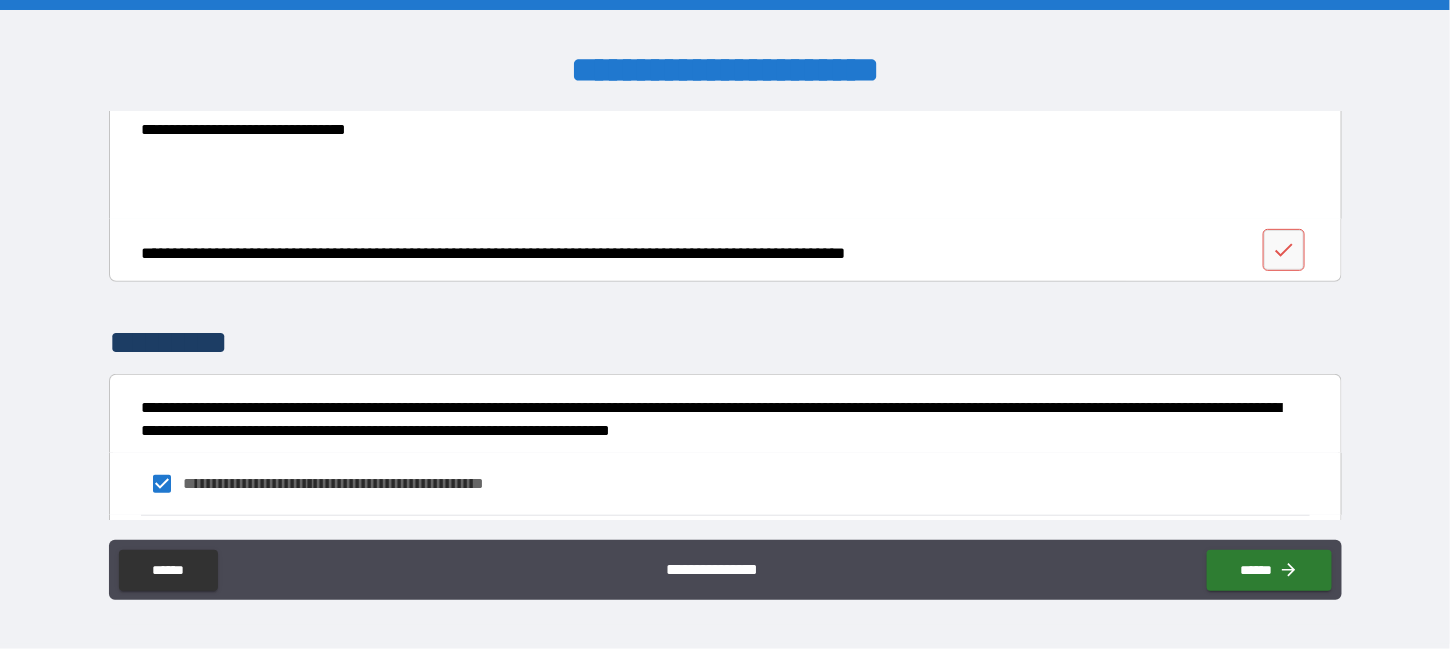 scroll, scrollTop: 2766, scrollLeft: 0, axis: vertical 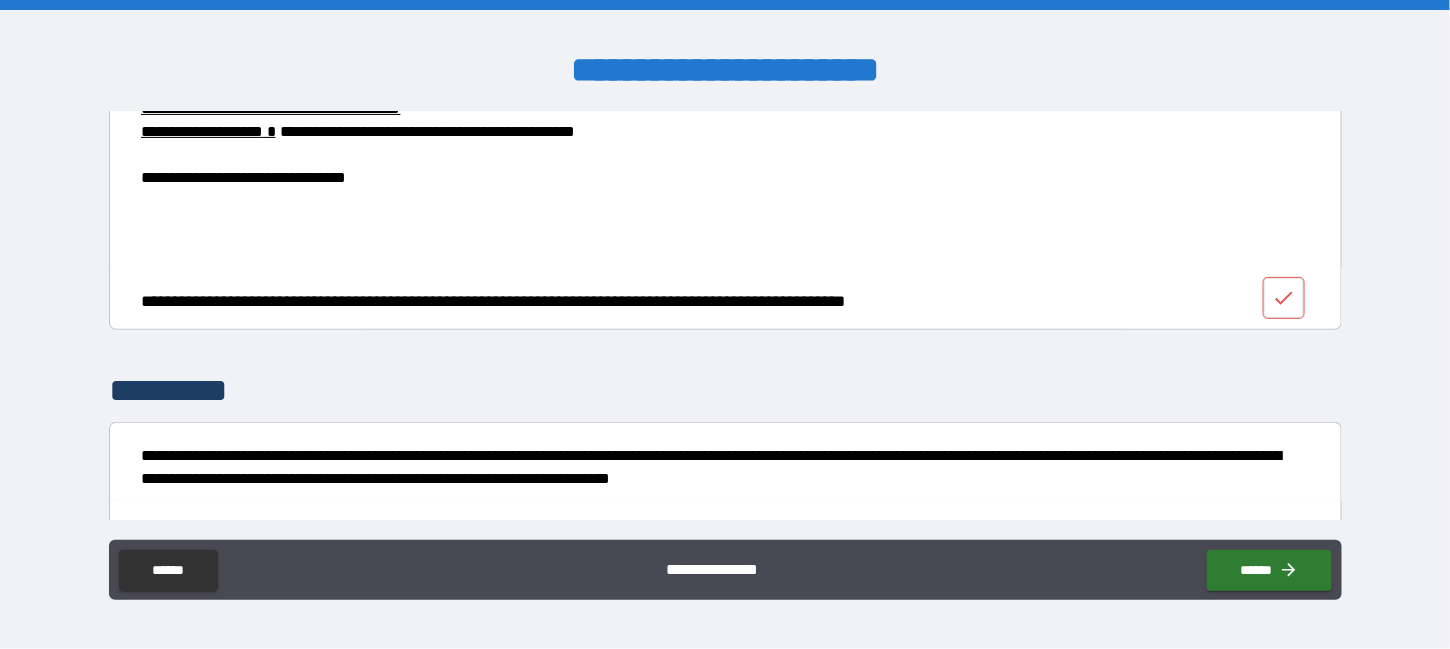 click 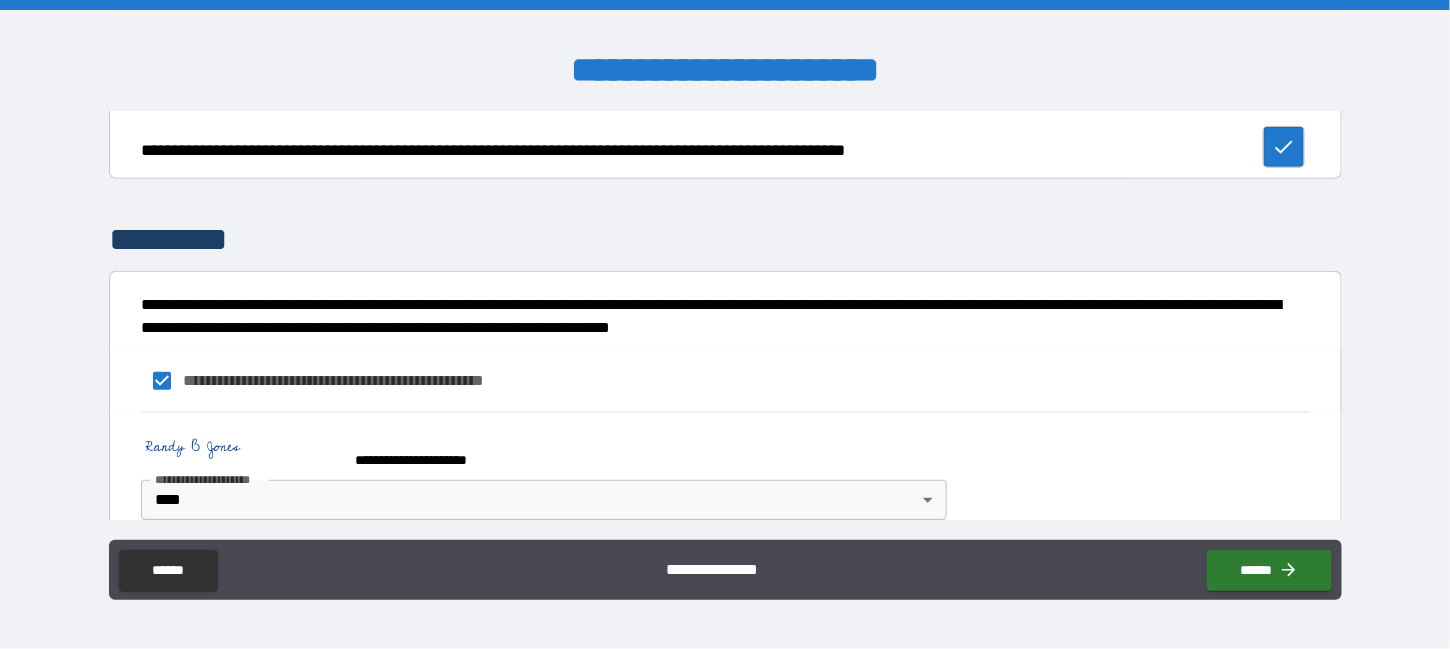 scroll, scrollTop: 2966, scrollLeft: 0, axis: vertical 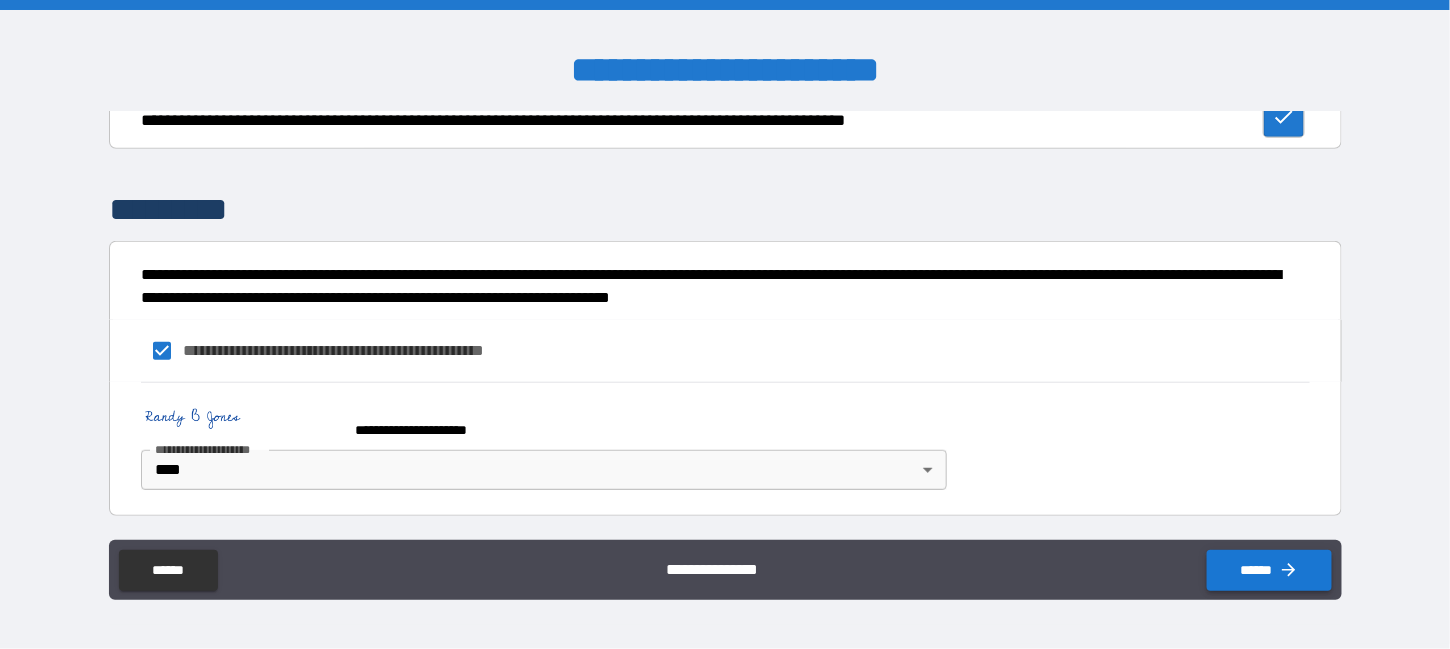 click 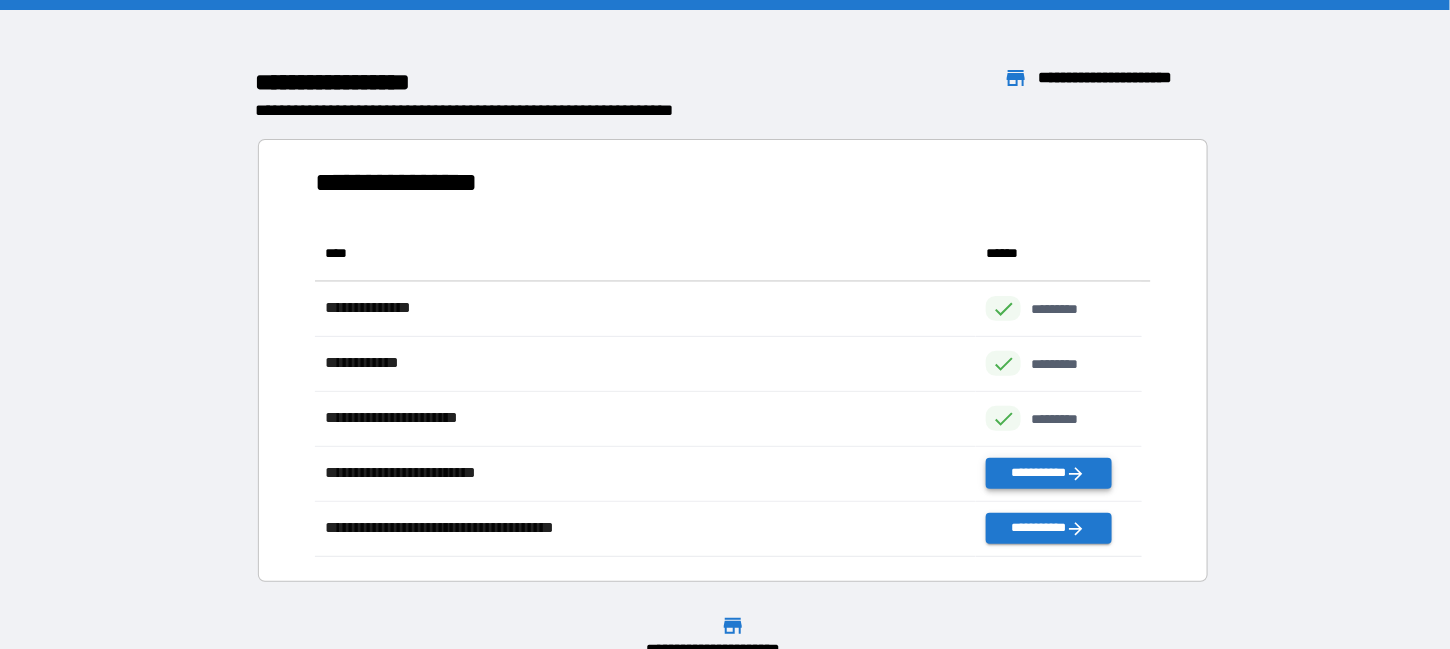 scroll, scrollTop: 15, scrollLeft: 15, axis: both 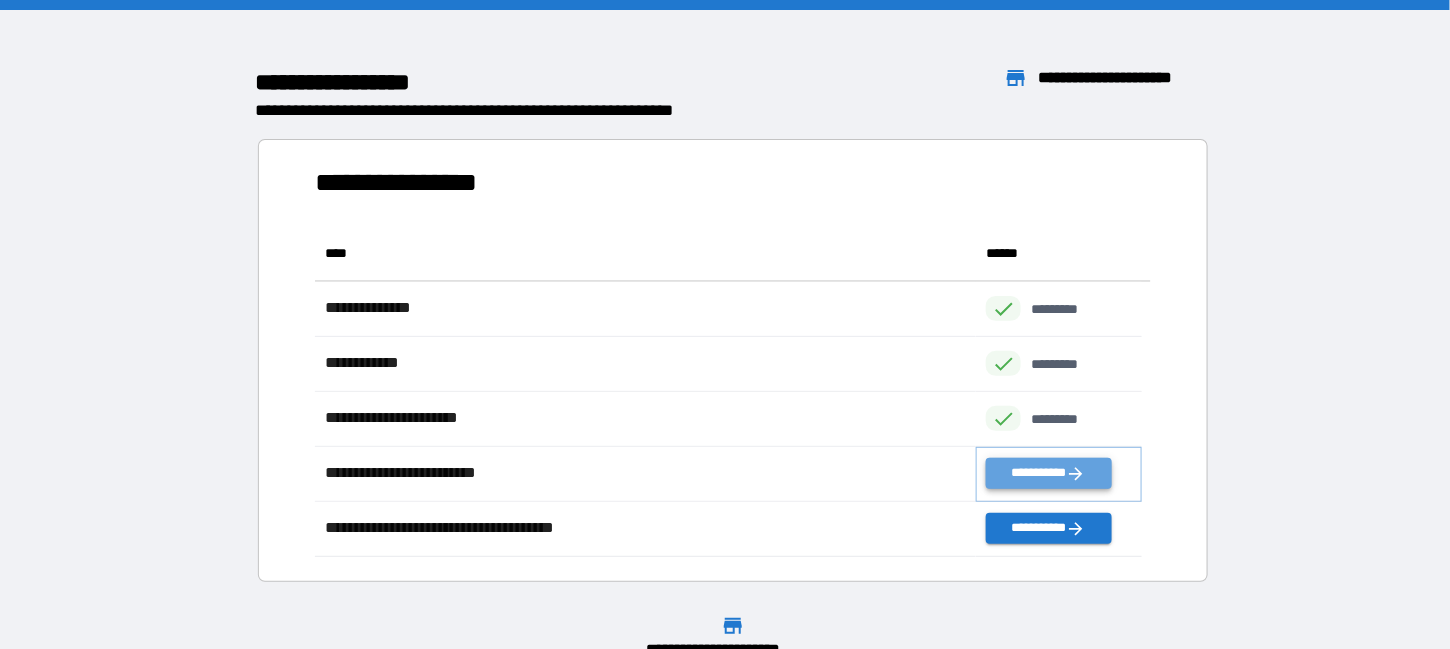 click on "**********" at bounding box center (1048, 473) 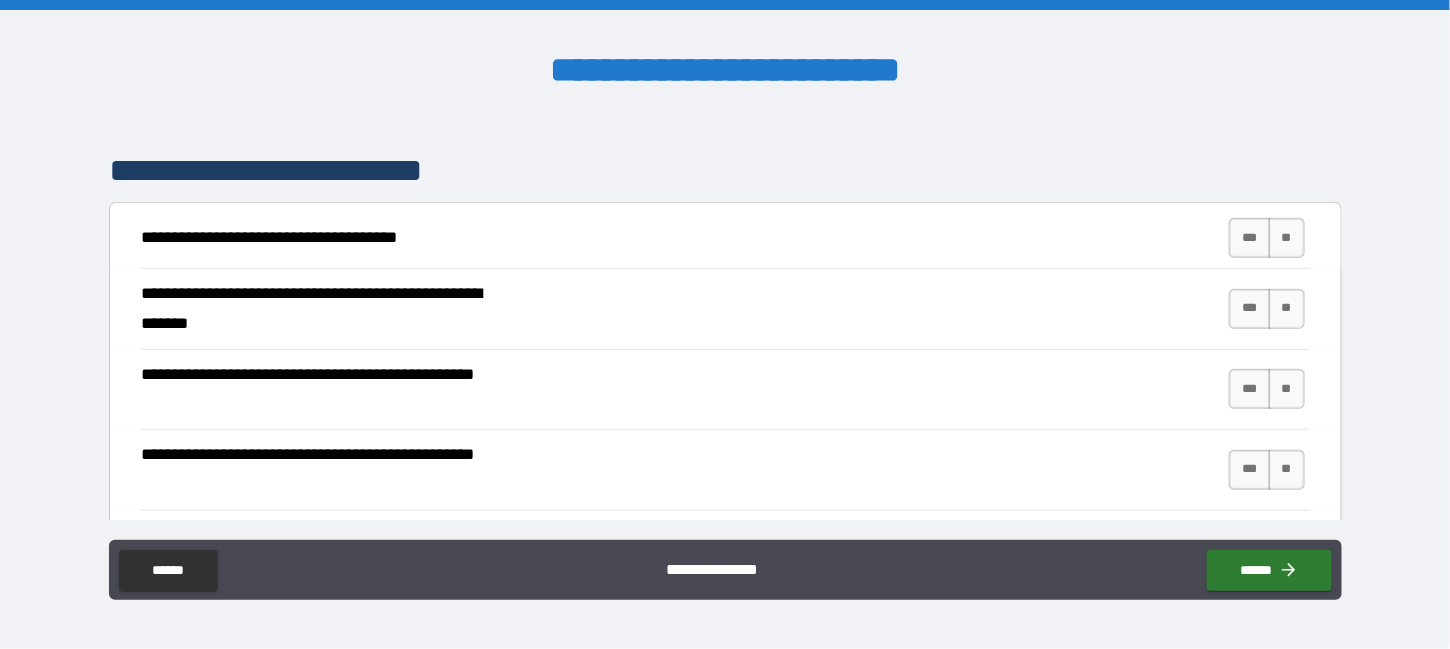 scroll, scrollTop: 300, scrollLeft: 0, axis: vertical 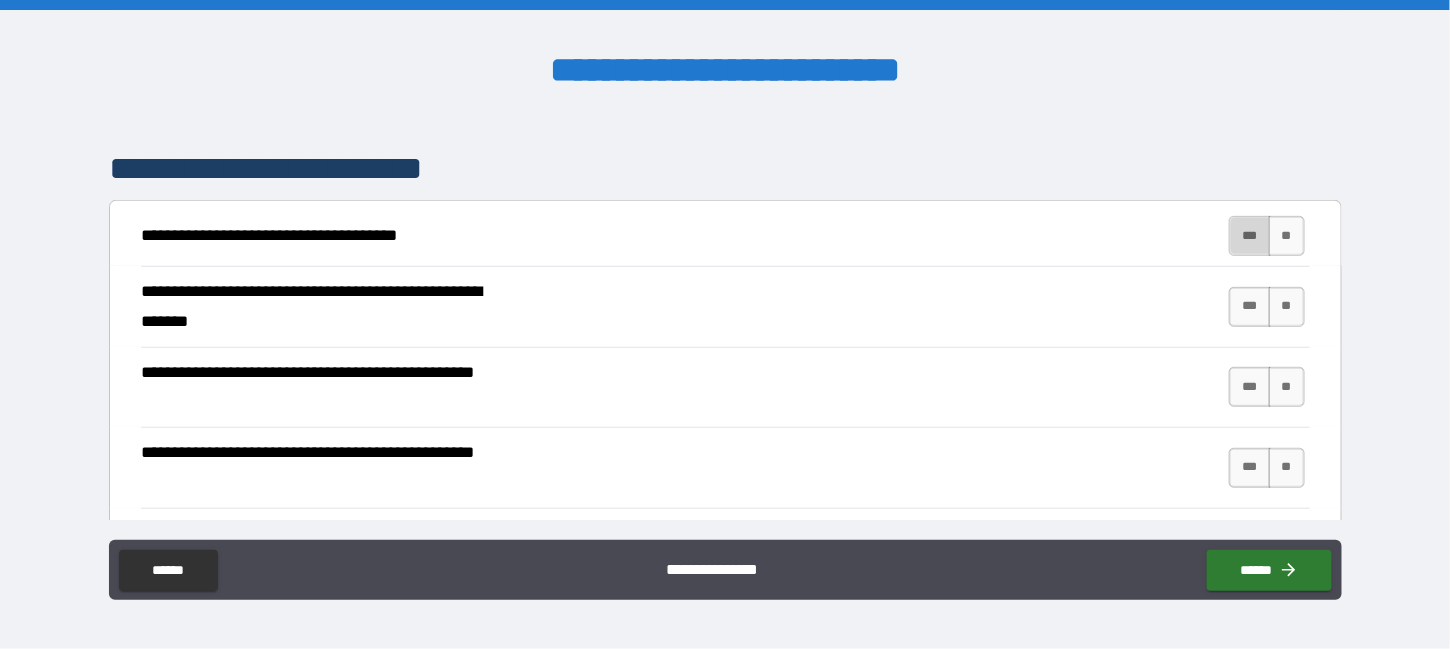 click on "***" at bounding box center [1250, 236] 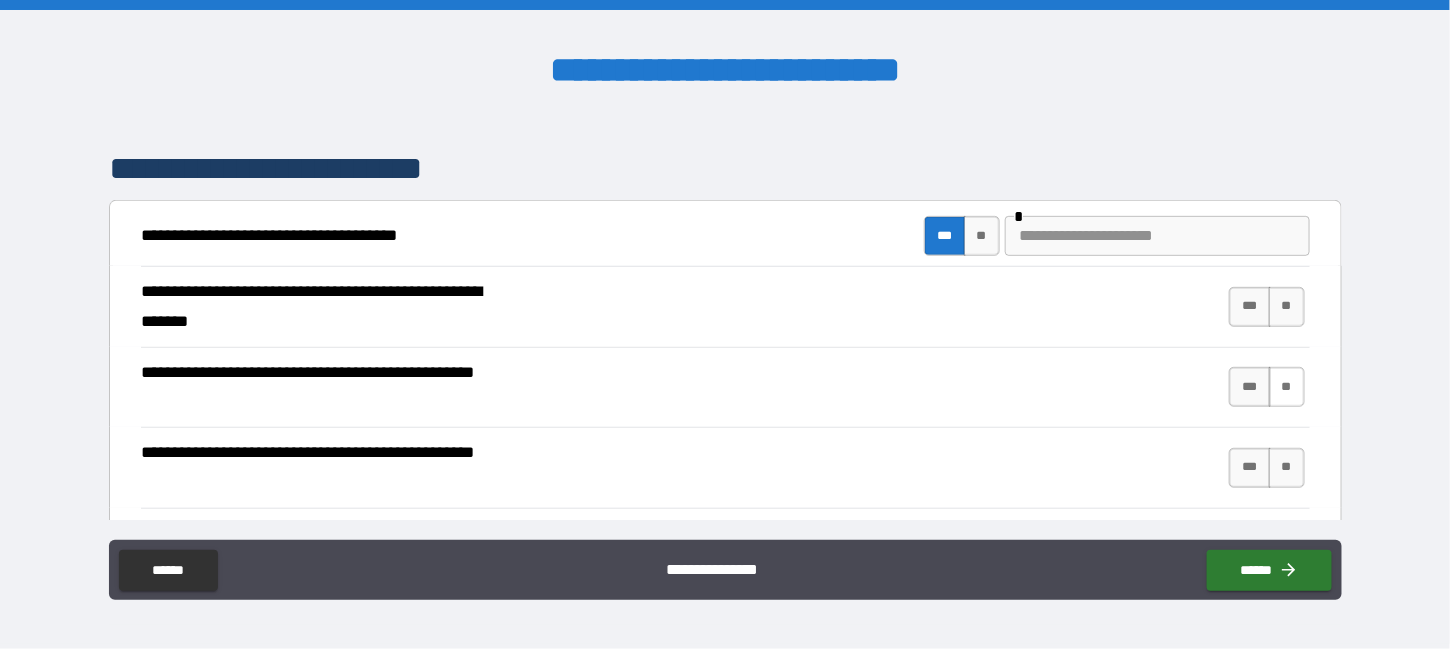 click on "**" at bounding box center (1287, 387) 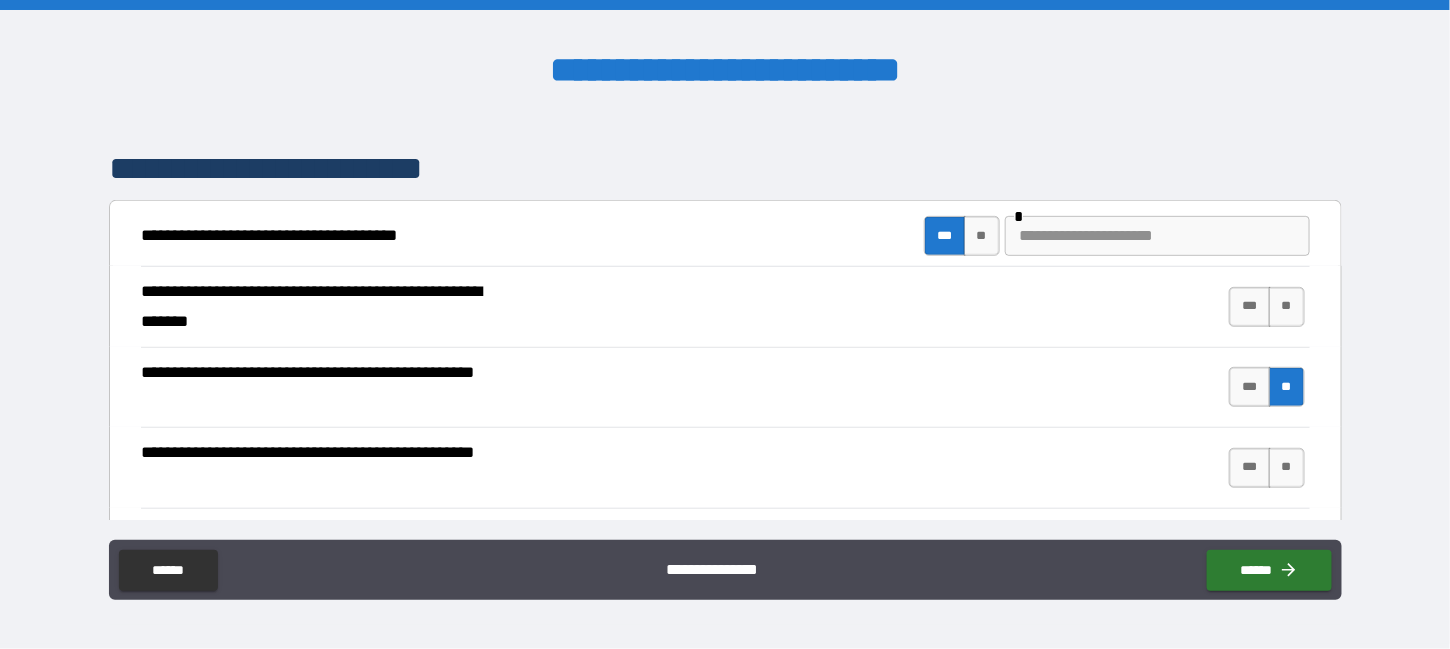 scroll, scrollTop: 400, scrollLeft: 0, axis: vertical 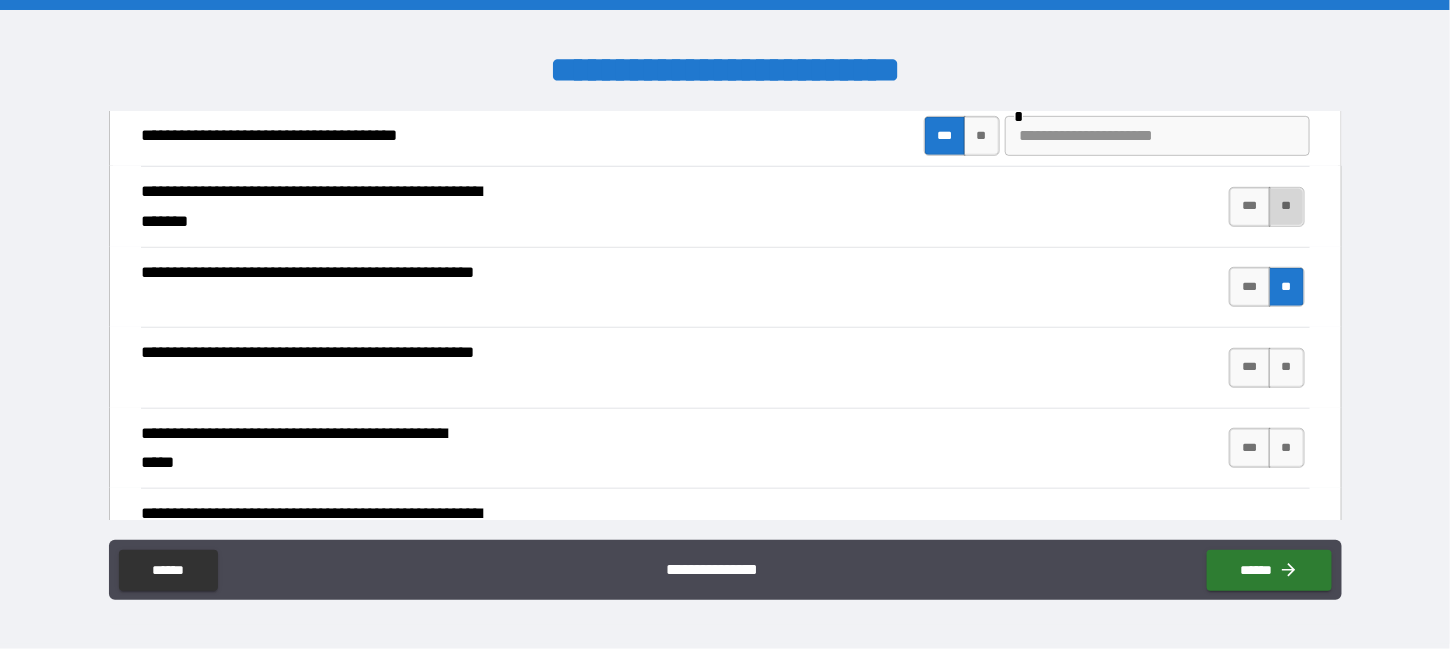 click on "**" at bounding box center [1287, 207] 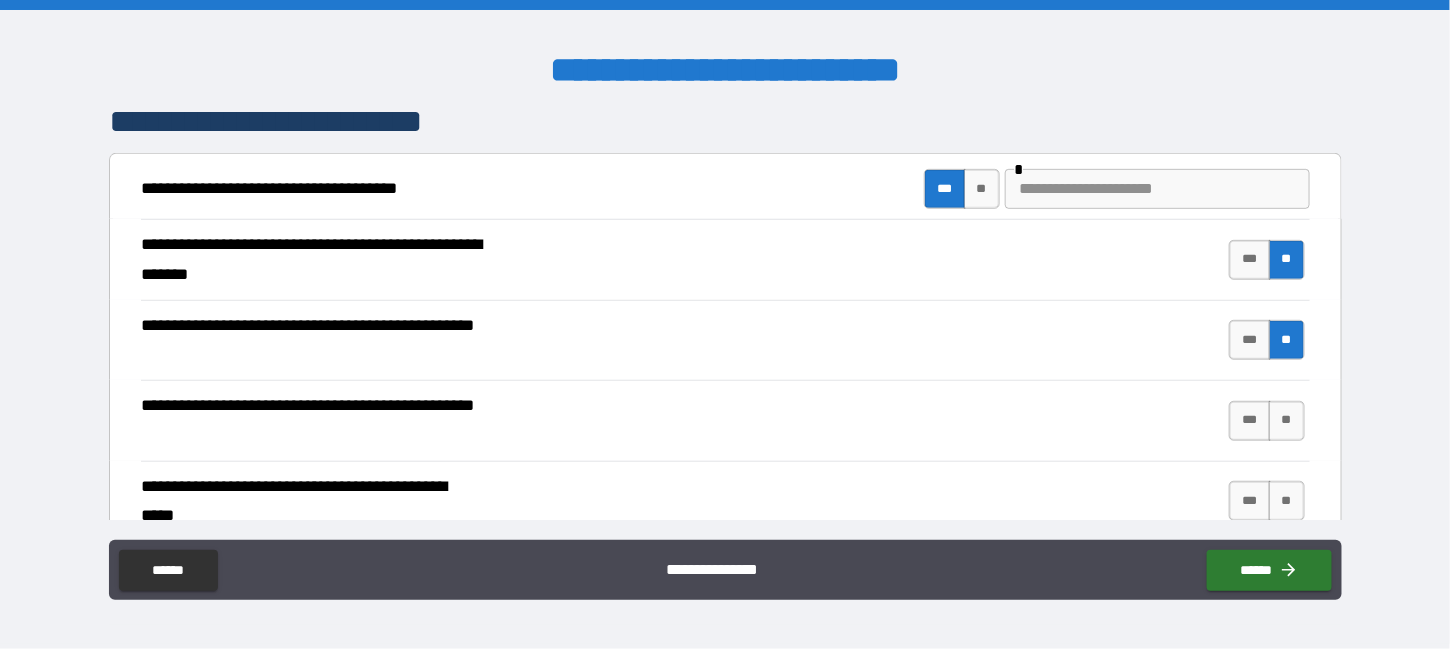 scroll, scrollTop: 300, scrollLeft: 0, axis: vertical 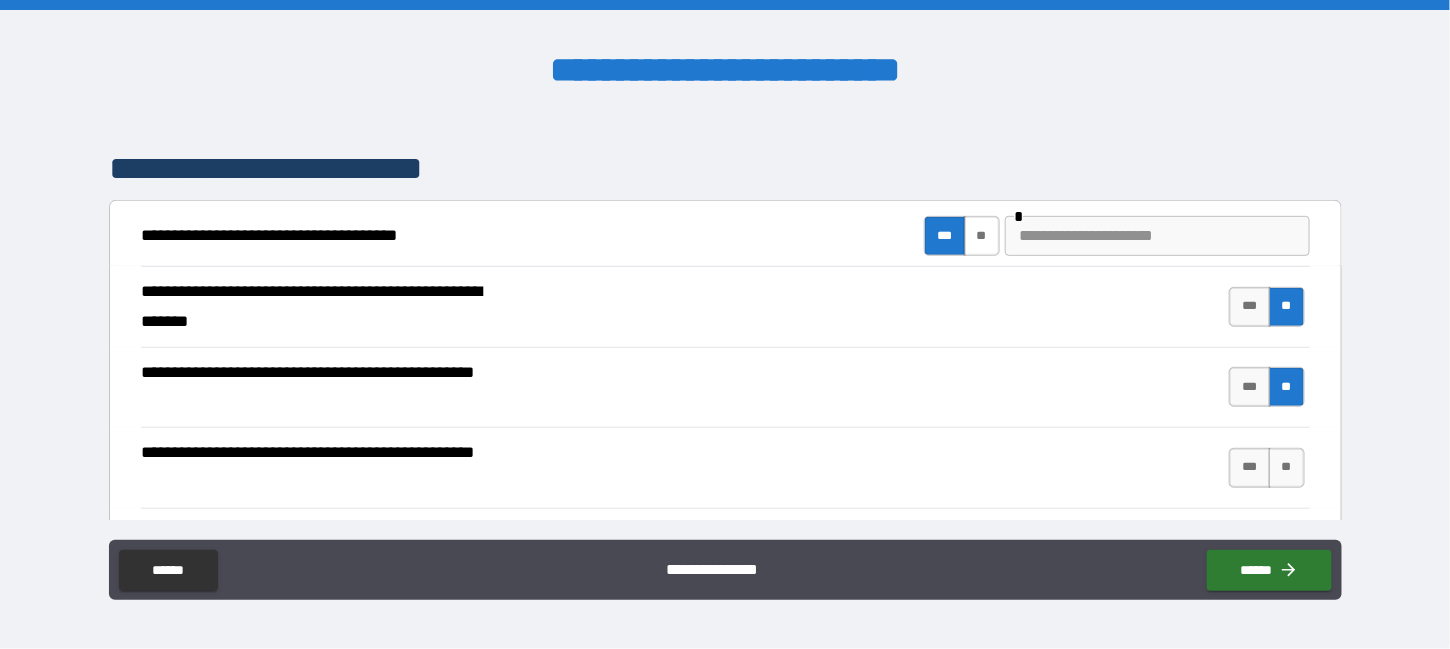 click on "**" at bounding box center (982, 236) 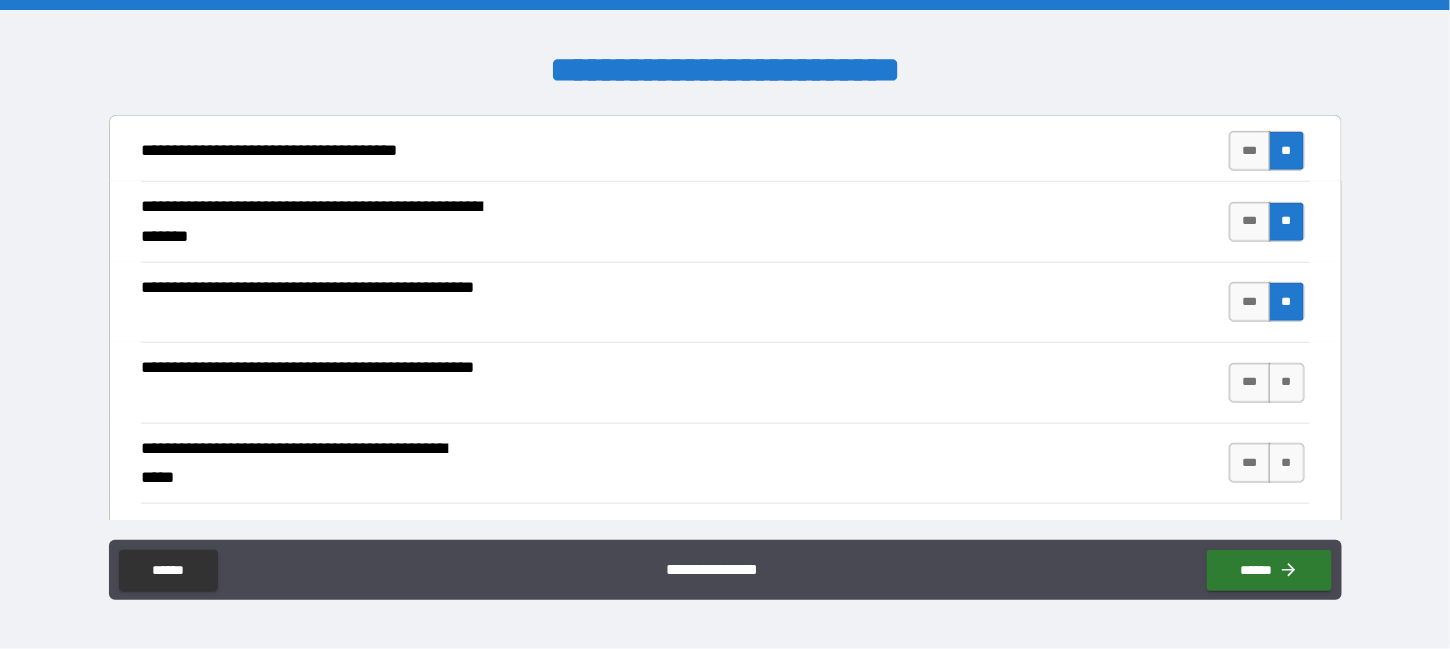 scroll, scrollTop: 500, scrollLeft: 0, axis: vertical 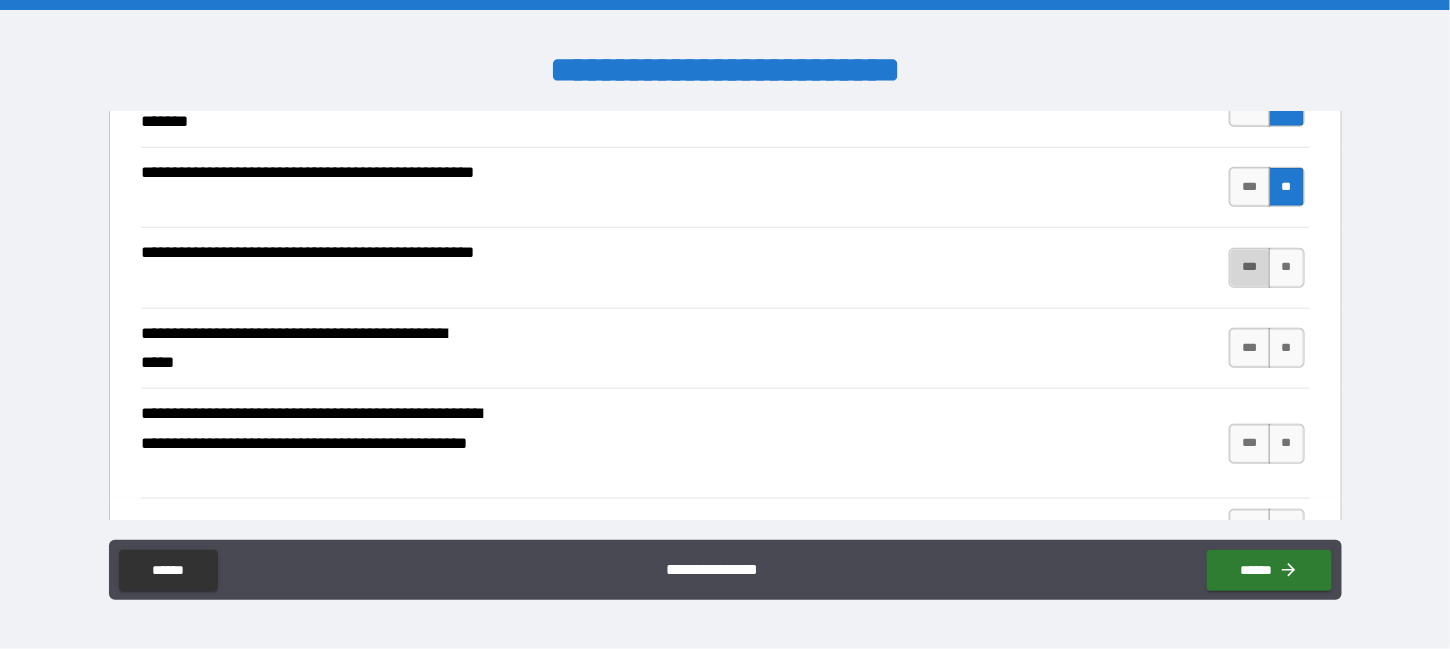 click on "***" at bounding box center [1250, 268] 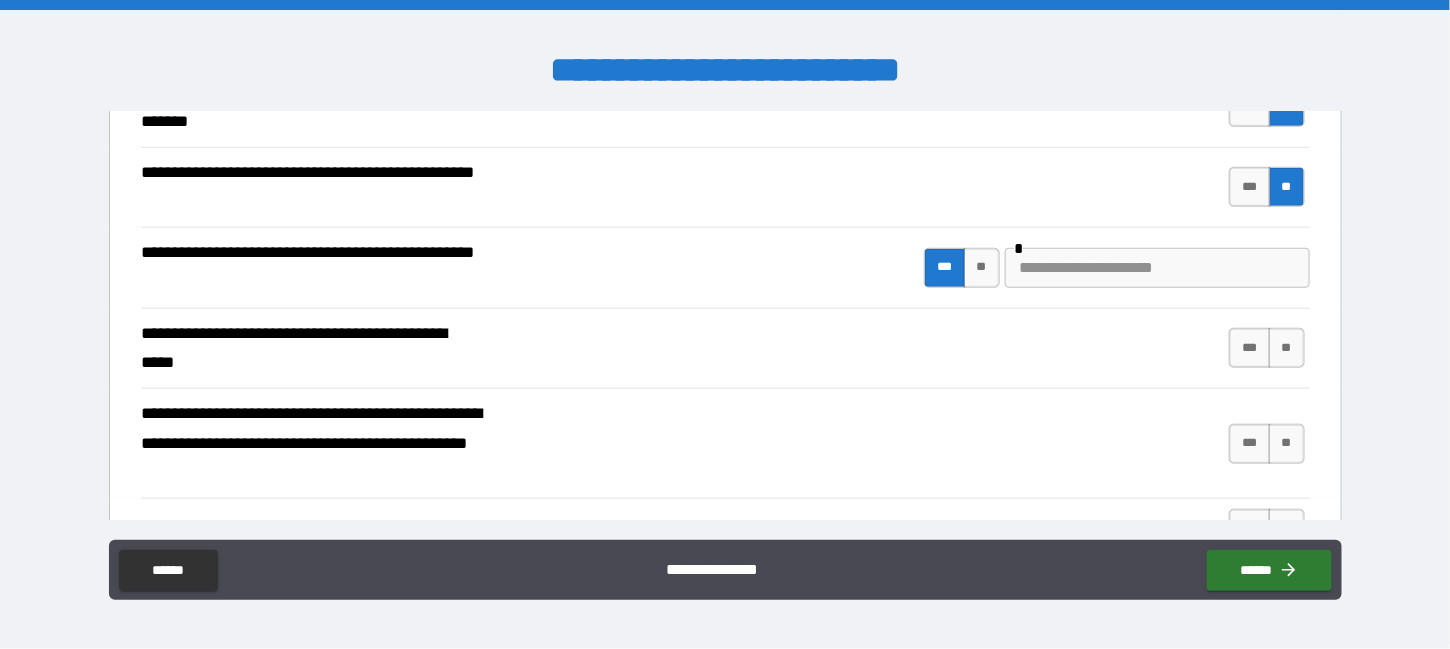 click at bounding box center [1157, 268] 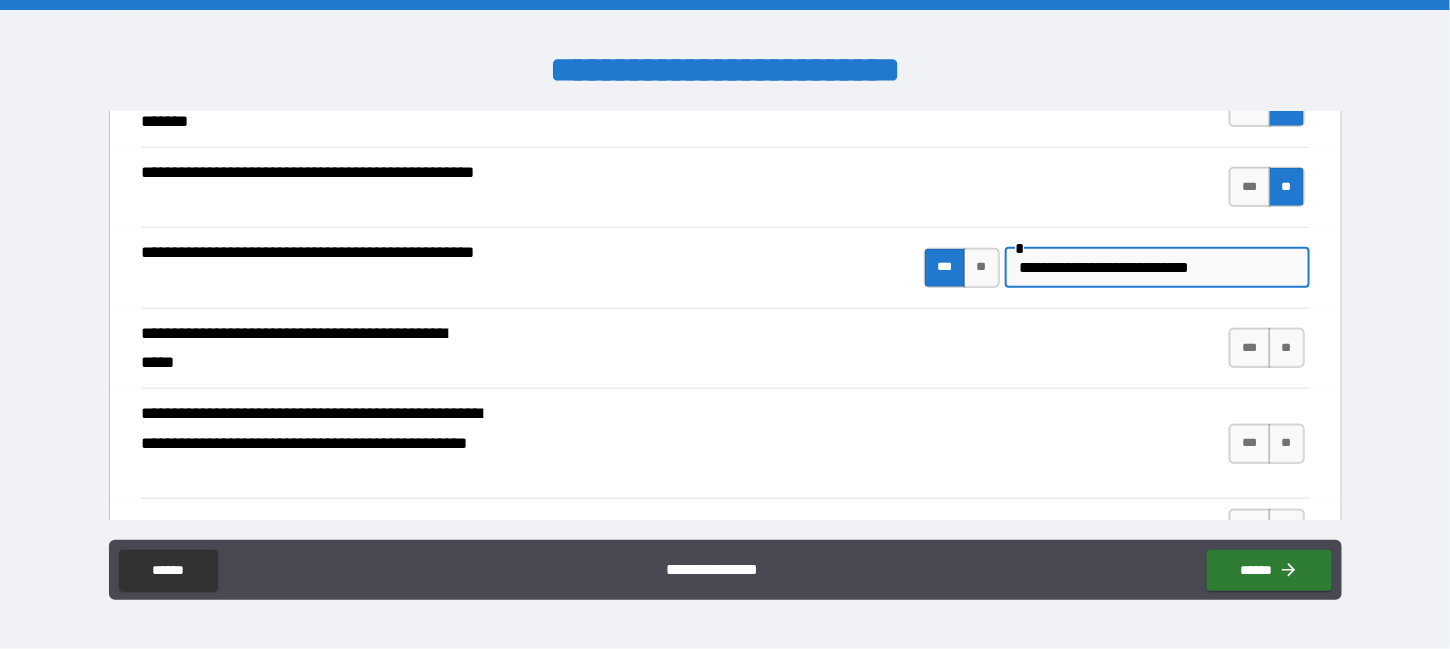 scroll, scrollTop: 600, scrollLeft: 0, axis: vertical 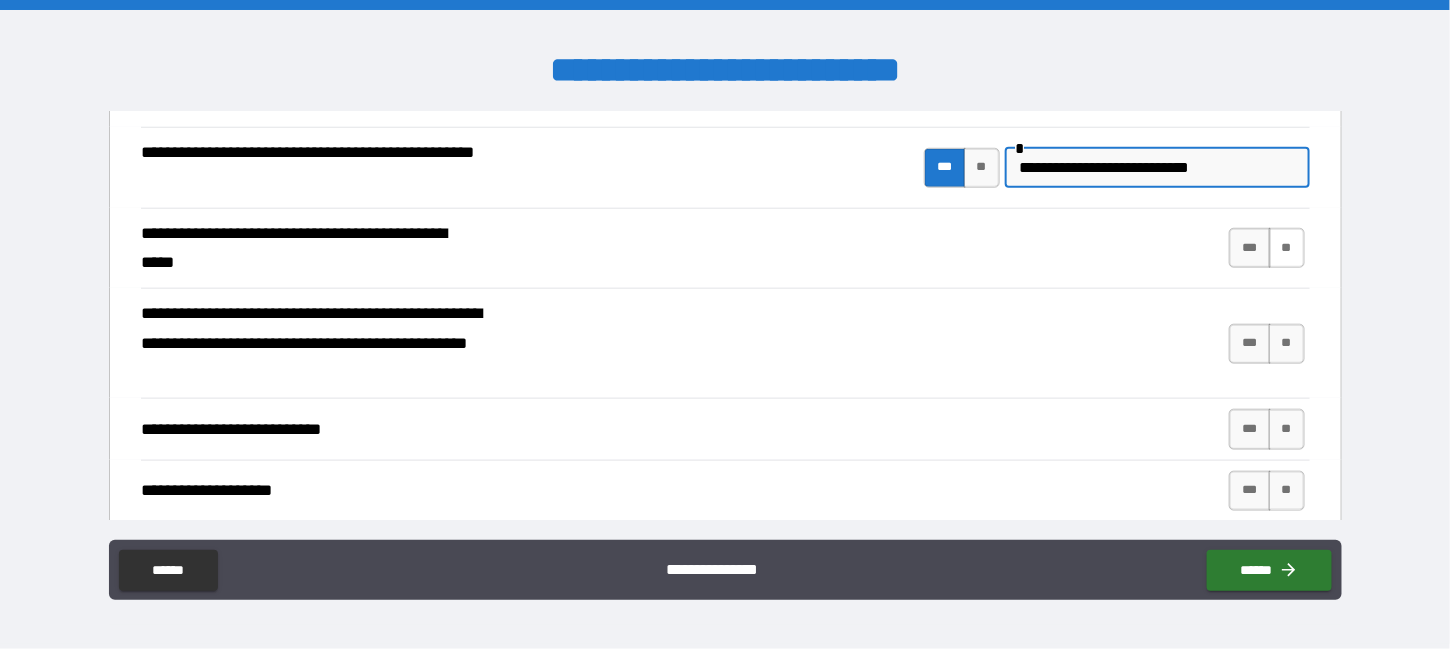 type on "**********" 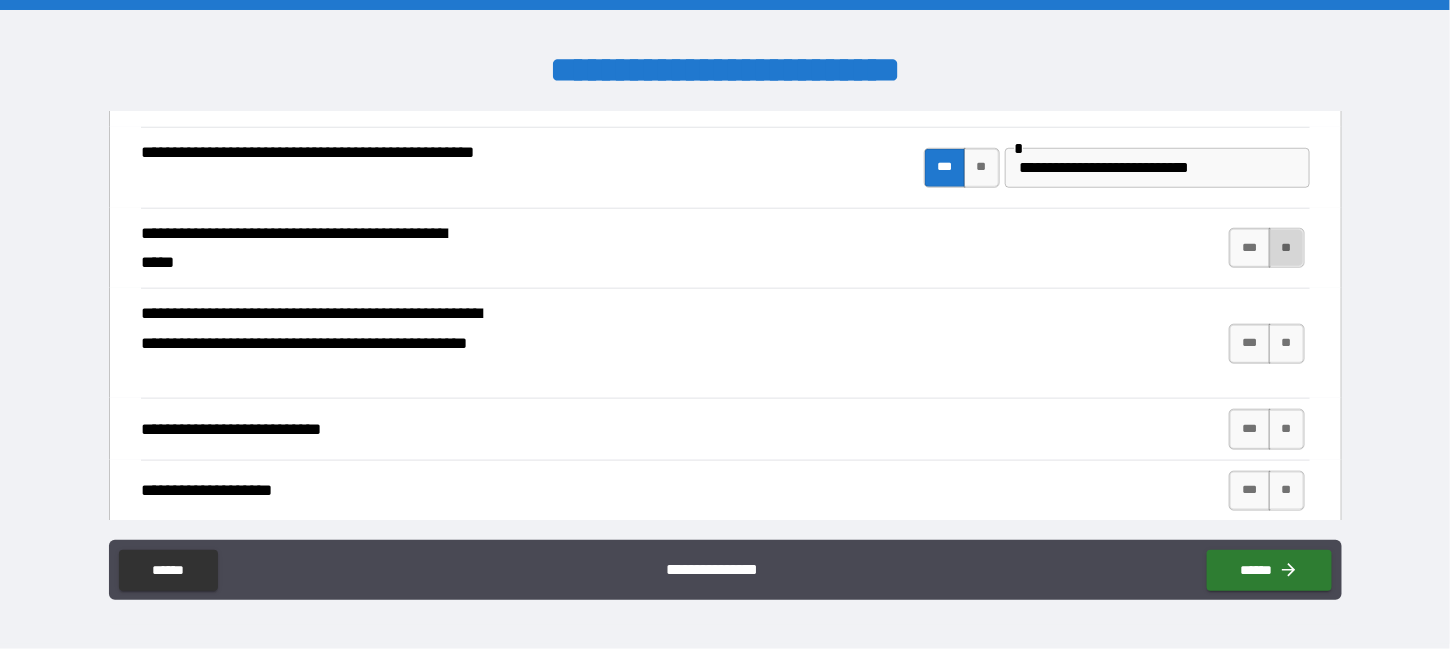click on "**" at bounding box center (1287, 248) 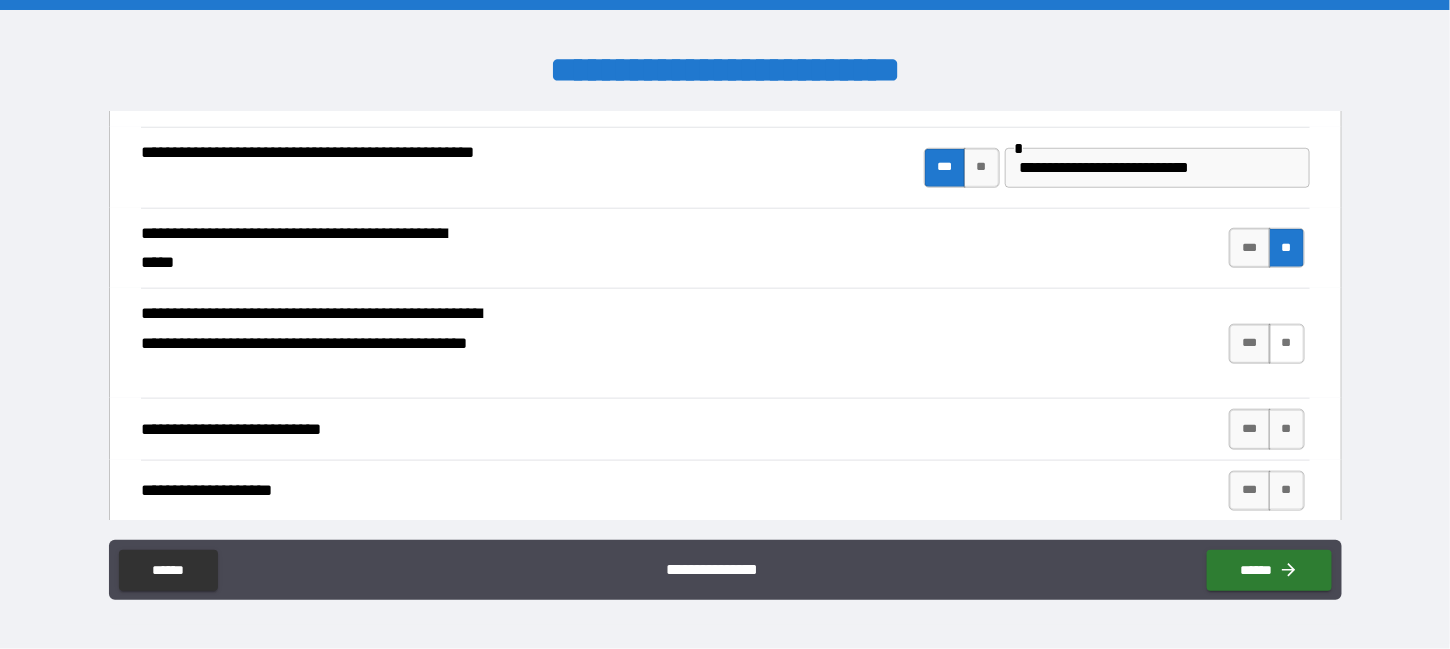 click on "**" at bounding box center [1287, 344] 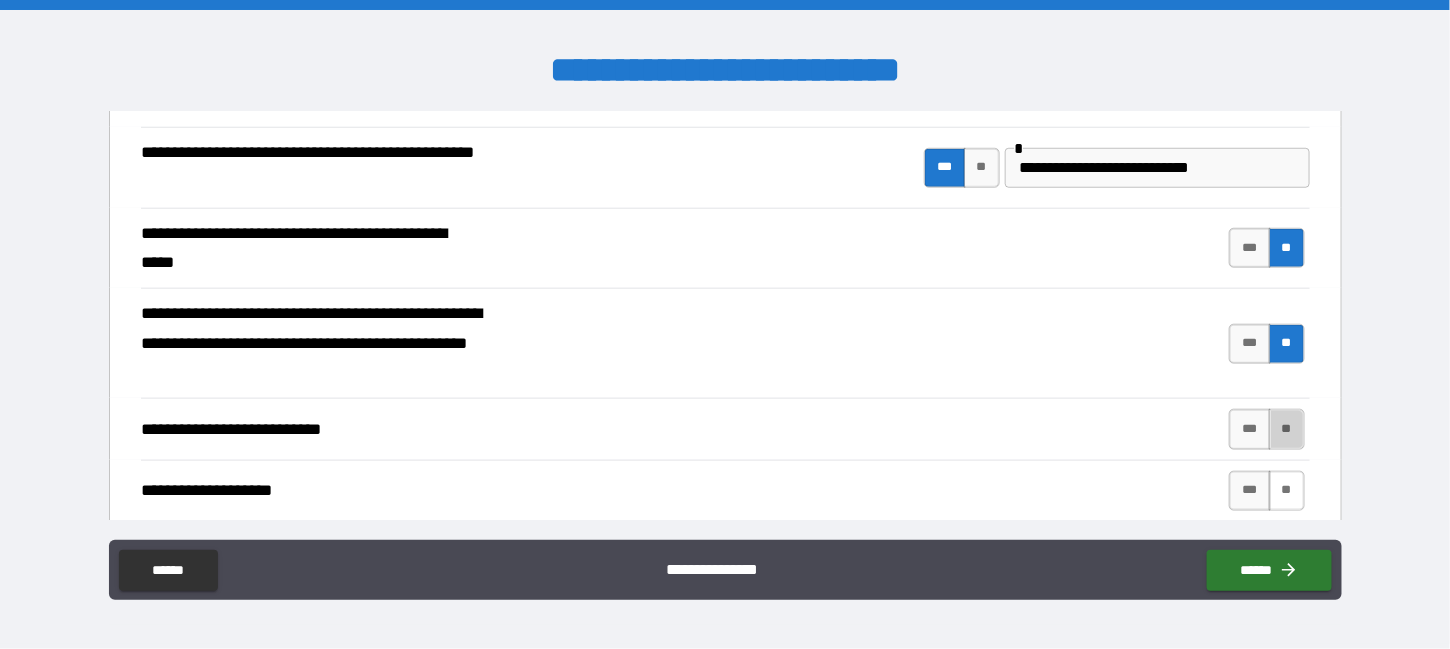drag, startPoint x: 1267, startPoint y: 430, endPoint x: 1274, endPoint y: 469, distance: 39.623226 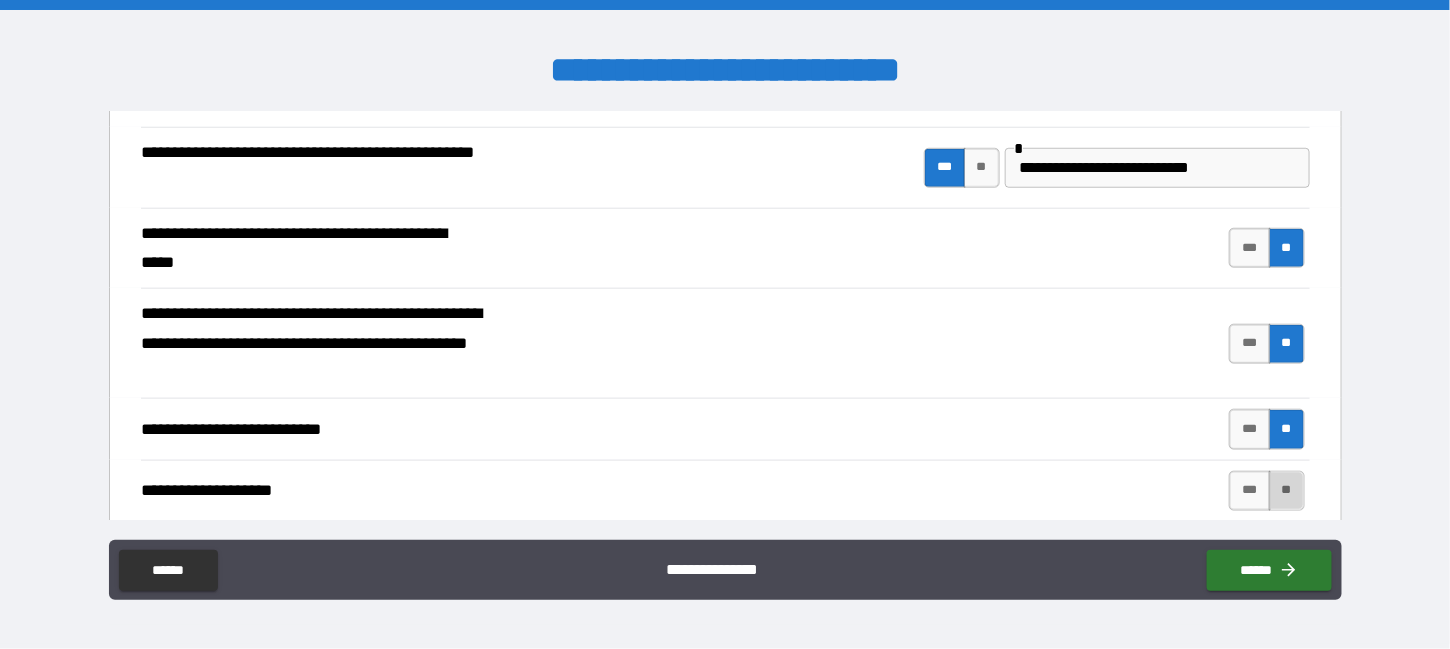 click on "**" at bounding box center (1287, 491) 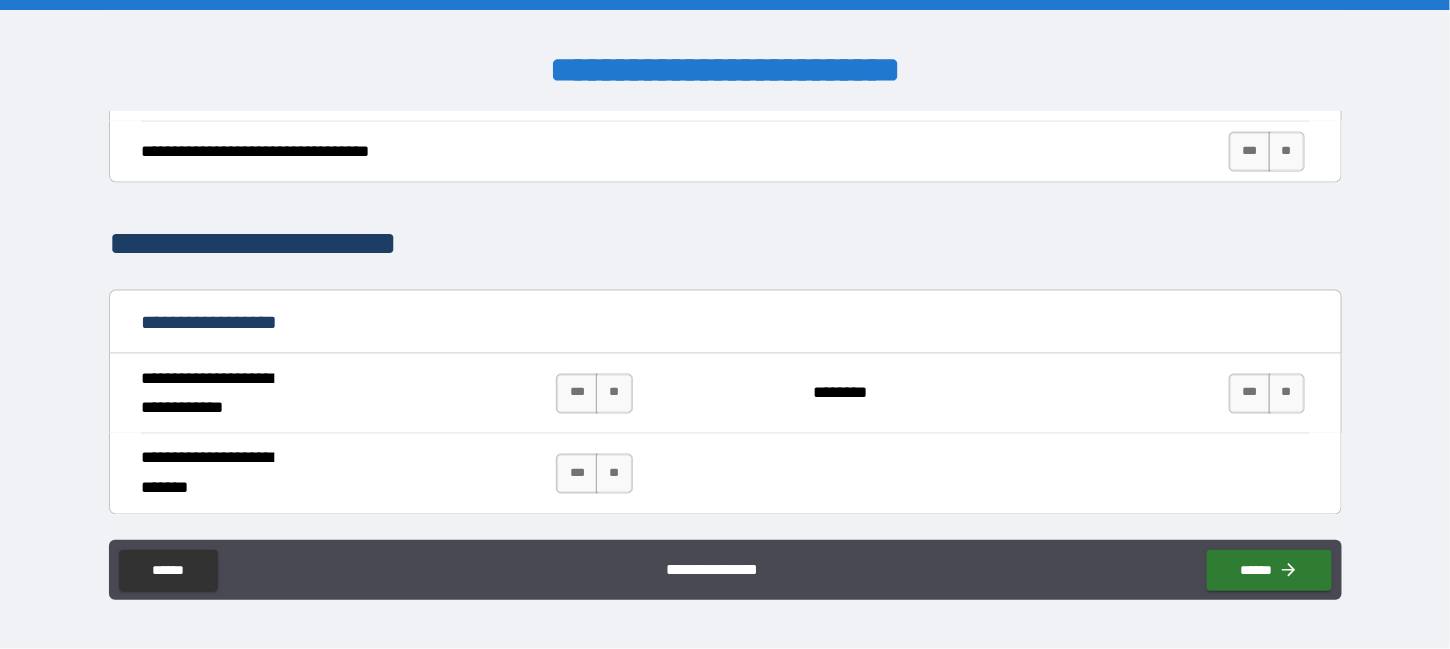 scroll, scrollTop: 900, scrollLeft: 0, axis: vertical 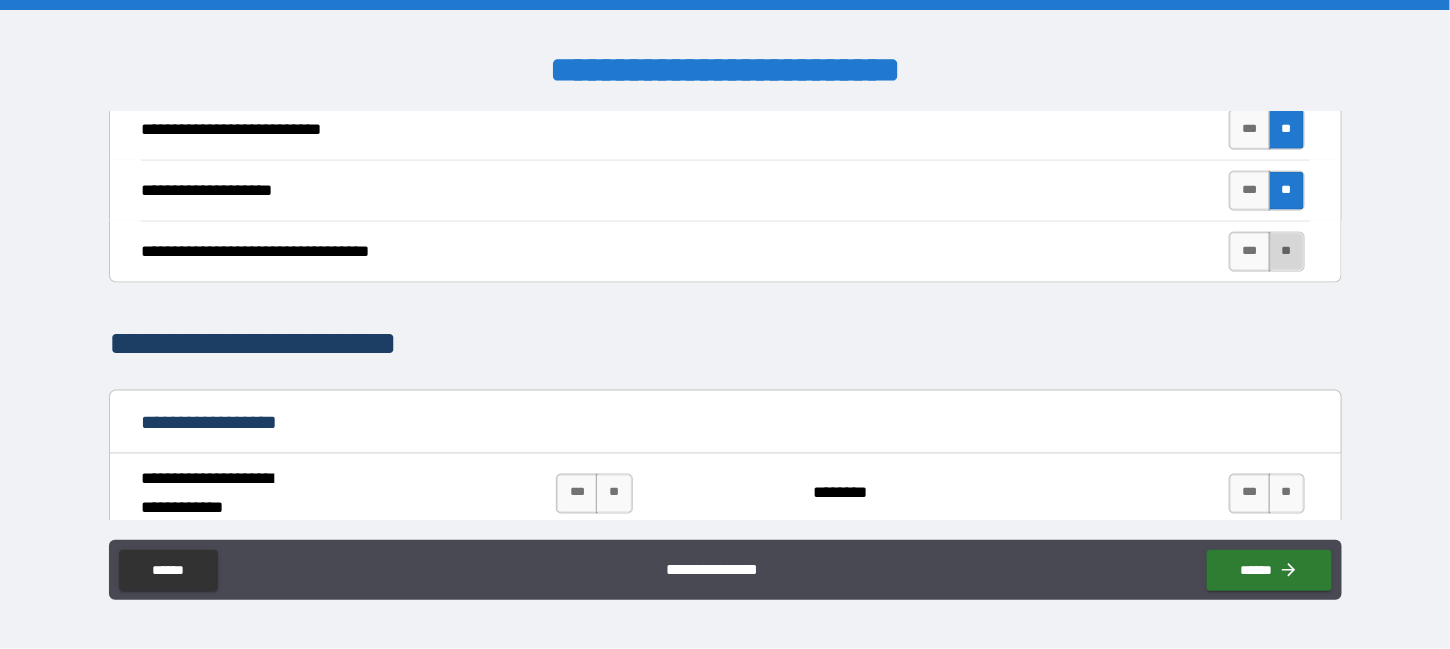 click on "**" at bounding box center (1287, 252) 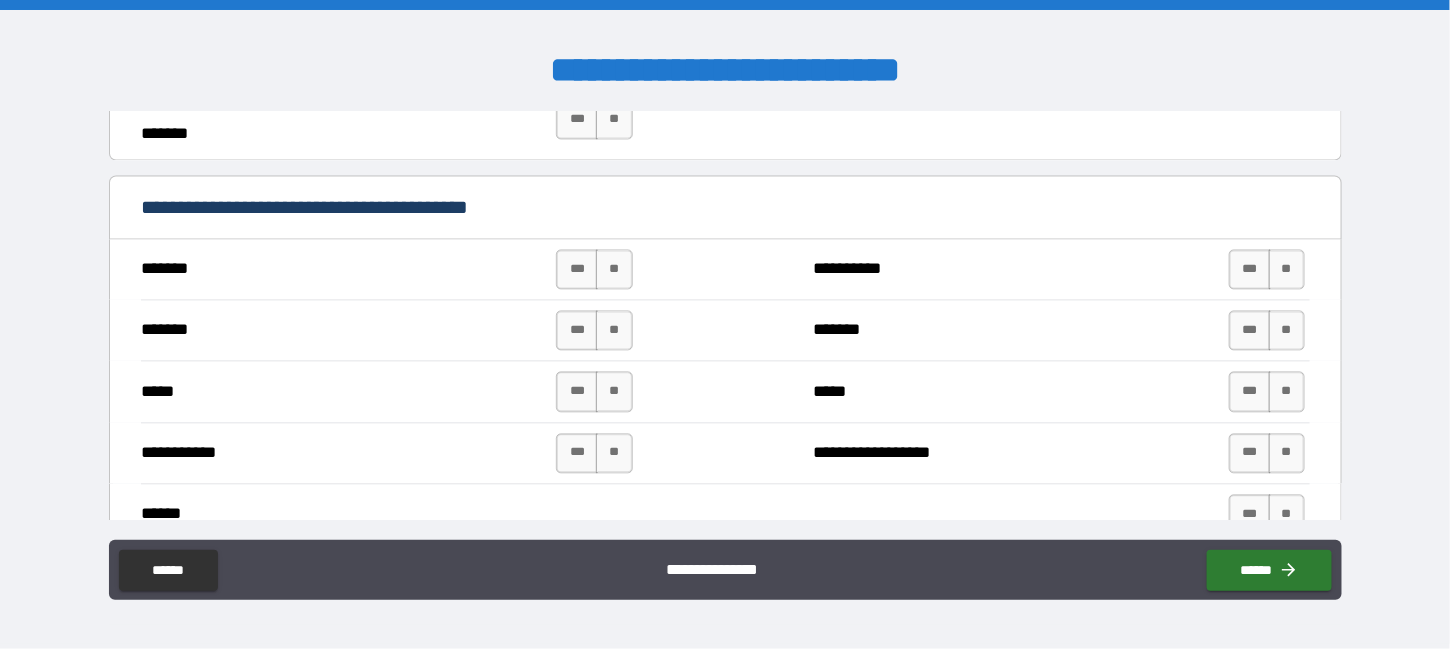 scroll, scrollTop: 1400, scrollLeft: 0, axis: vertical 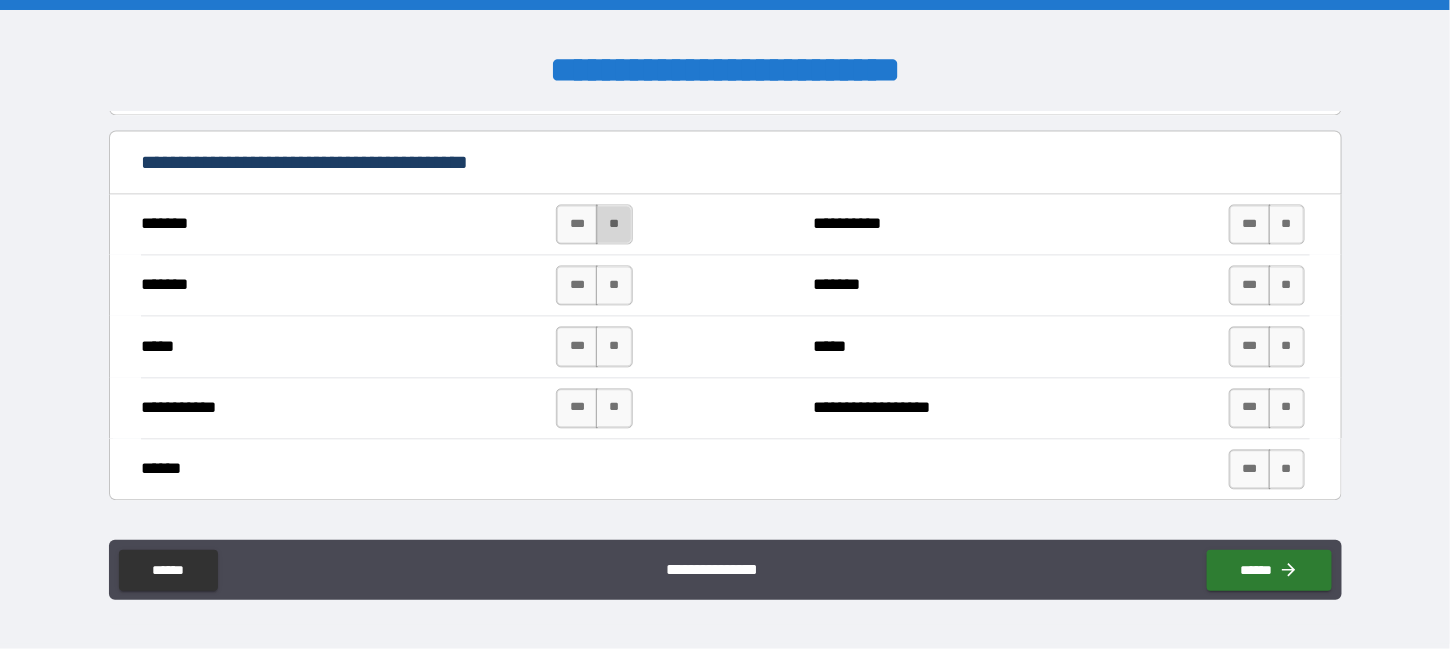 click on "**" at bounding box center [614, 224] 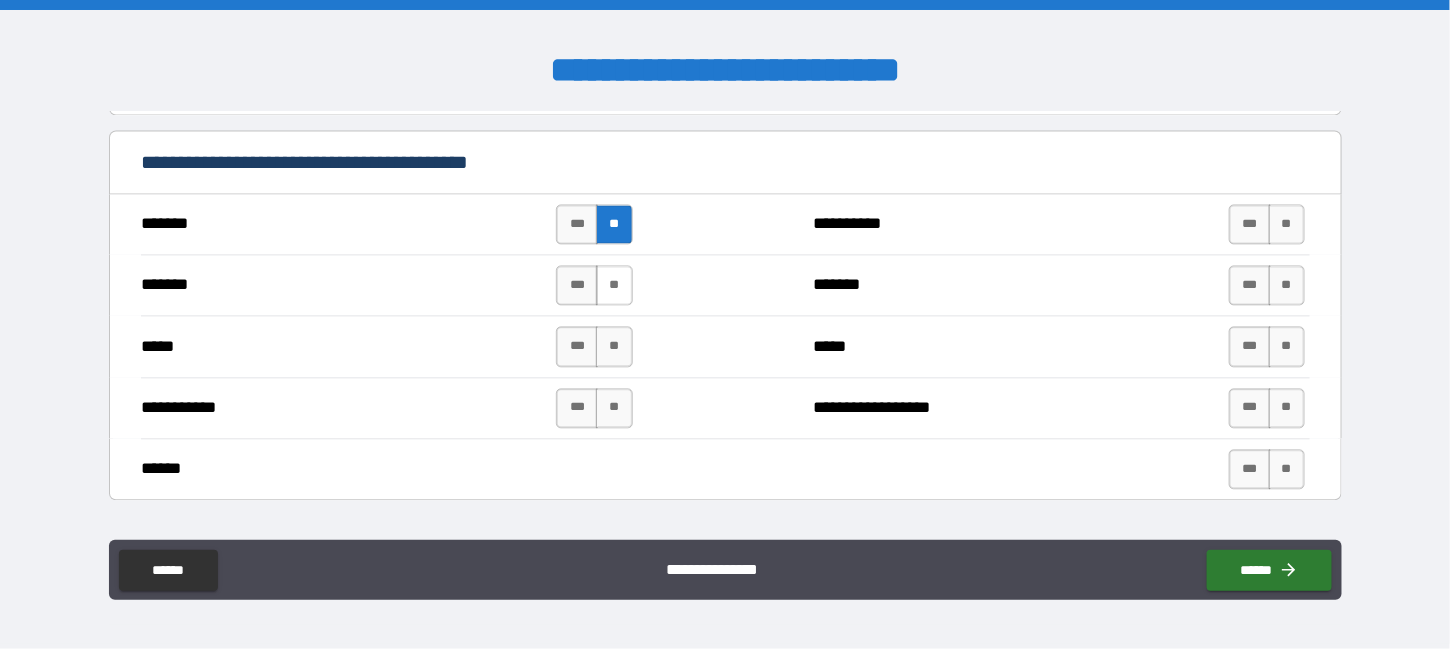 click on "**" at bounding box center (614, 285) 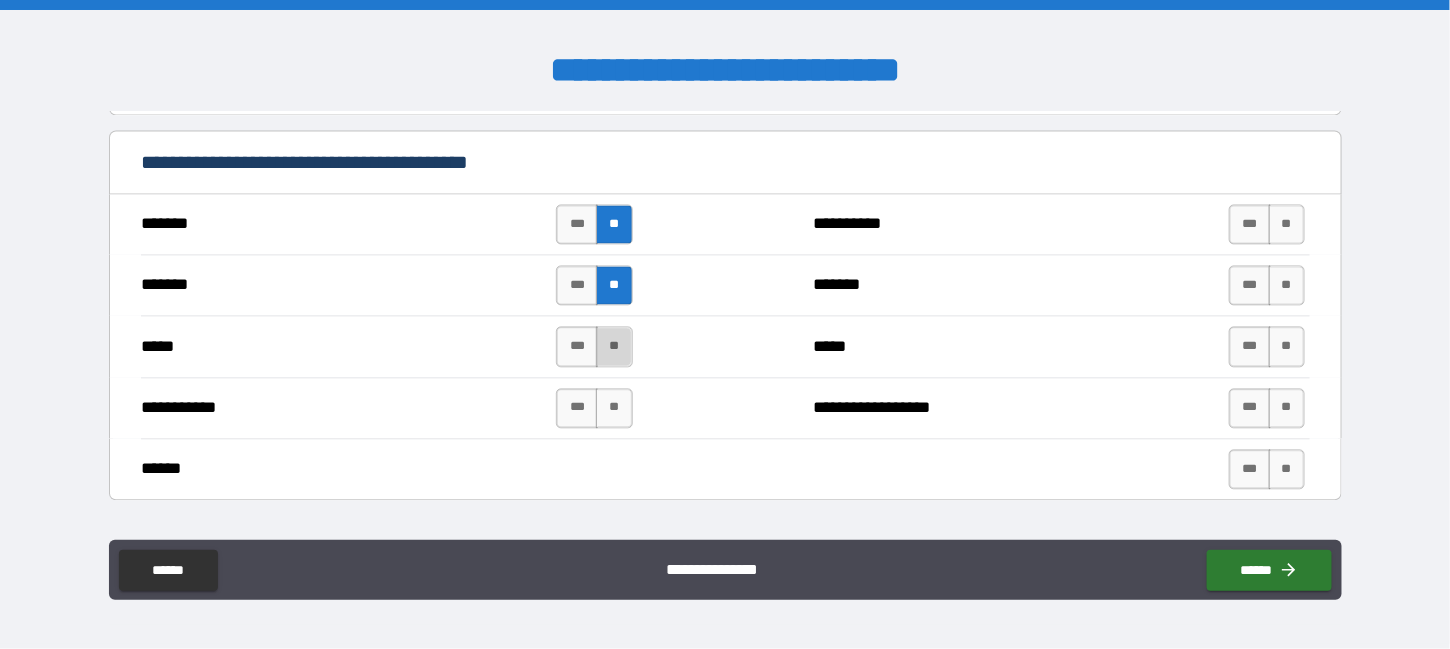 click on "**" at bounding box center (614, 346) 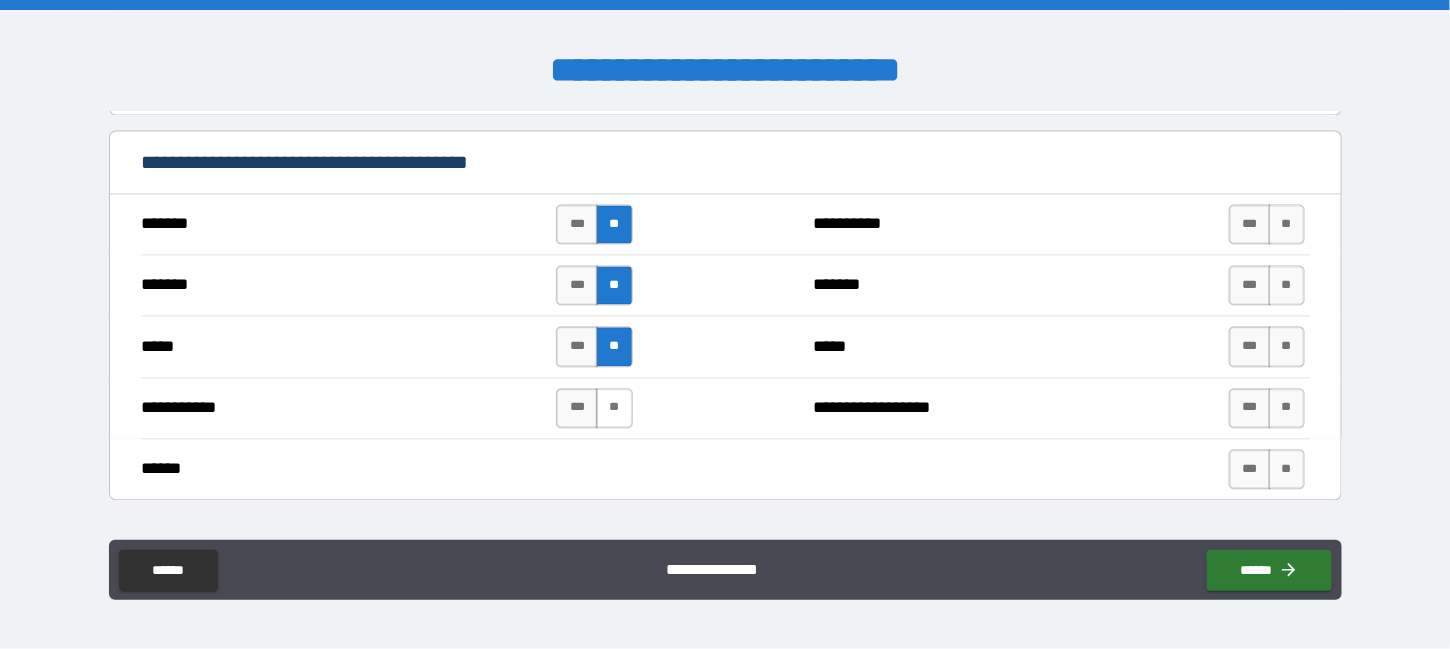 click on "**" at bounding box center [614, 408] 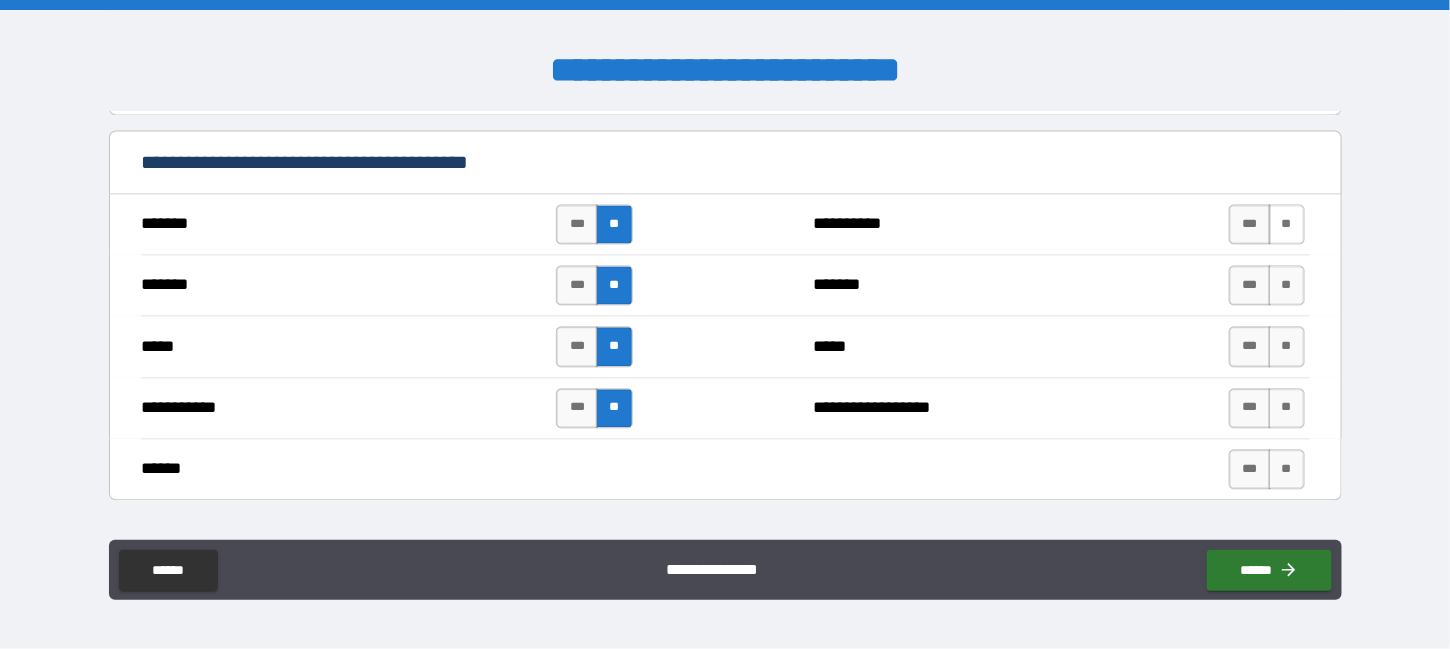 click on "**" at bounding box center (1287, 224) 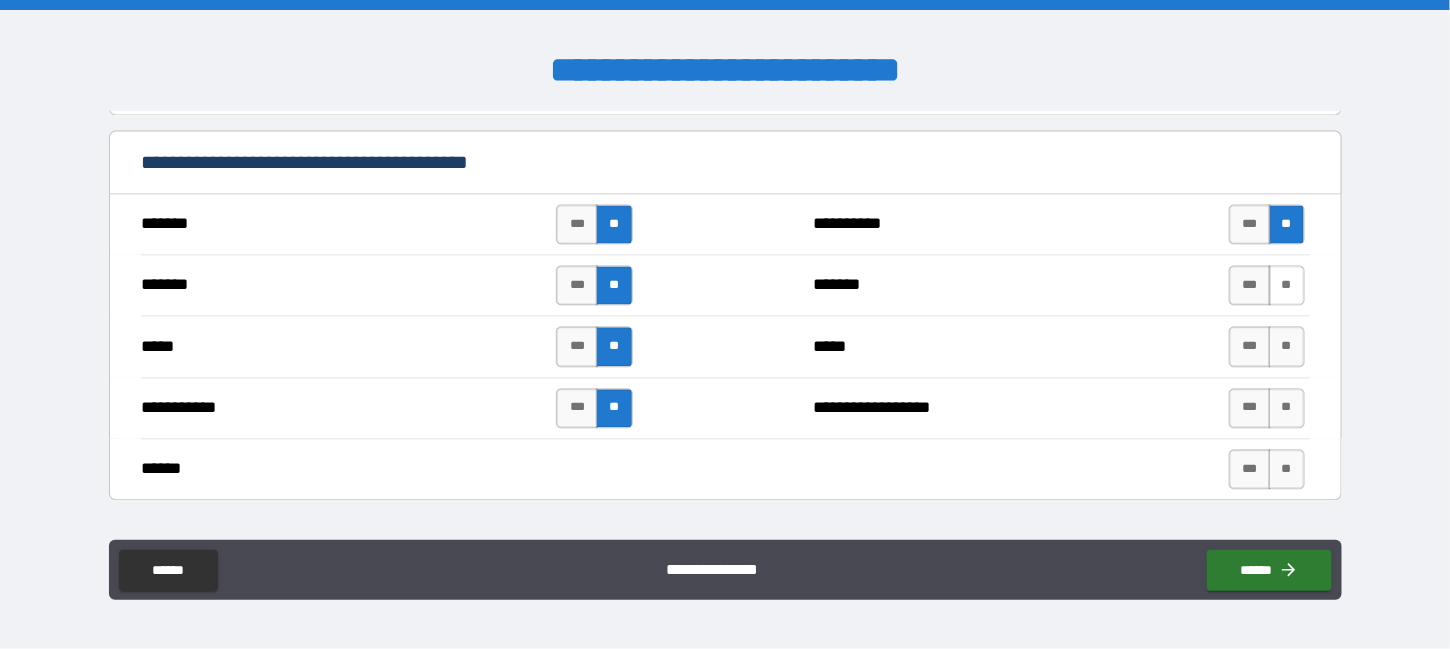 click on "**" at bounding box center [1287, 285] 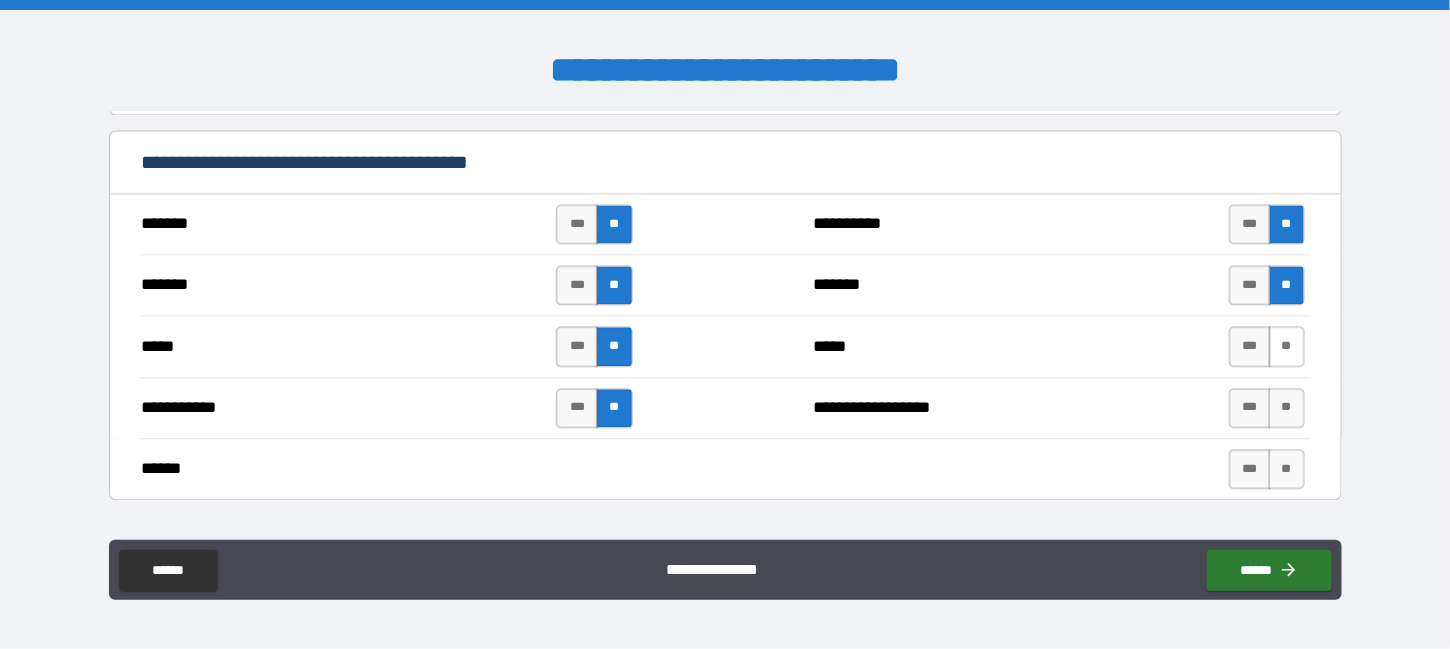 click on "**" at bounding box center (1287, 346) 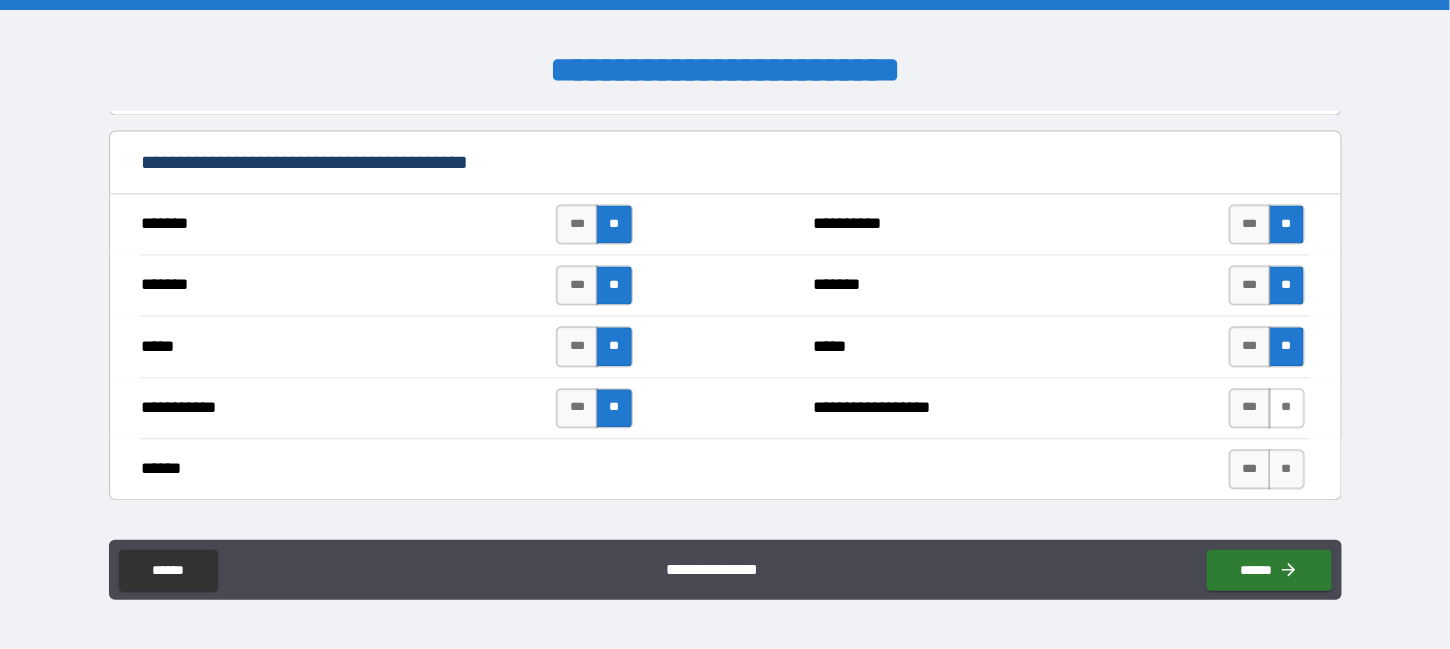 click on "**" at bounding box center (1287, 408) 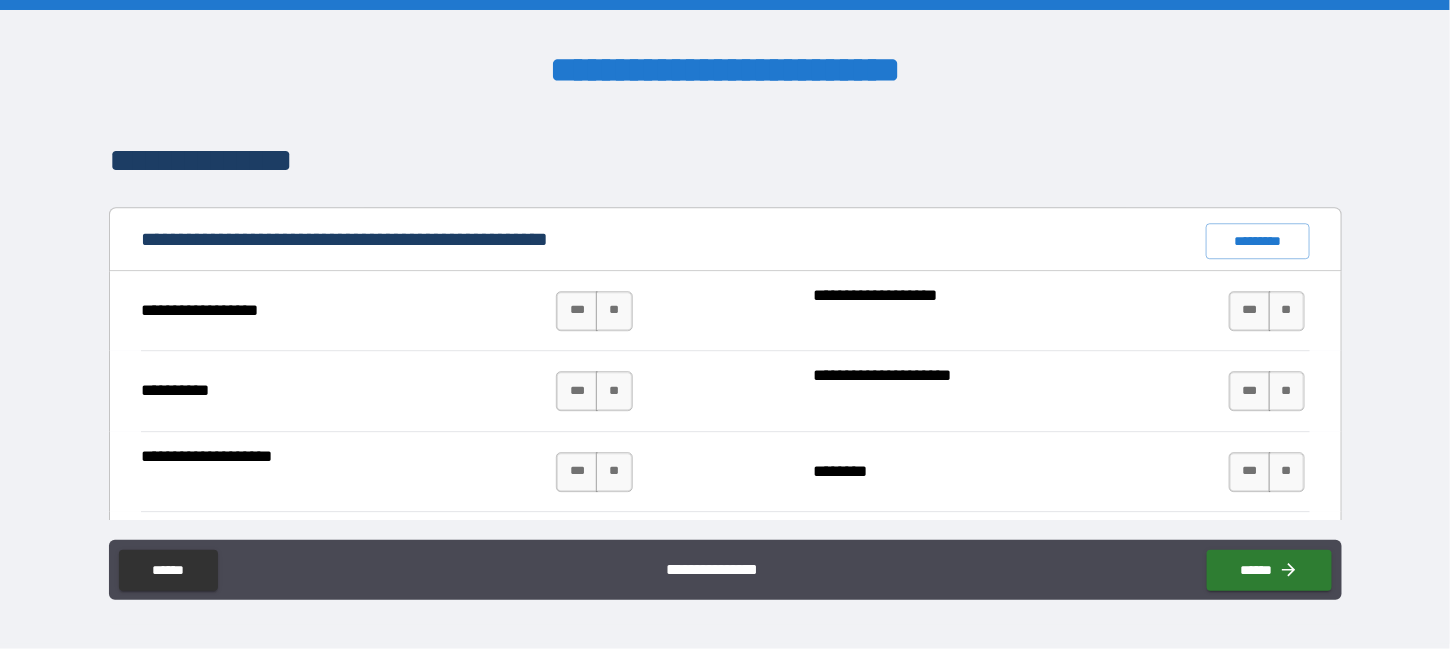 scroll, scrollTop: 1900, scrollLeft: 0, axis: vertical 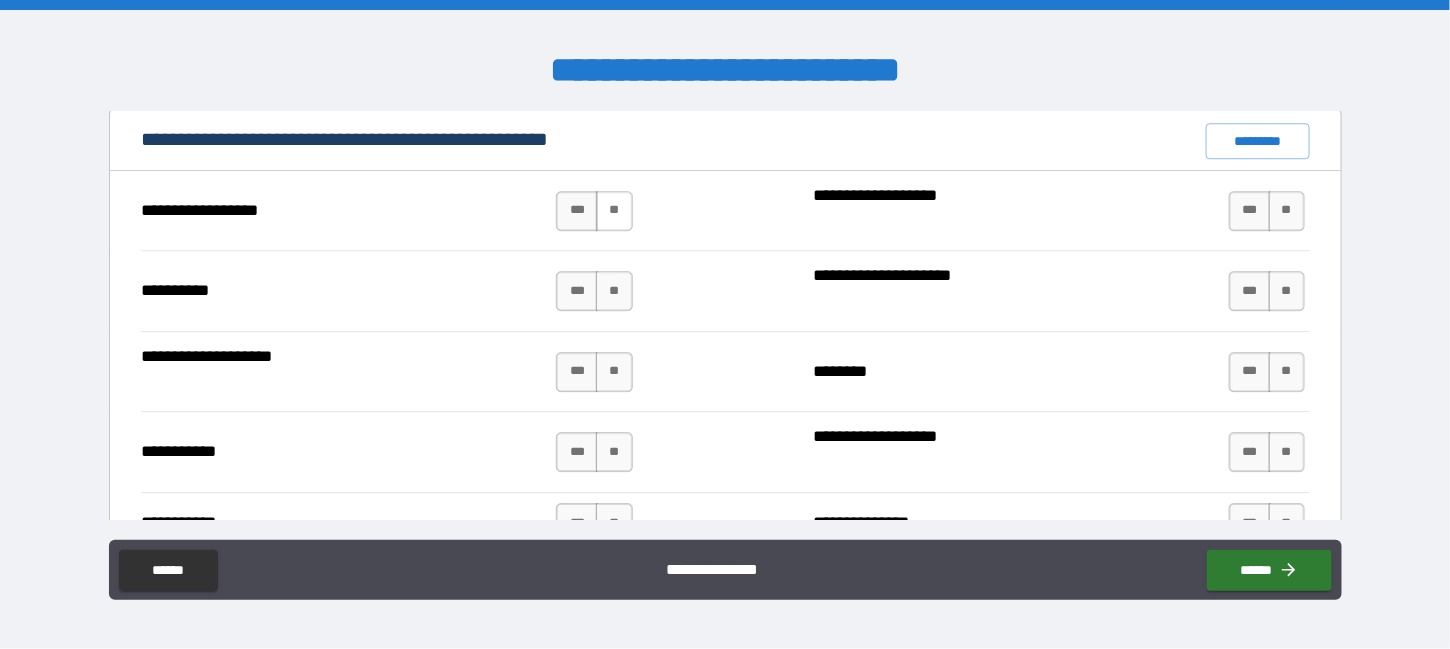 click on "**" at bounding box center (614, 211) 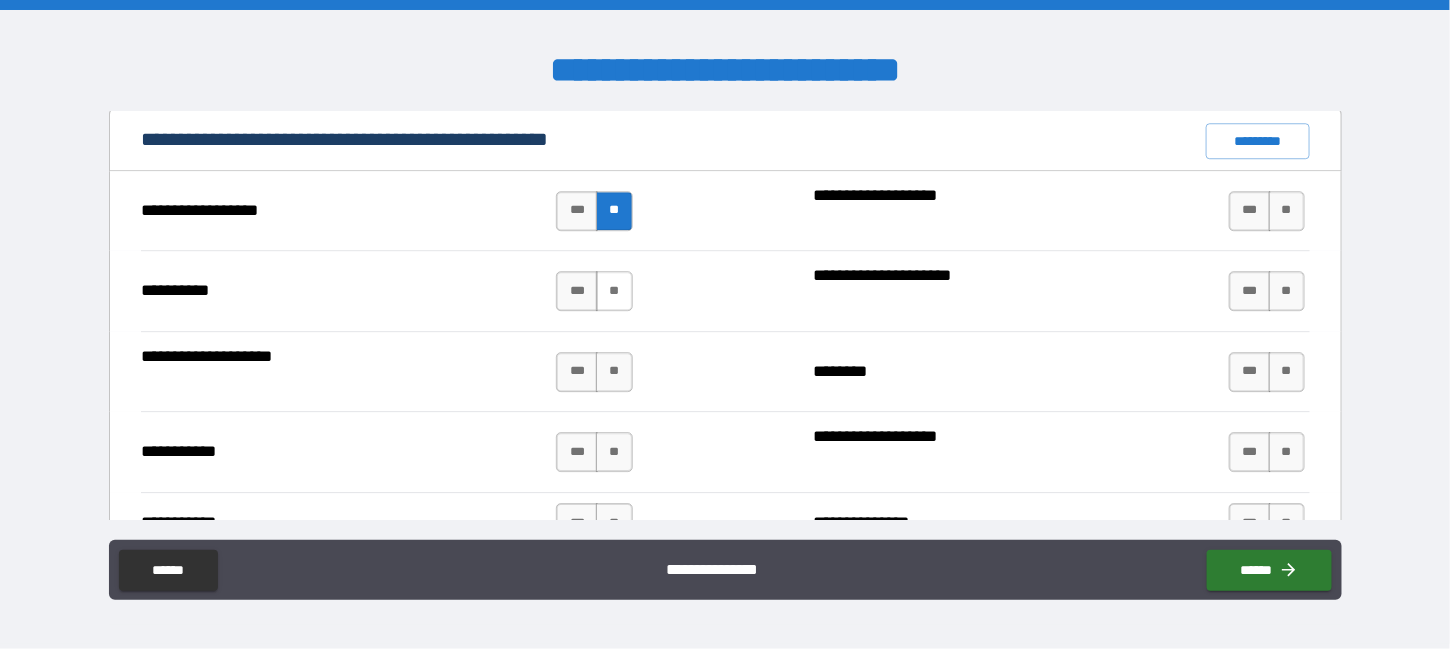 click on "**" at bounding box center (614, 291) 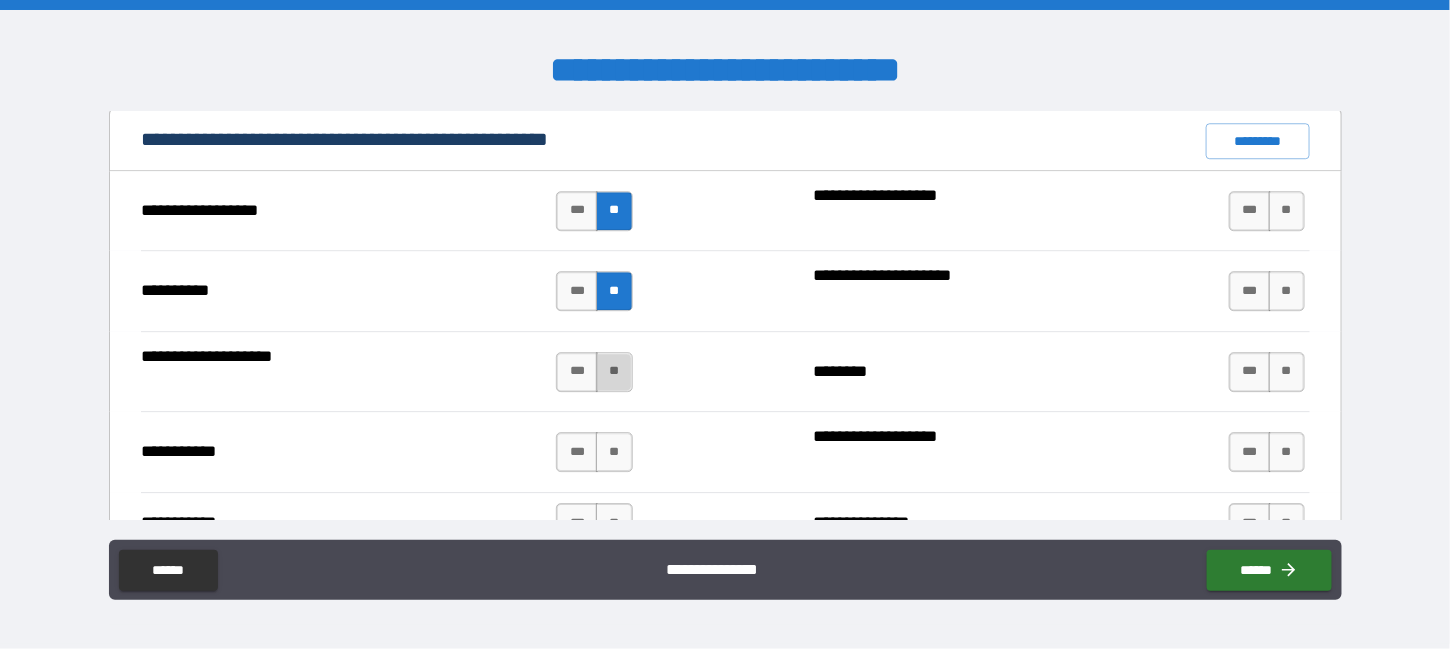 click on "**" at bounding box center [614, 372] 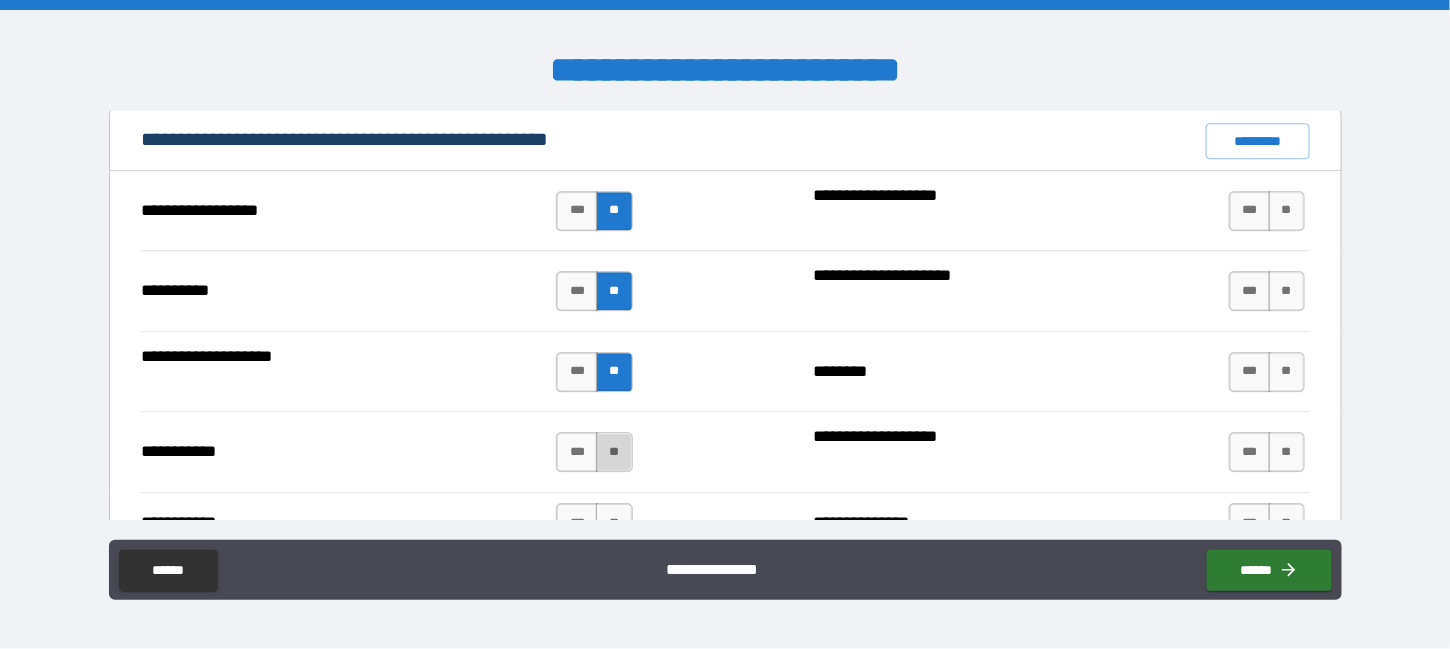 click on "**" at bounding box center [614, 452] 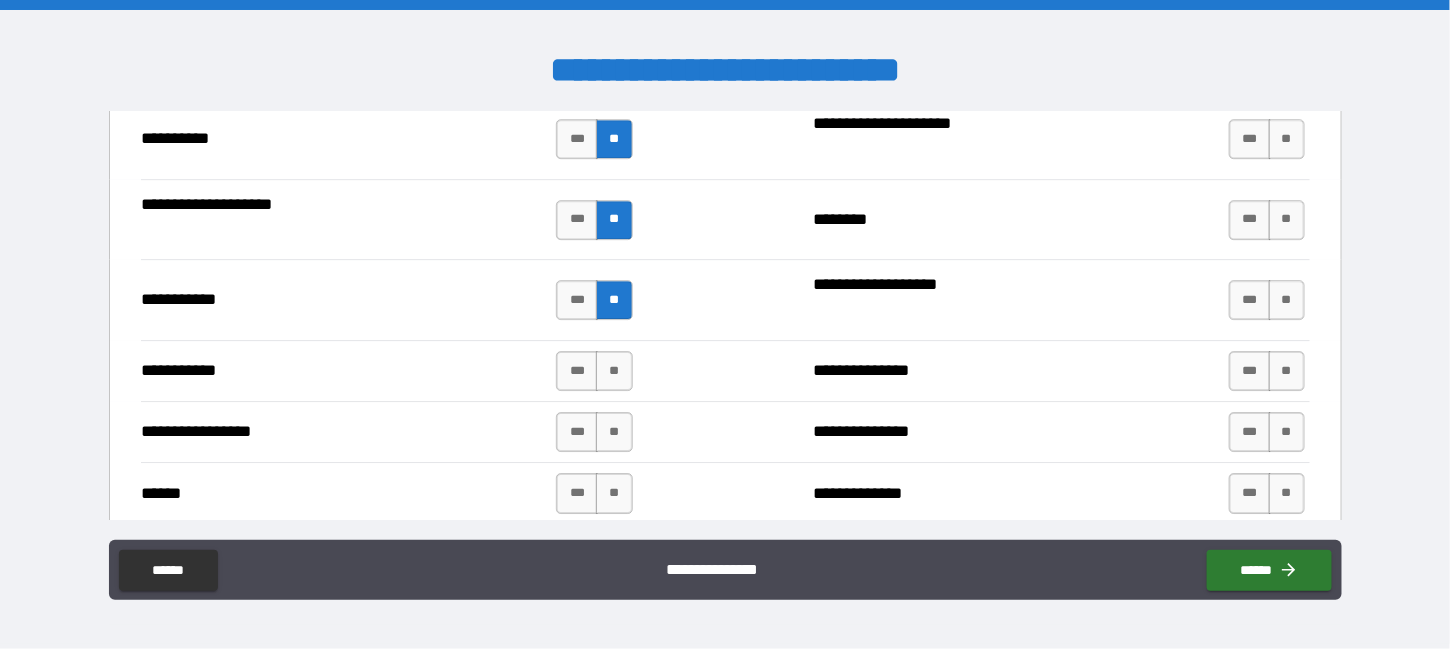 scroll, scrollTop: 2100, scrollLeft: 0, axis: vertical 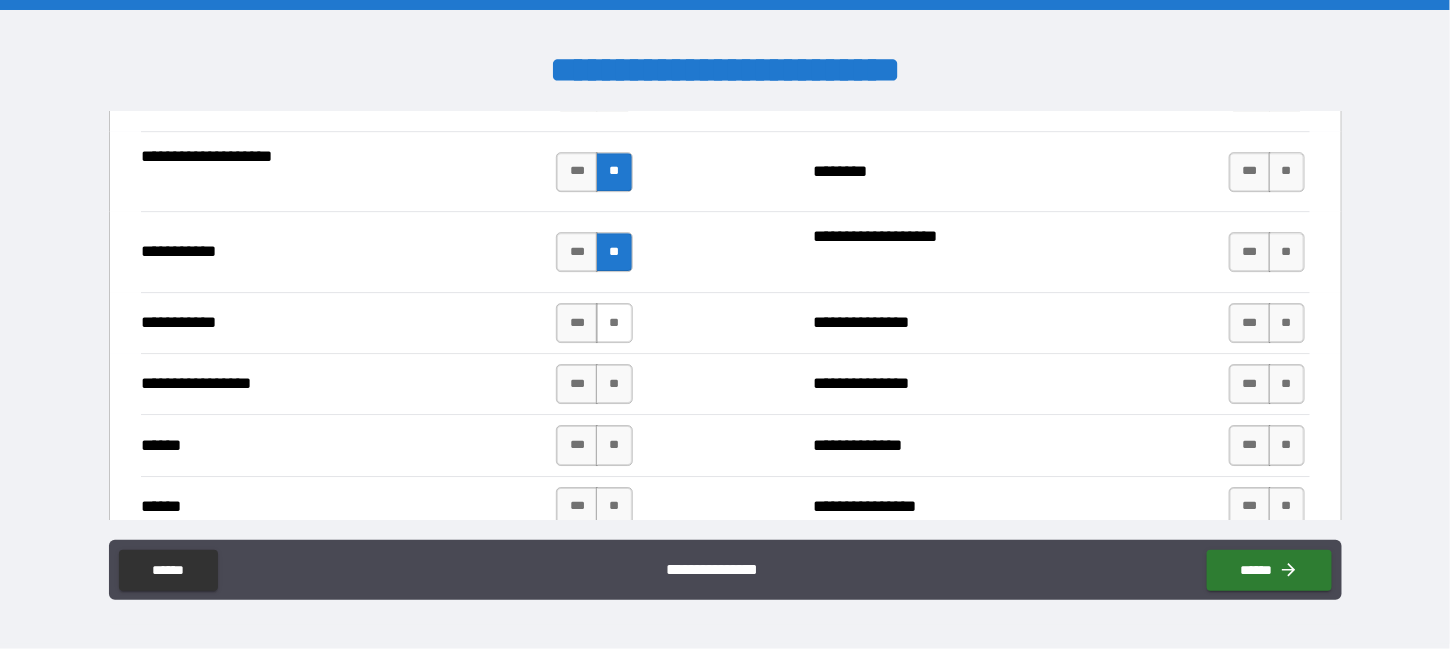 click on "**" at bounding box center [614, 323] 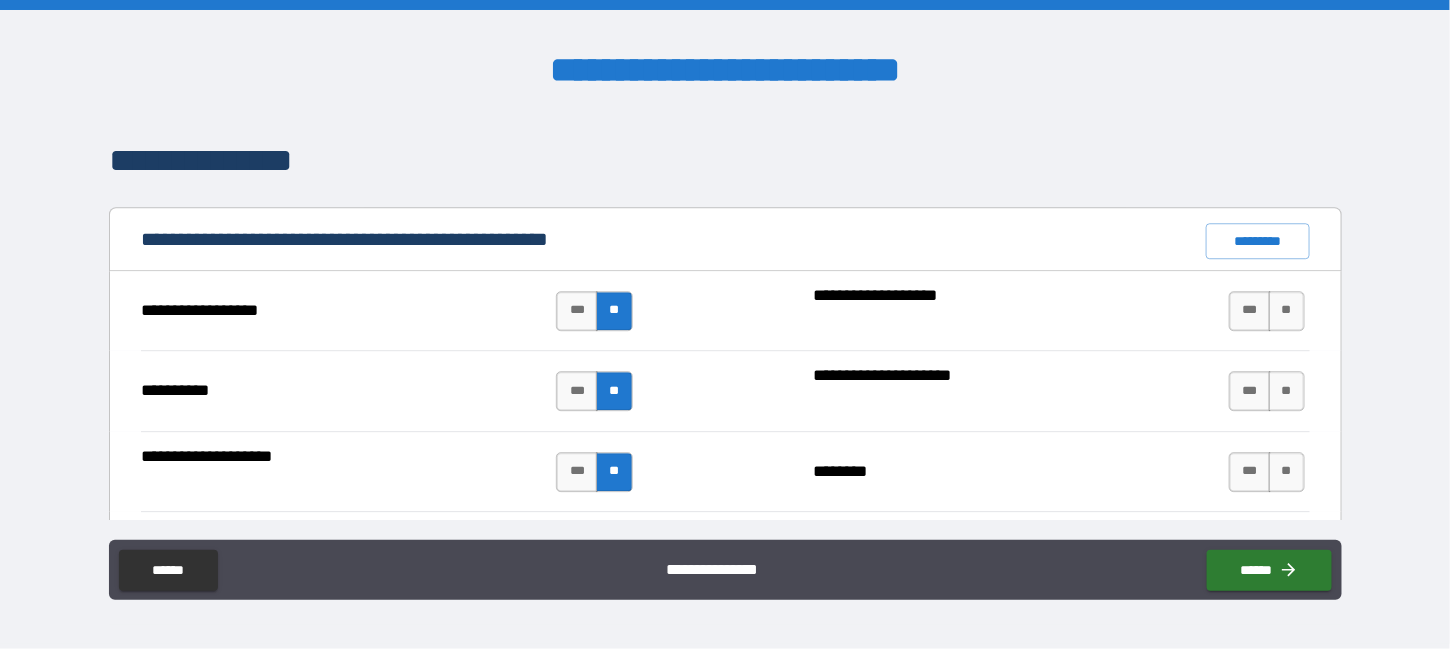 scroll, scrollTop: 1800, scrollLeft: 0, axis: vertical 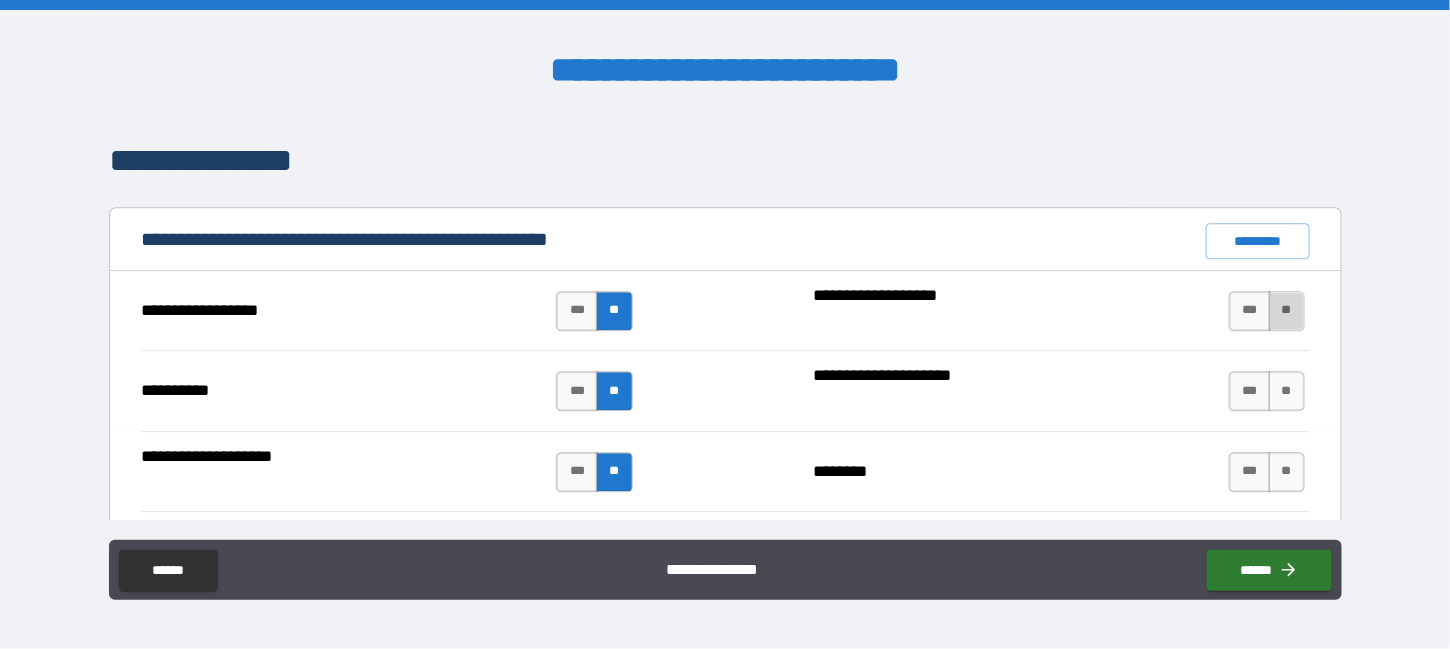 click on "**" at bounding box center [1287, 311] 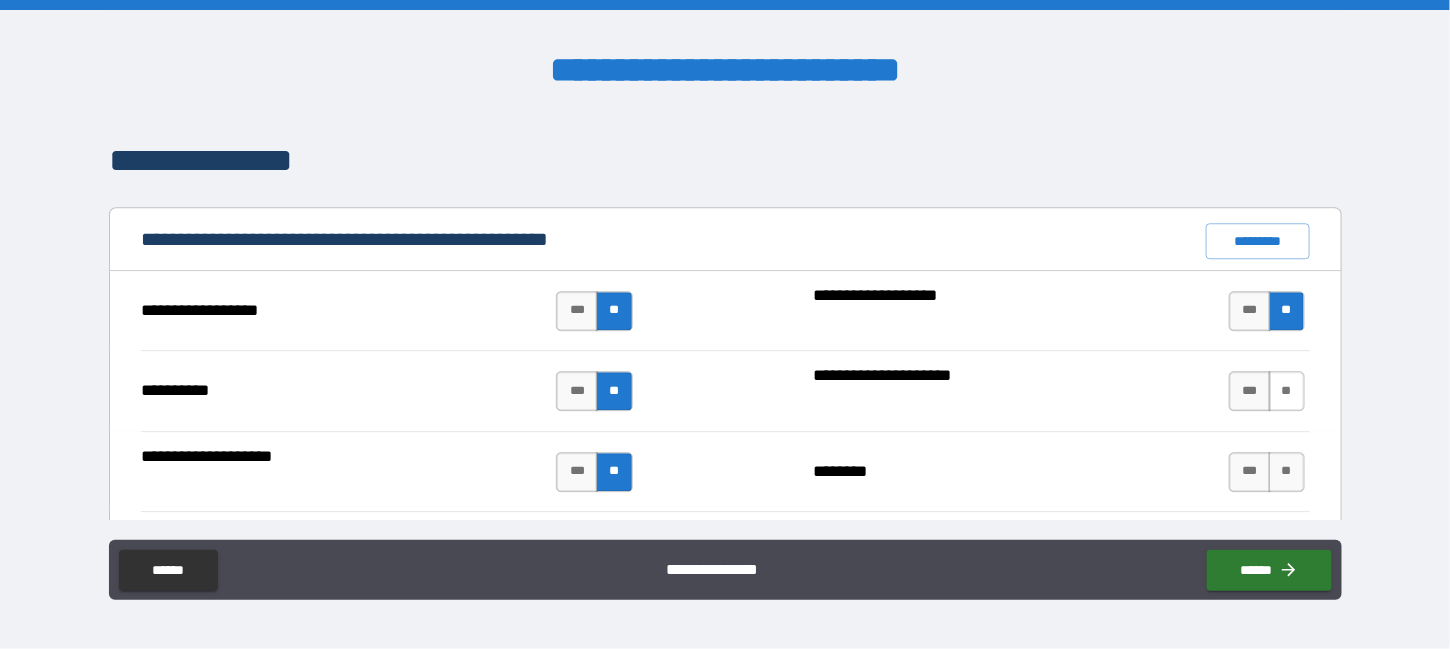 click on "**" at bounding box center [1287, 391] 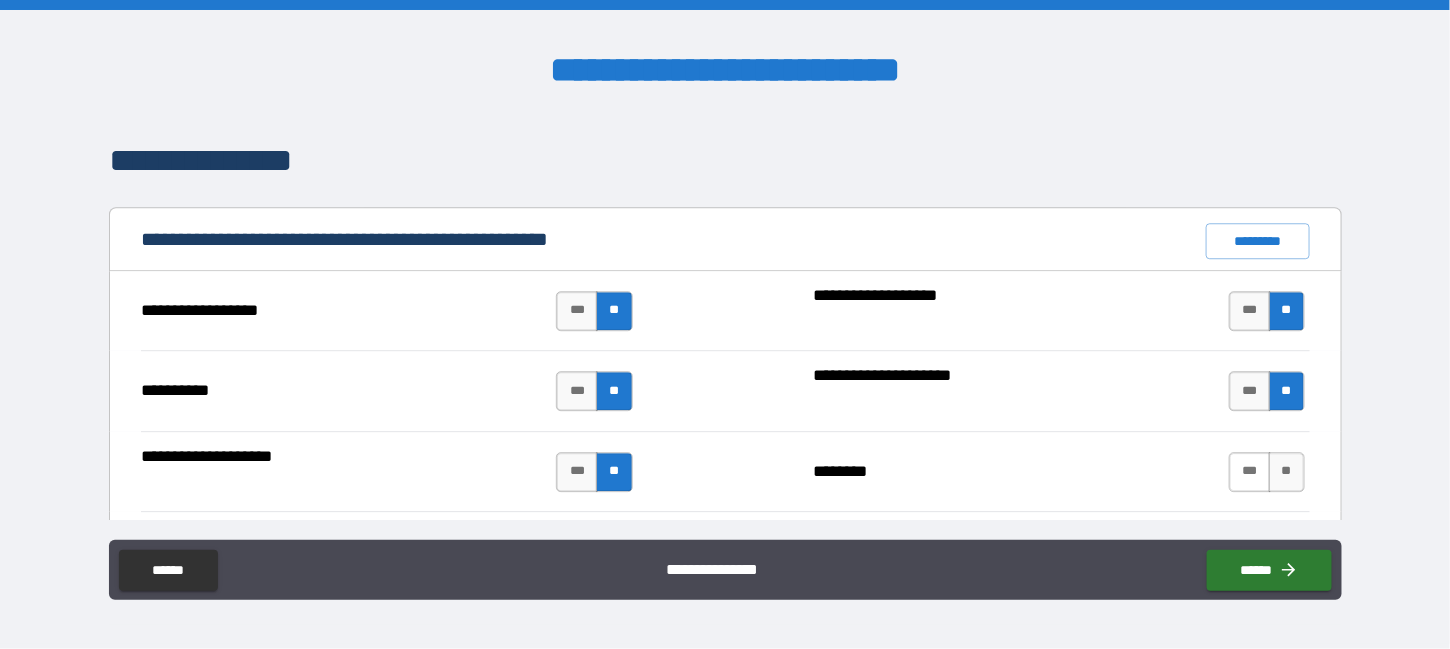 click on "***" at bounding box center (1250, 472) 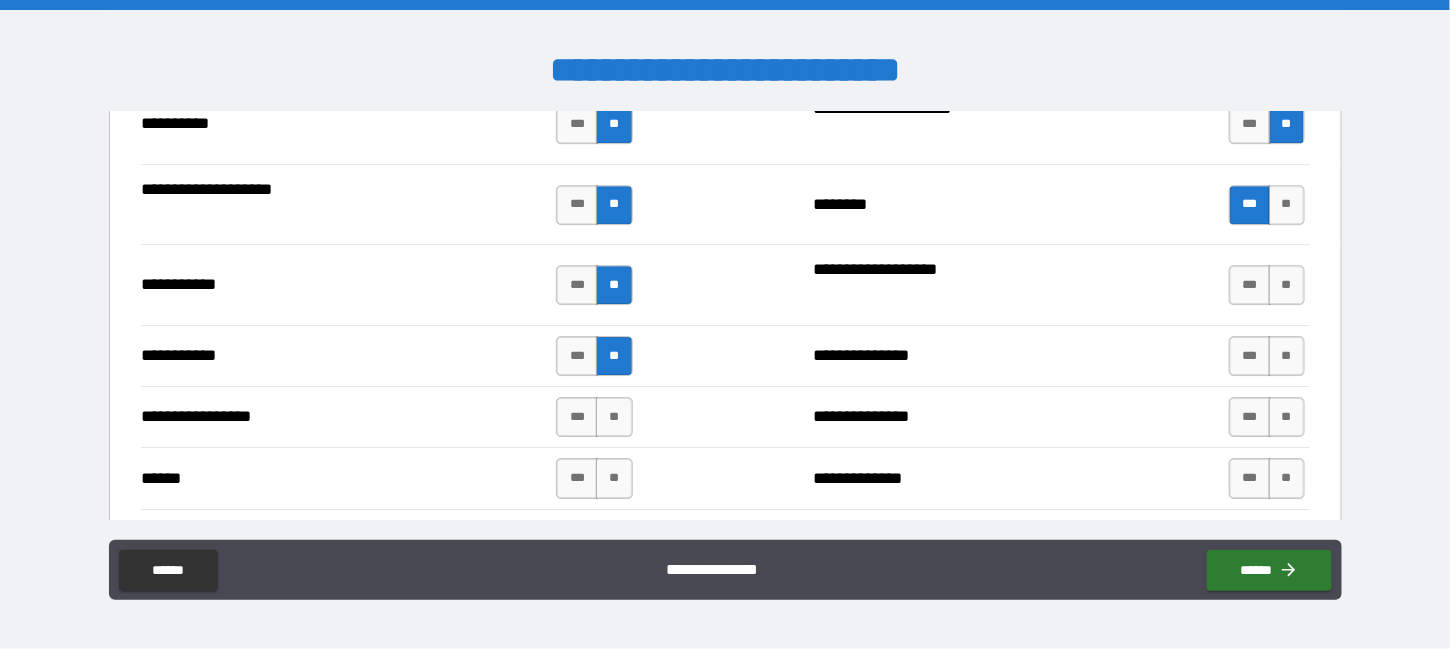 scroll, scrollTop: 2100, scrollLeft: 0, axis: vertical 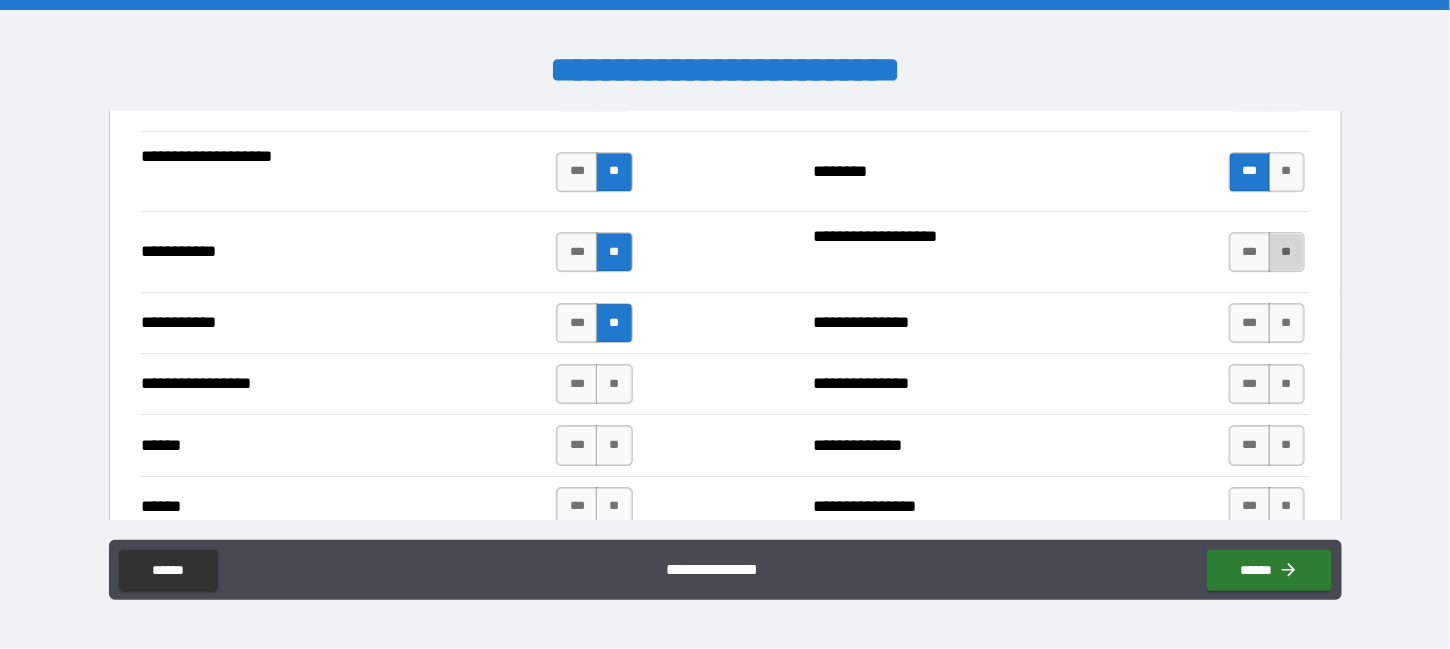 click on "**" at bounding box center (1287, 252) 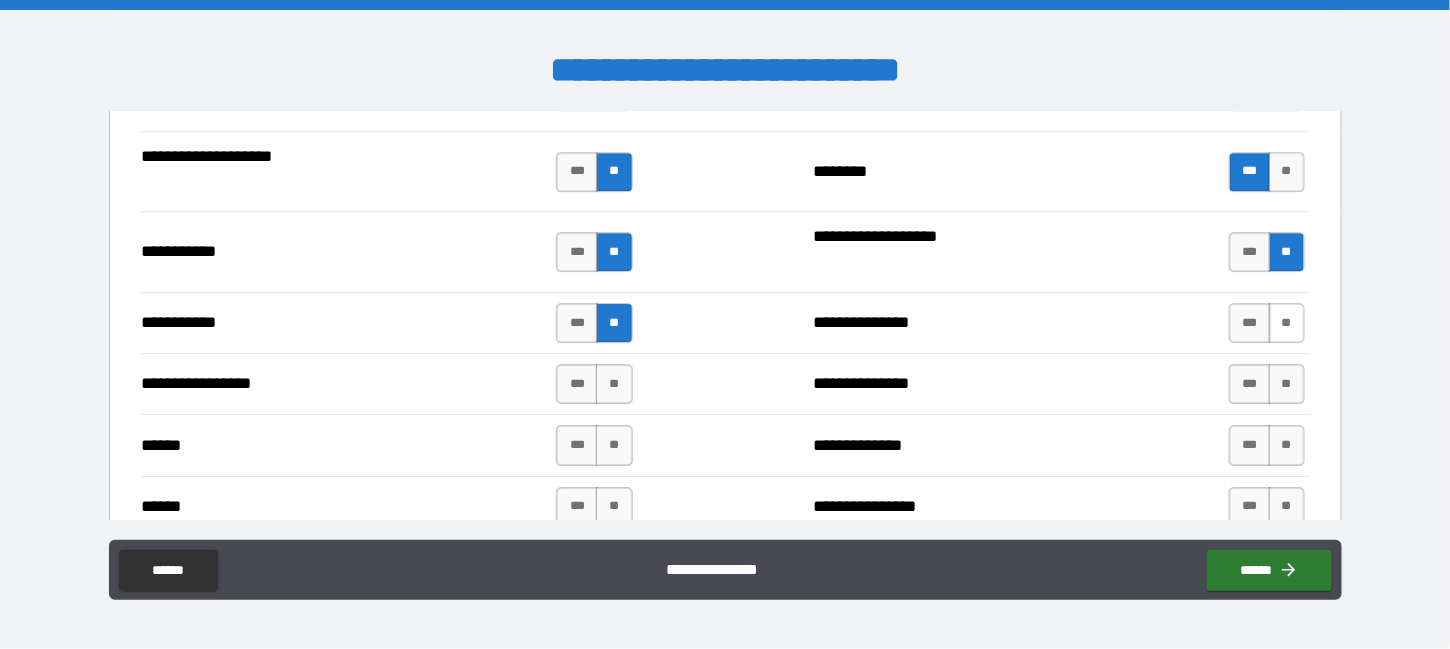 click on "**" at bounding box center (1287, 323) 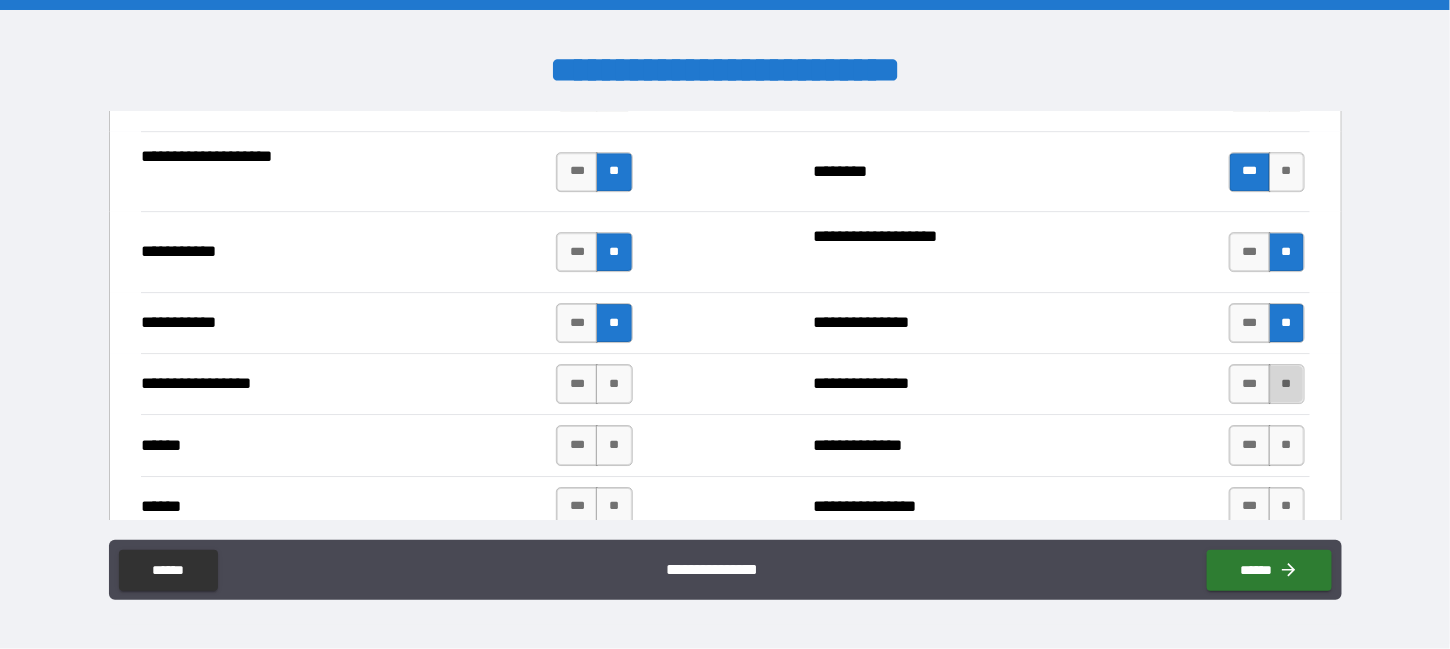 click on "**" at bounding box center [1287, 384] 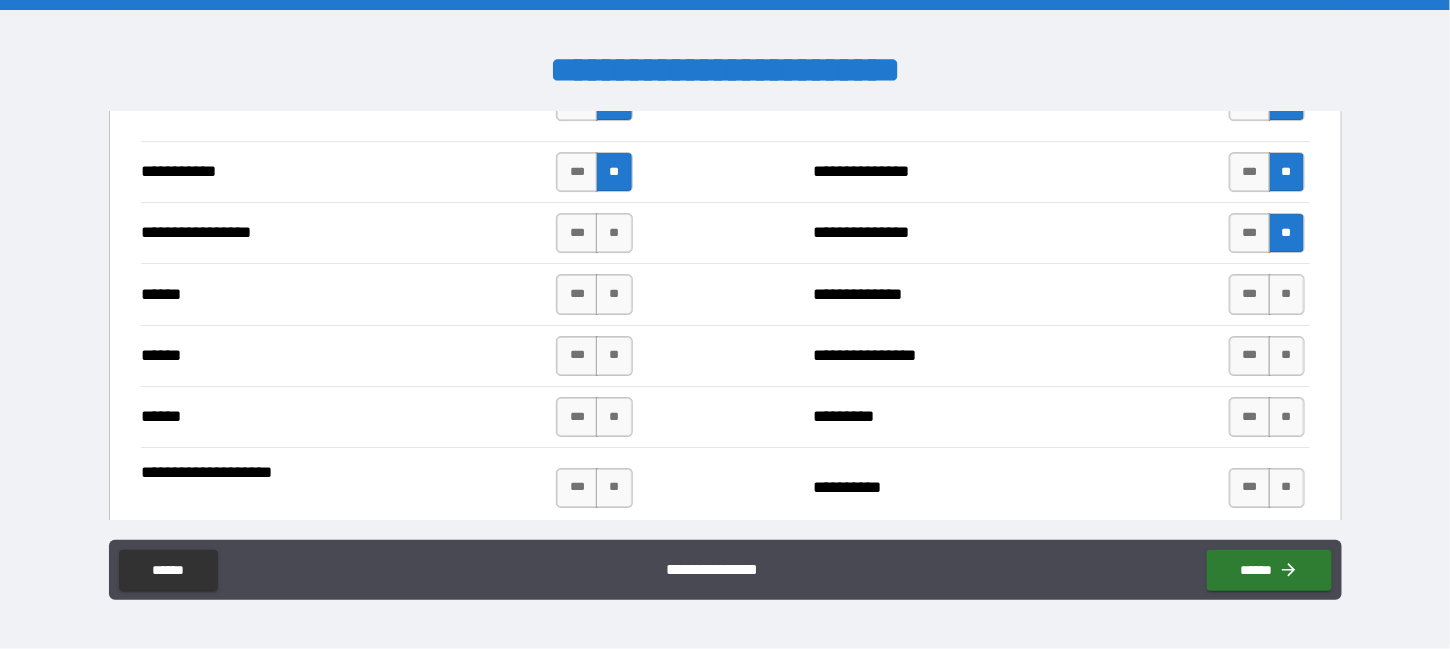 scroll, scrollTop: 2300, scrollLeft: 0, axis: vertical 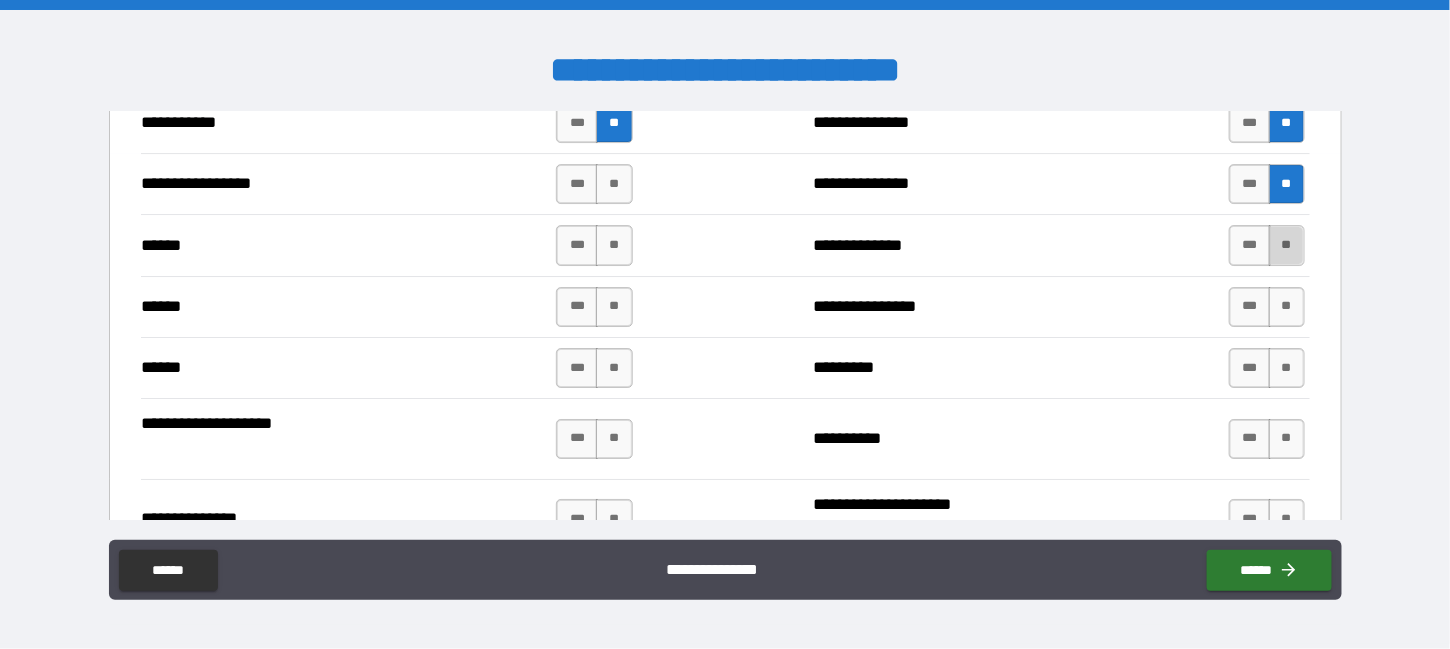 click on "**" at bounding box center [1287, 245] 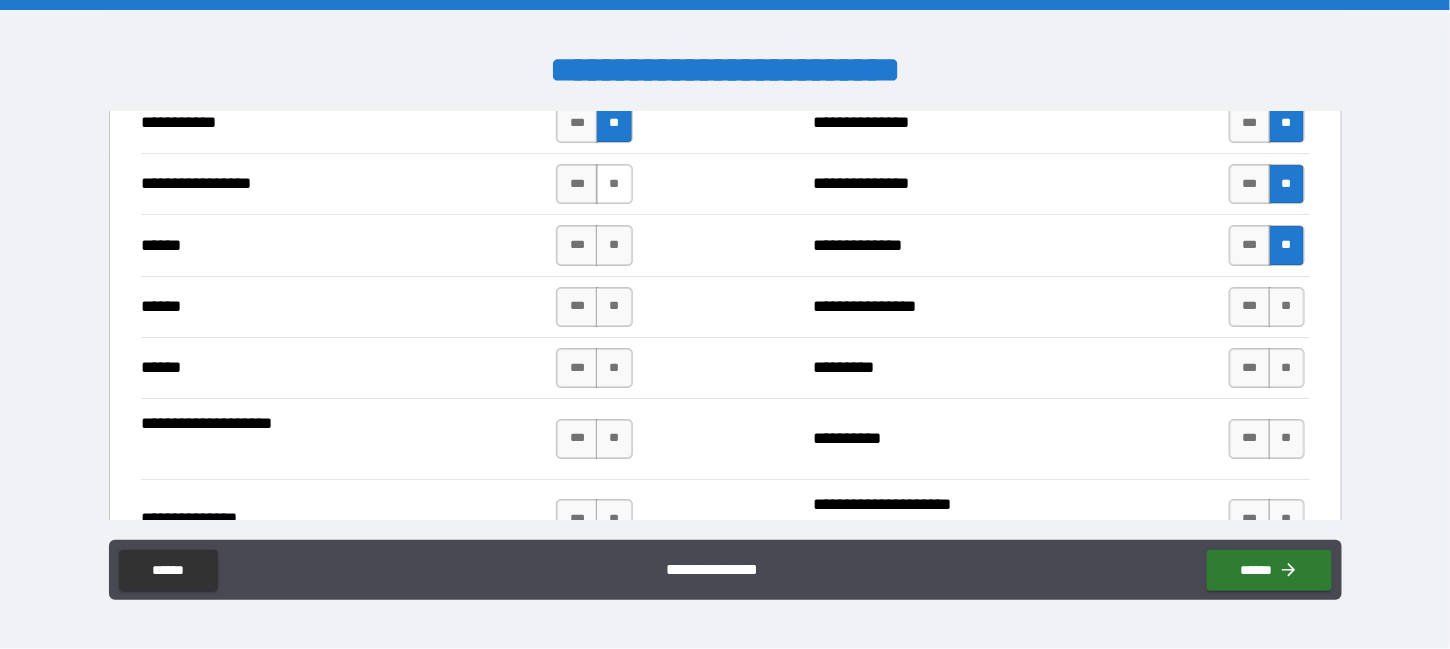 click on "**" at bounding box center (614, 184) 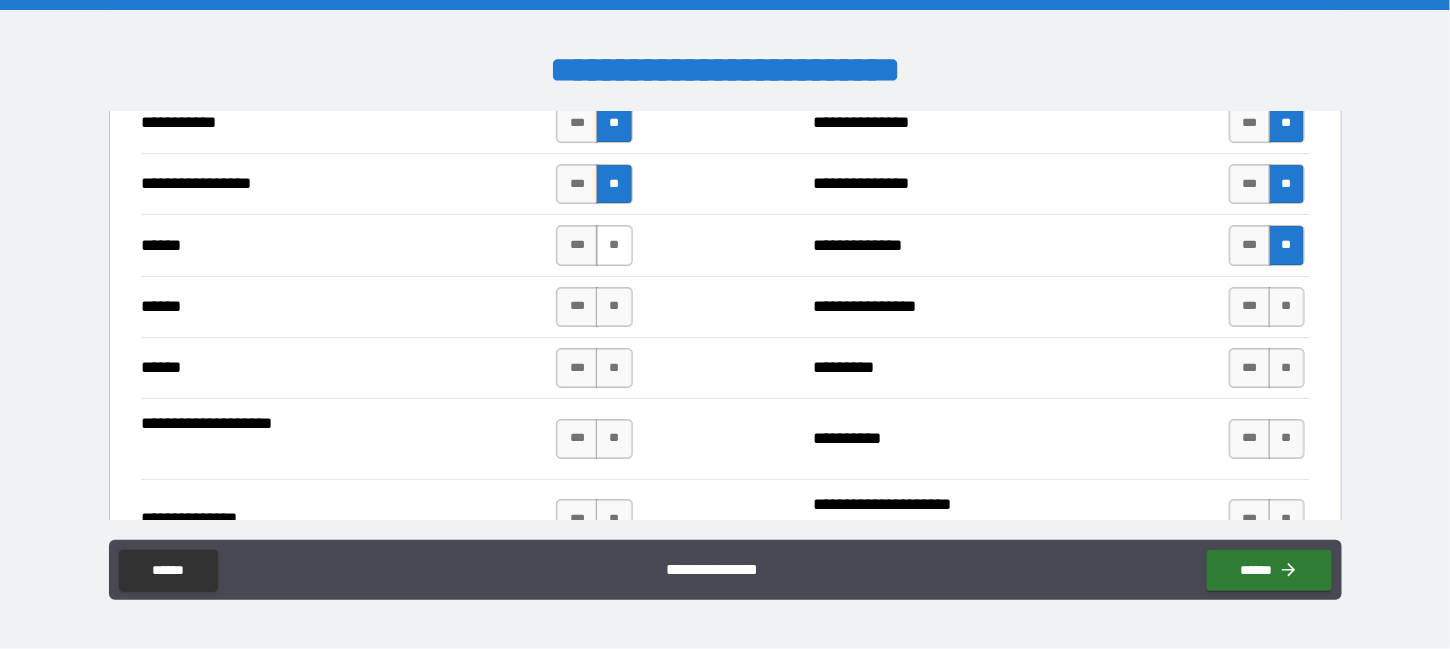 click on "**" at bounding box center (614, 245) 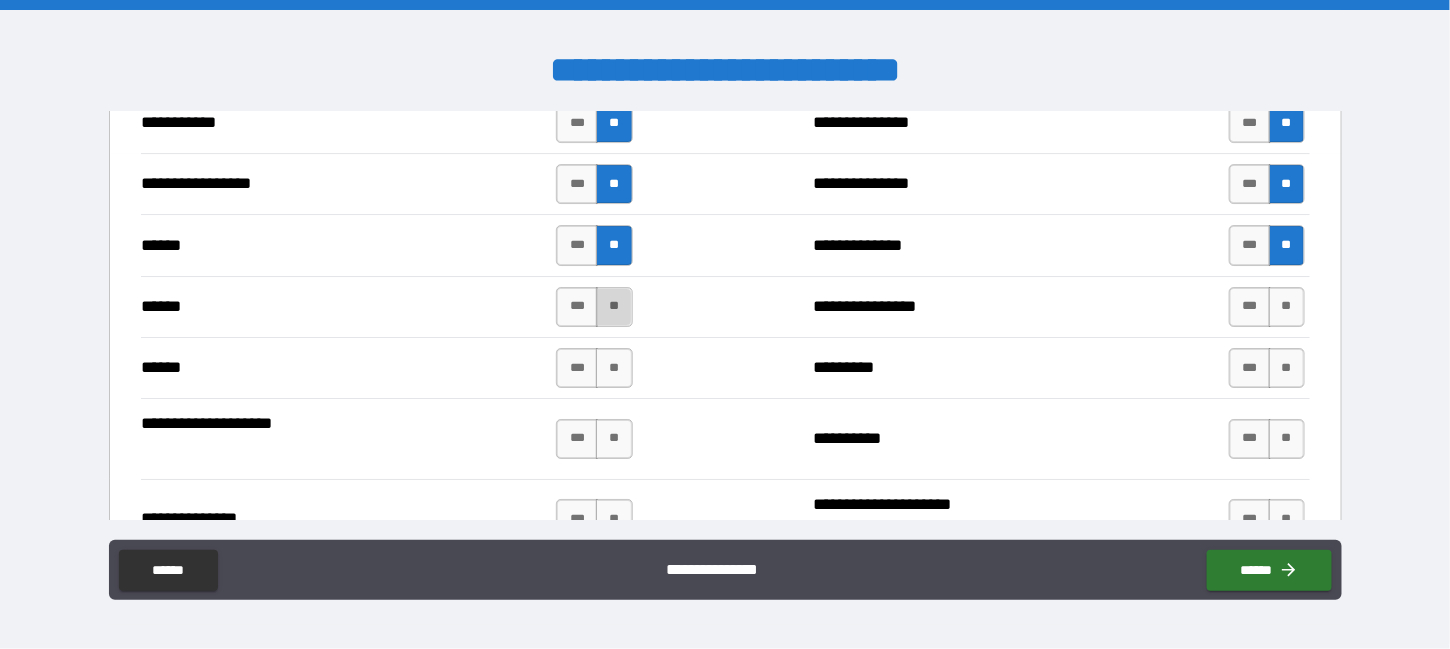 click on "**" at bounding box center (614, 307) 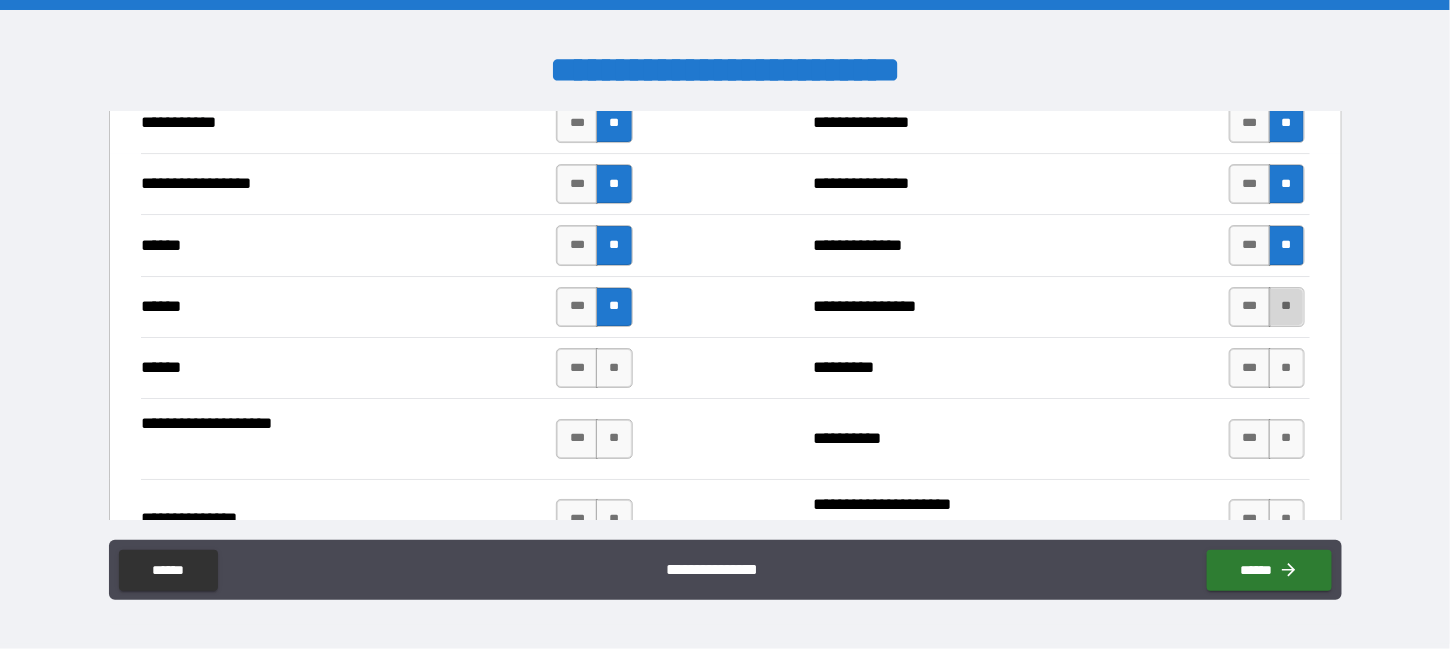 click on "**" at bounding box center [1287, 307] 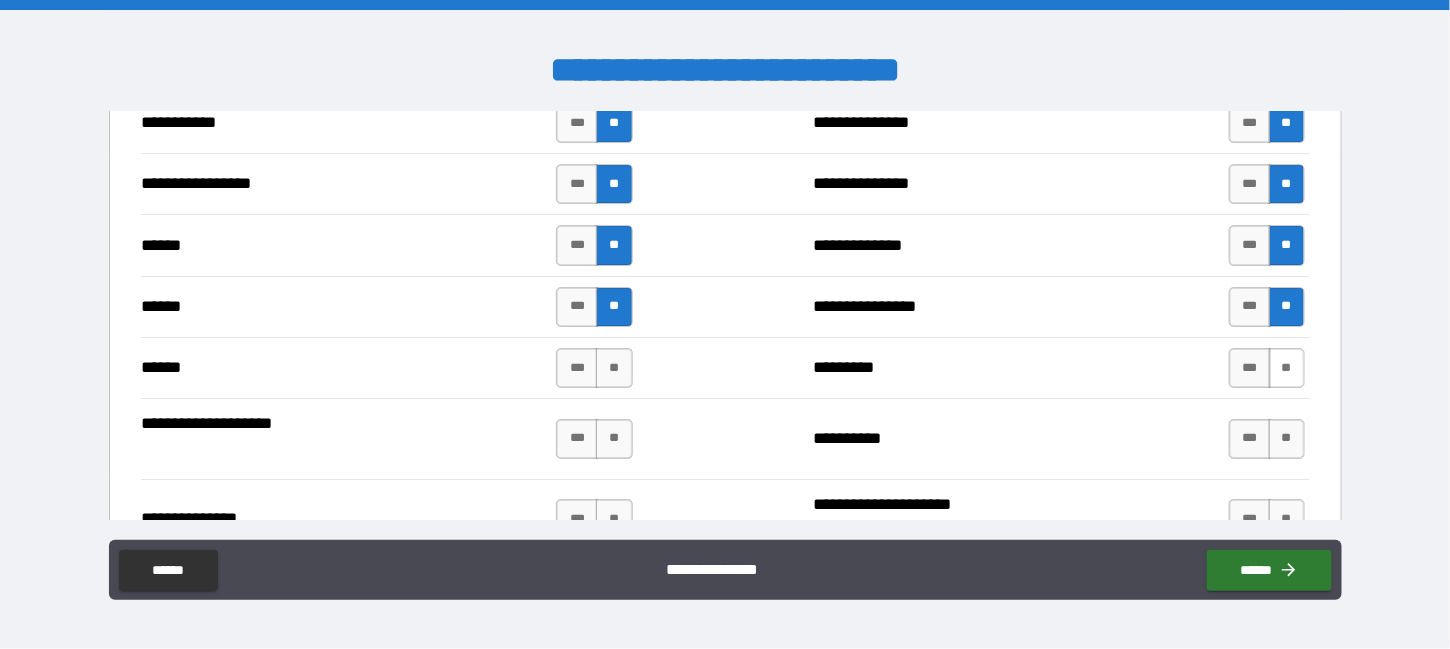 click on "**" at bounding box center [1287, 368] 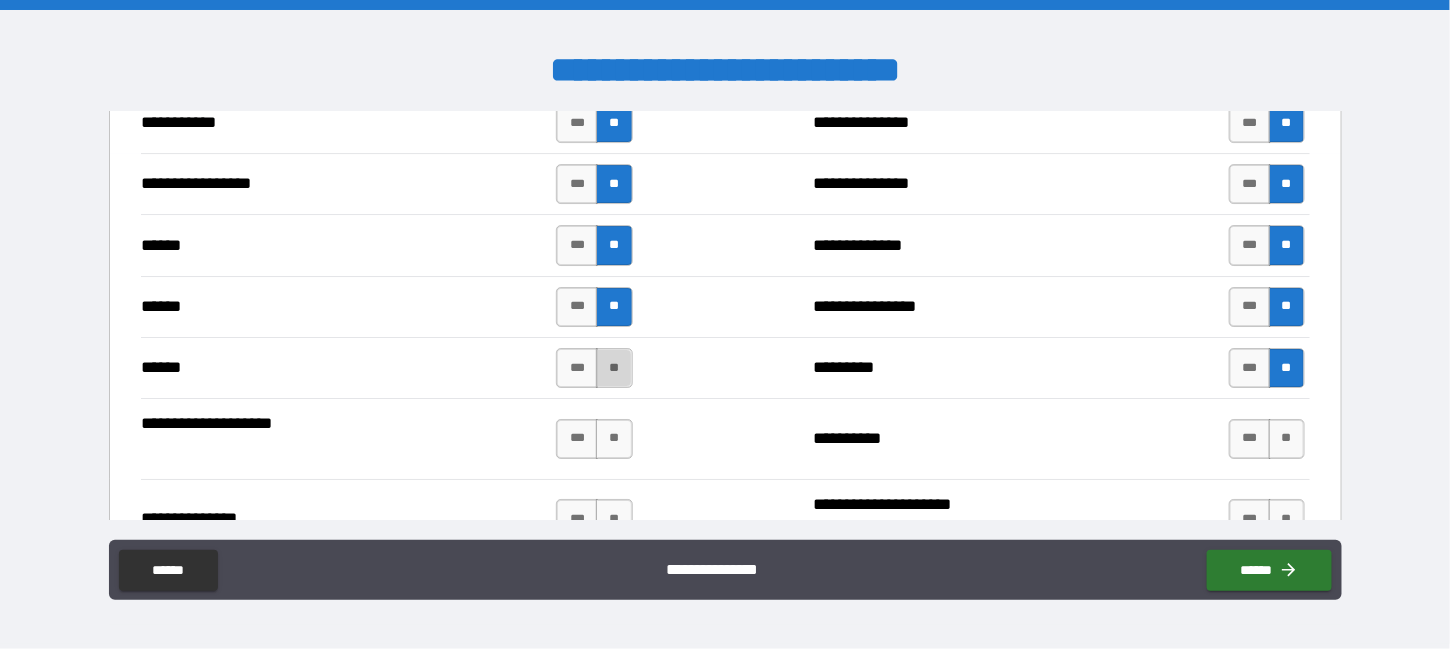 click on "**" at bounding box center [614, 368] 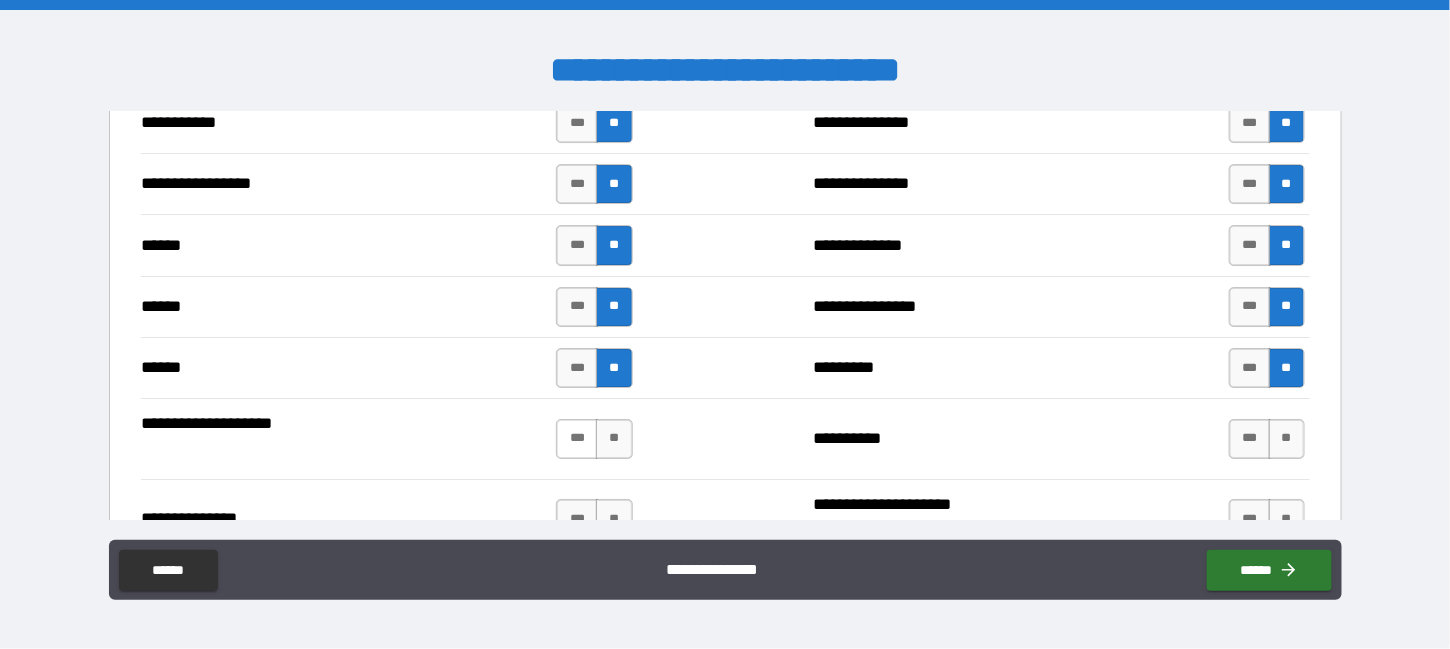 click on "***" at bounding box center (577, 439) 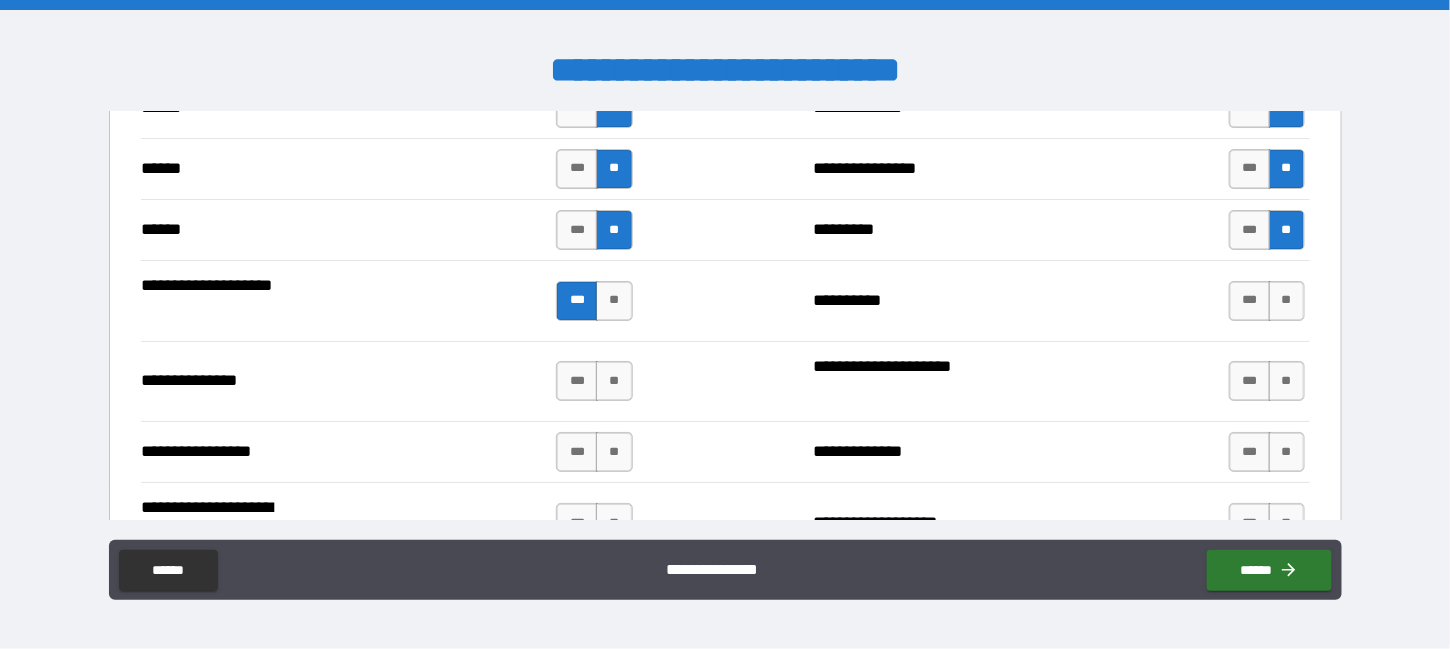 scroll, scrollTop: 2500, scrollLeft: 0, axis: vertical 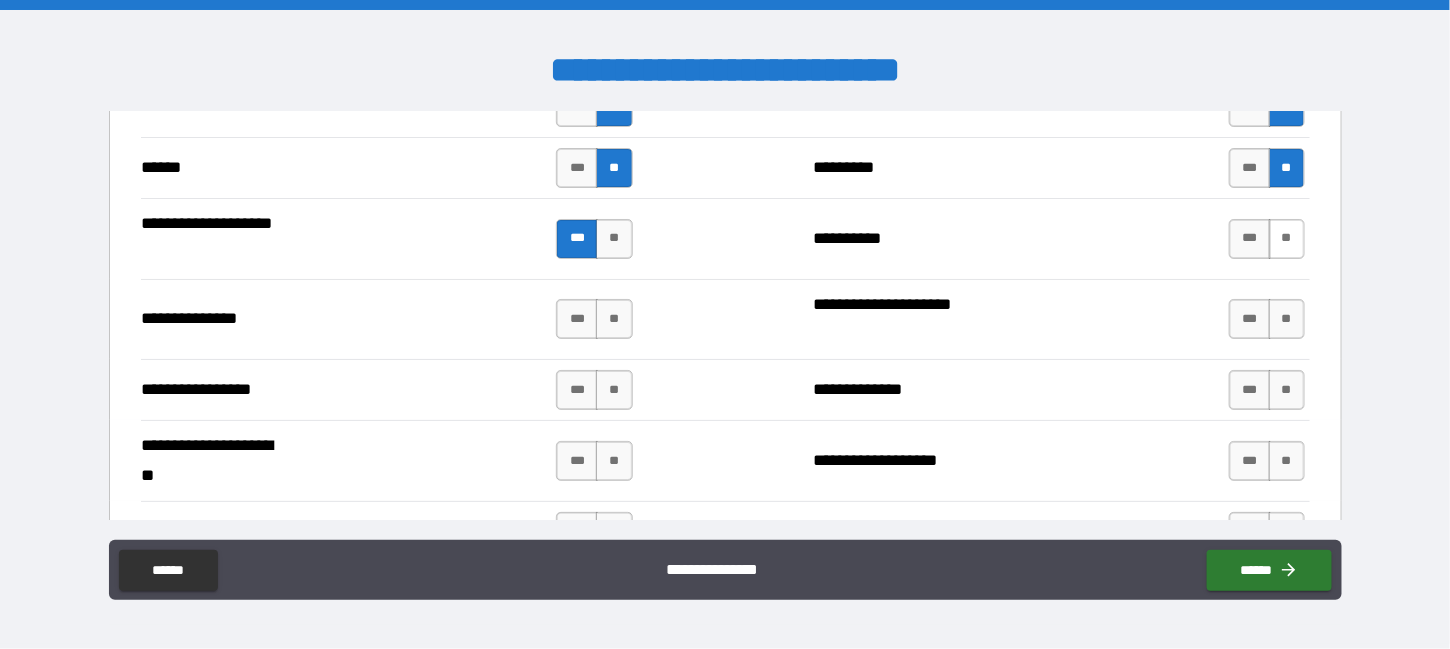 click on "**" at bounding box center [1287, 239] 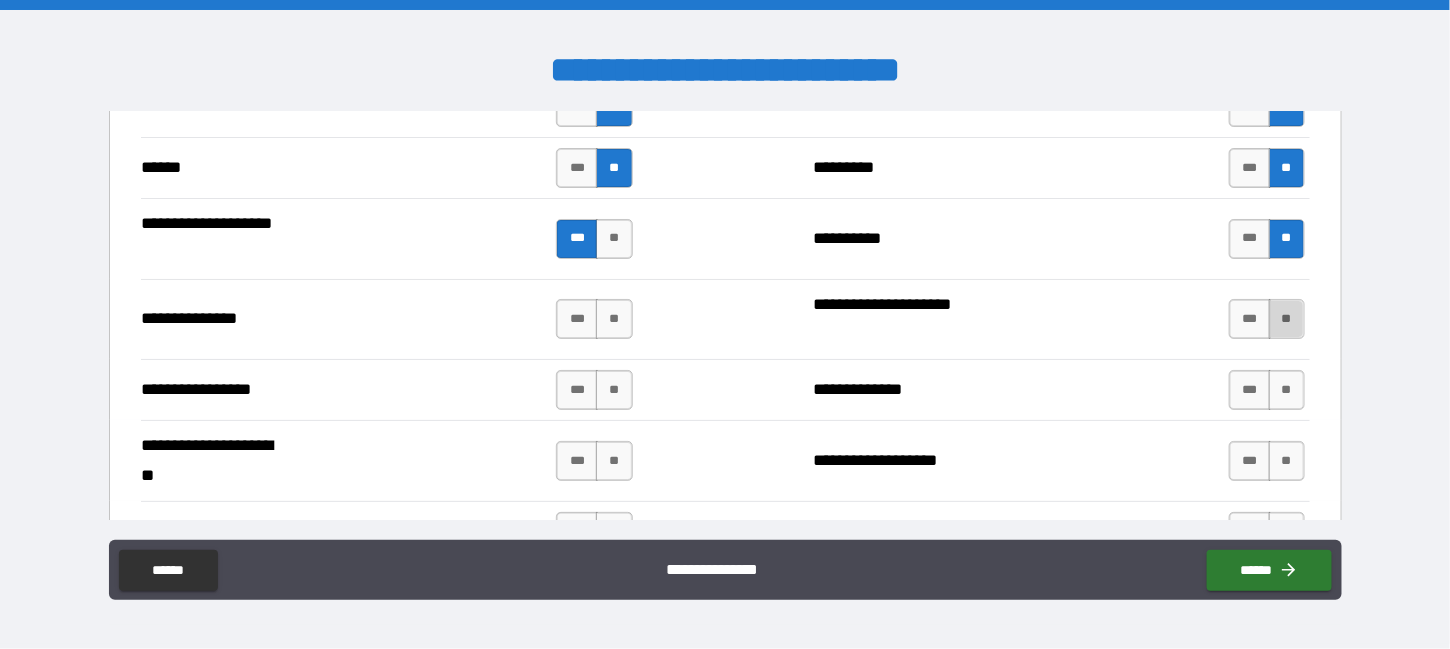 click on "**" at bounding box center [1287, 319] 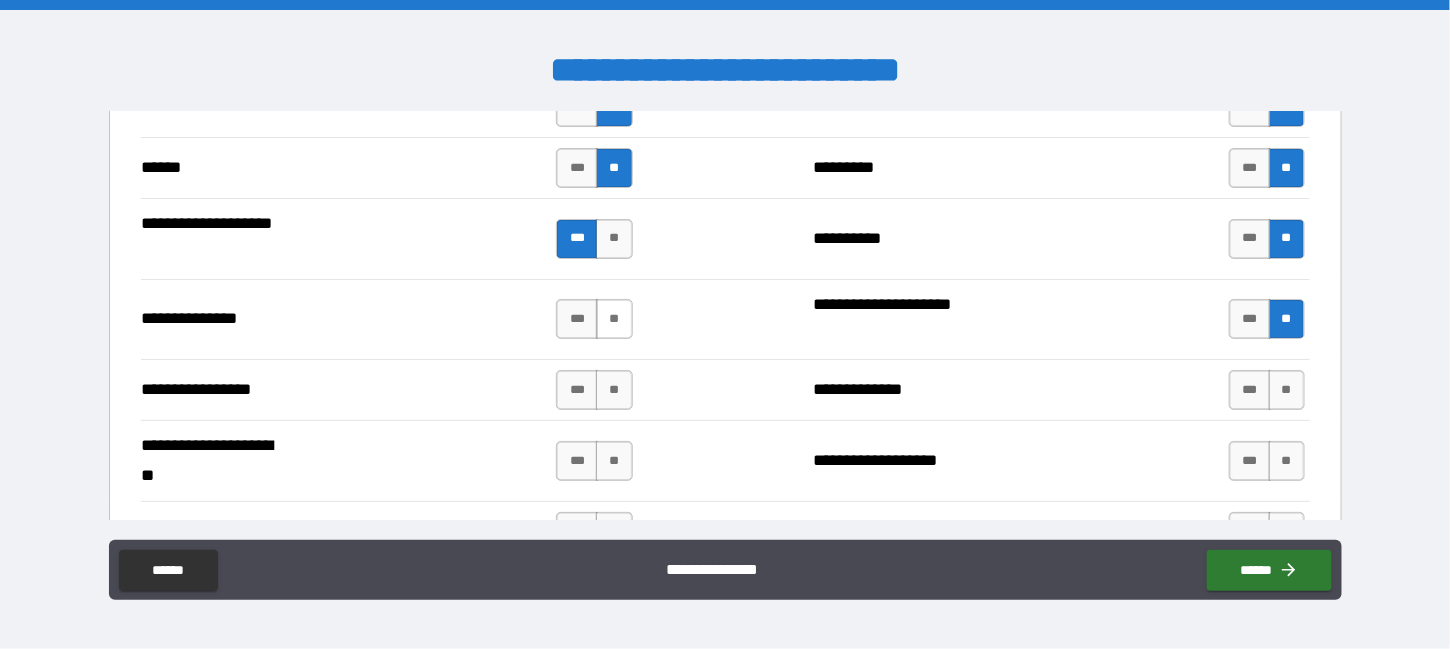 click on "**" at bounding box center [614, 319] 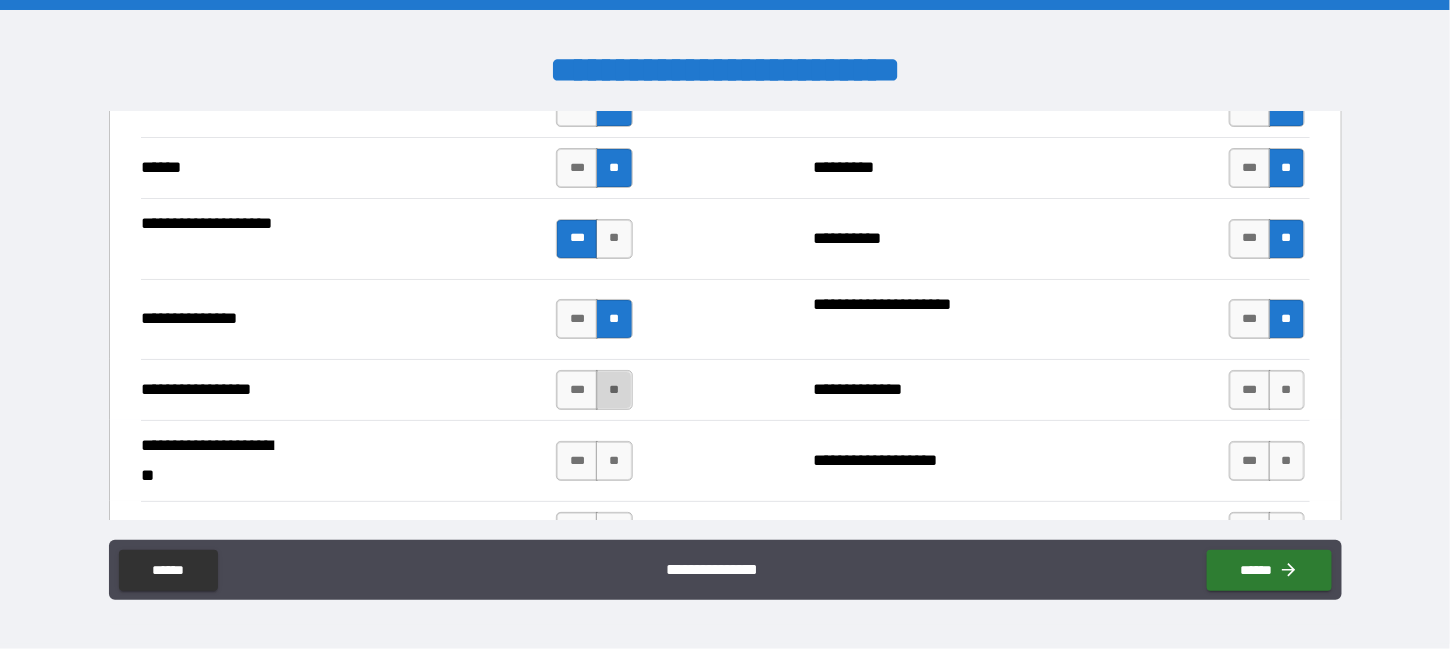 click on "**" at bounding box center (614, 390) 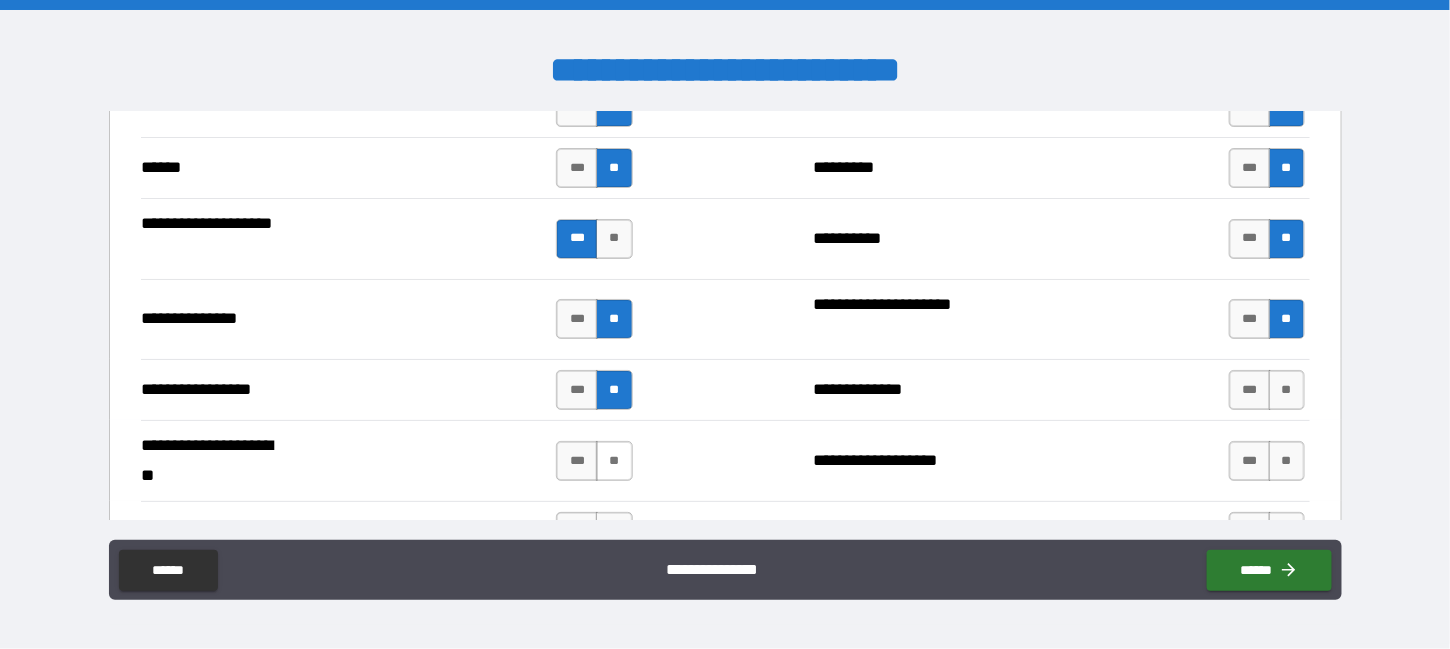 click on "**" at bounding box center [614, 461] 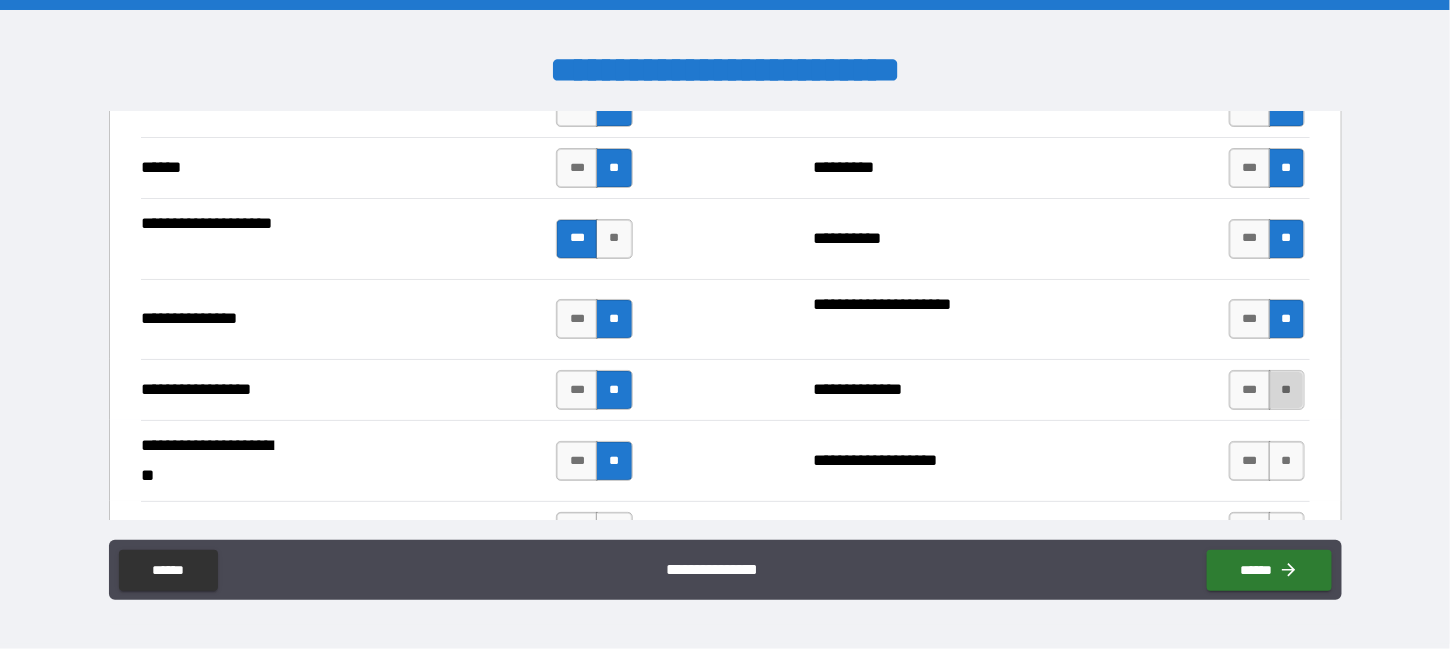 drag, startPoint x: 1285, startPoint y: 381, endPoint x: 1284, endPoint y: 392, distance: 11.045361 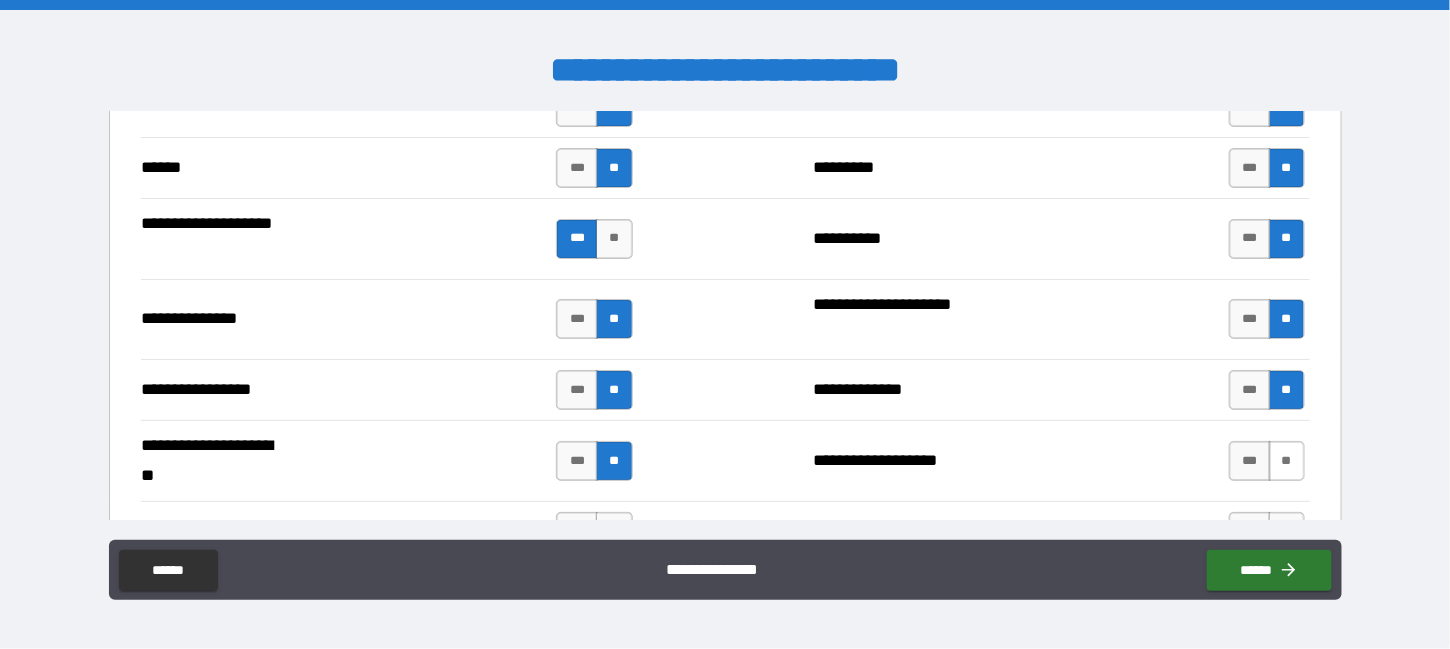 click on "**" at bounding box center [1287, 461] 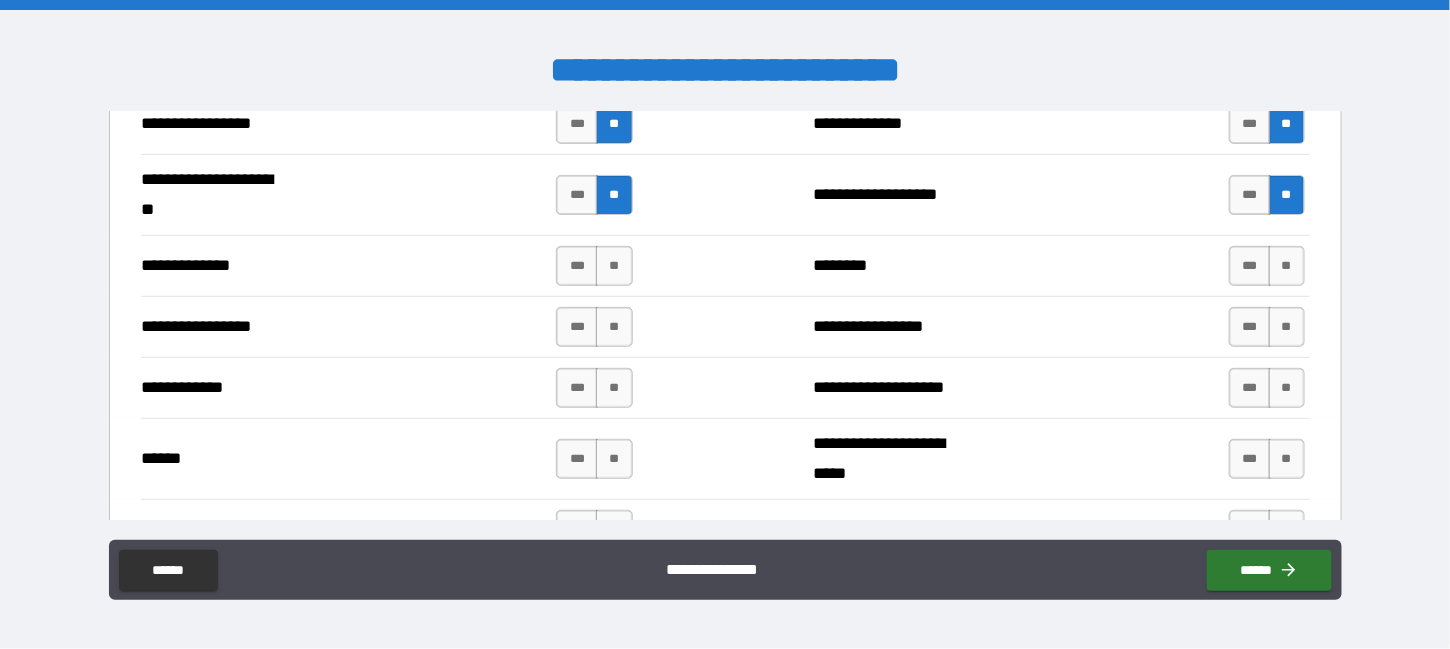 scroll, scrollTop: 2800, scrollLeft: 0, axis: vertical 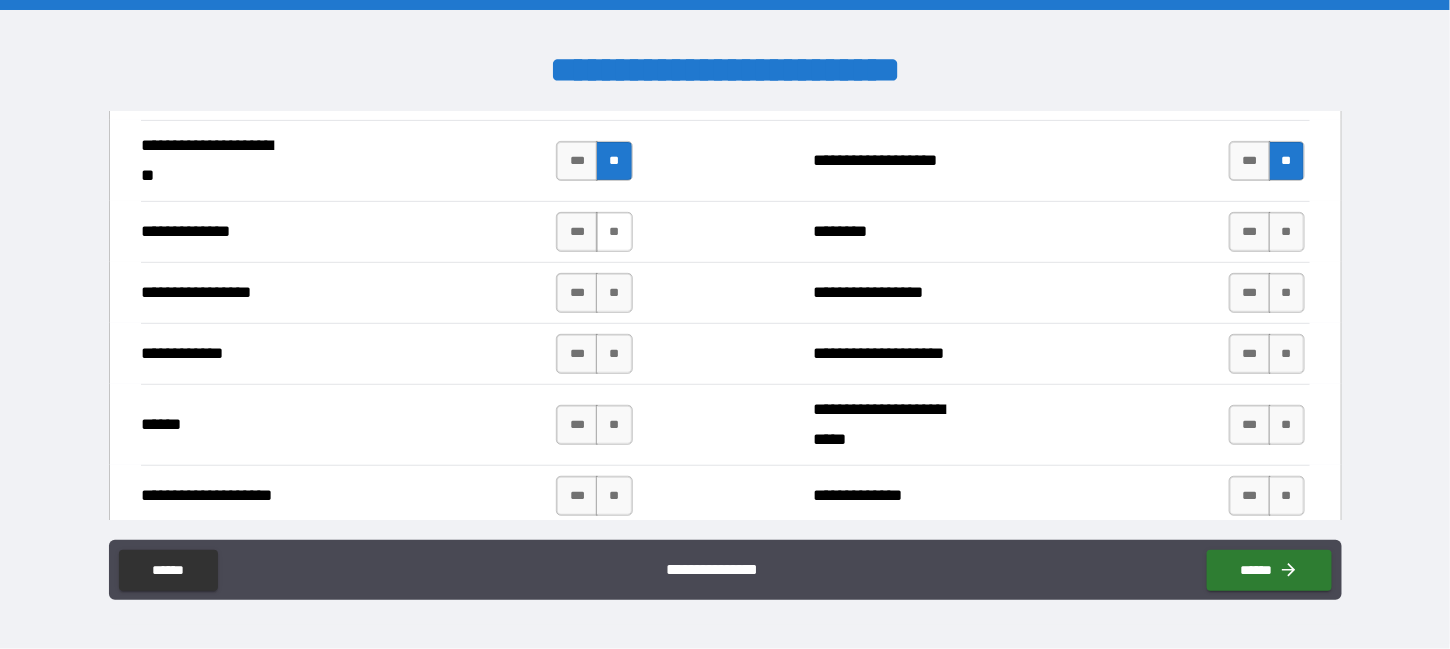 click on "**" at bounding box center [614, 232] 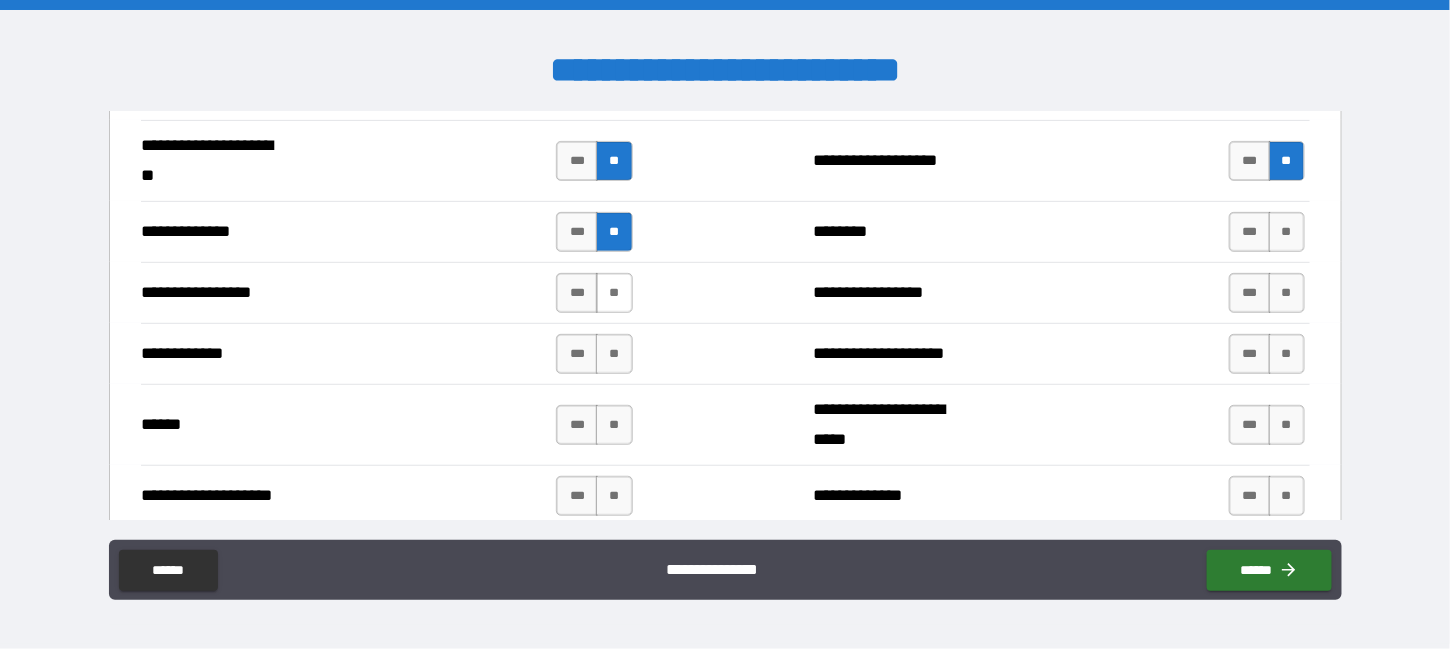 click on "**" at bounding box center (614, 293) 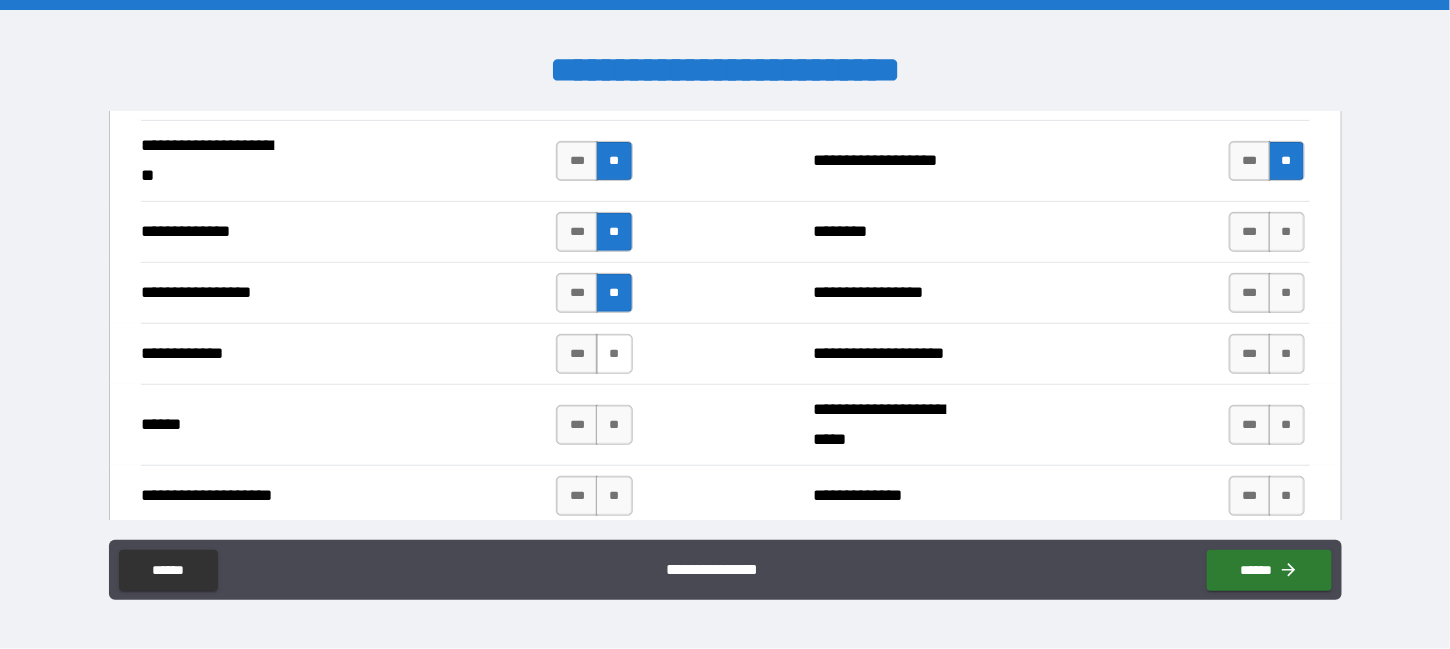 click on "**" at bounding box center (614, 354) 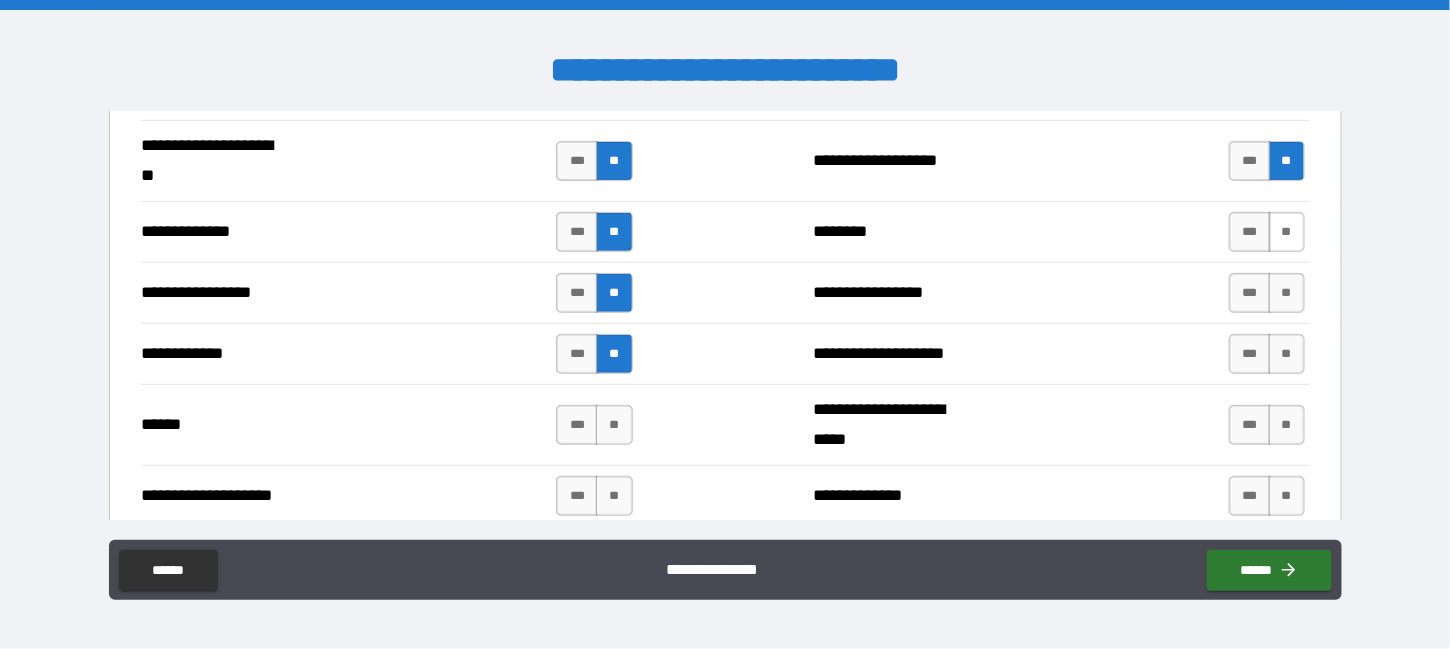 click on "**" at bounding box center (1287, 232) 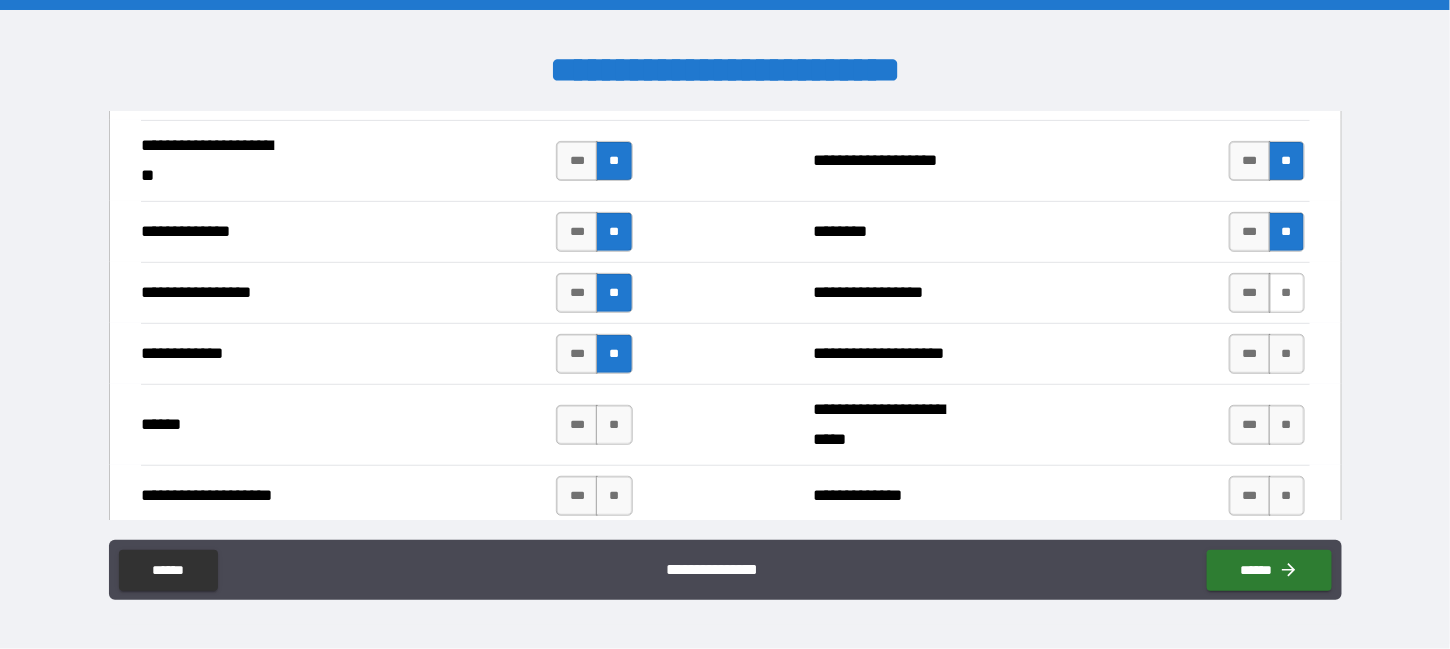 click on "**" at bounding box center (1287, 293) 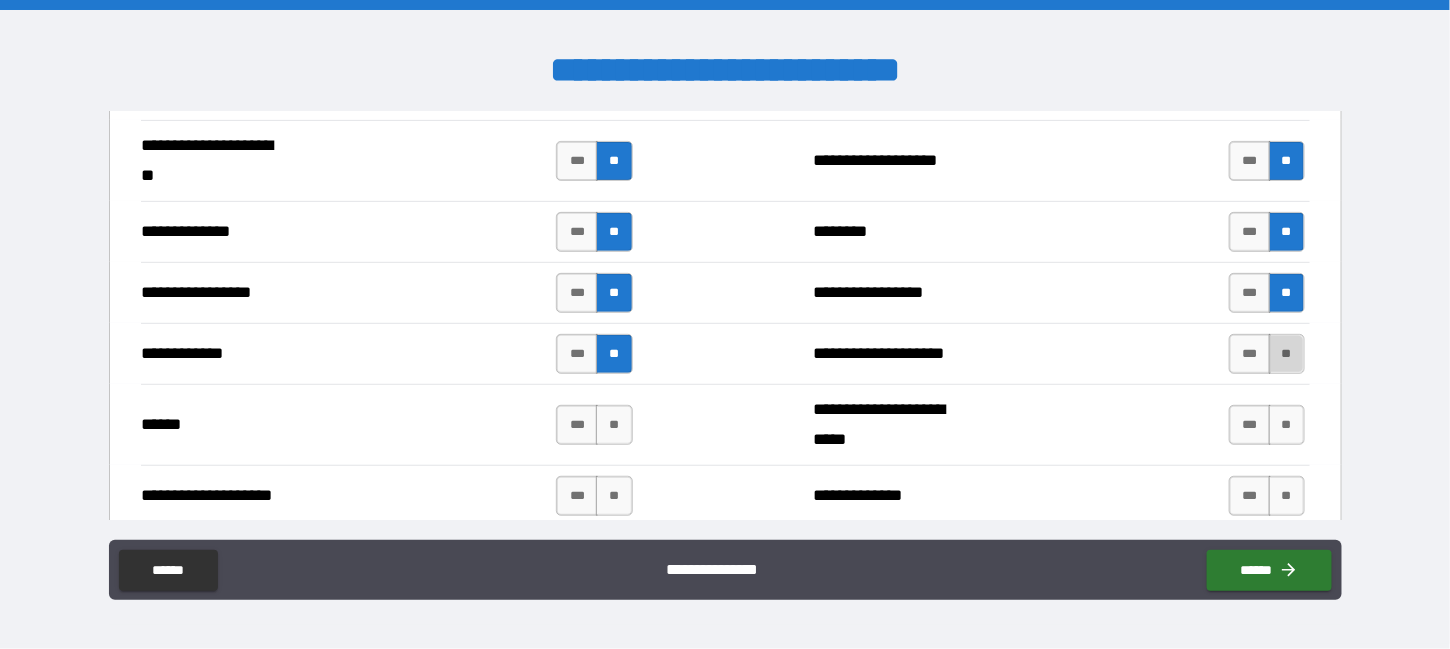 click on "**" at bounding box center [1287, 354] 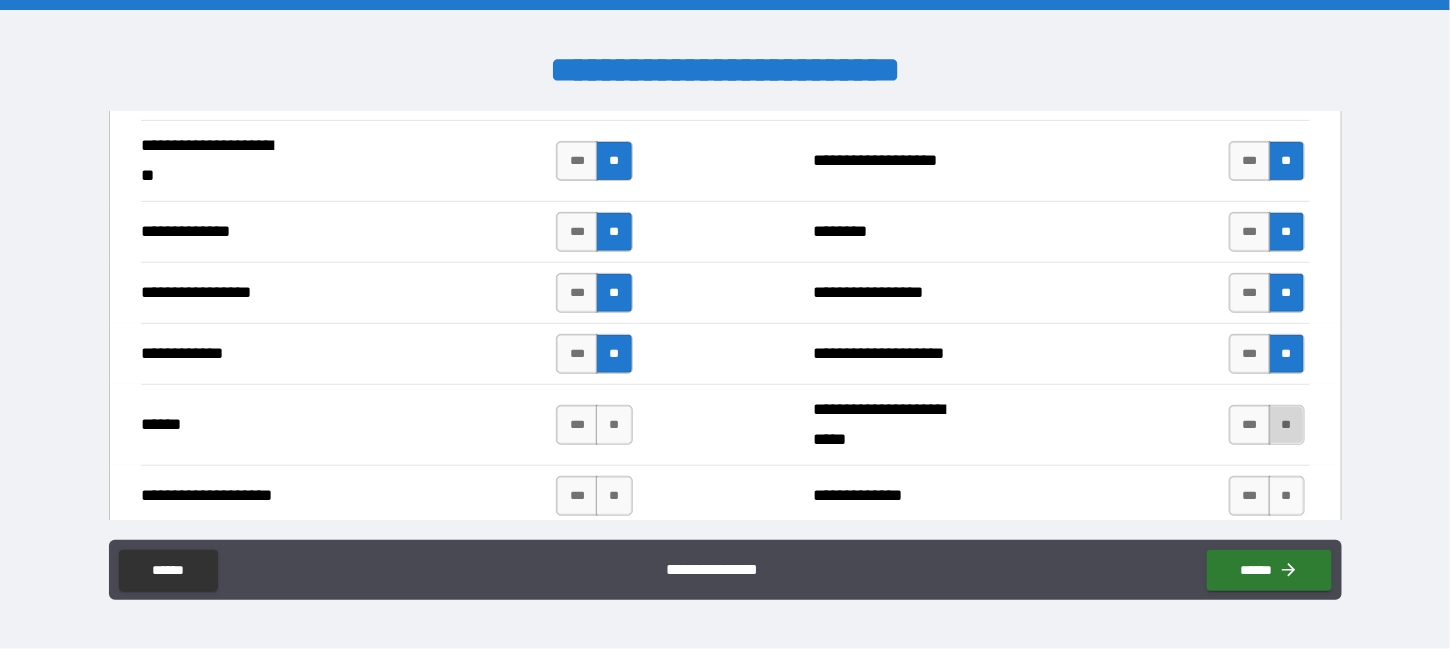 click on "**" at bounding box center (1287, 425) 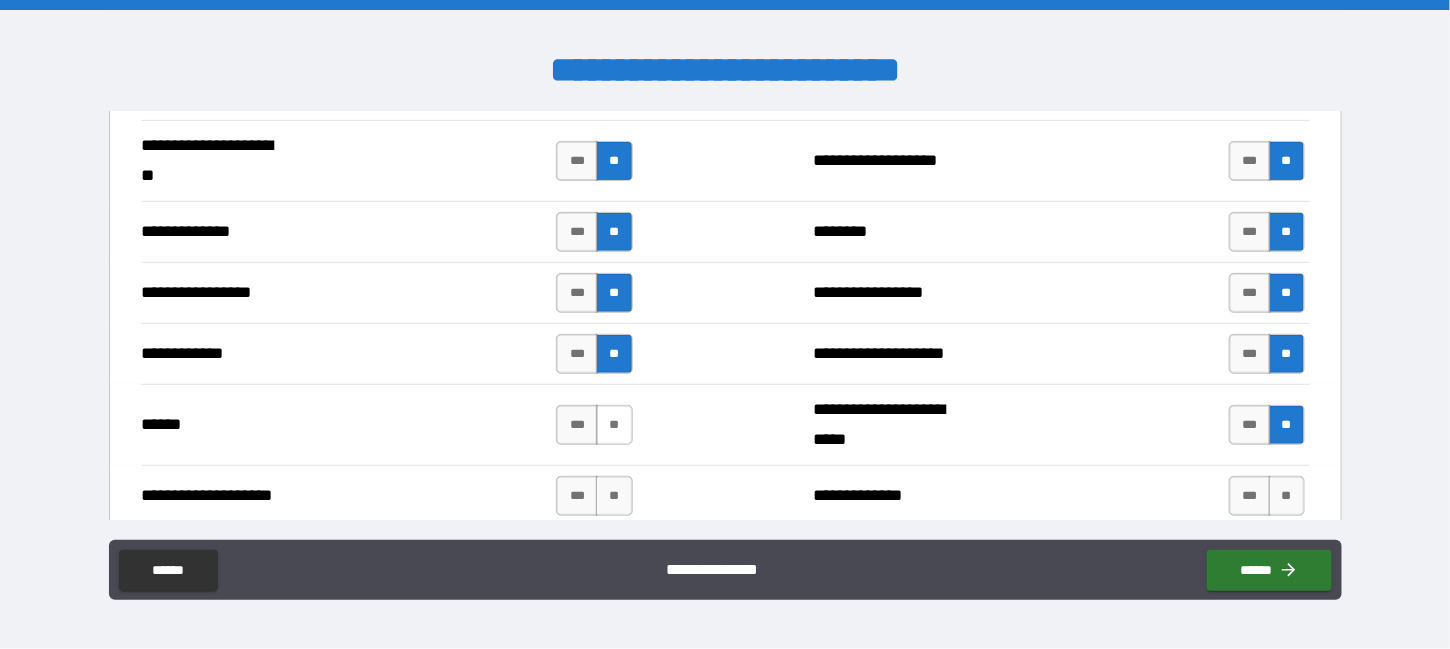 click on "**" at bounding box center [614, 425] 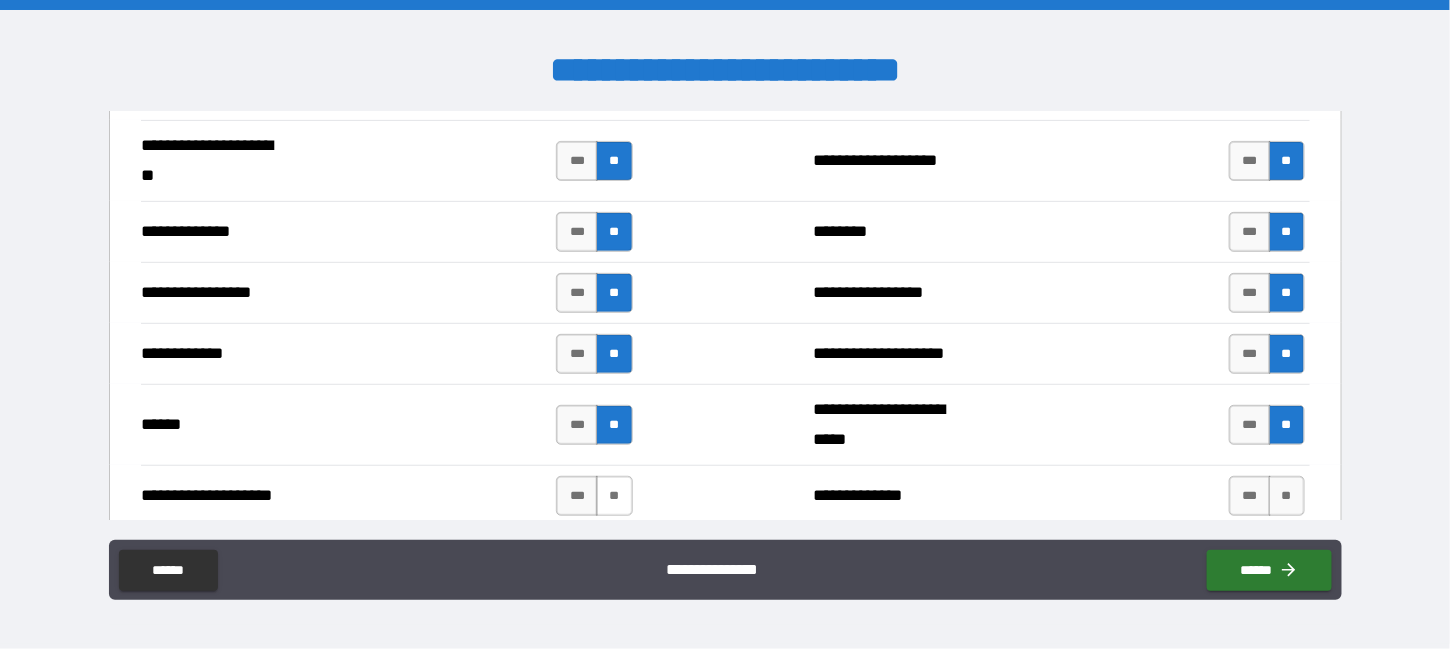 click on "**" at bounding box center (614, 496) 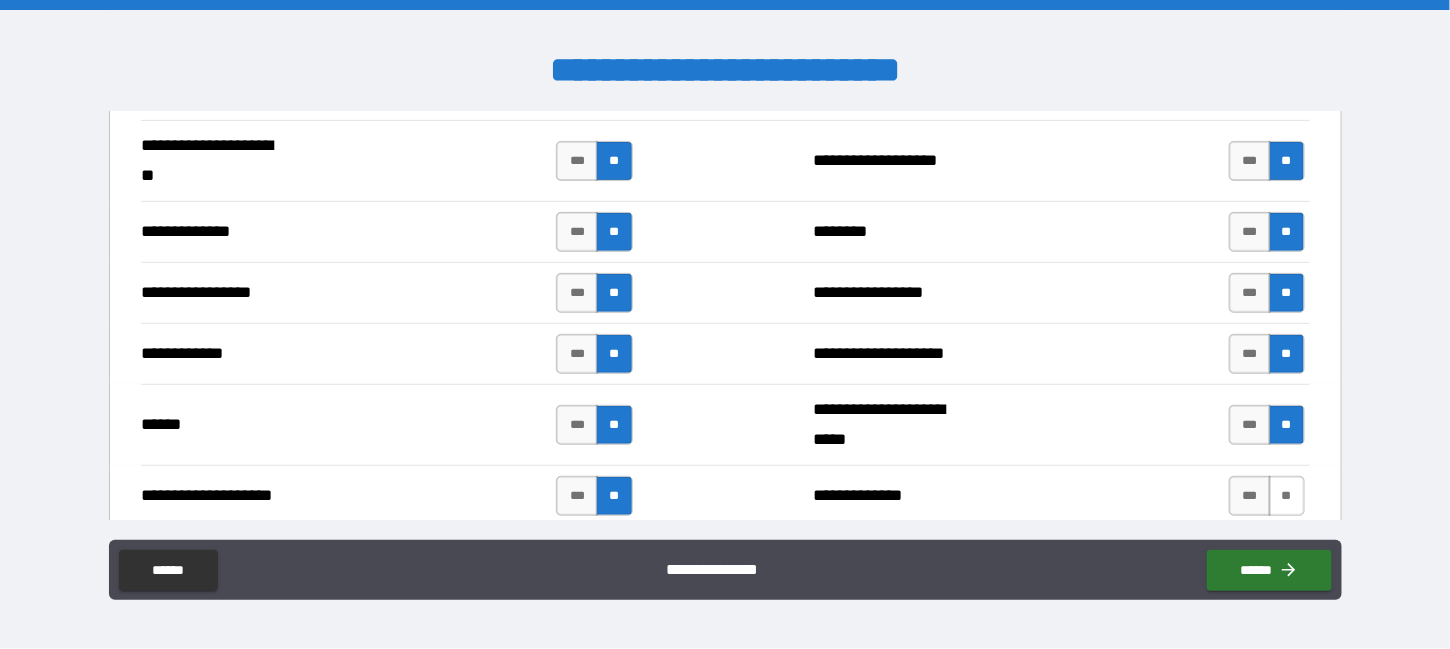 click on "**" at bounding box center [1287, 496] 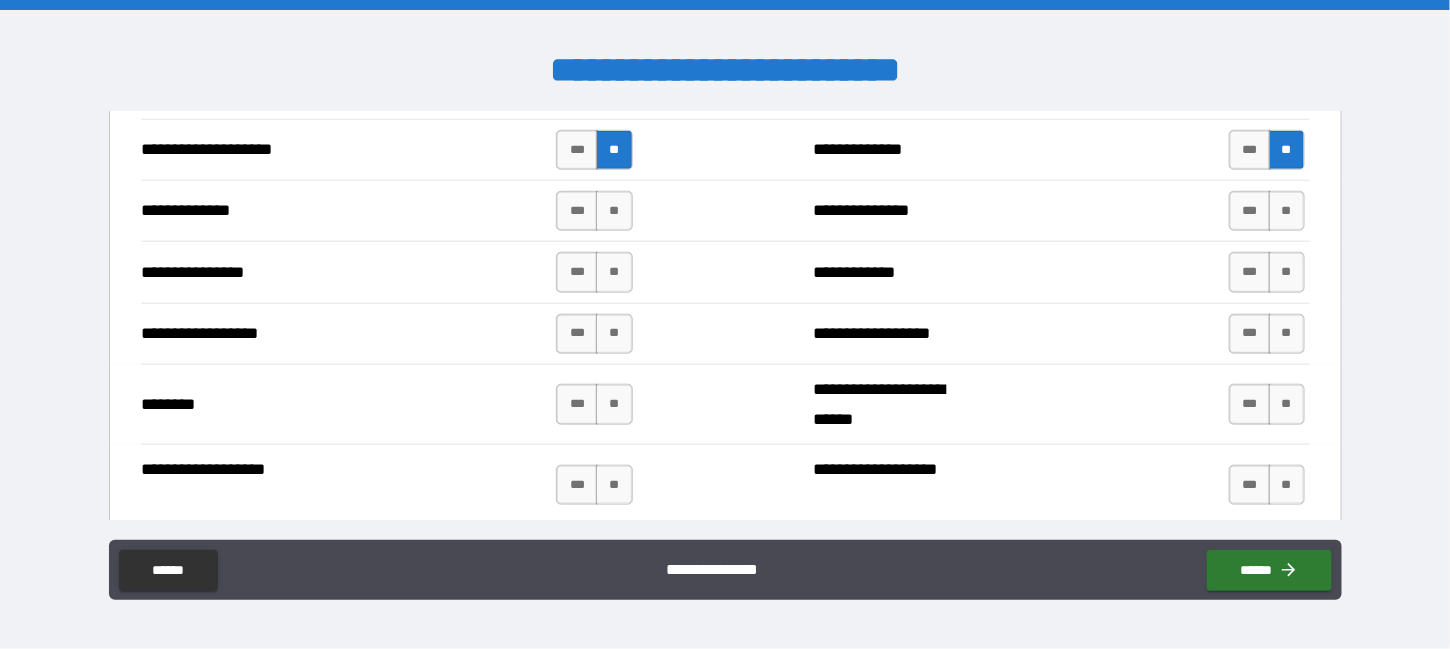 scroll, scrollTop: 3100, scrollLeft: 0, axis: vertical 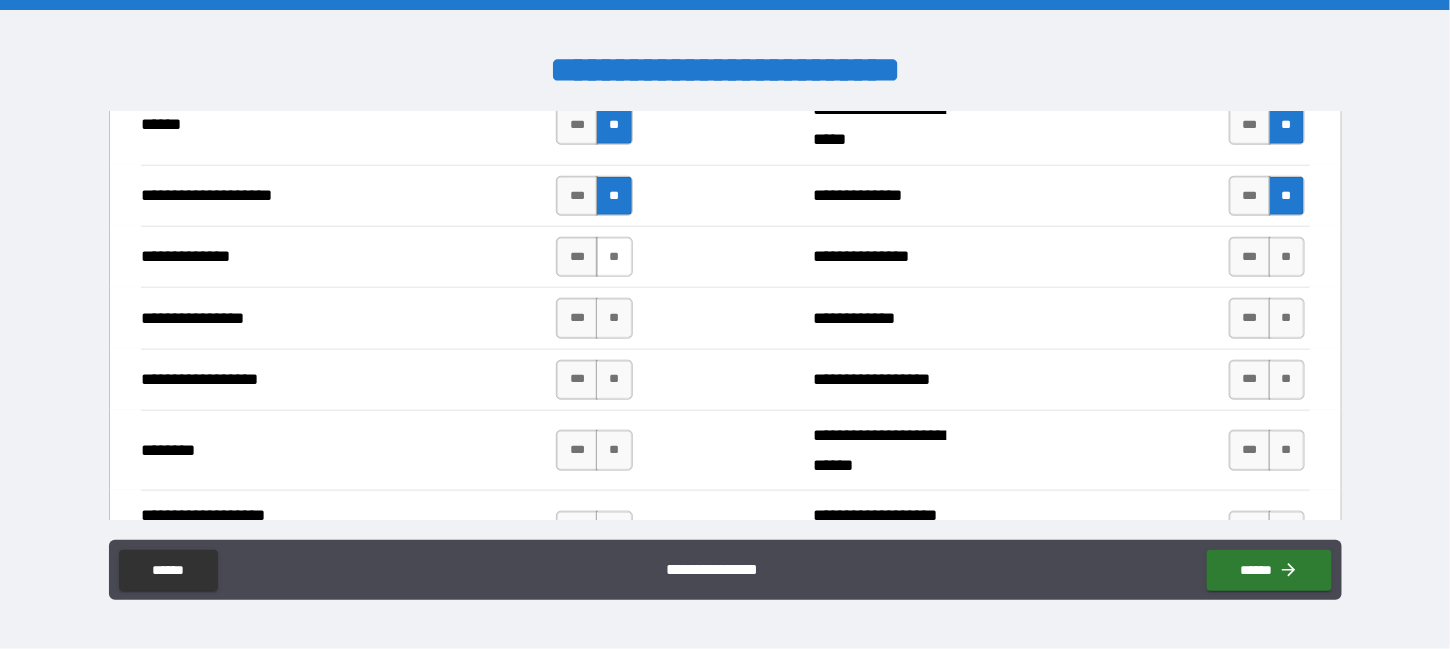 click on "**" at bounding box center (614, 257) 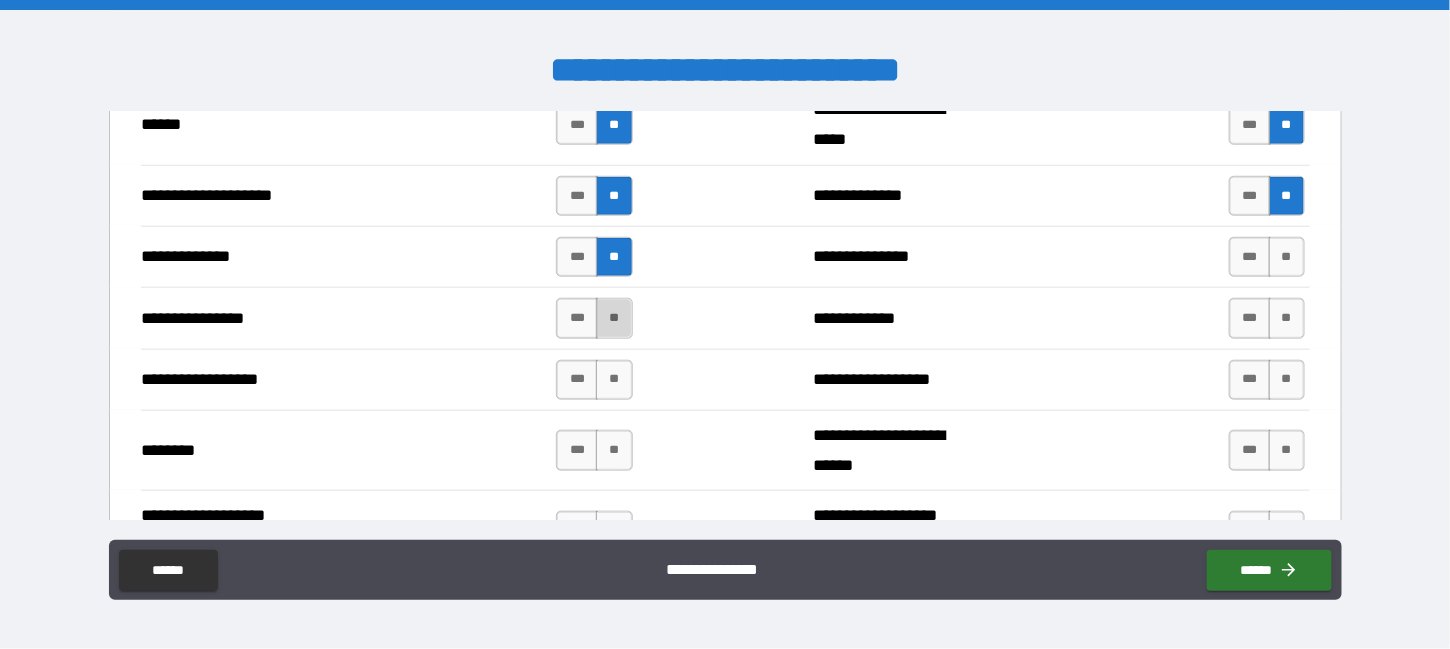 click on "**" at bounding box center (614, 318) 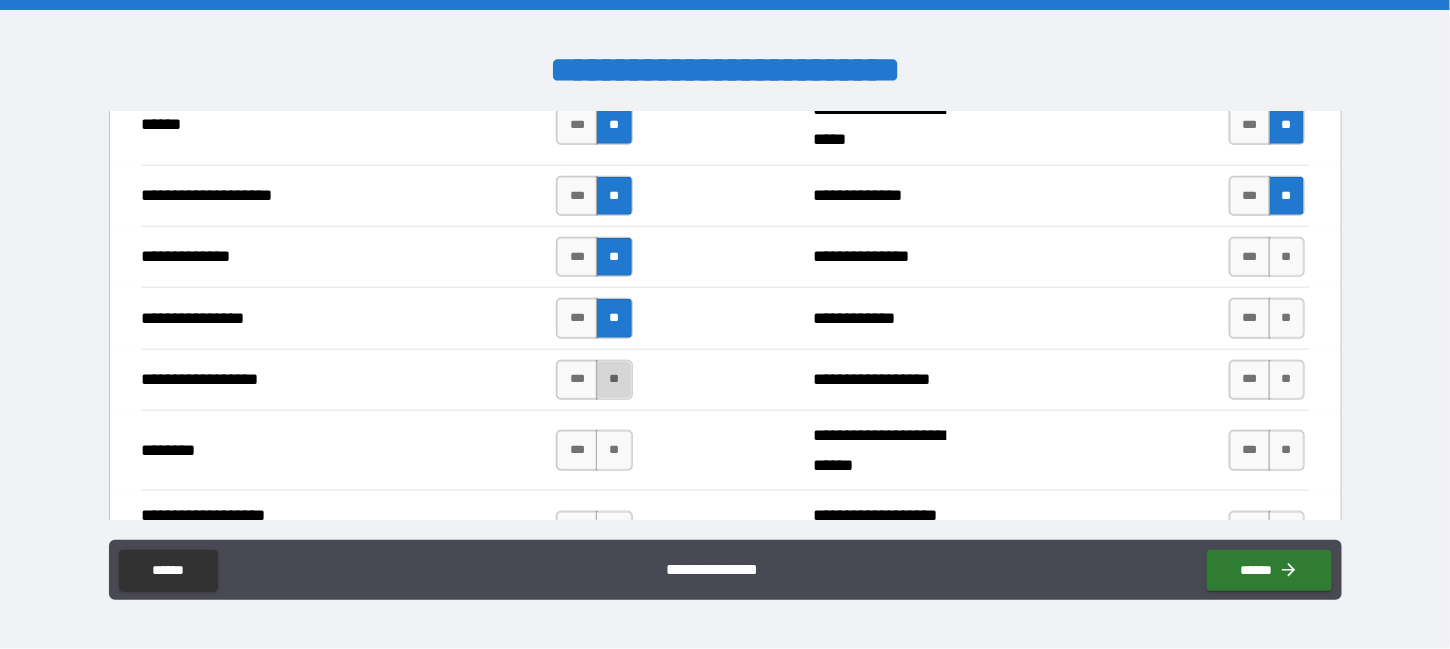 click on "**" at bounding box center (614, 380) 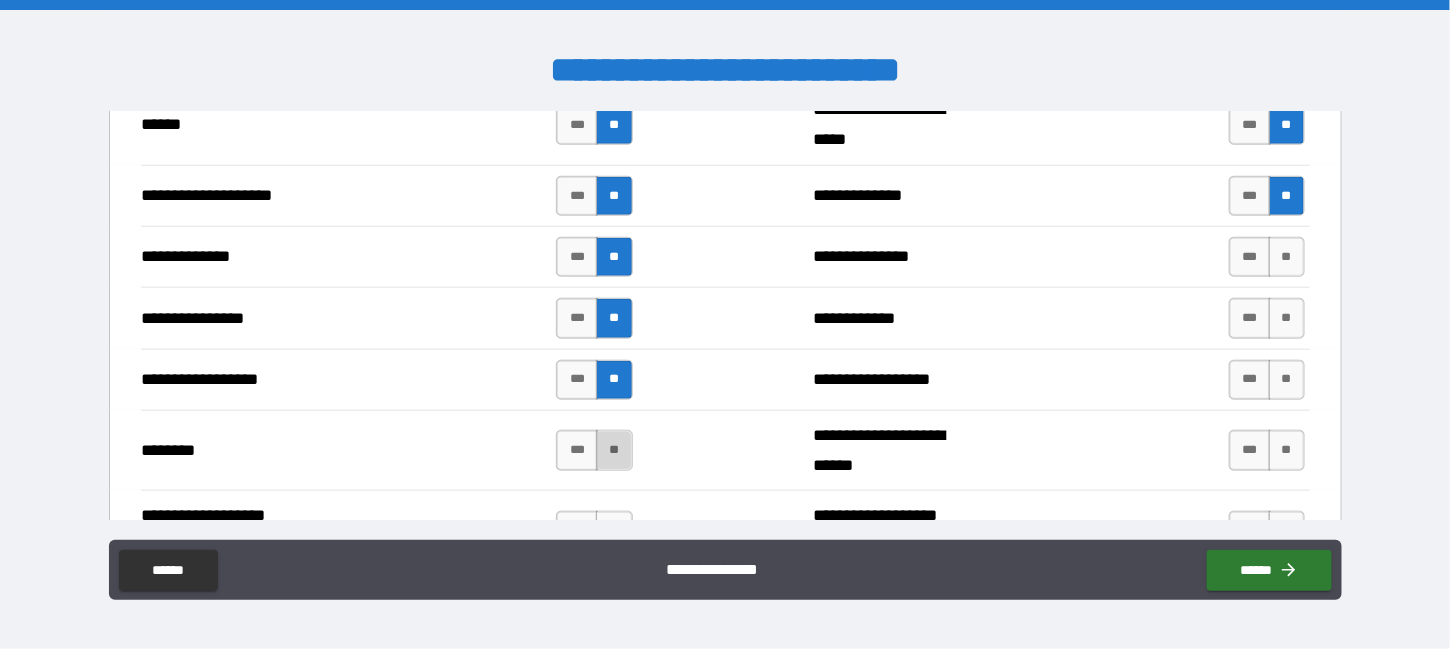 click on "**" at bounding box center (614, 450) 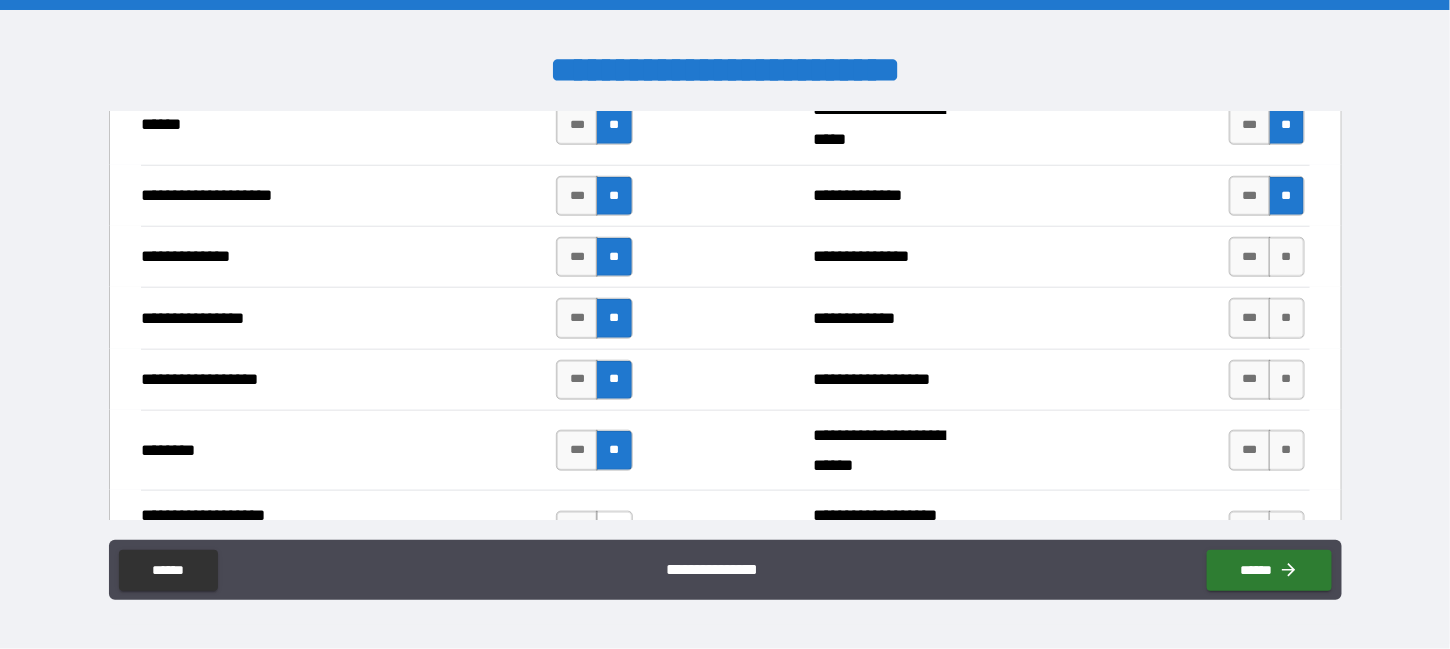click on "**" at bounding box center [614, 531] 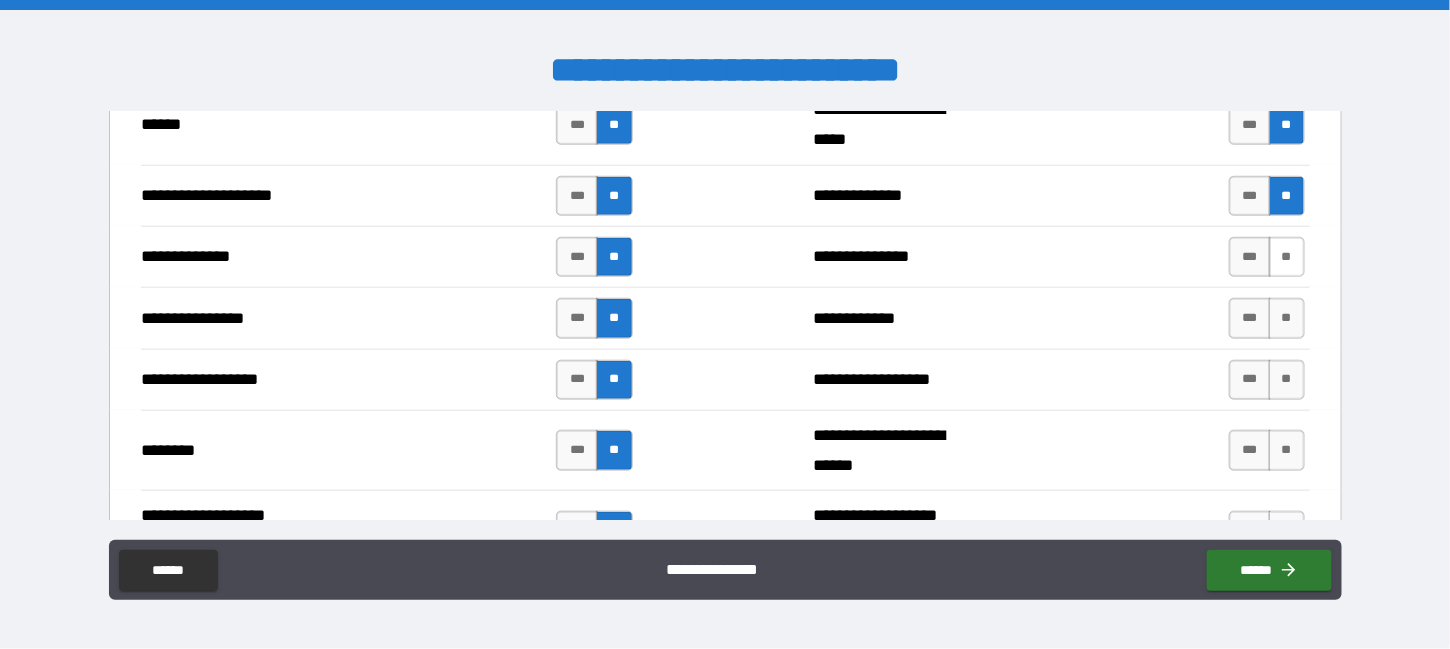 click on "**" at bounding box center [1287, 257] 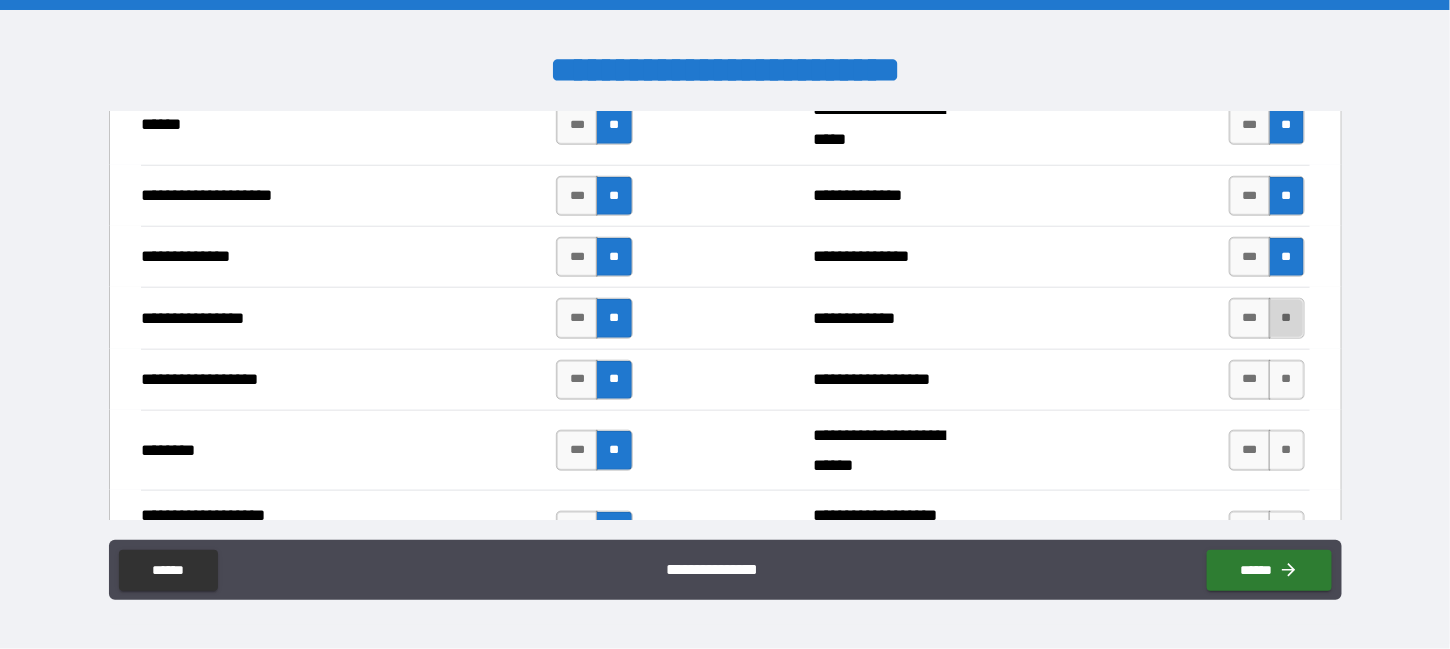 click on "**" at bounding box center [1287, 318] 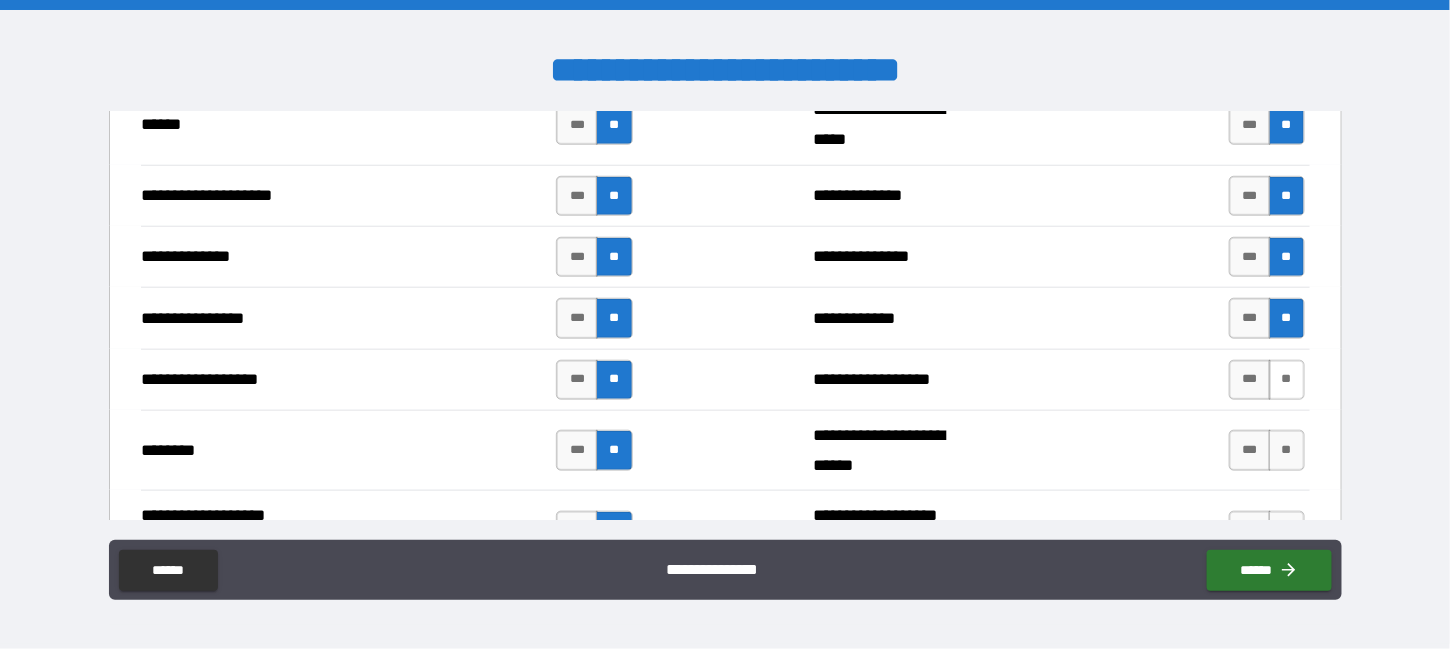 click on "**" at bounding box center [1287, 380] 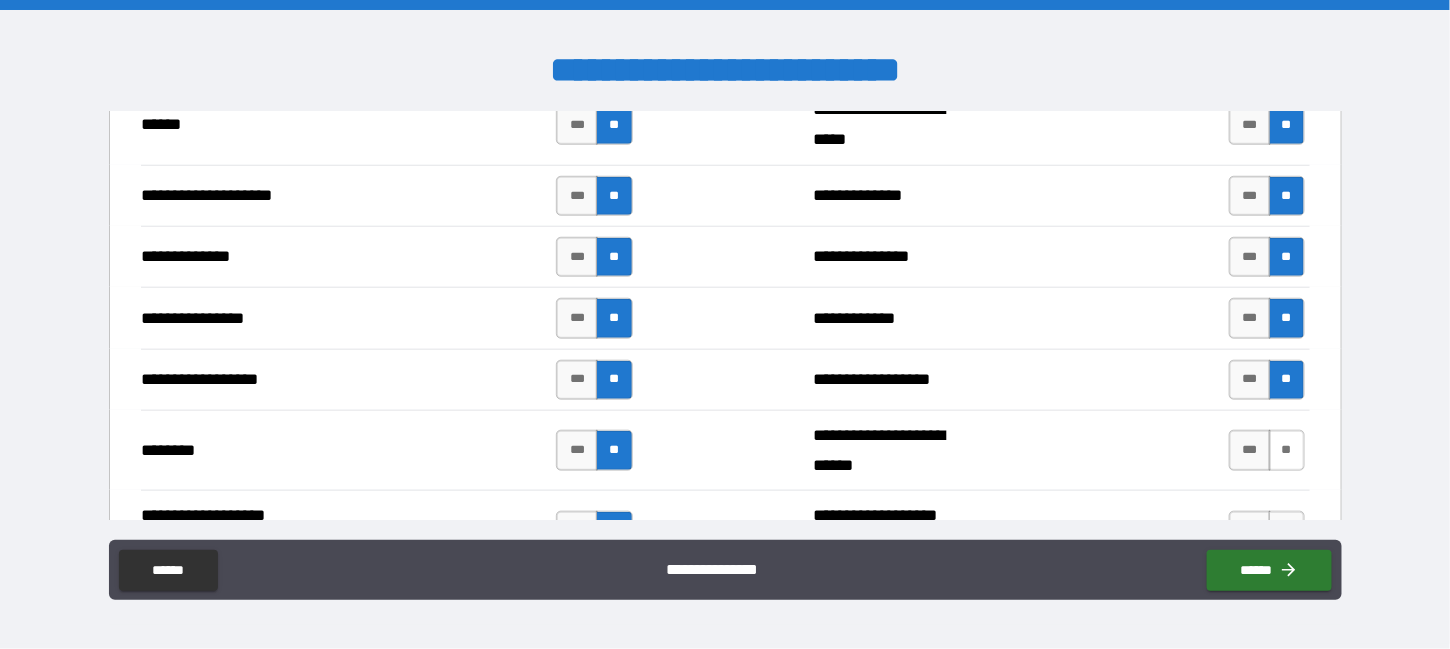 click on "**" at bounding box center [1287, 450] 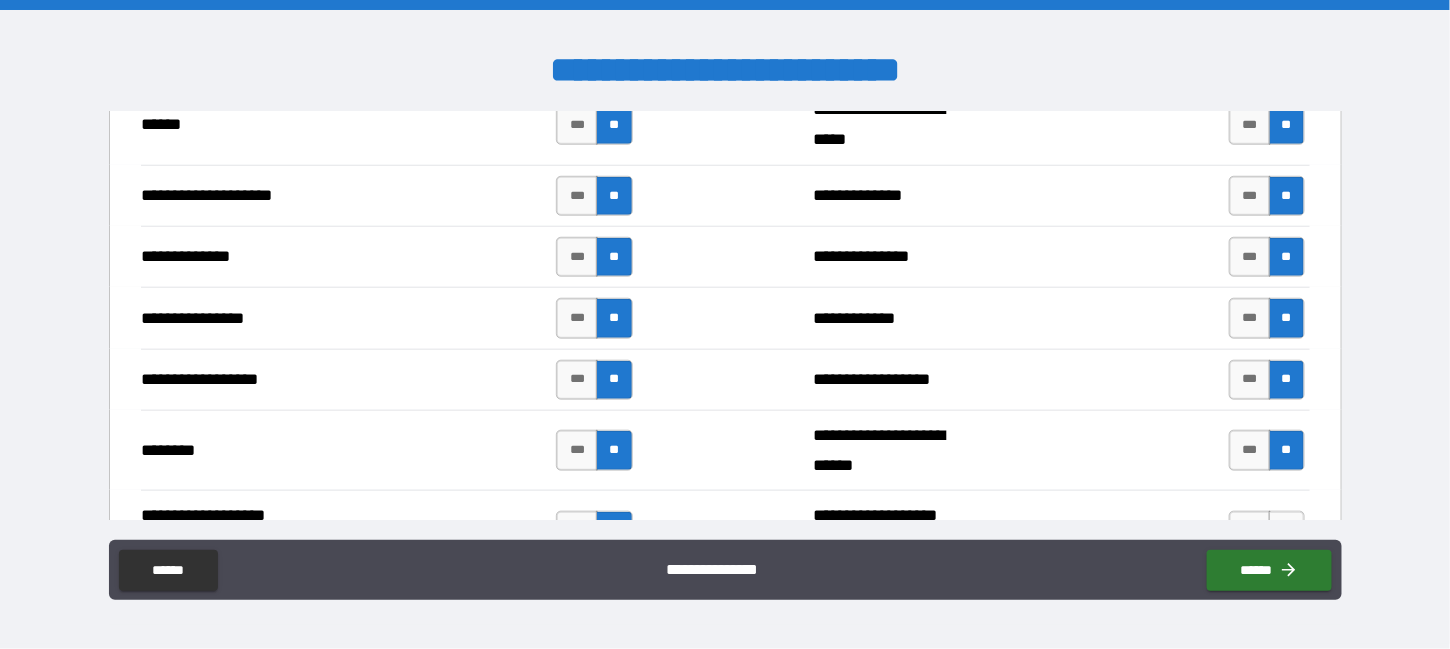click on "**********" at bounding box center [725, 572] 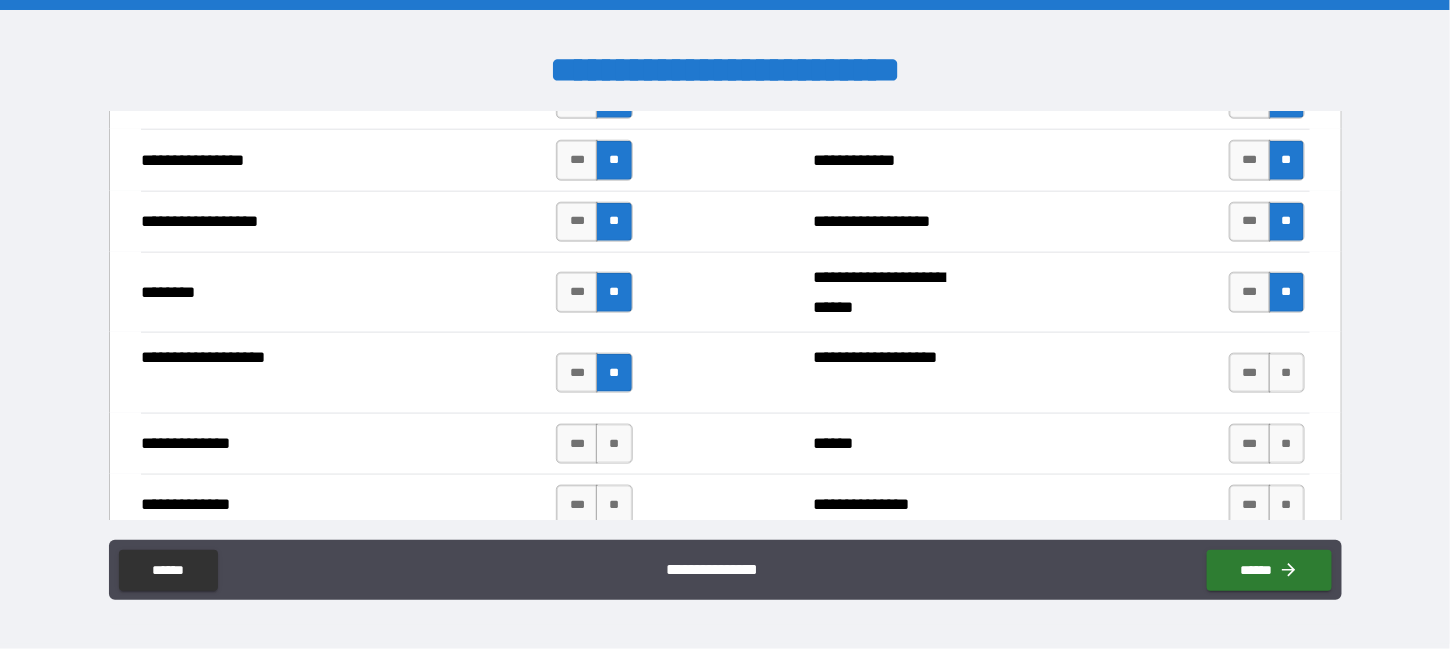 scroll, scrollTop: 3300, scrollLeft: 0, axis: vertical 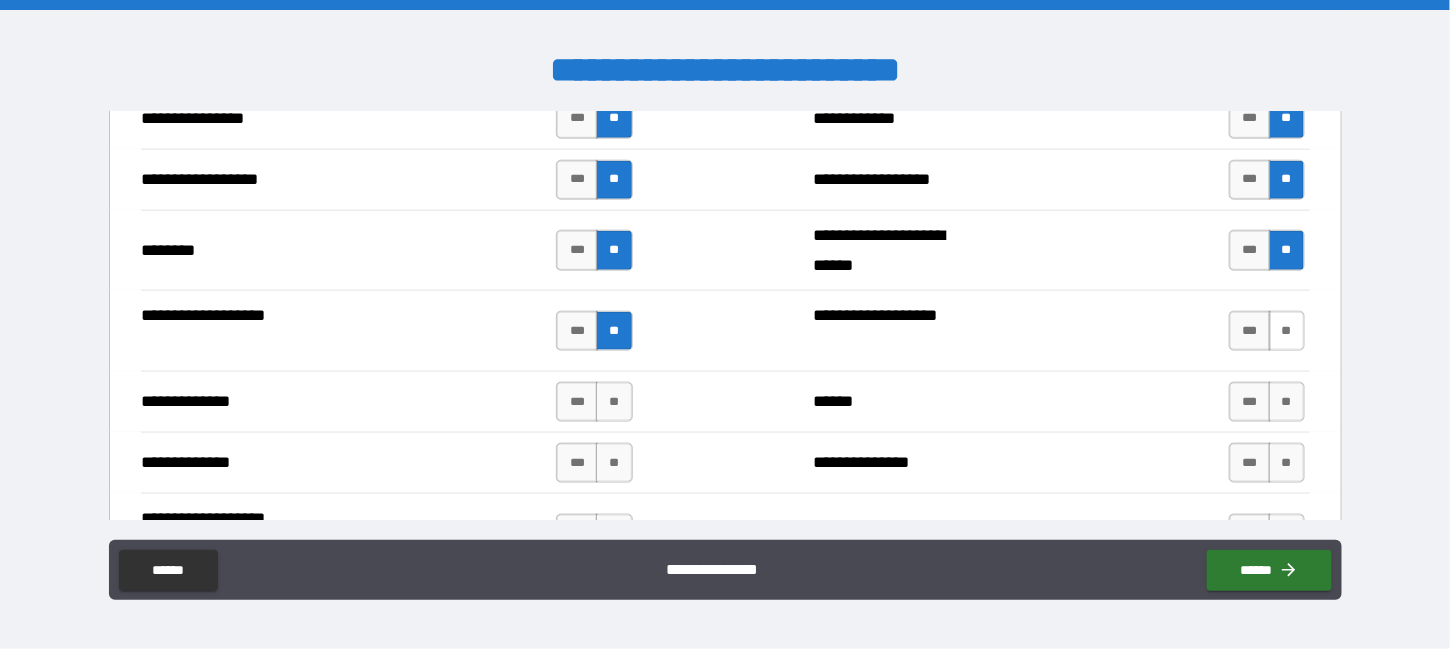 click on "**" at bounding box center [1287, 331] 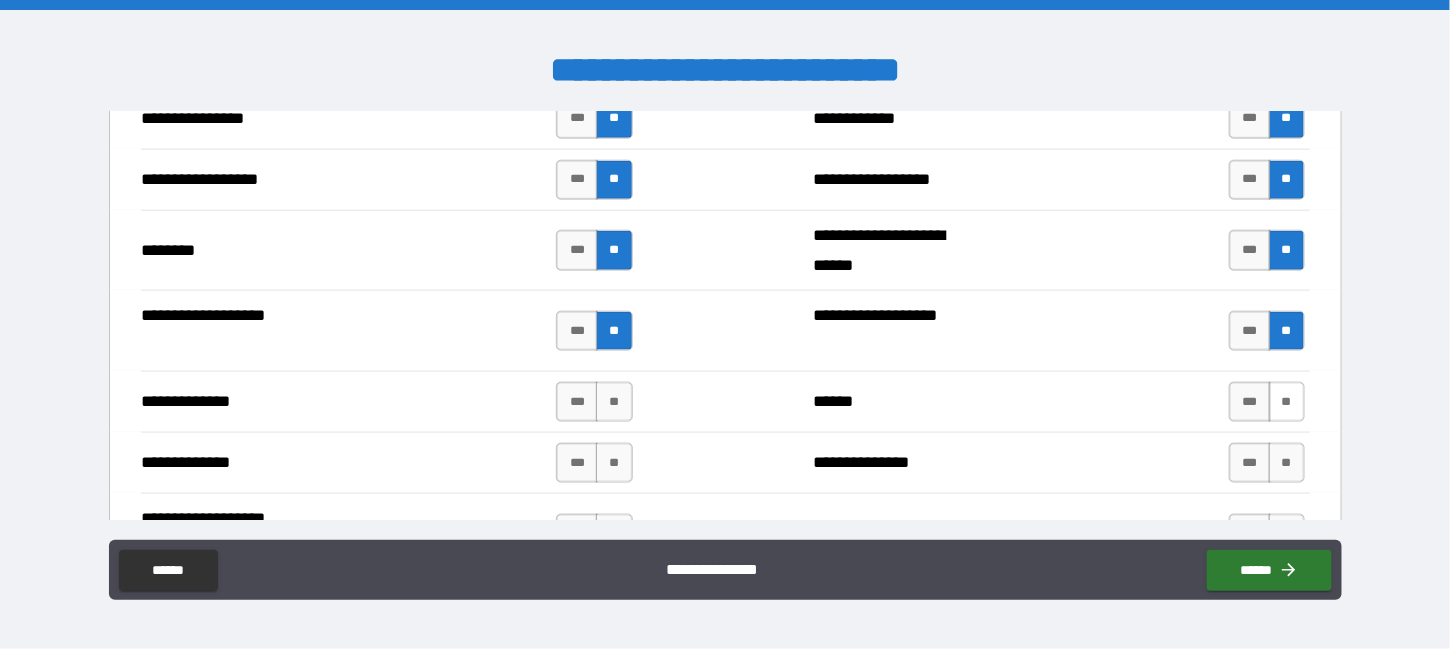 click on "**" at bounding box center [1287, 402] 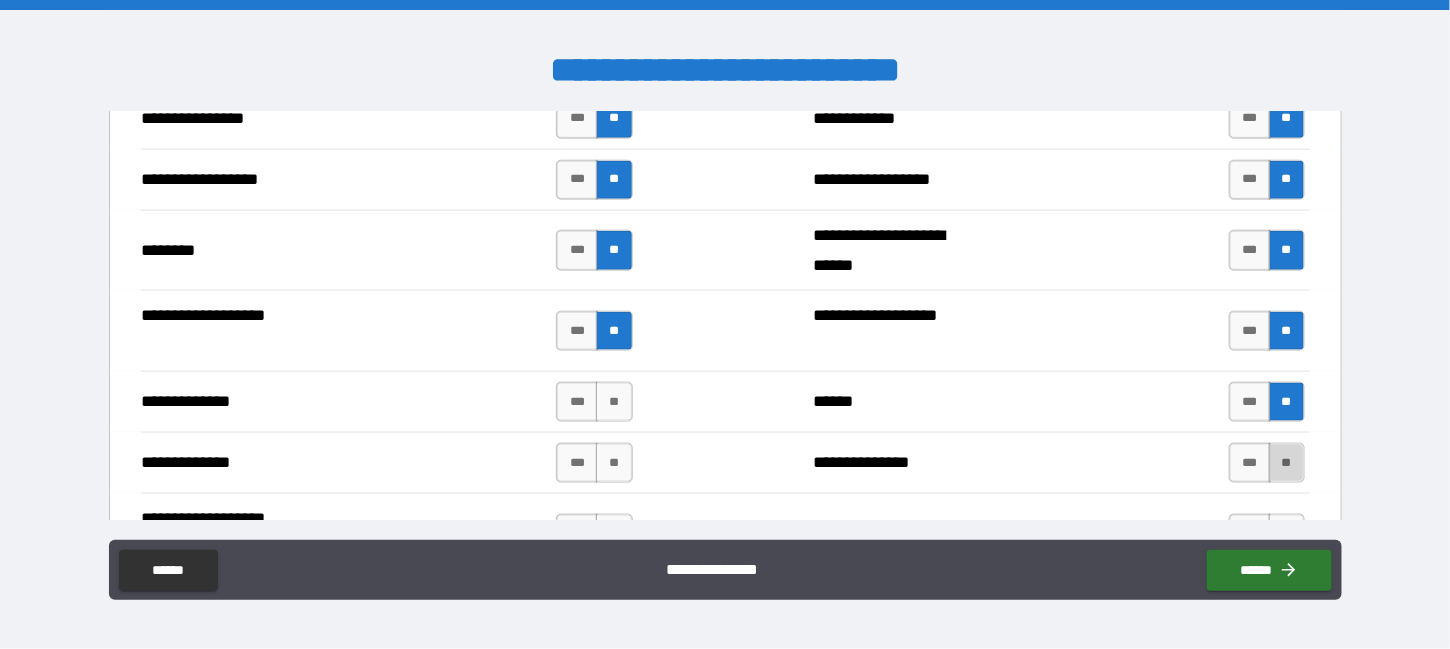 click on "**" at bounding box center [1287, 463] 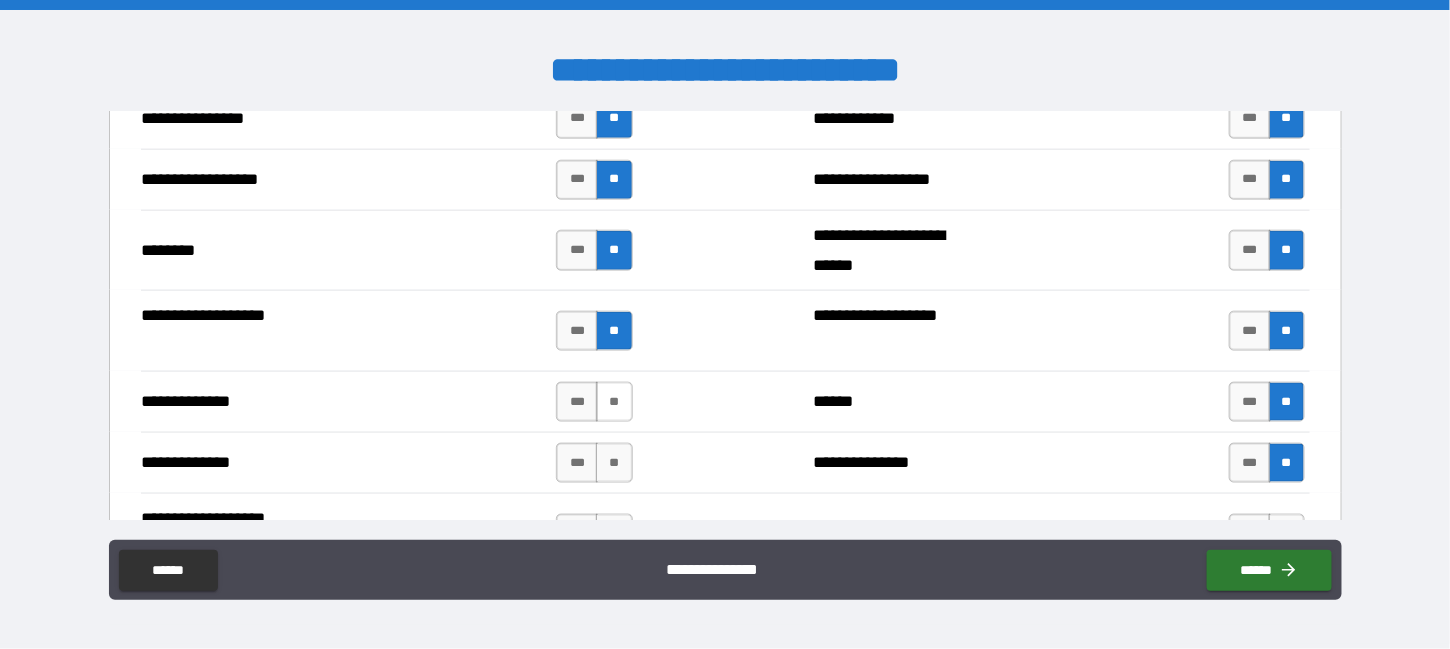 click on "**" at bounding box center [614, 402] 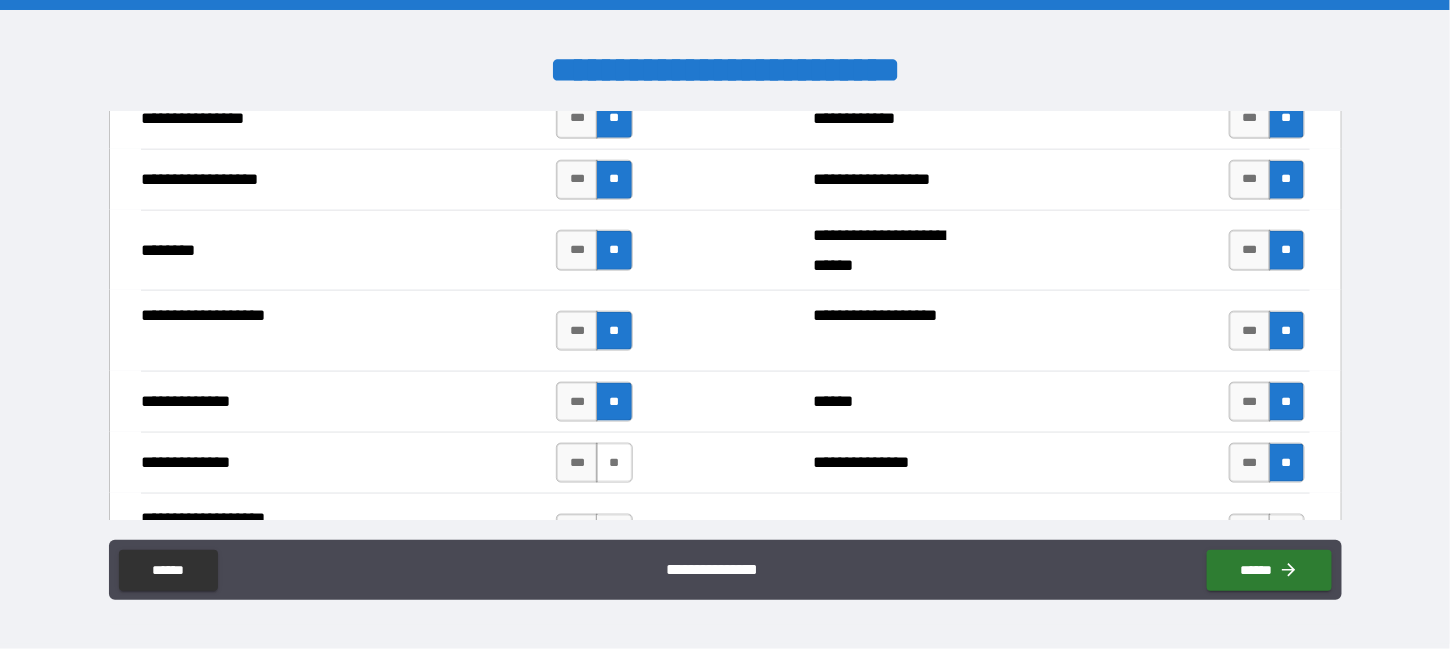 click on "**" at bounding box center [614, 463] 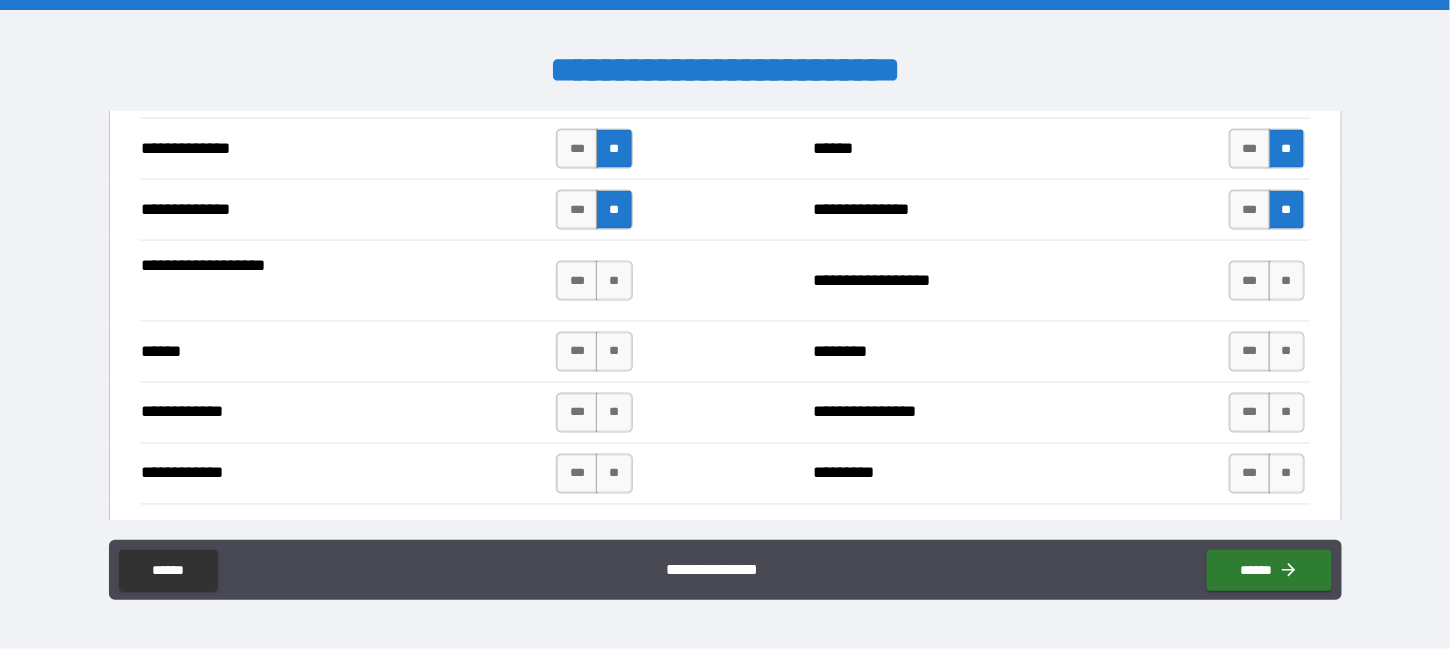 scroll, scrollTop: 3600, scrollLeft: 0, axis: vertical 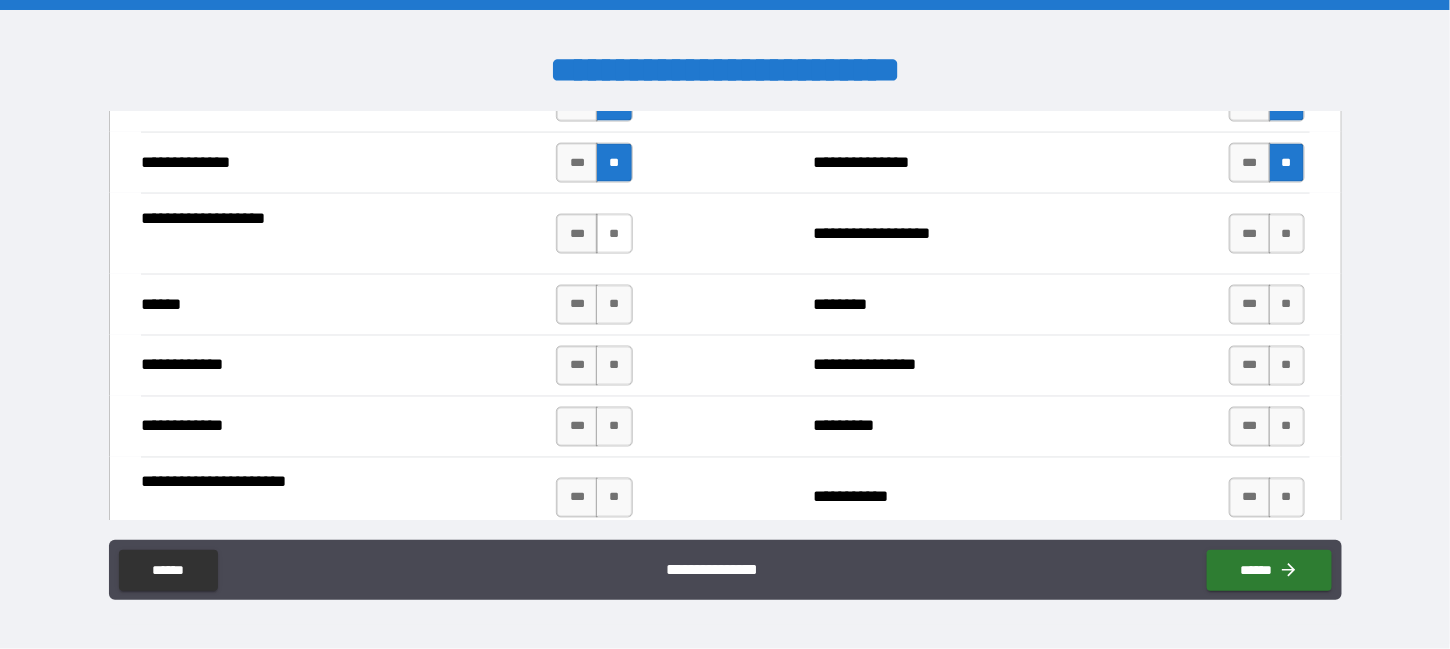 click on "**" at bounding box center [614, 234] 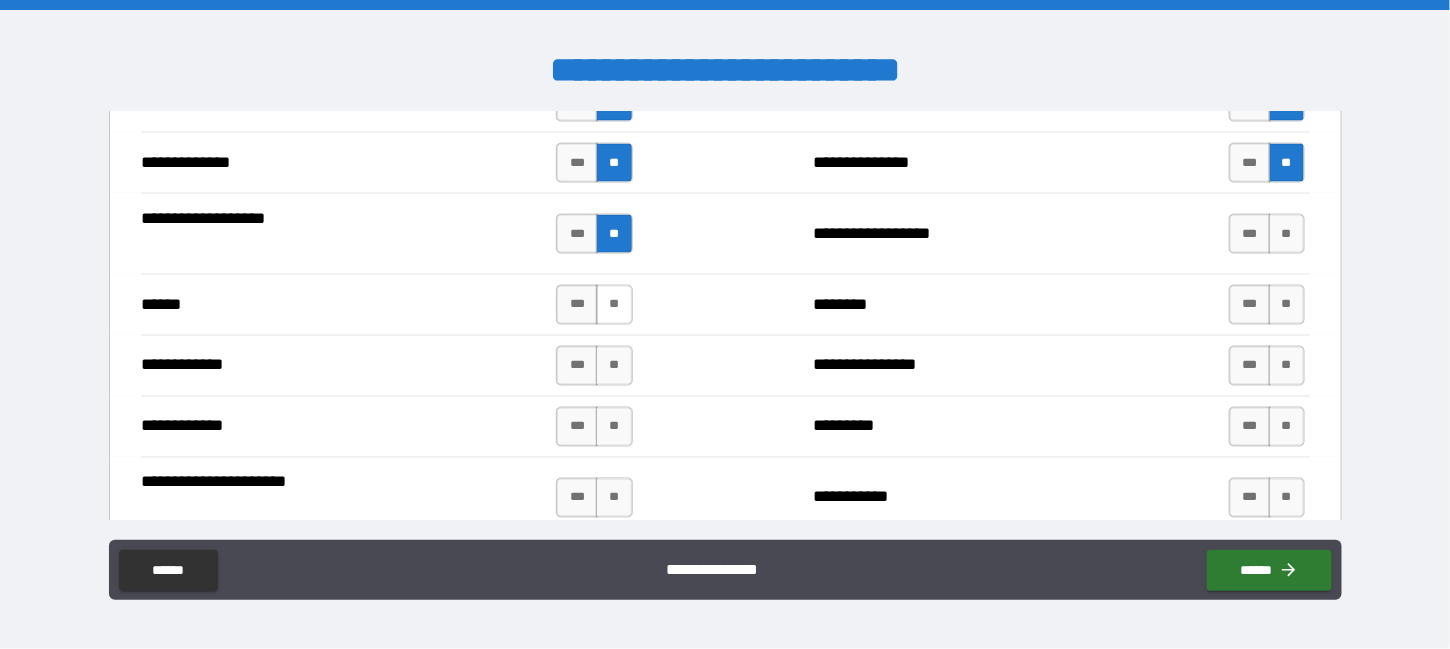 click on "**" at bounding box center (614, 305) 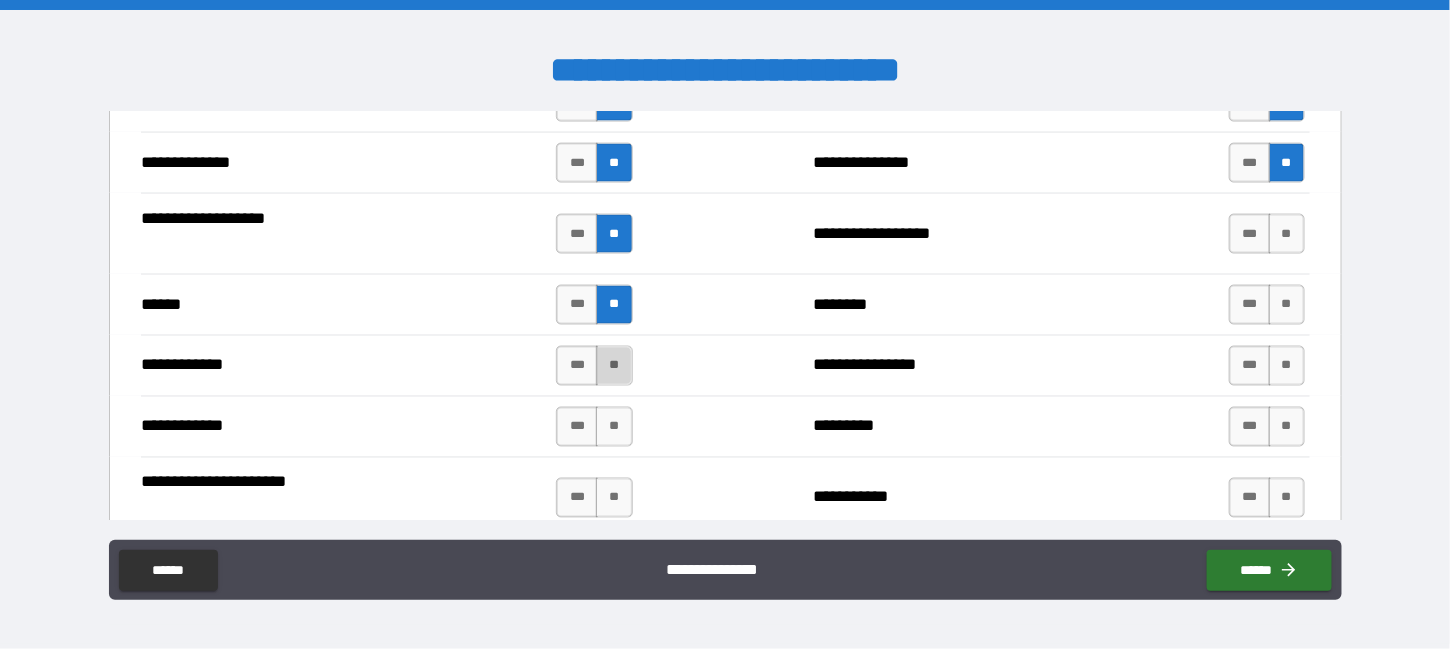 click on "**" at bounding box center [614, 366] 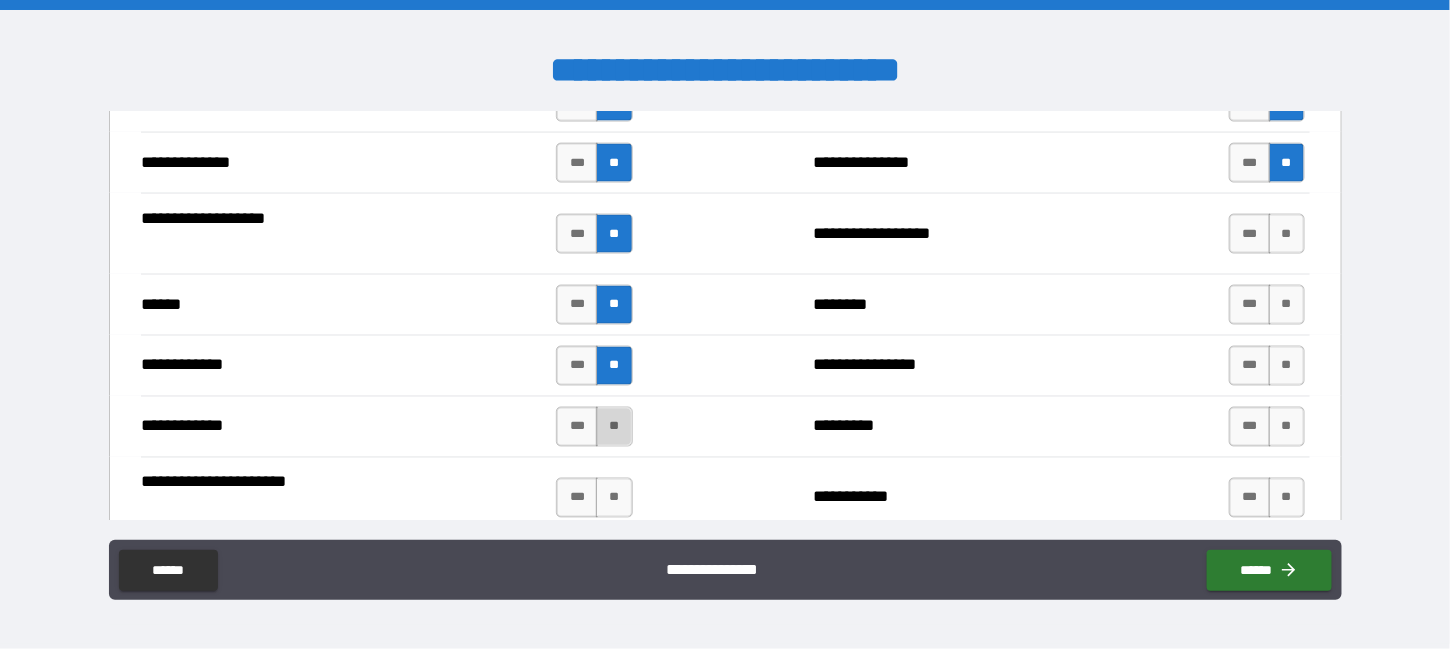 click on "**" at bounding box center (614, 427) 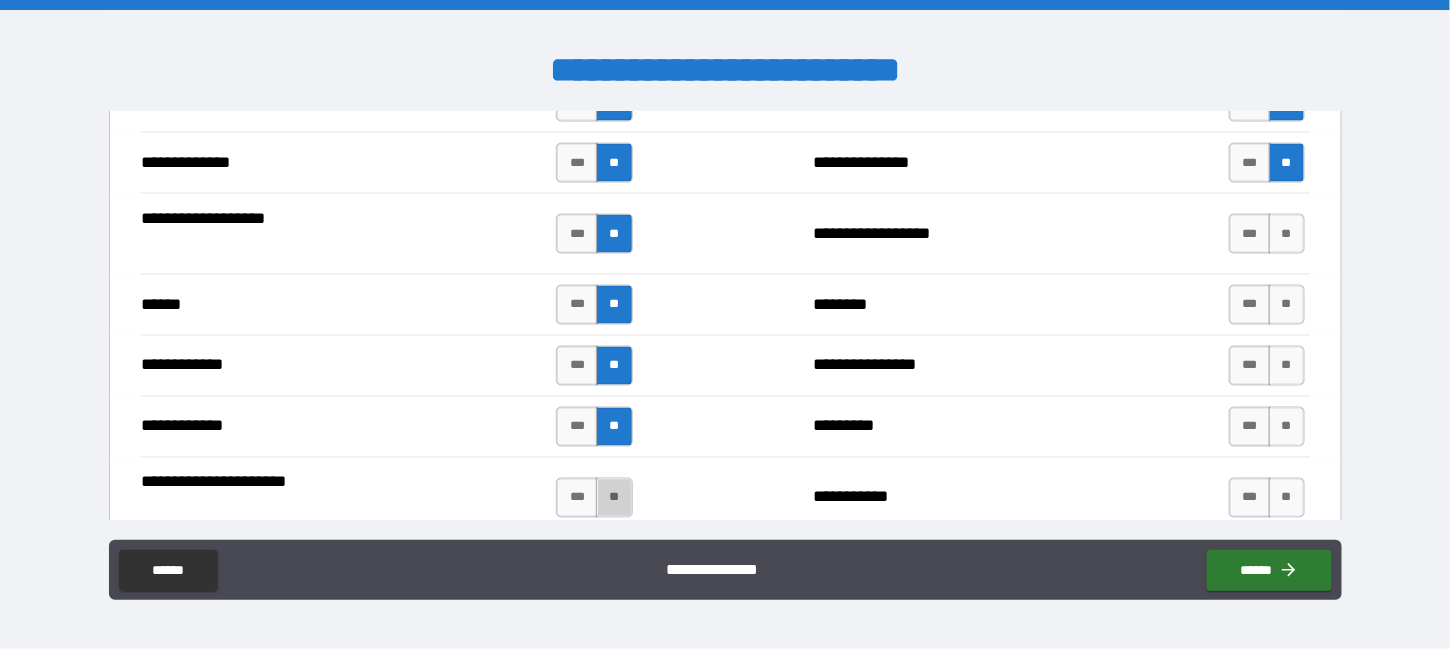 drag, startPoint x: 602, startPoint y: 481, endPoint x: 695, endPoint y: 544, distance: 112.32987 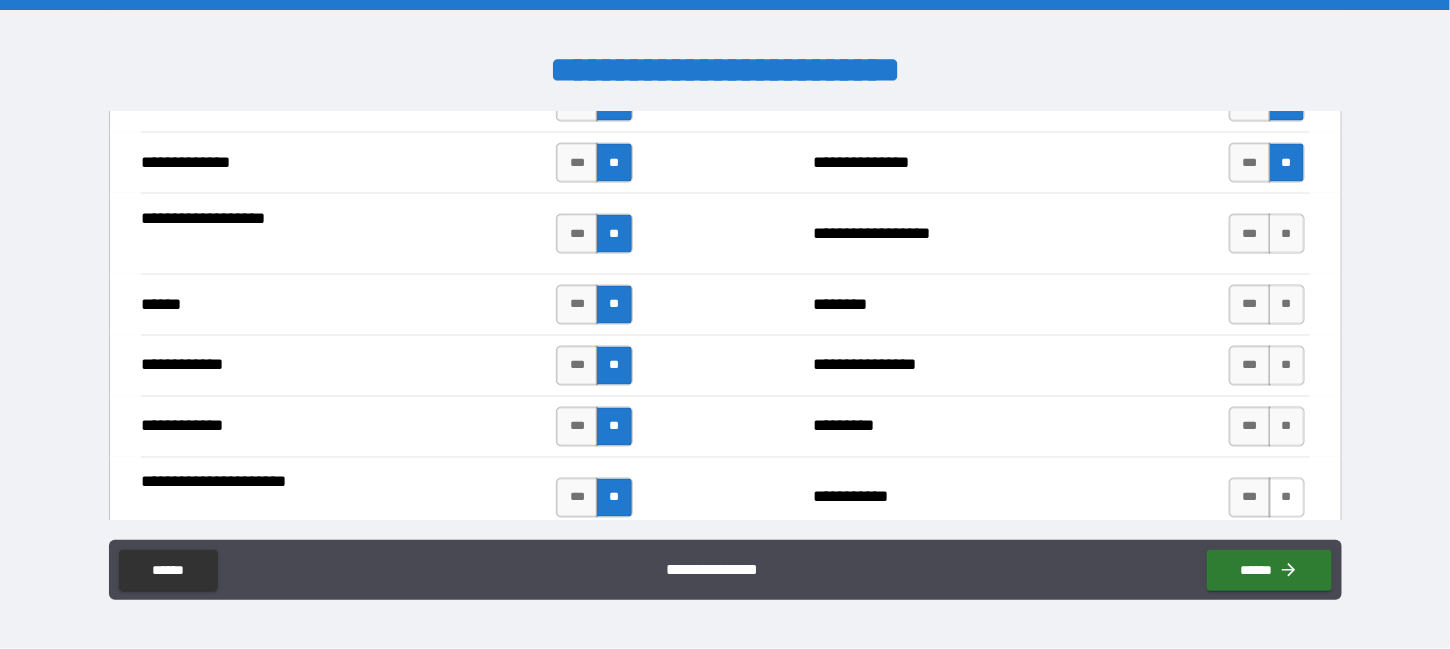 click on "**" at bounding box center (1287, 498) 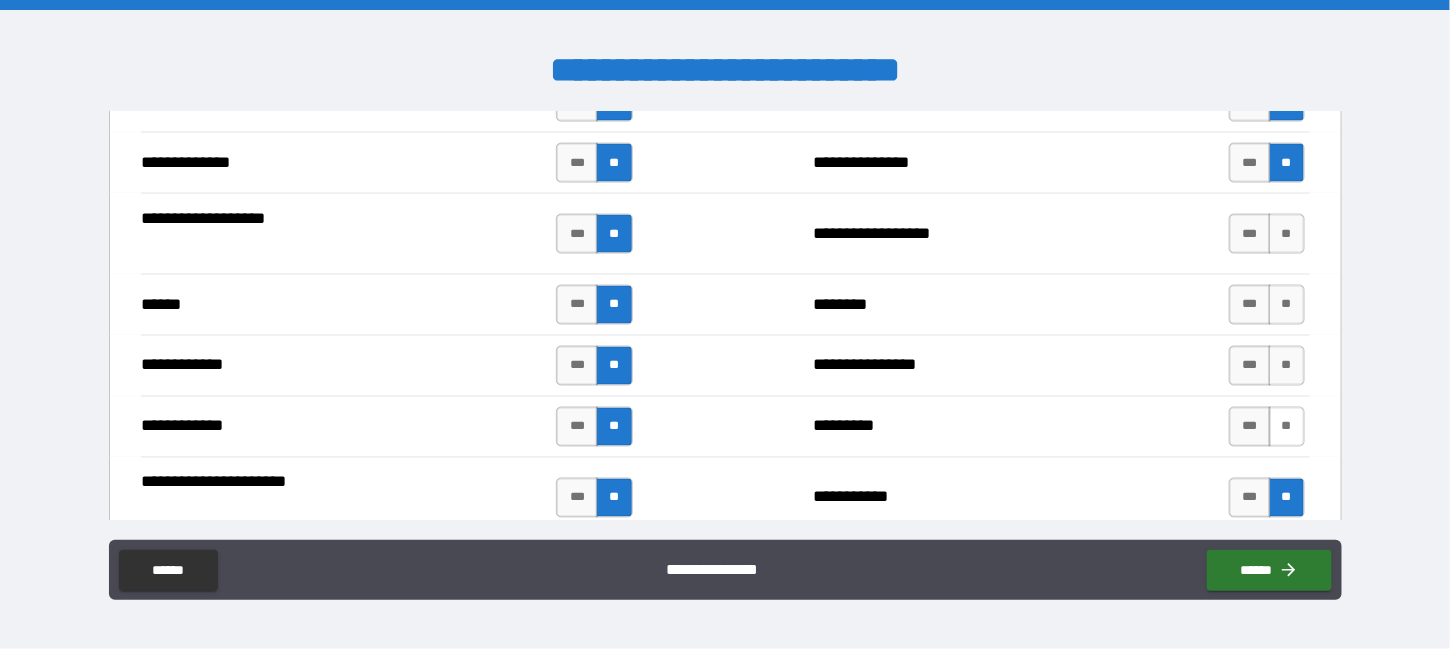click on "**" at bounding box center [1287, 427] 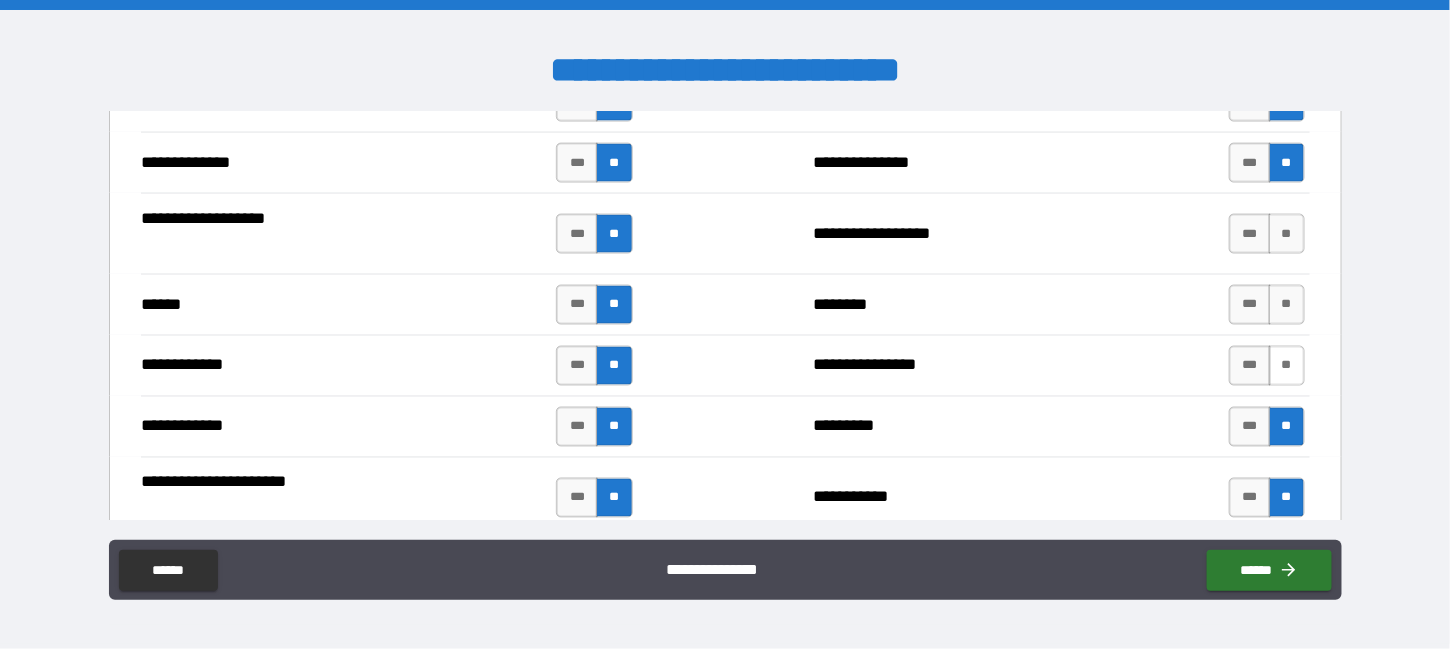 click on "**" at bounding box center [1287, 366] 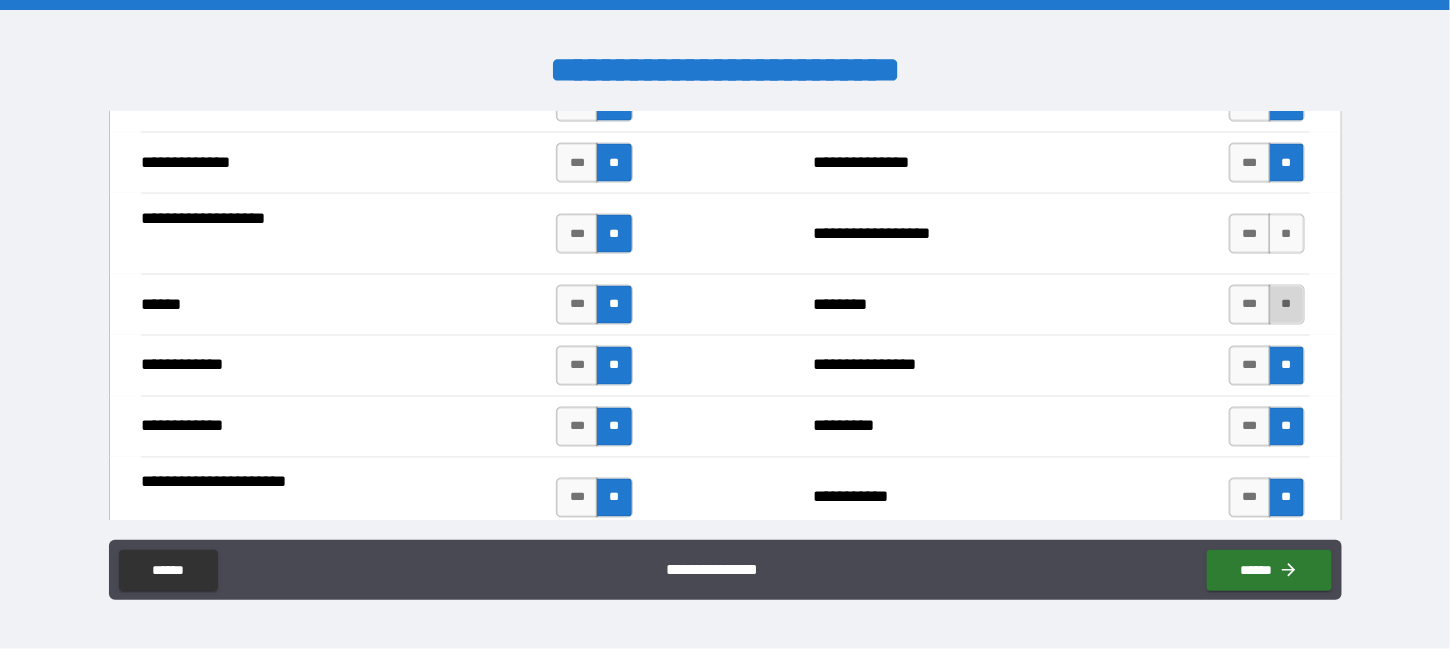 click on "**" at bounding box center (1287, 305) 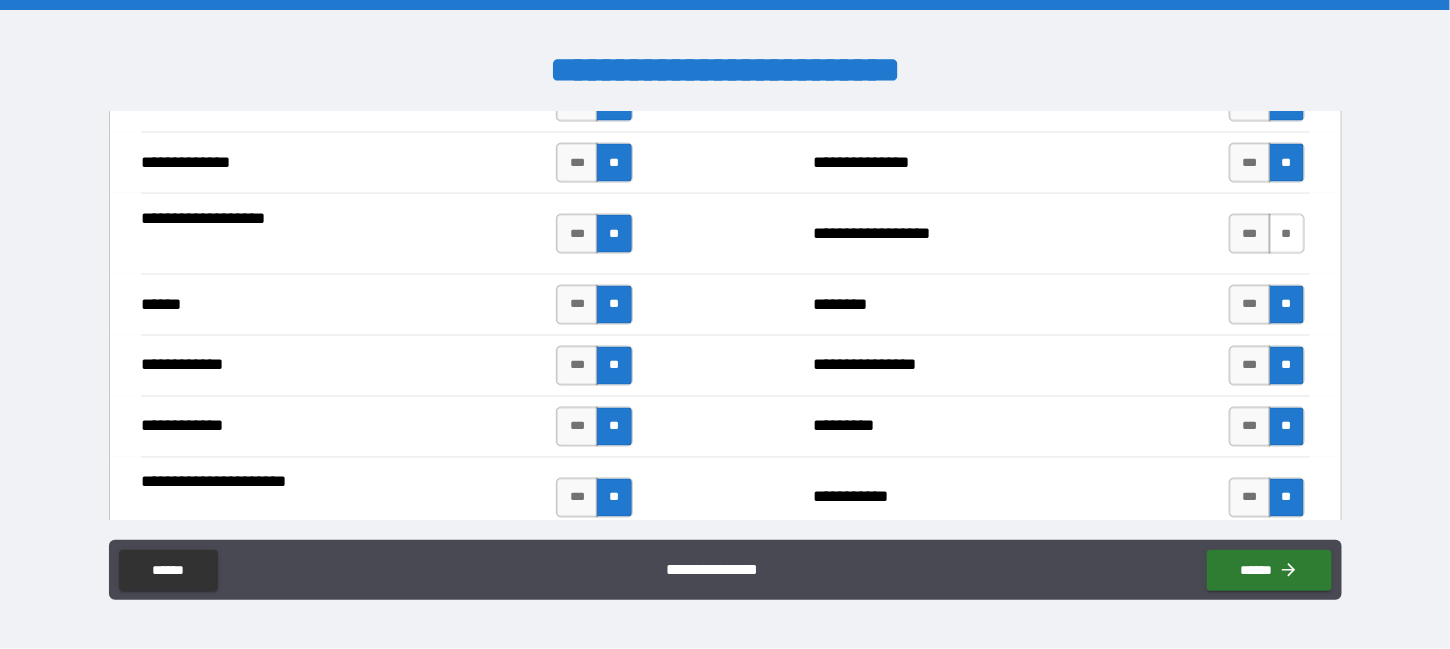 click on "**" at bounding box center [1287, 234] 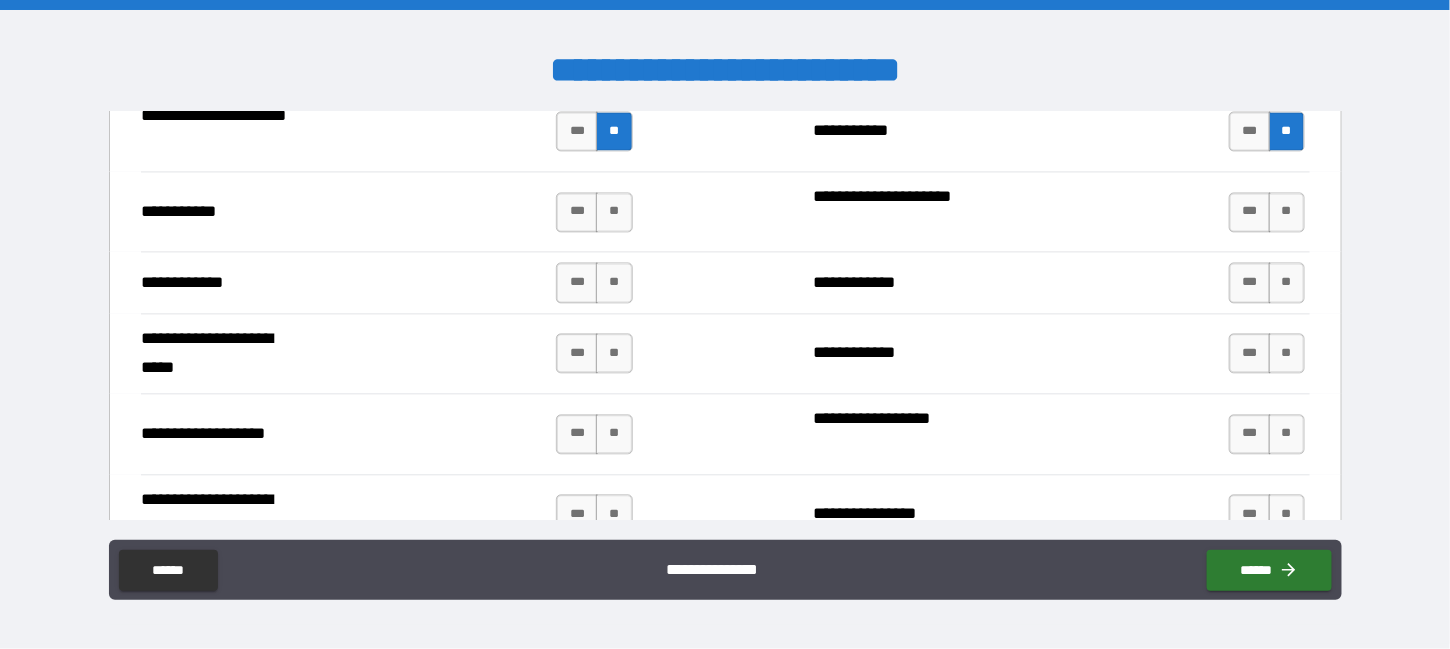 scroll, scrollTop: 4000, scrollLeft: 0, axis: vertical 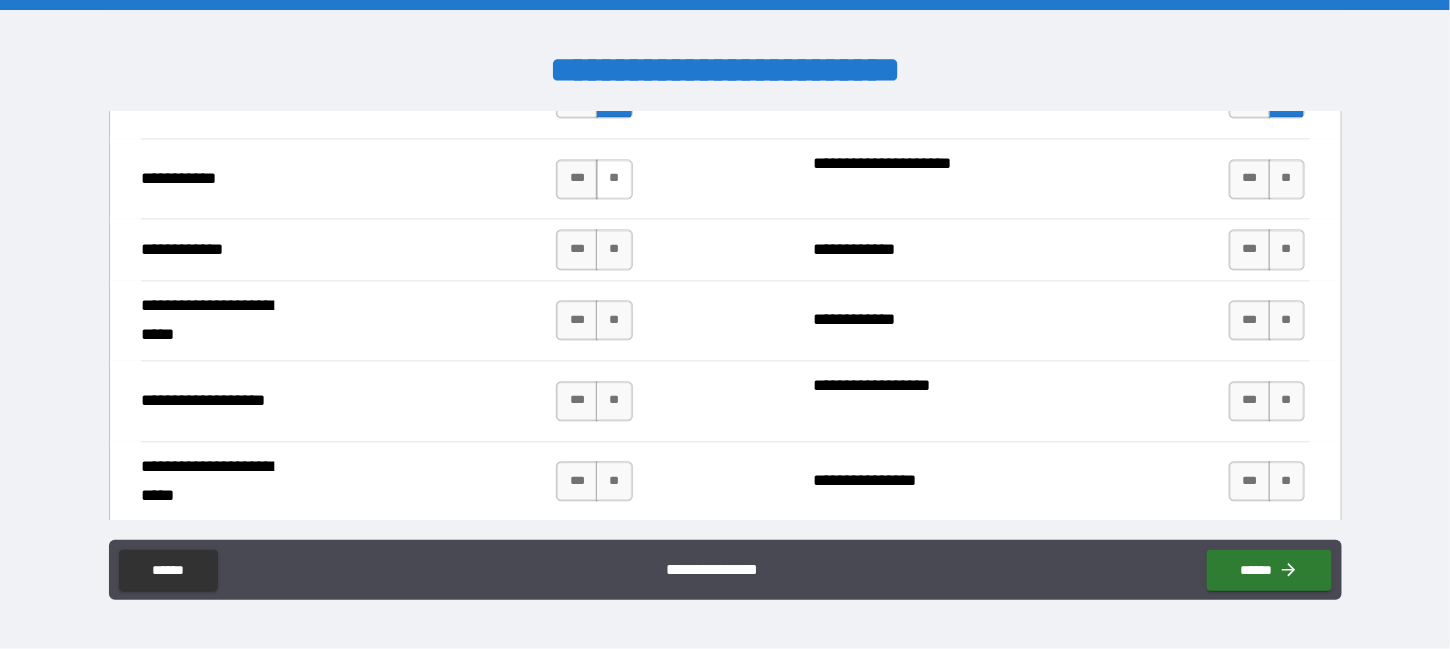 click on "**" at bounding box center (614, 179) 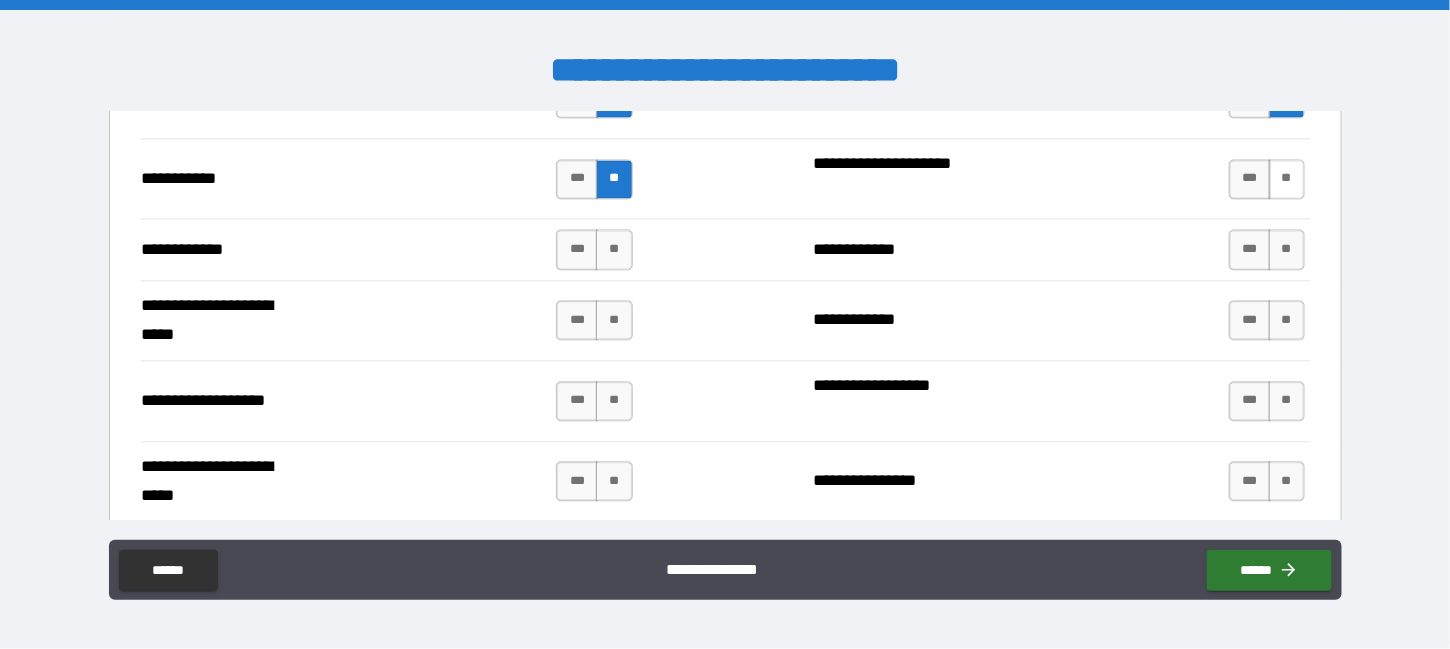 drag, startPoint x: 1288, startPoint y: 152, endPoint x: 1283, endPoint y: 174, distance: 22.561028 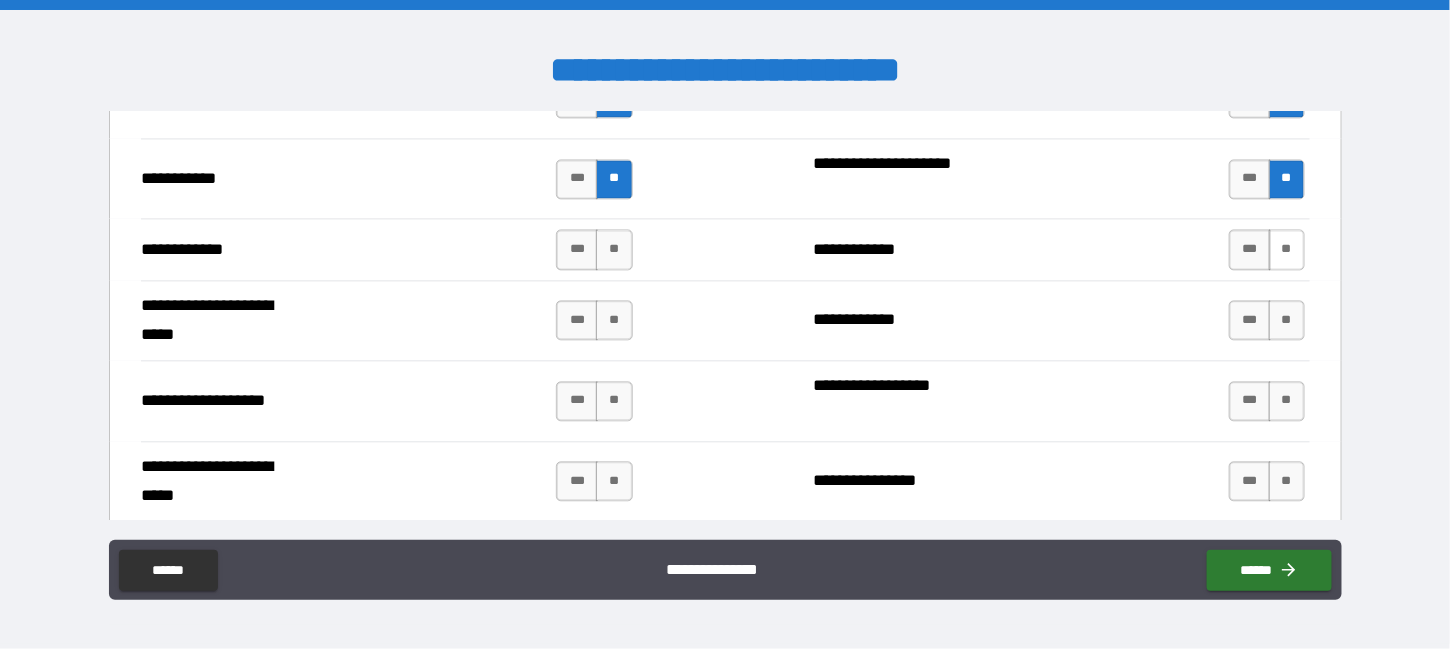 click on "**" at bounding box center (1287, 249) 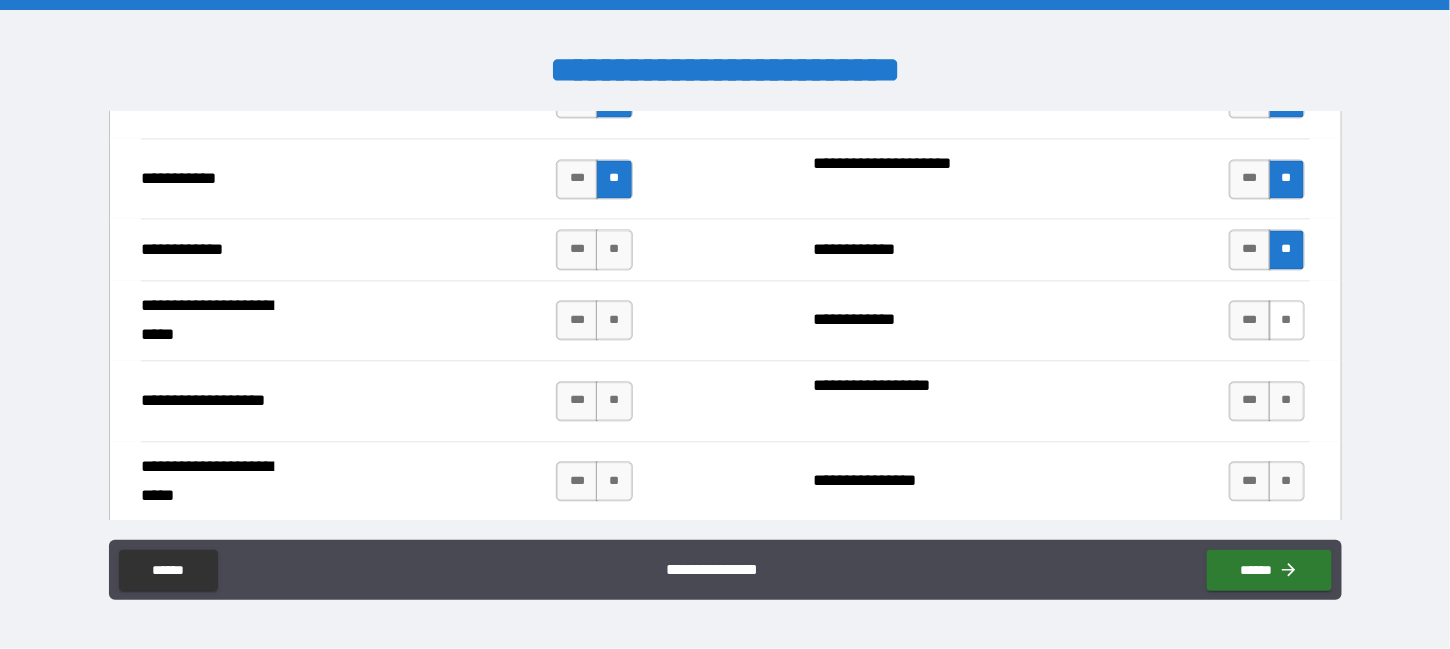 click on "**" at bounding box center (1287, 320) 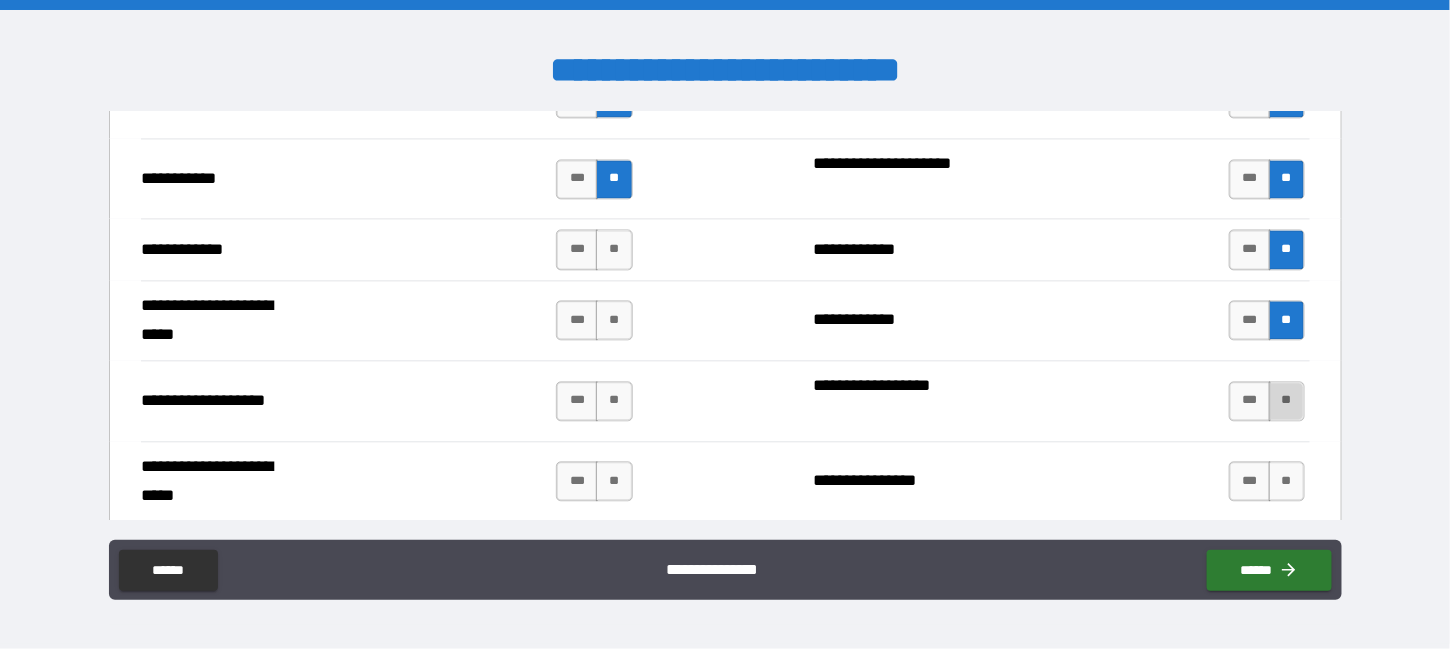 click on "**" at bounding box center (1287, 401) 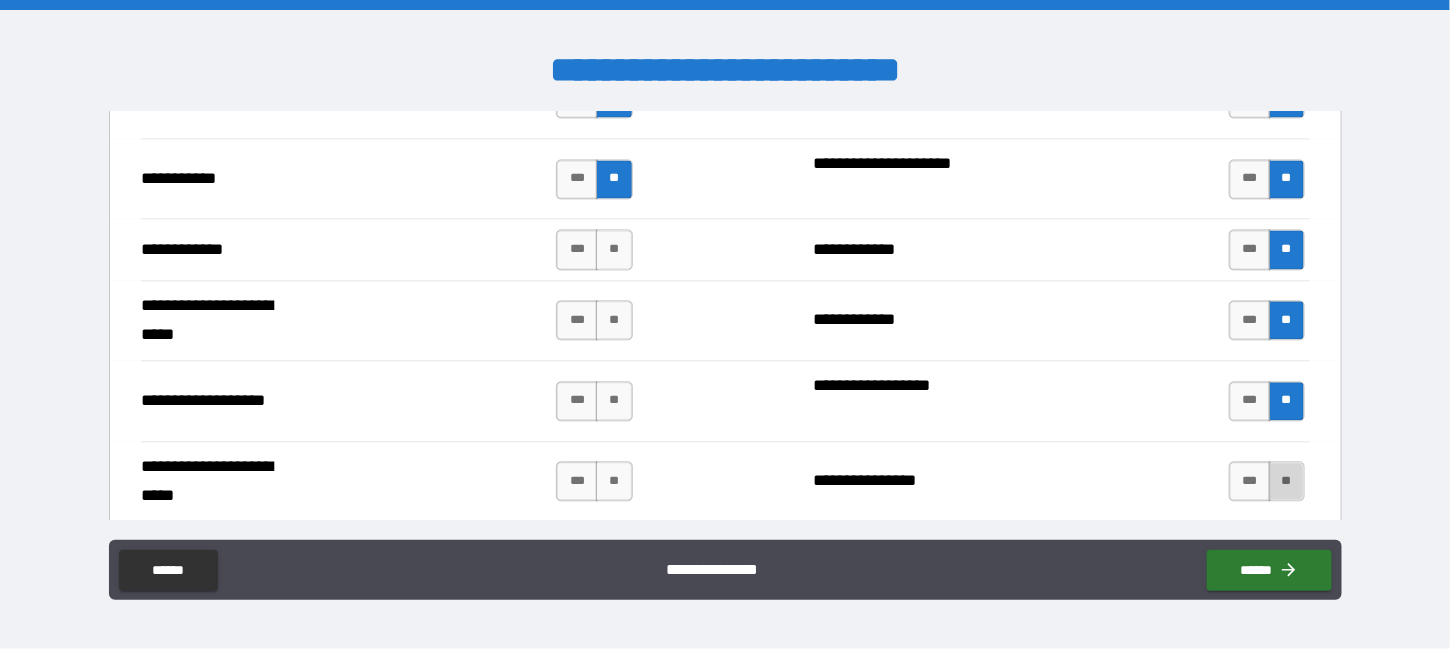 click on "**" at bounding box center (1287, 481) 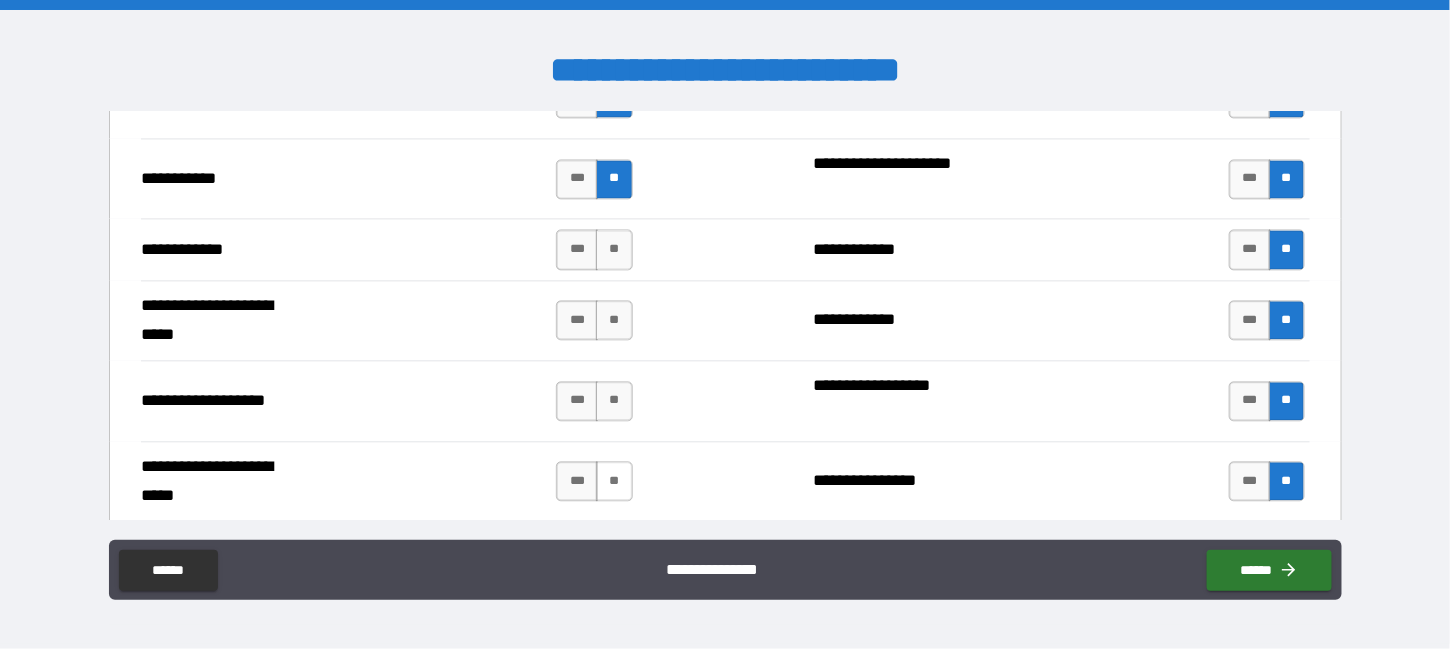 click on "**" at bounding box center [614, 481] 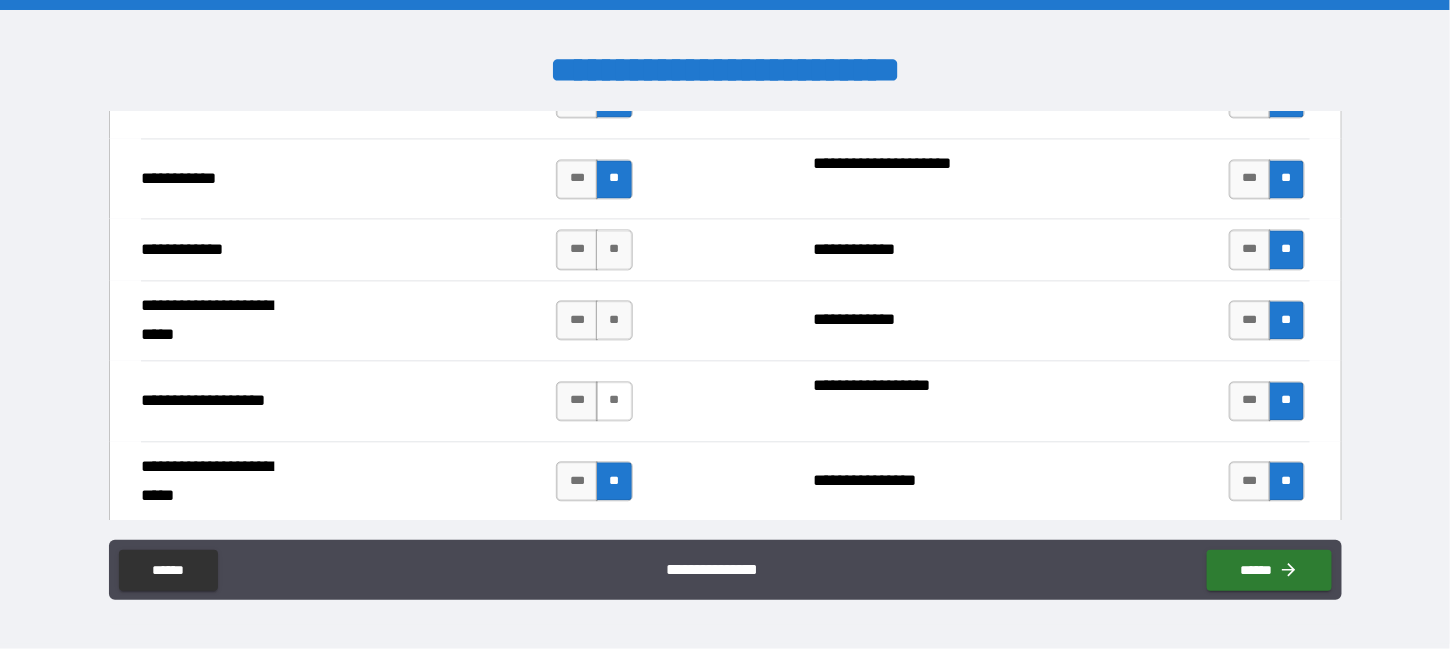 click on "**" at bounding box center (614, 401) 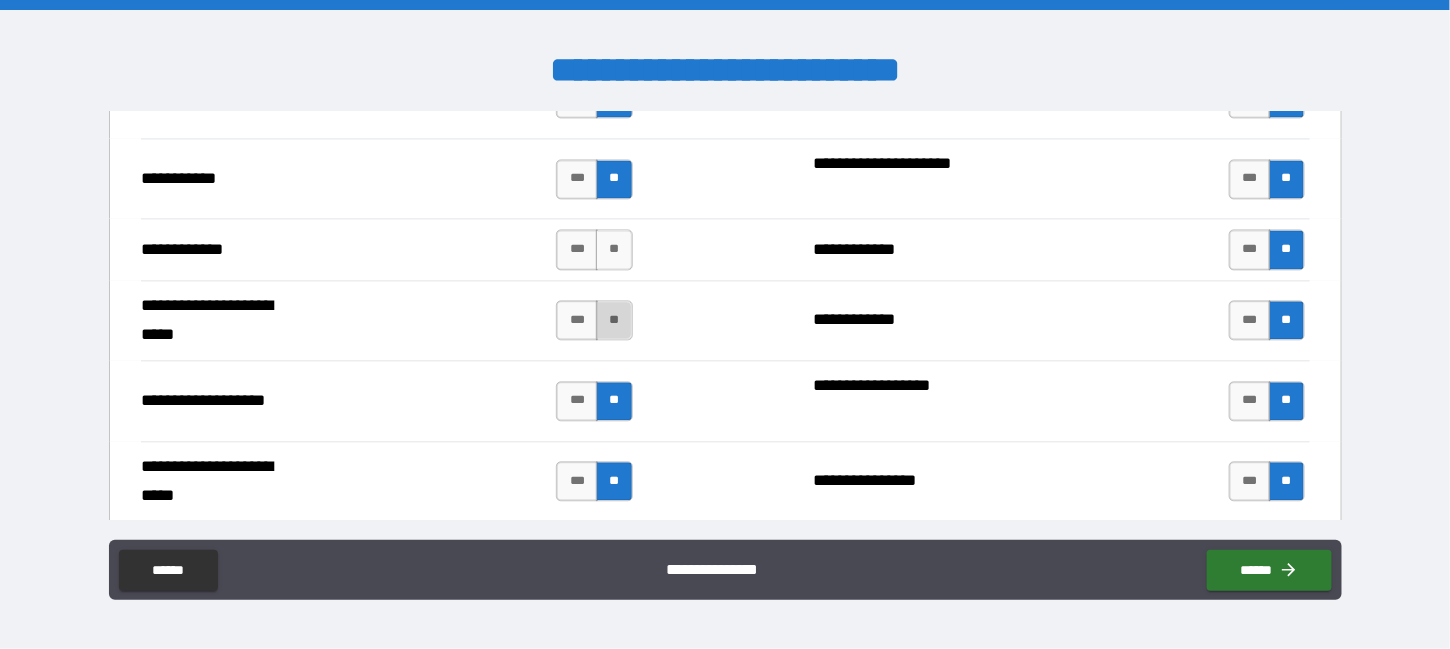 drag, startPoint x: 609, startPoint y: 295, endPoint x: 617, endPoint y: 285, distance: 12.806249 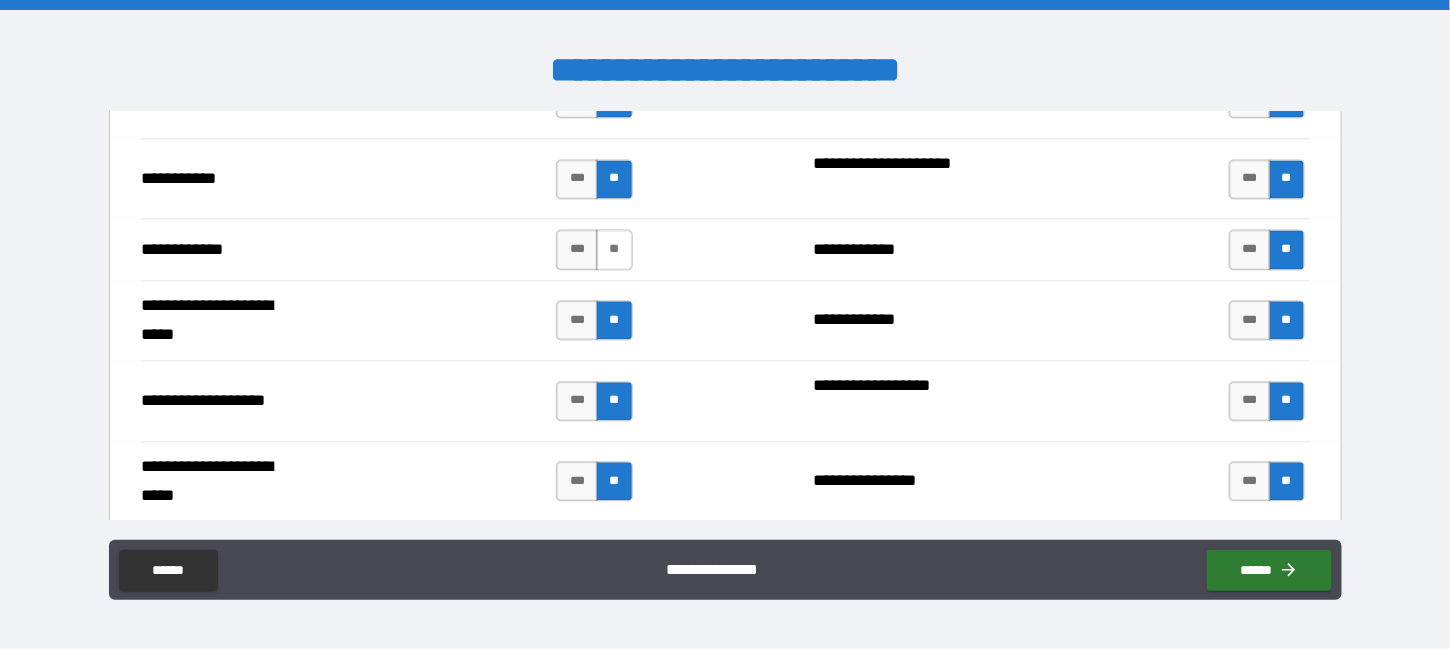 click on "**" at bounding box center [614, 249] 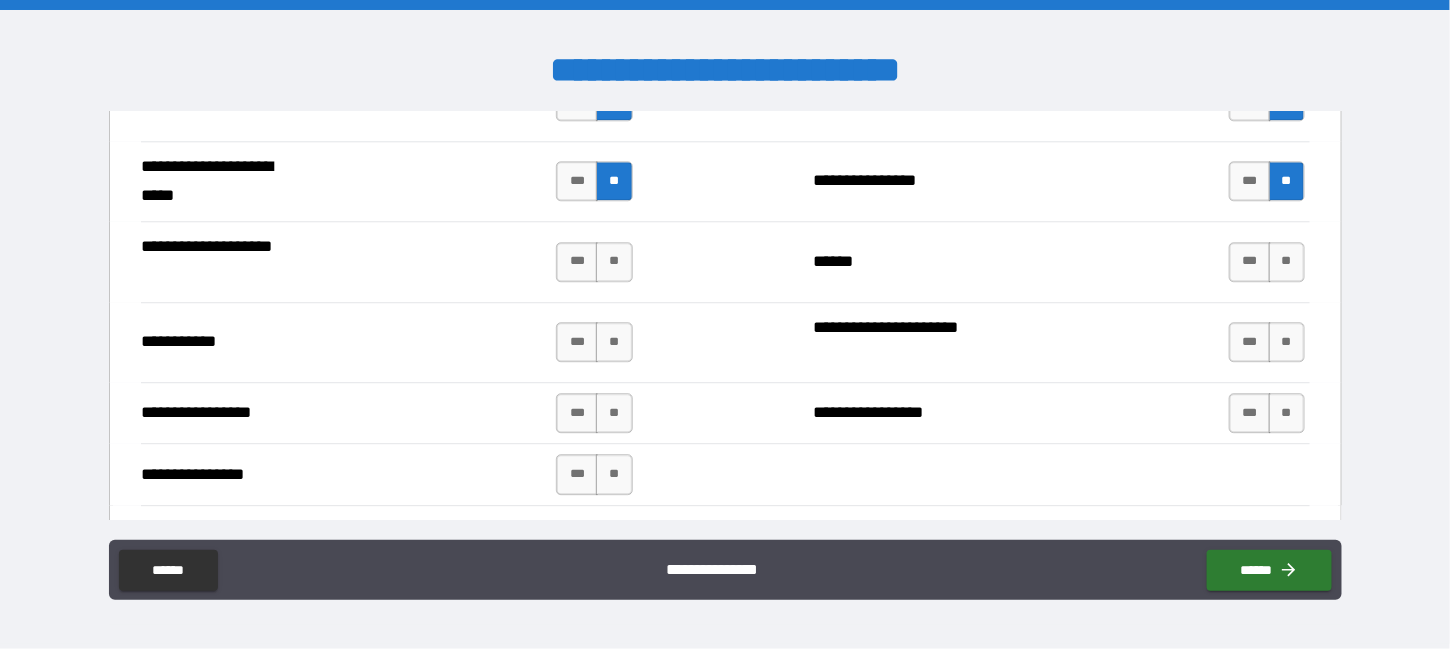 scroll, scrollTop: 4400, scrollLeft: 0, axis: vertical 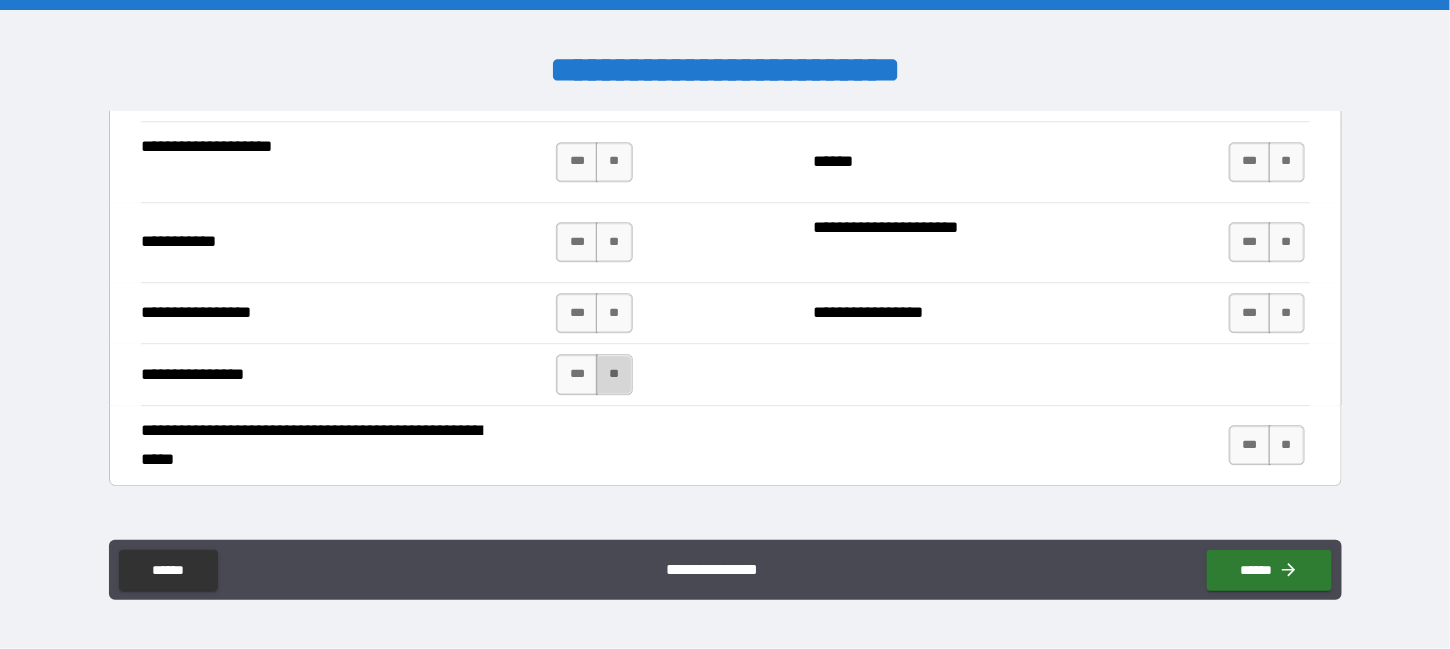 click on "**" at bounding box center [614, 374] 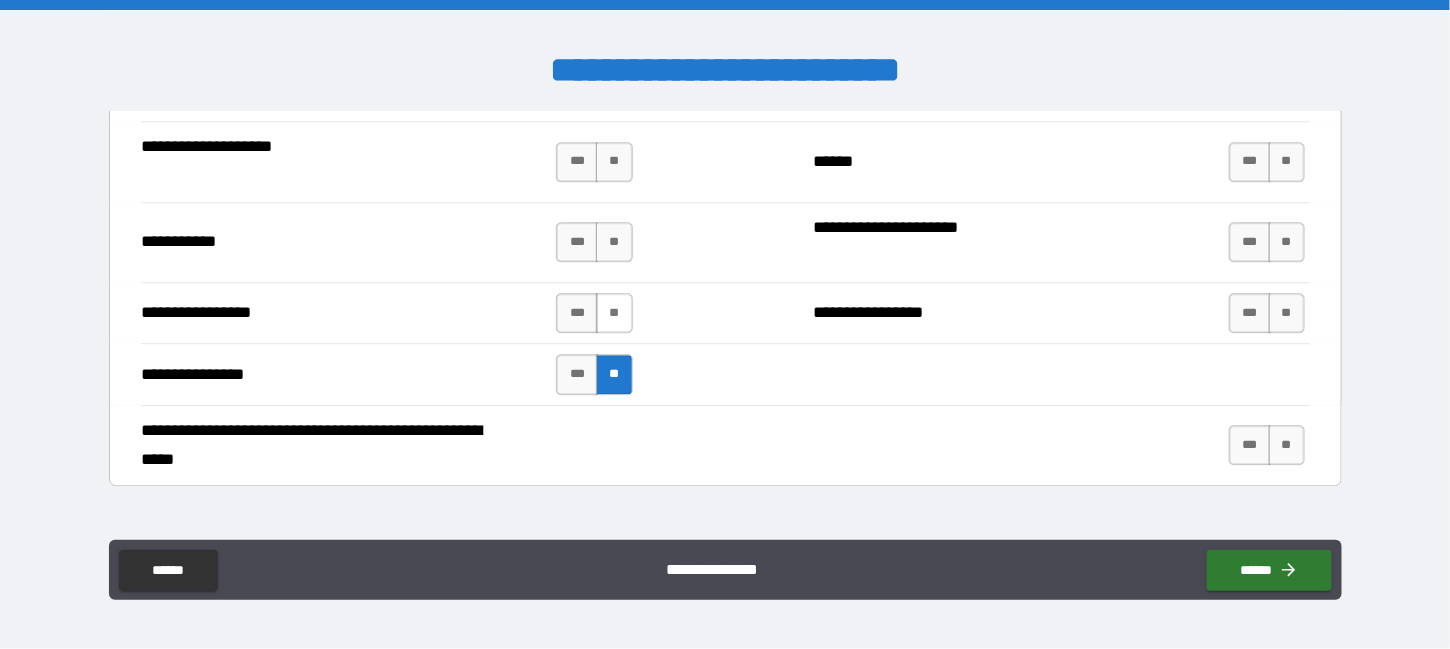 click on "**" at bounding box center (614, 313) 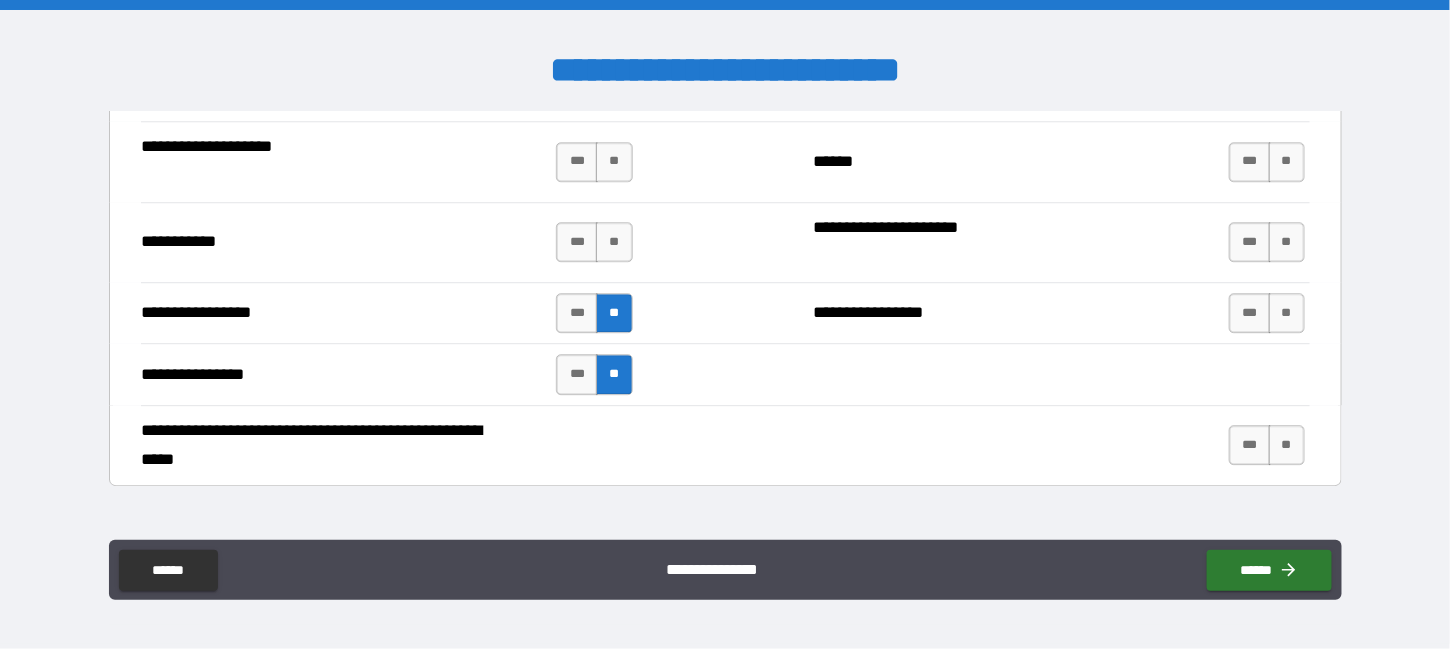click on "**********" at bounding box center [725, 242] 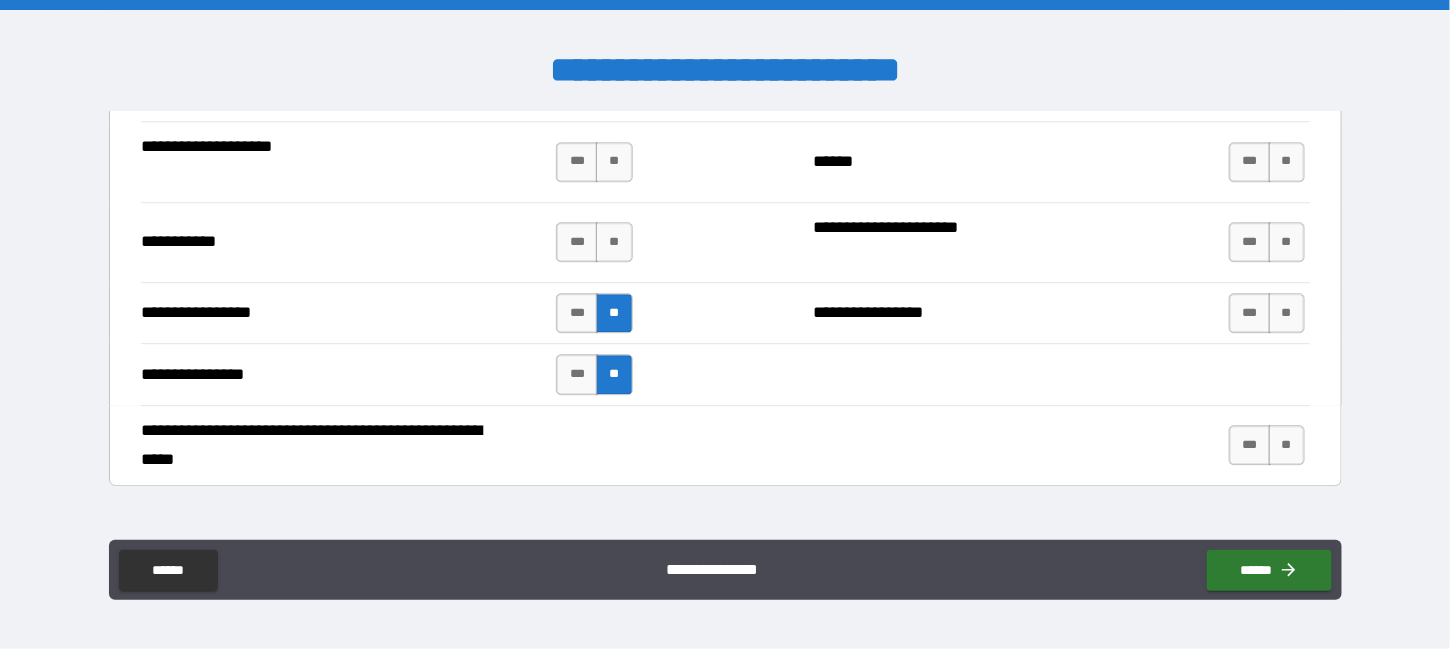 click on "**********" at bounding box center [725, 242] 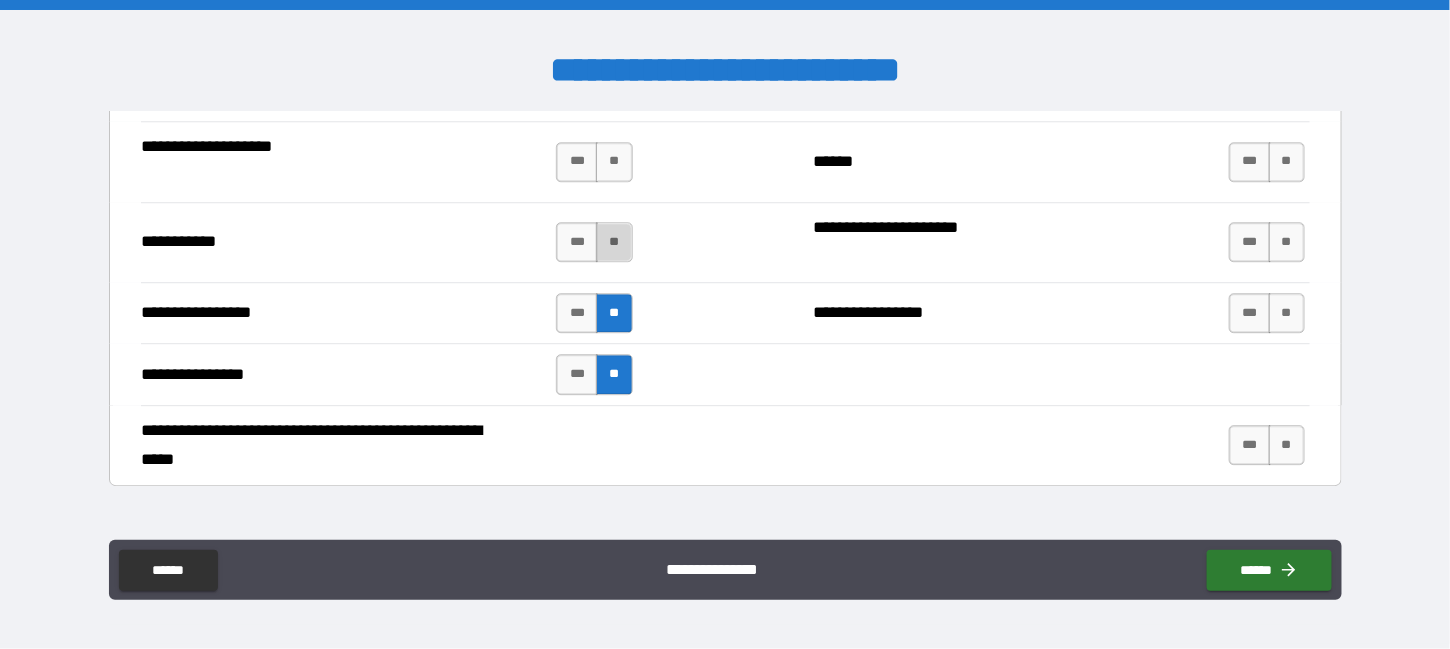 click on "**" at bounding box center [614, 242] 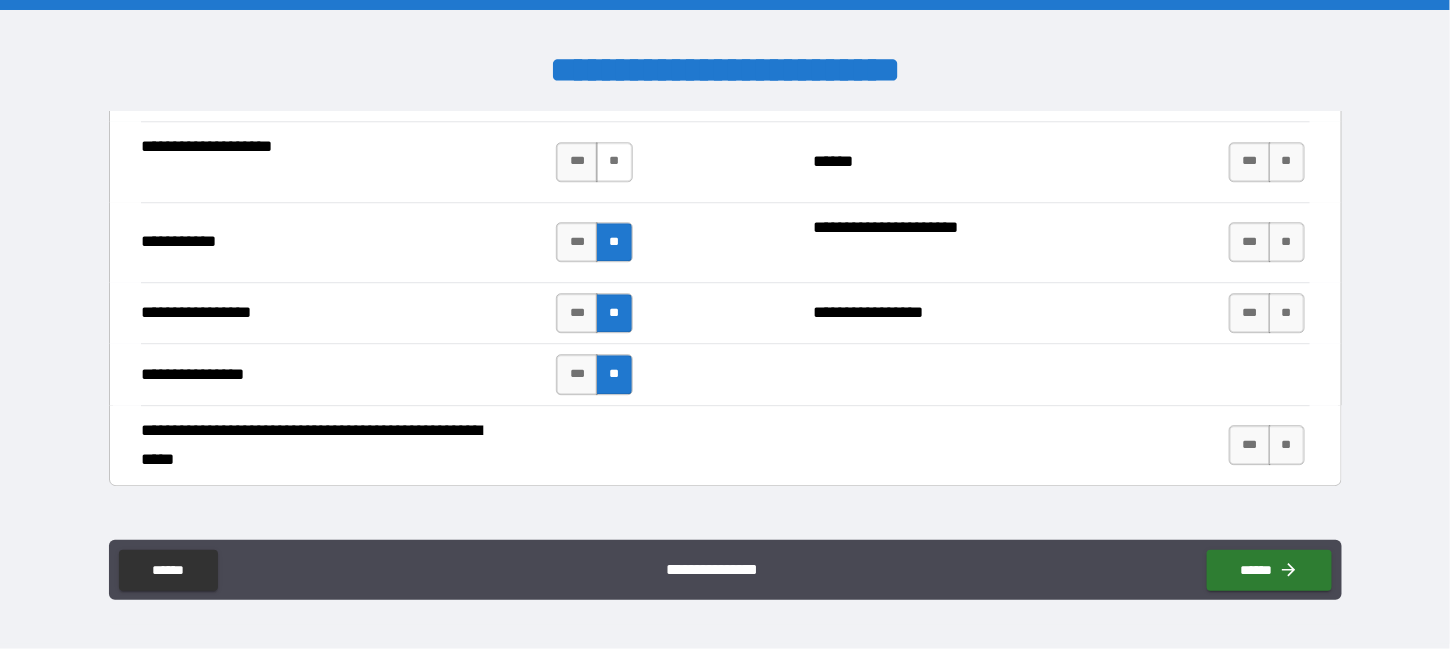 click on "**" at bounding box center [614, 162] 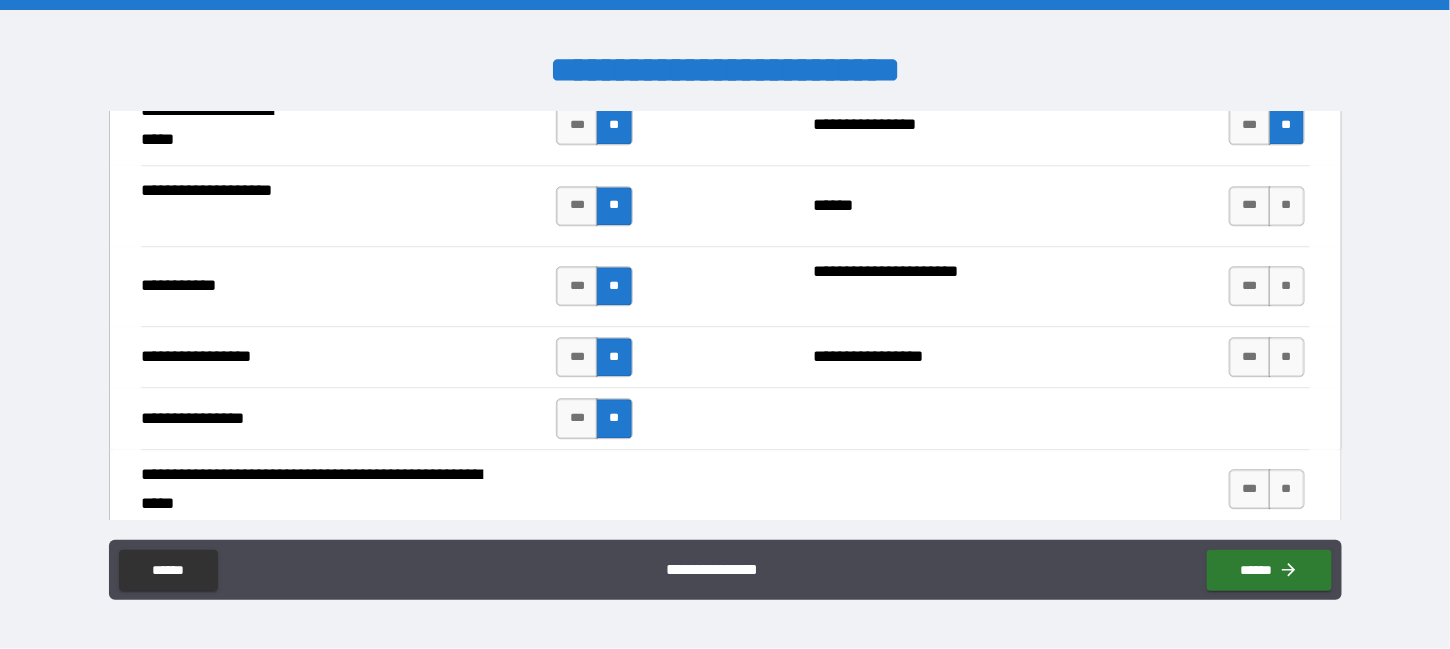 scroll, scrollTop: 4400, scrollLeft: 0, axis: vertical 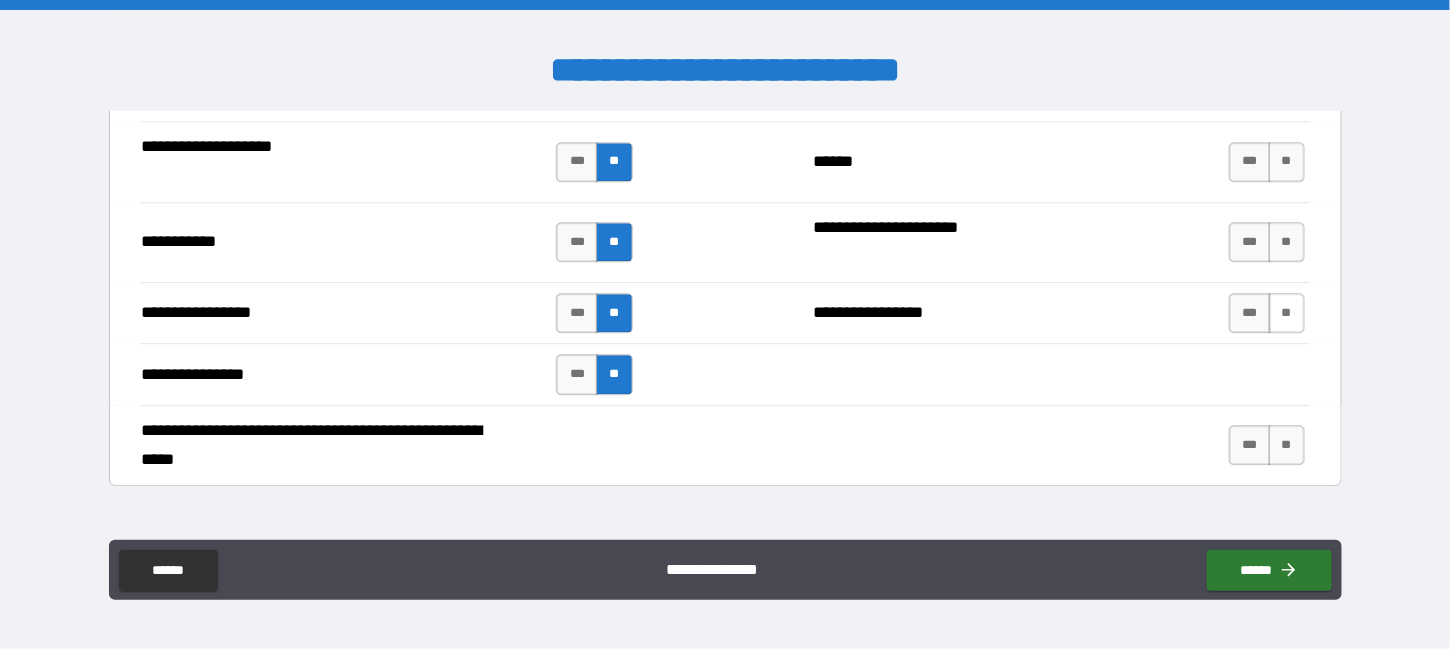 click on "**" at bounding box center [1287, 313] 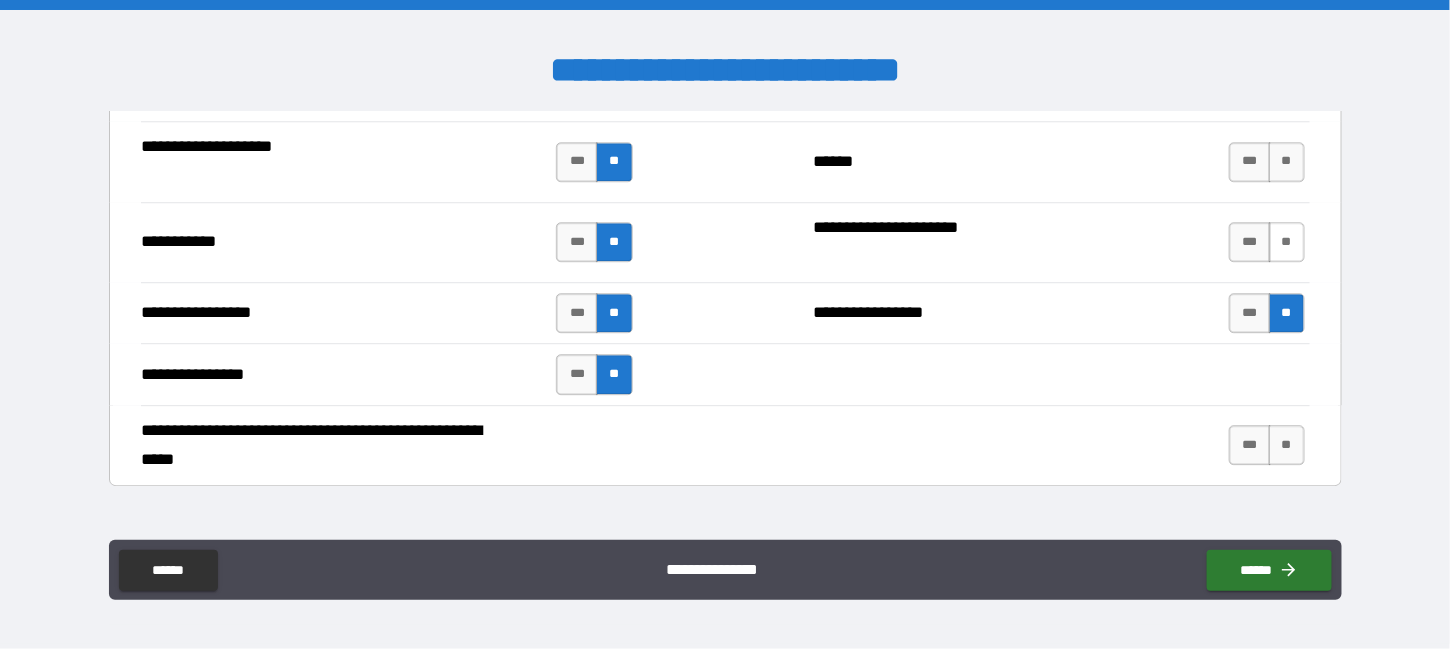 click on "**" at bounding box center [1287, 242] 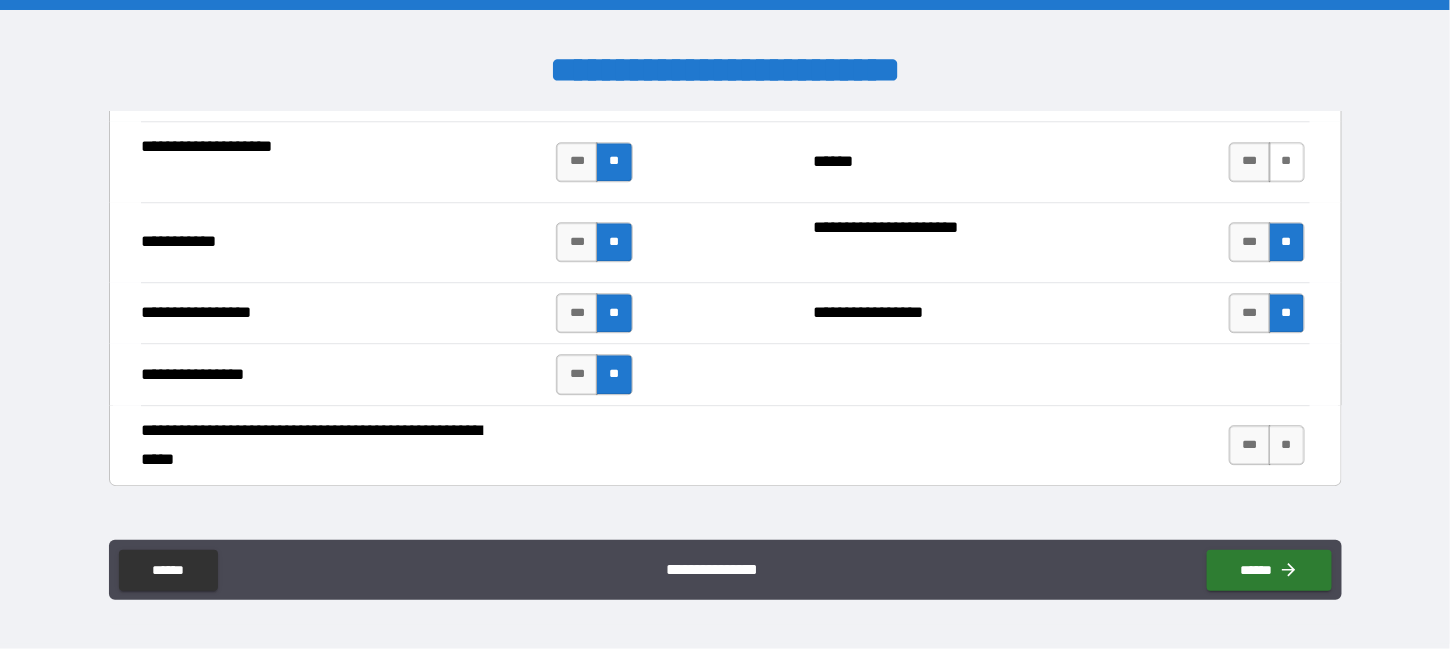 click on "**" at bounding box center [1287, 162] 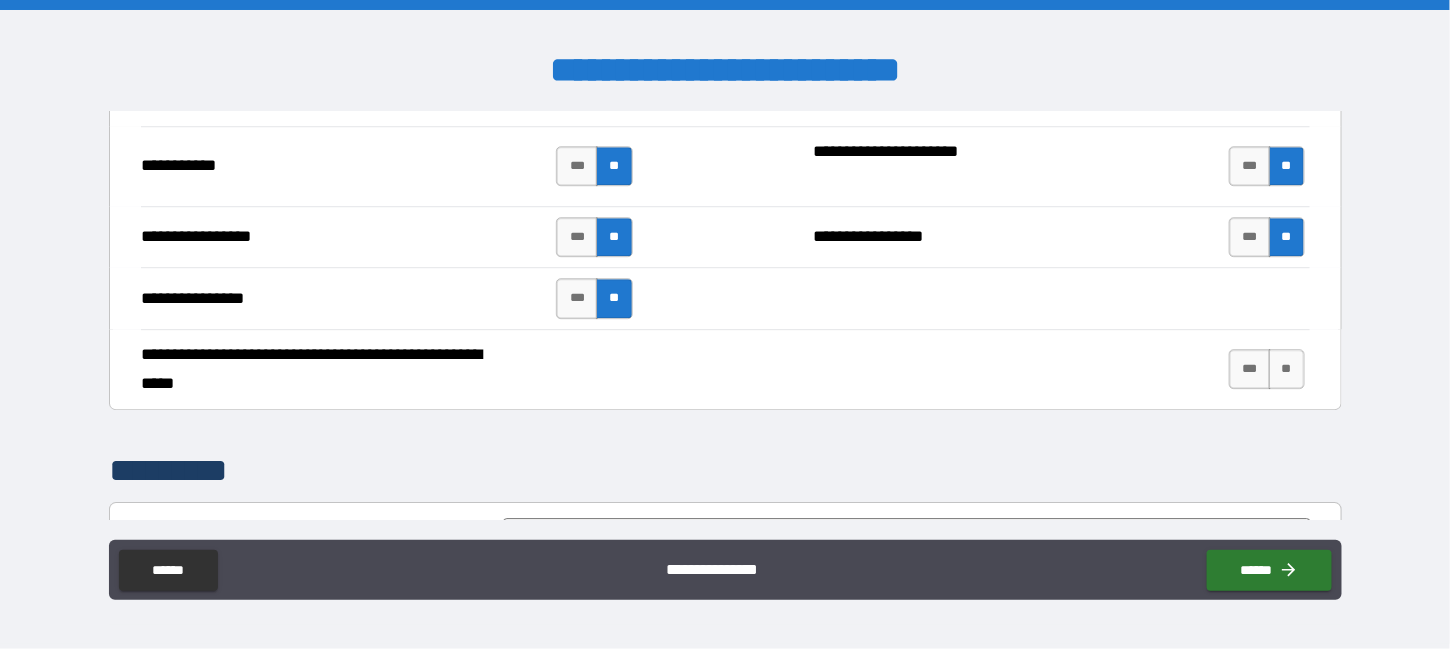 scroll, scrollTop: 4500, scrollLeft: 0, axis: vertical 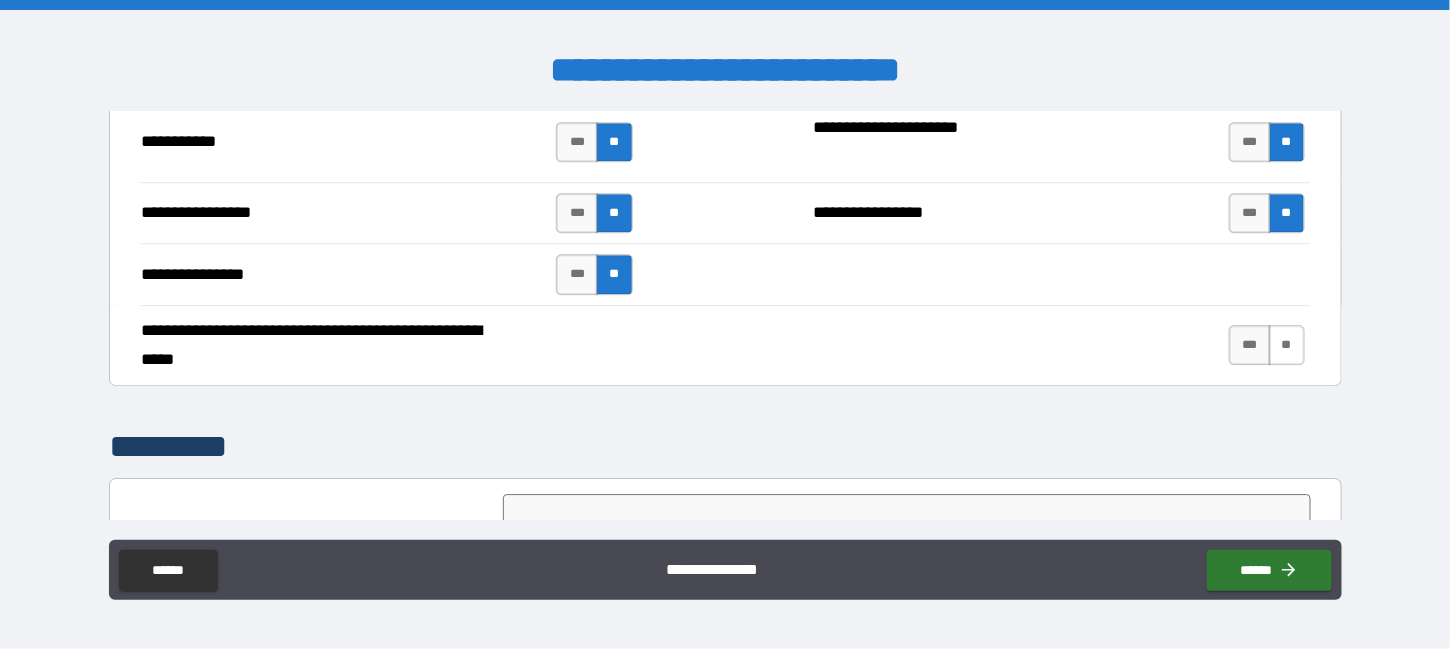 click on "**" at bounding box center [1287, 345] 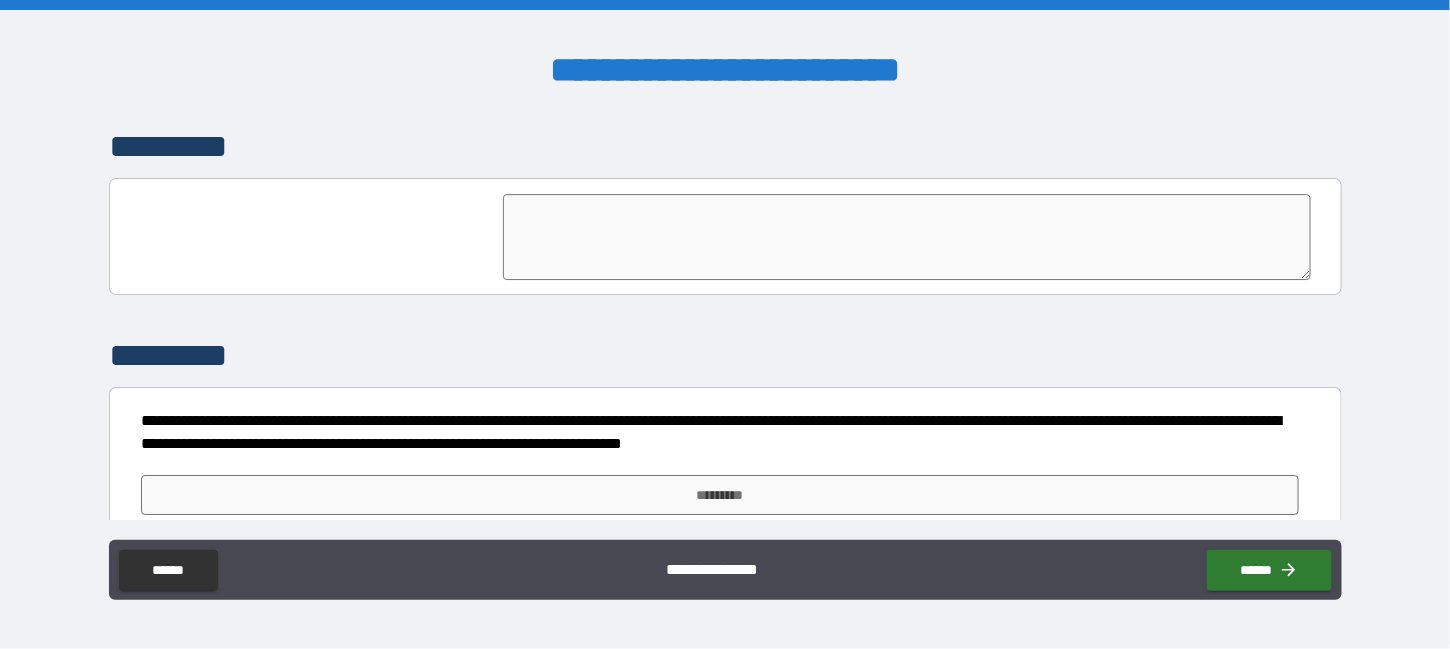 scroll, scrollTop: 4806, scrollLeft: 0, axis: vertical 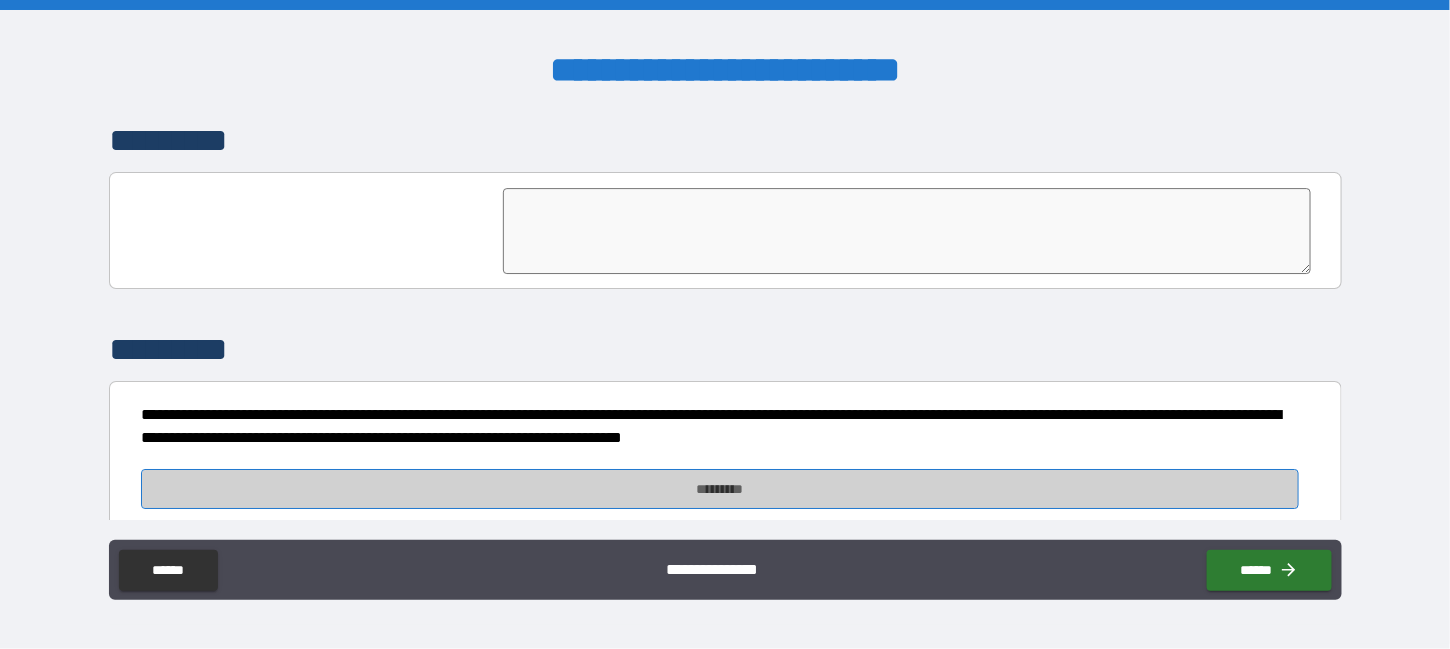 click on "*********" at bounding box center [720, 489] 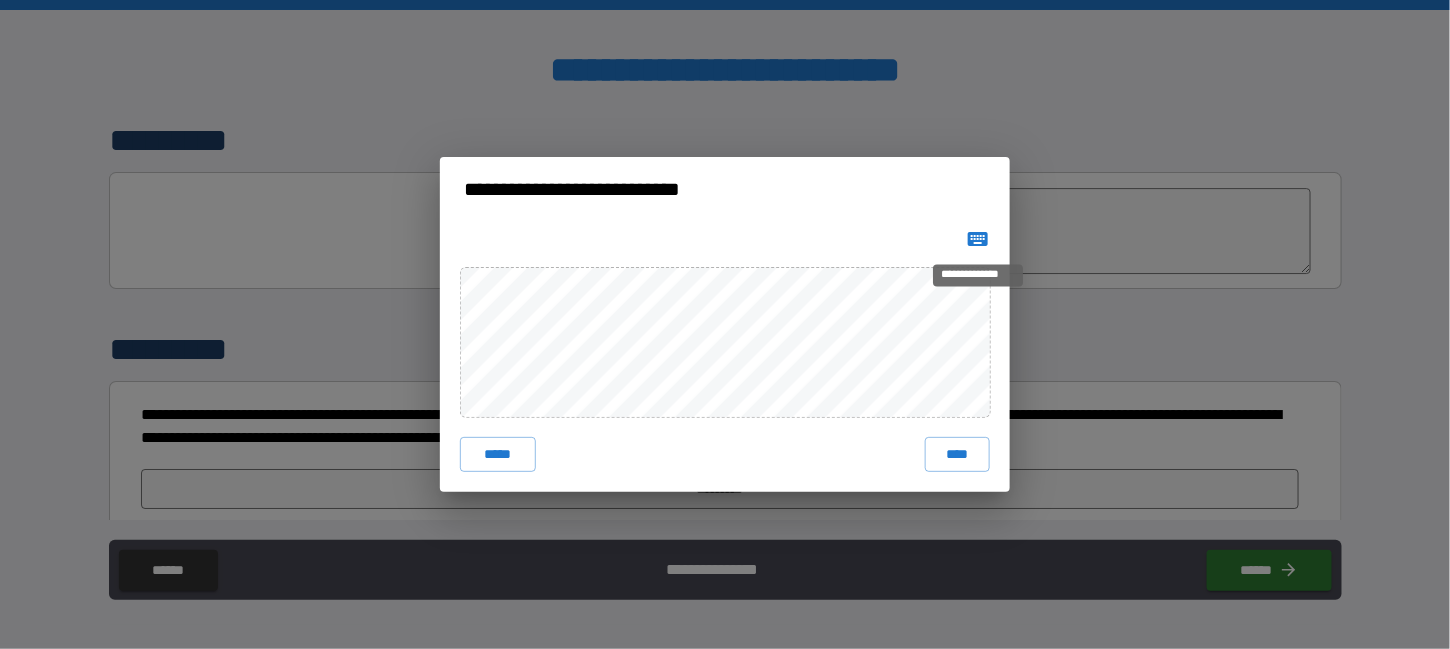 click 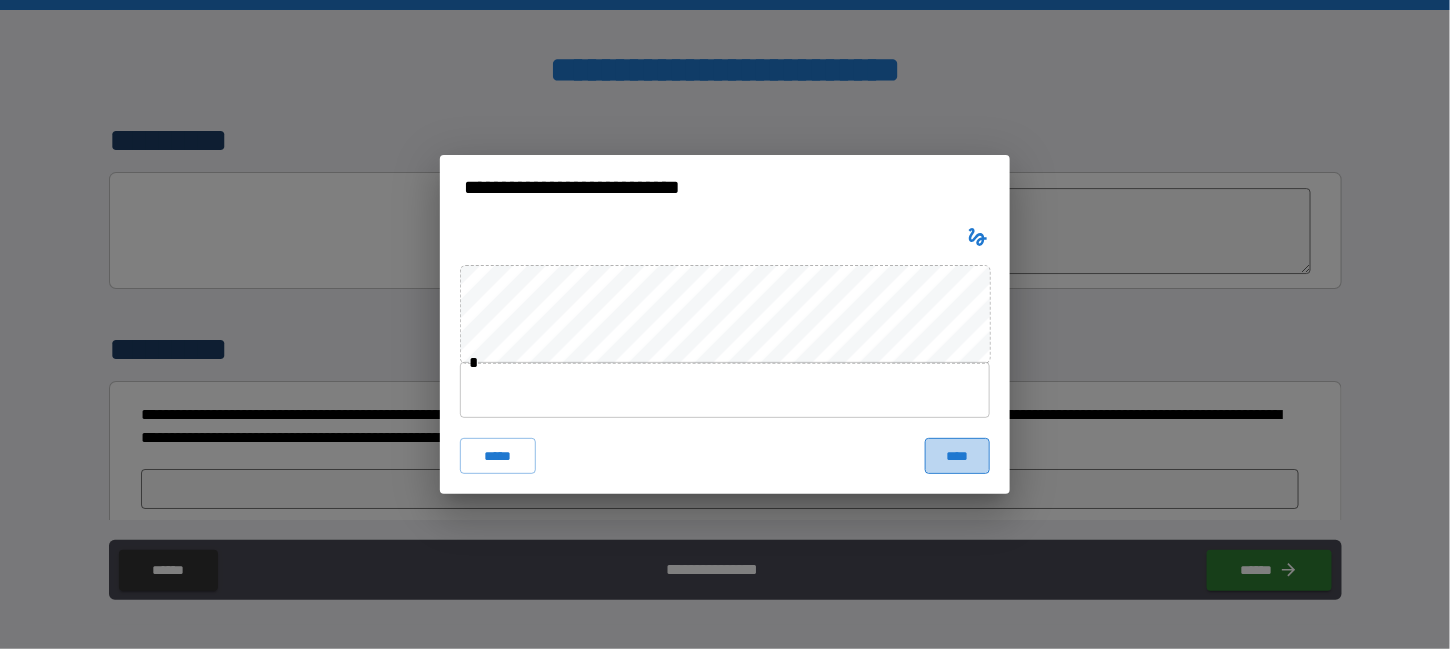 click on "****" at bounding box center [957, 456] 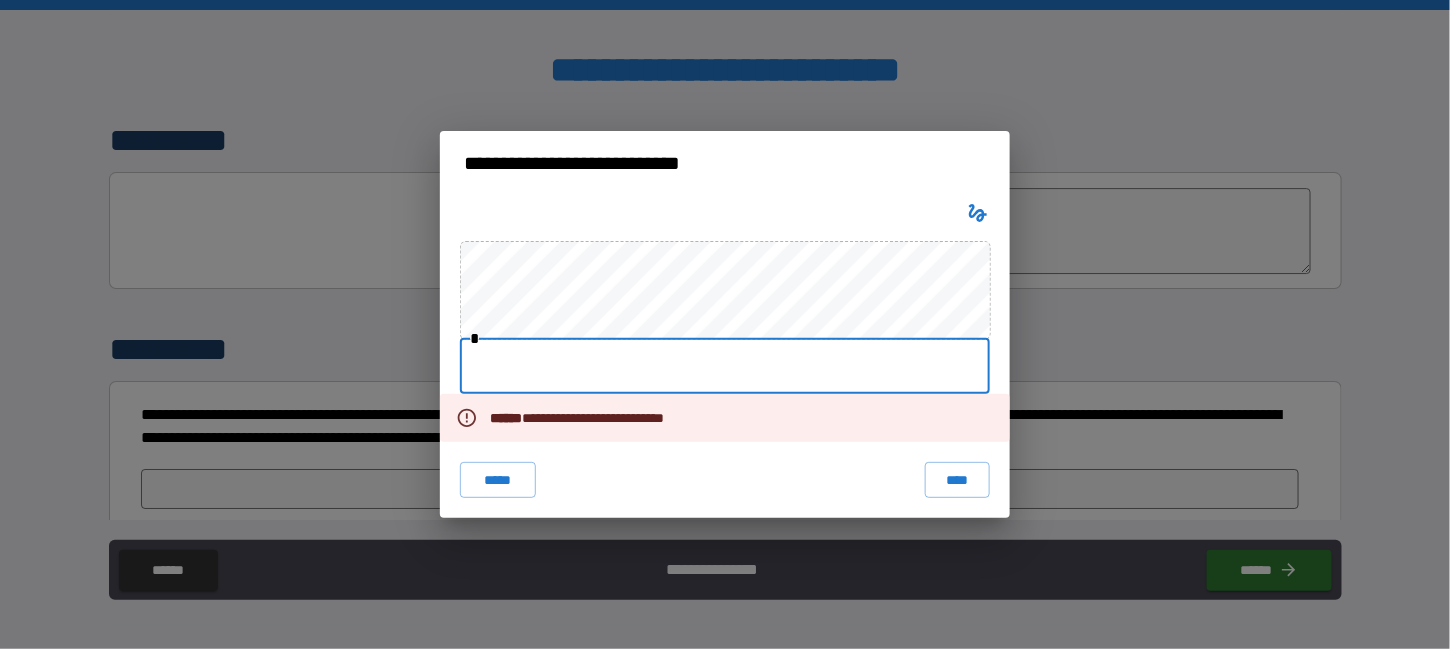 click at bounding box center [725, 366] 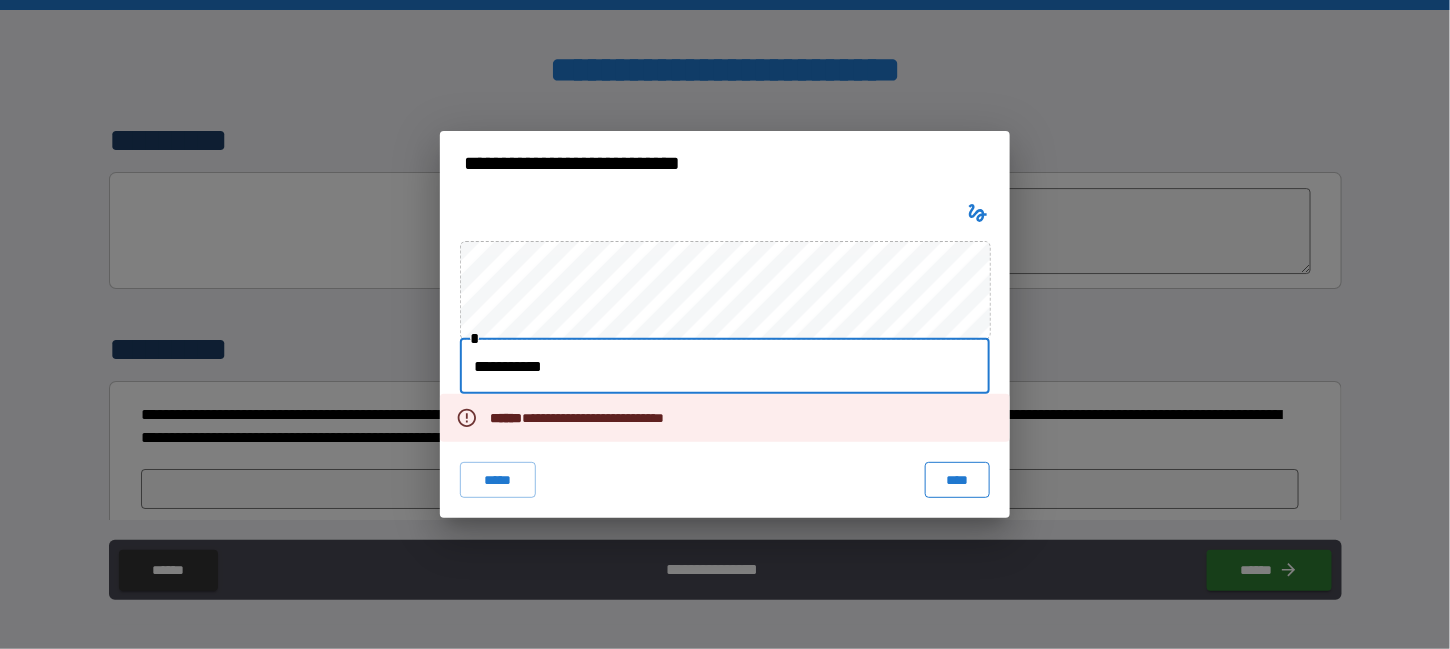 type on "**********" 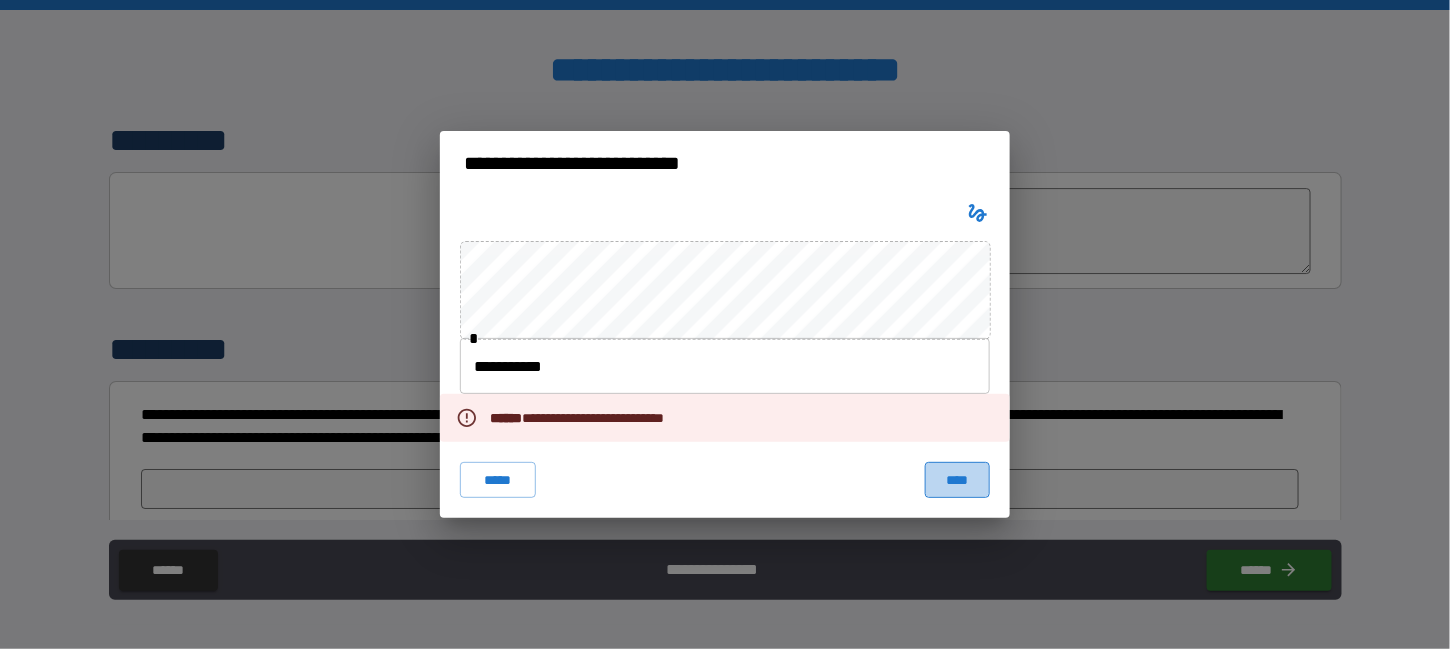 click on "****" at bounding box center (957, 480) 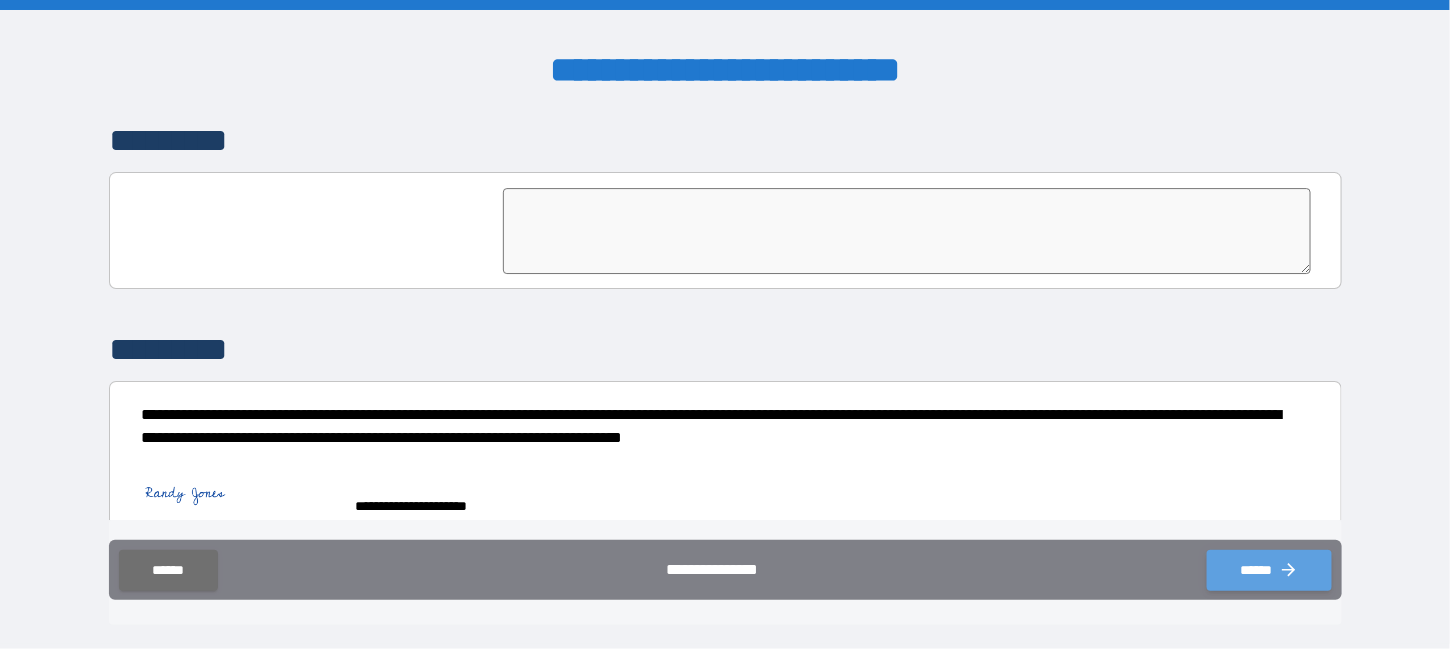 click on "******" at bounding box center (1269, 570) 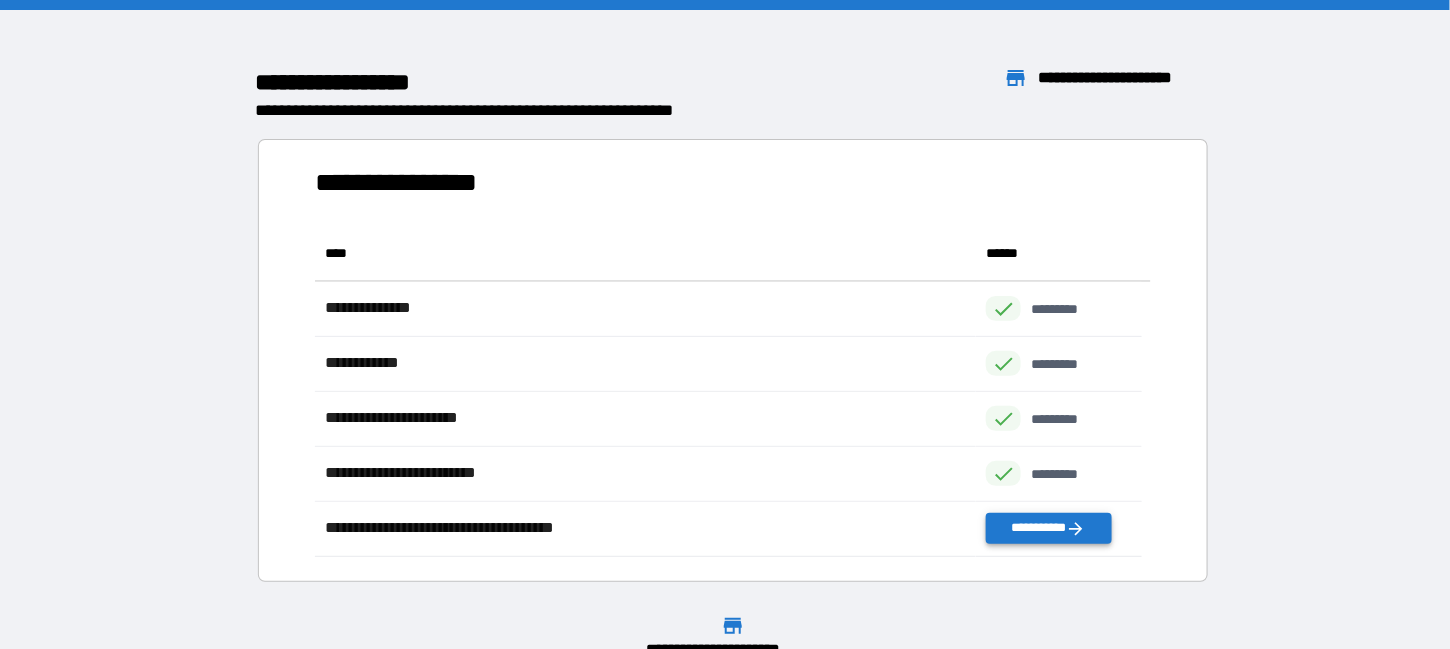 scroll, scrollTop: 15, scrollLeft: 15, axis: both 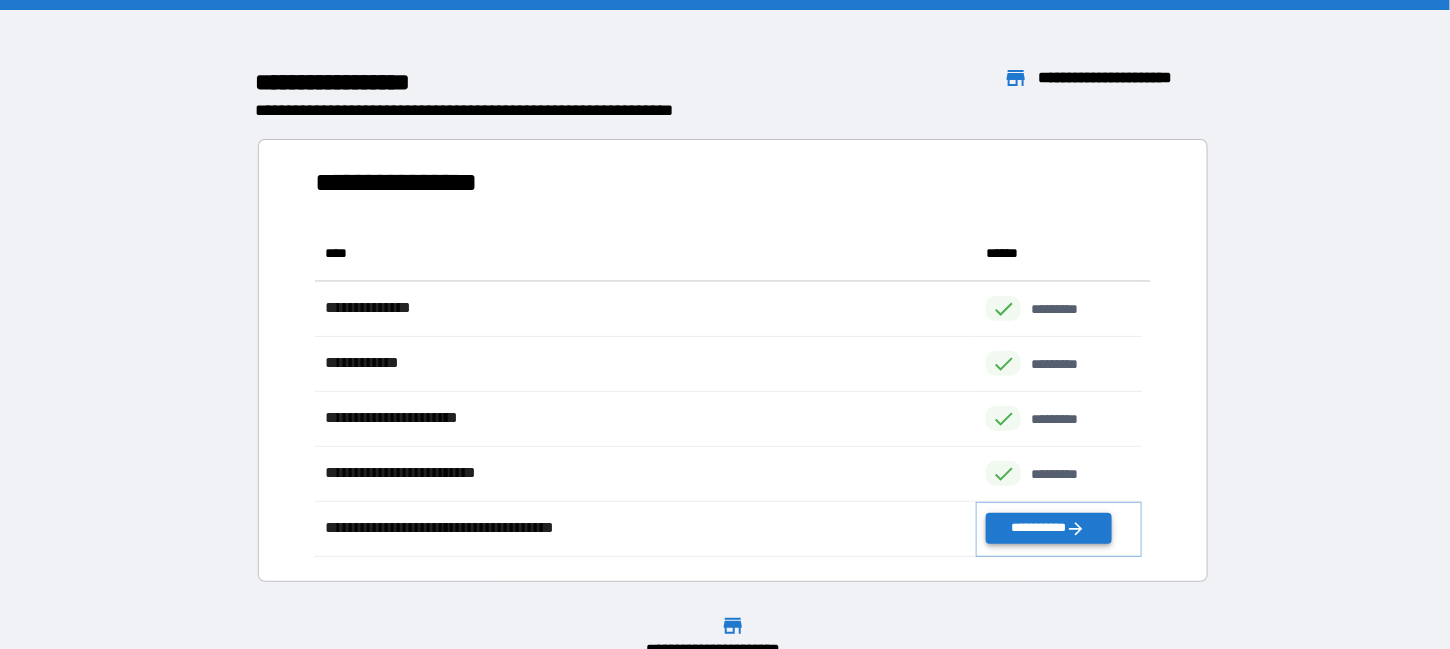 click on "**********" at bounding box center (1048, 528) 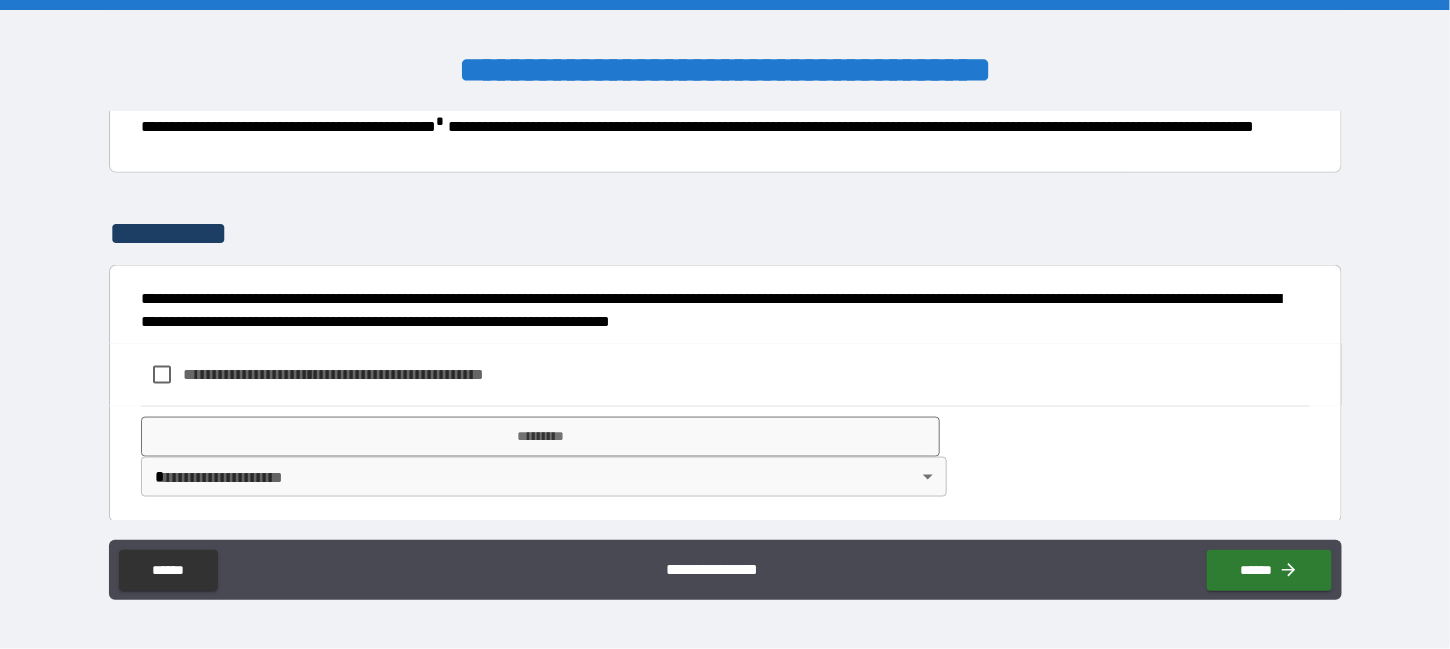 scroll, scrollTop: 825, scrollLeft: 0, axis: vertical 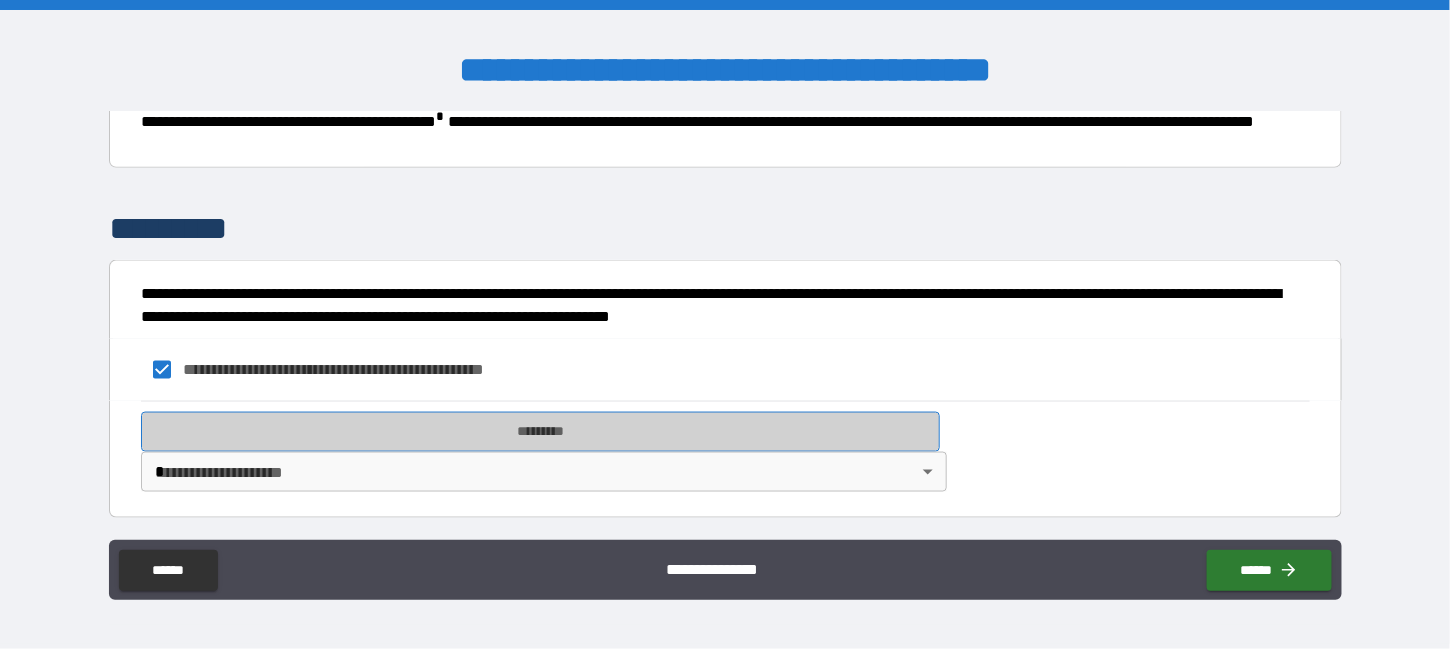click on "*********" at bounding box center [540, 432] 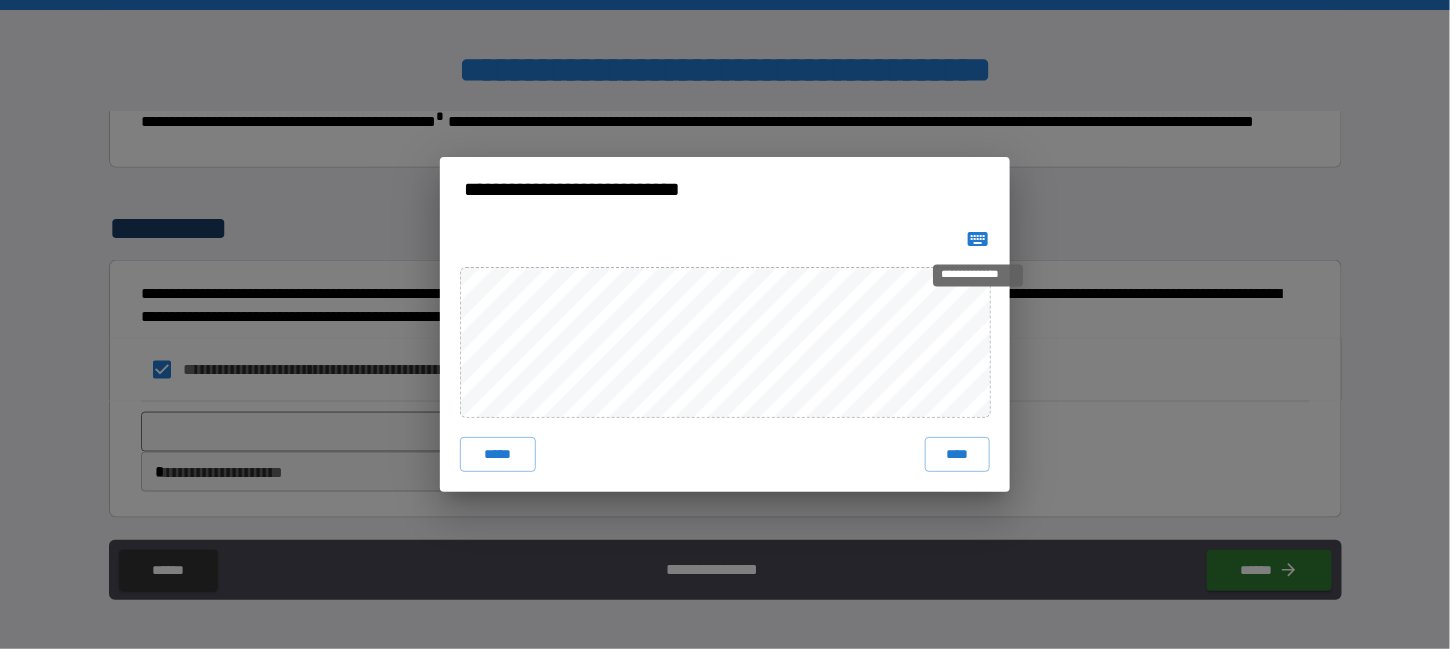 click 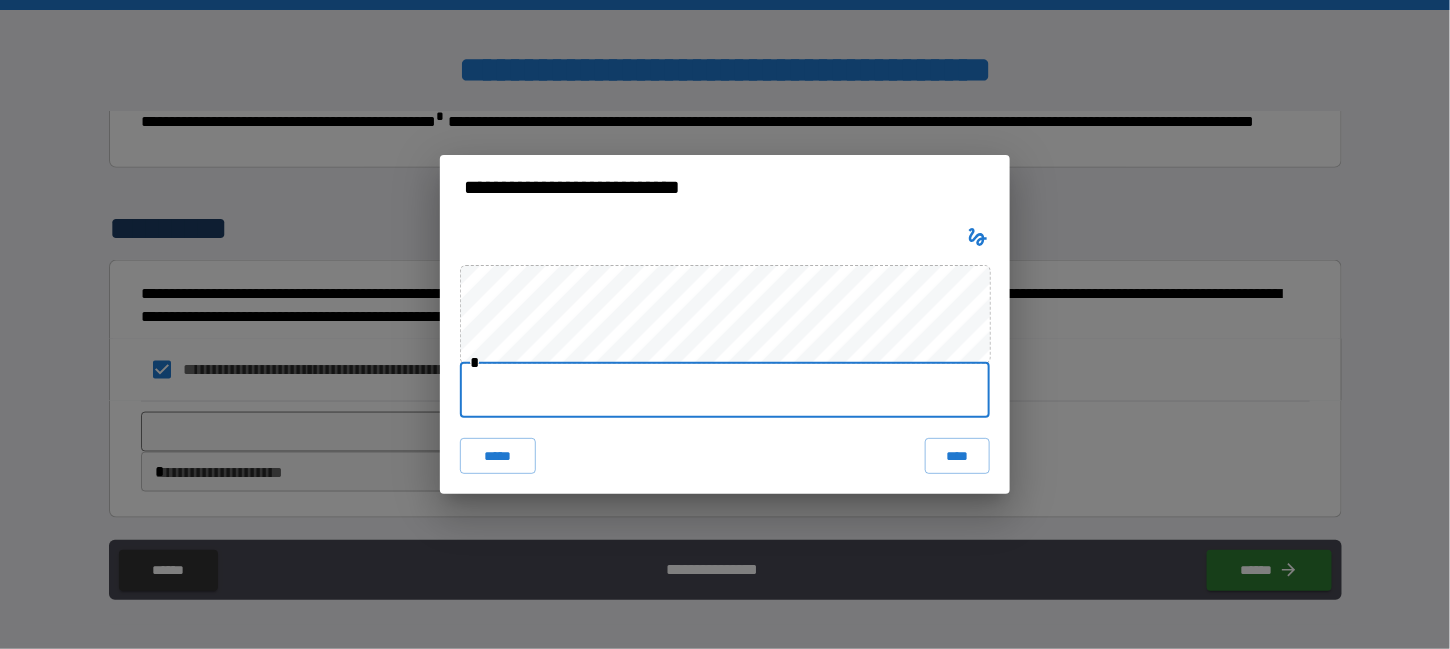 click at bounding box center (725, 390) 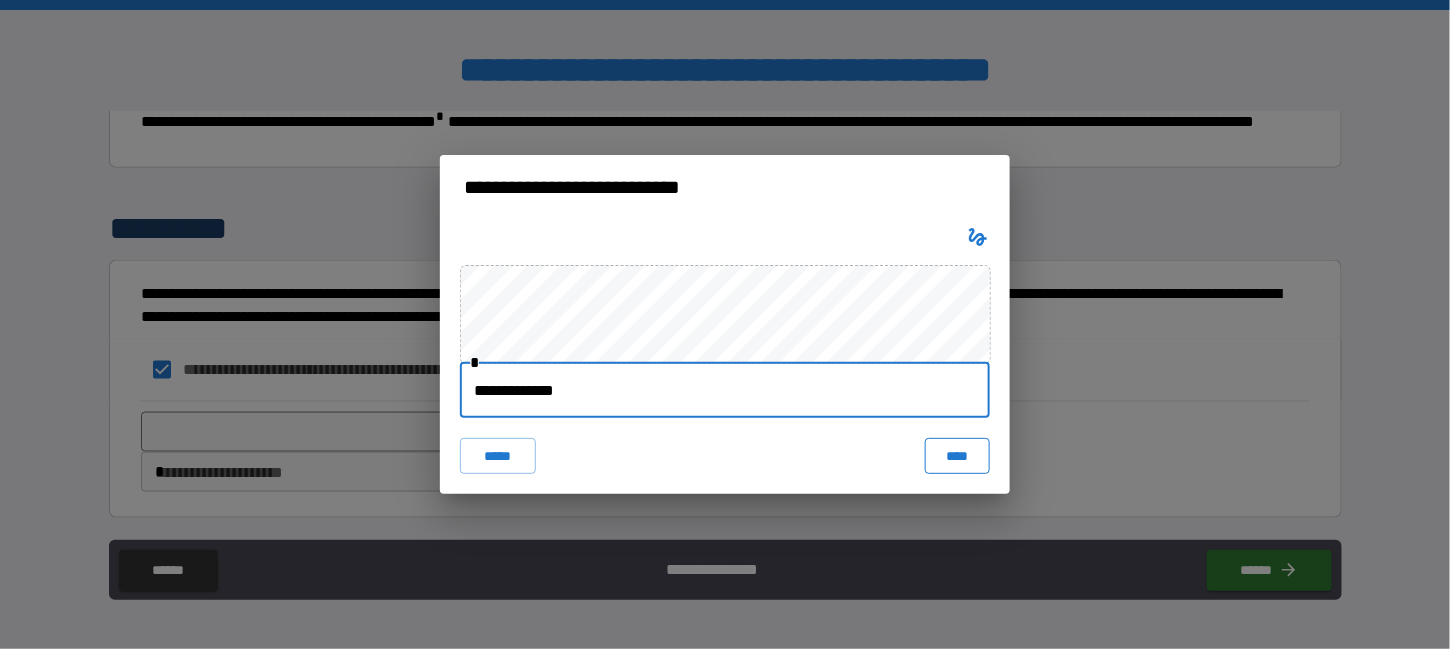 click on "****" at bounding box center [957, 456] 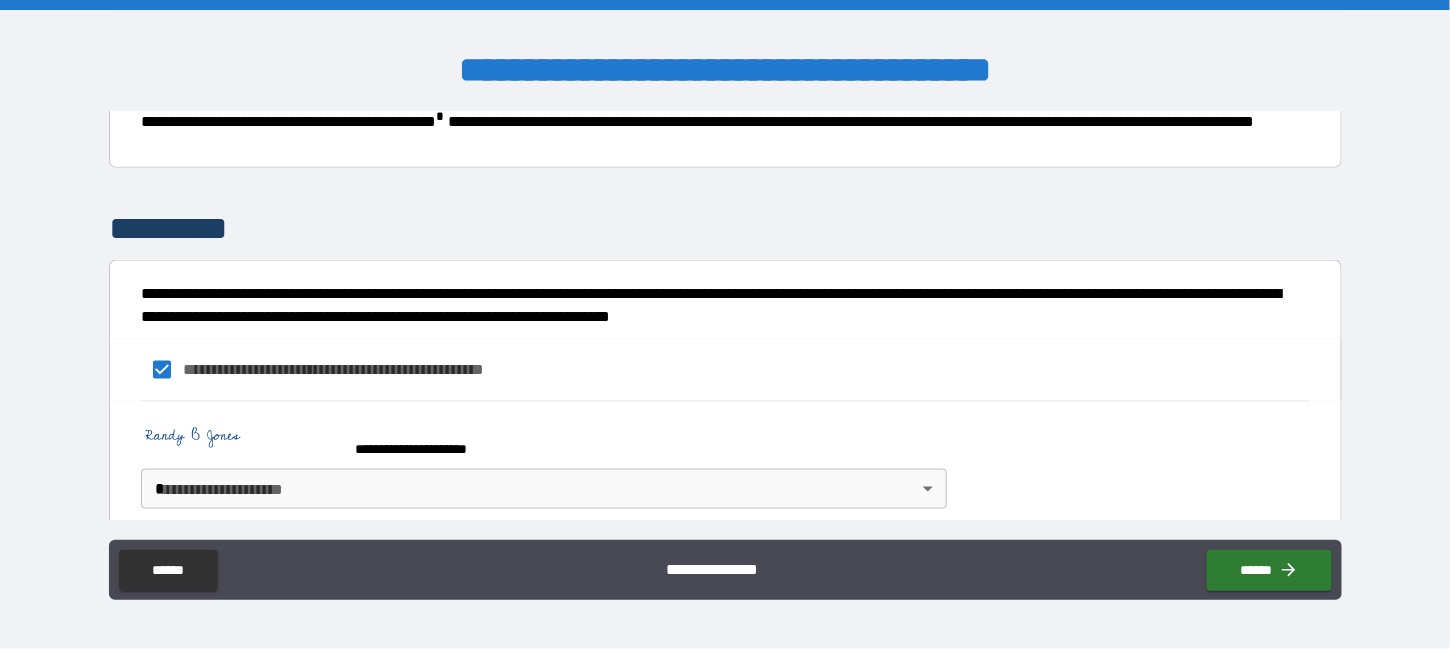 click on "**********" at bounding box center [725, 324] 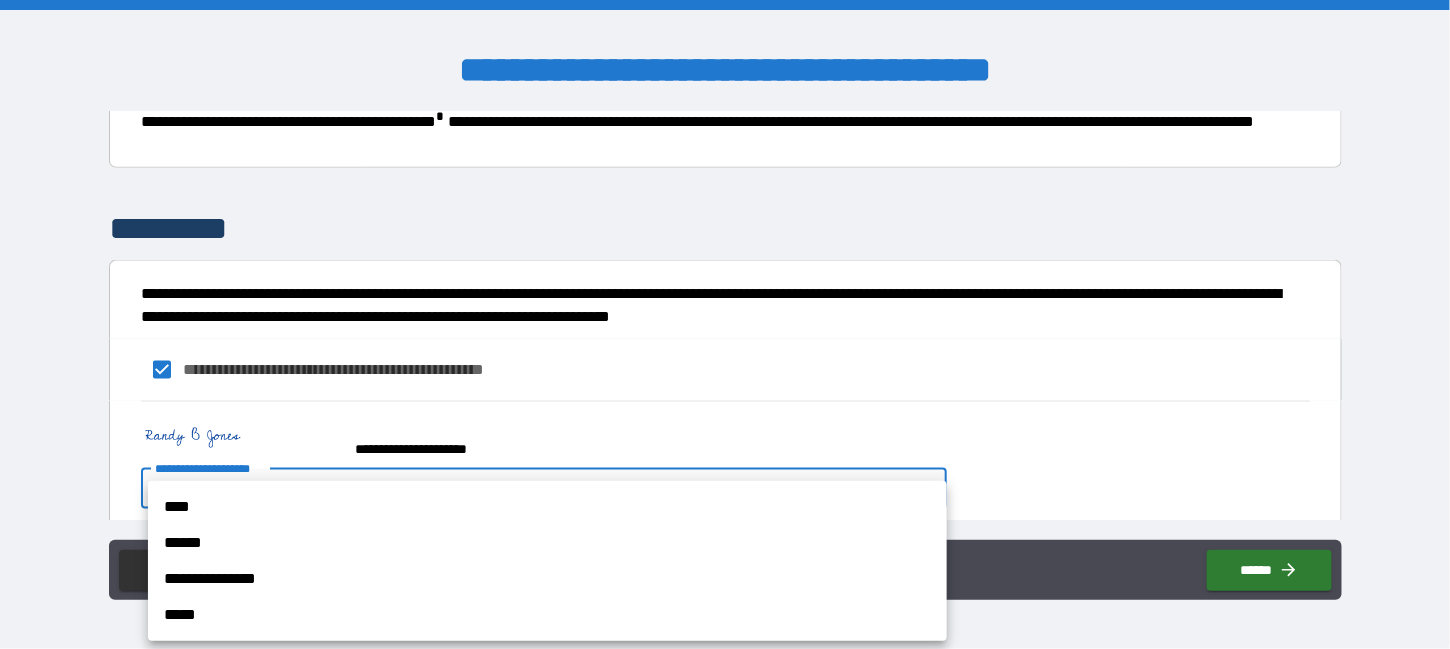 click on "****" at bounding box center [547, 507] 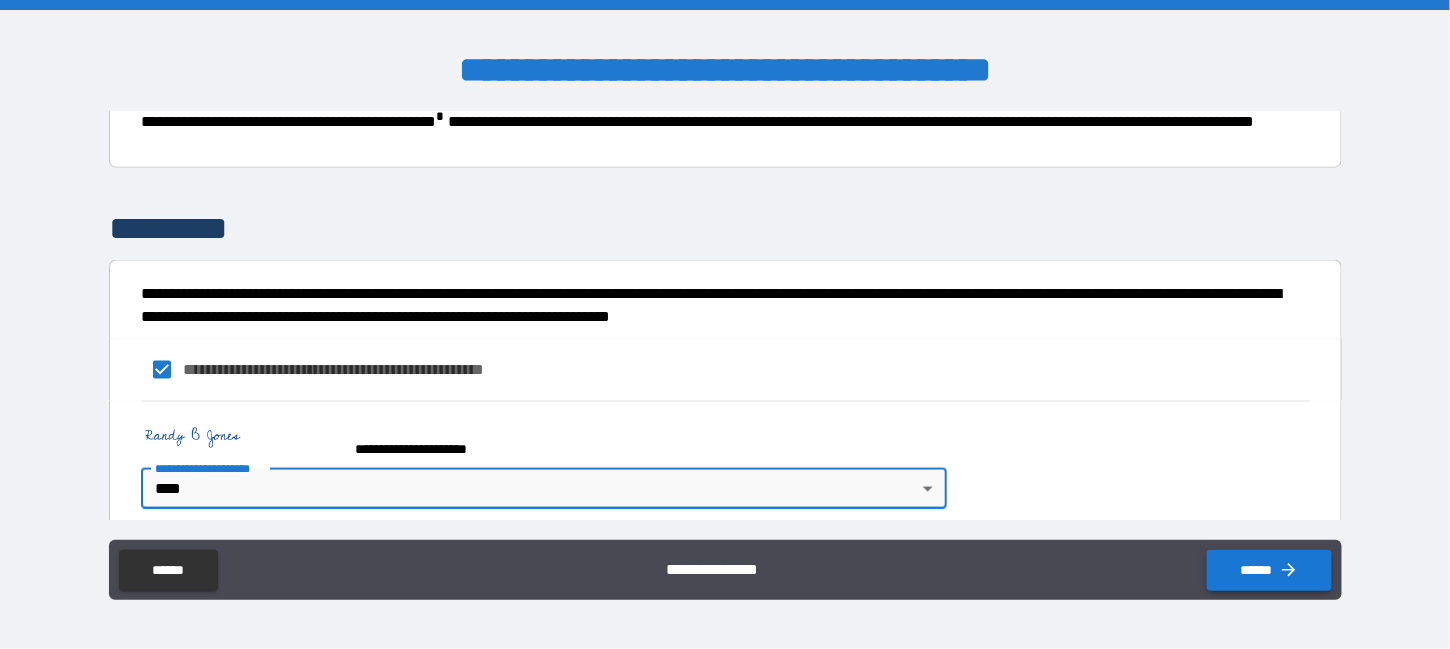 click on "******" at bounding box center (1269, 570) 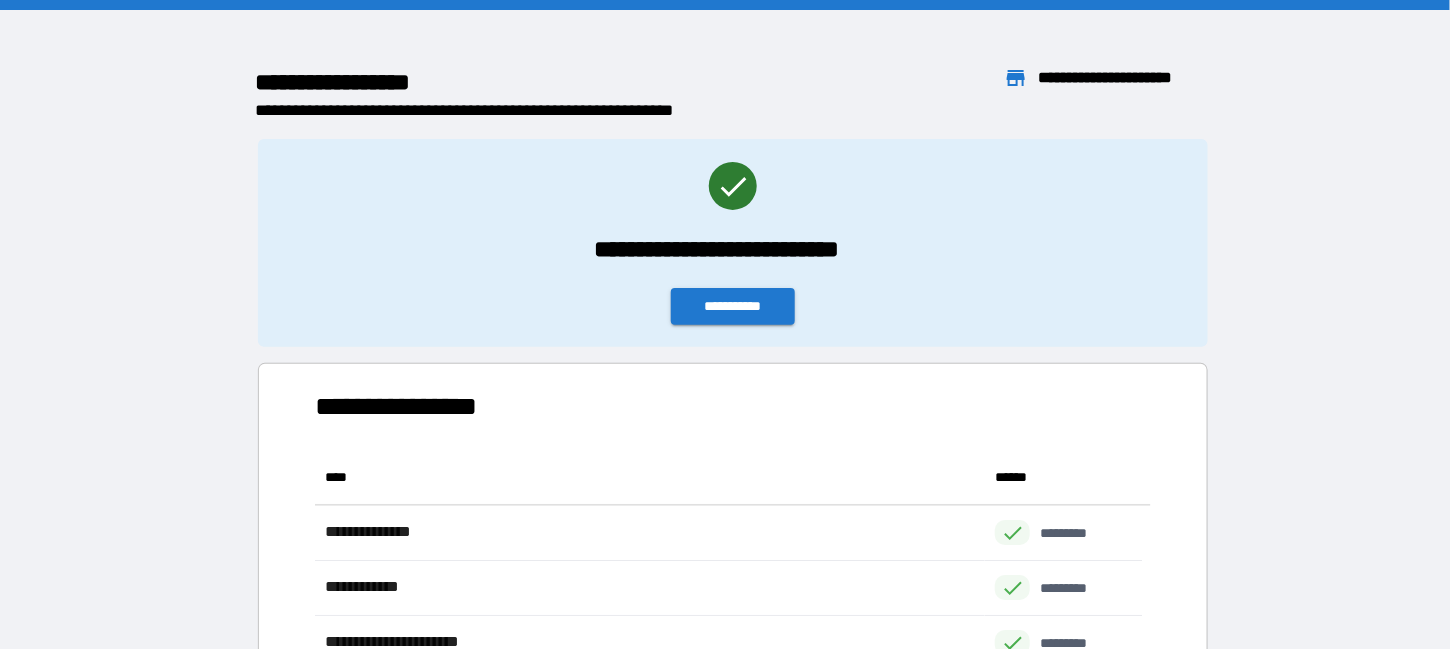 scroll, scrollTop: 315, scrollLeft: 812, axis: both 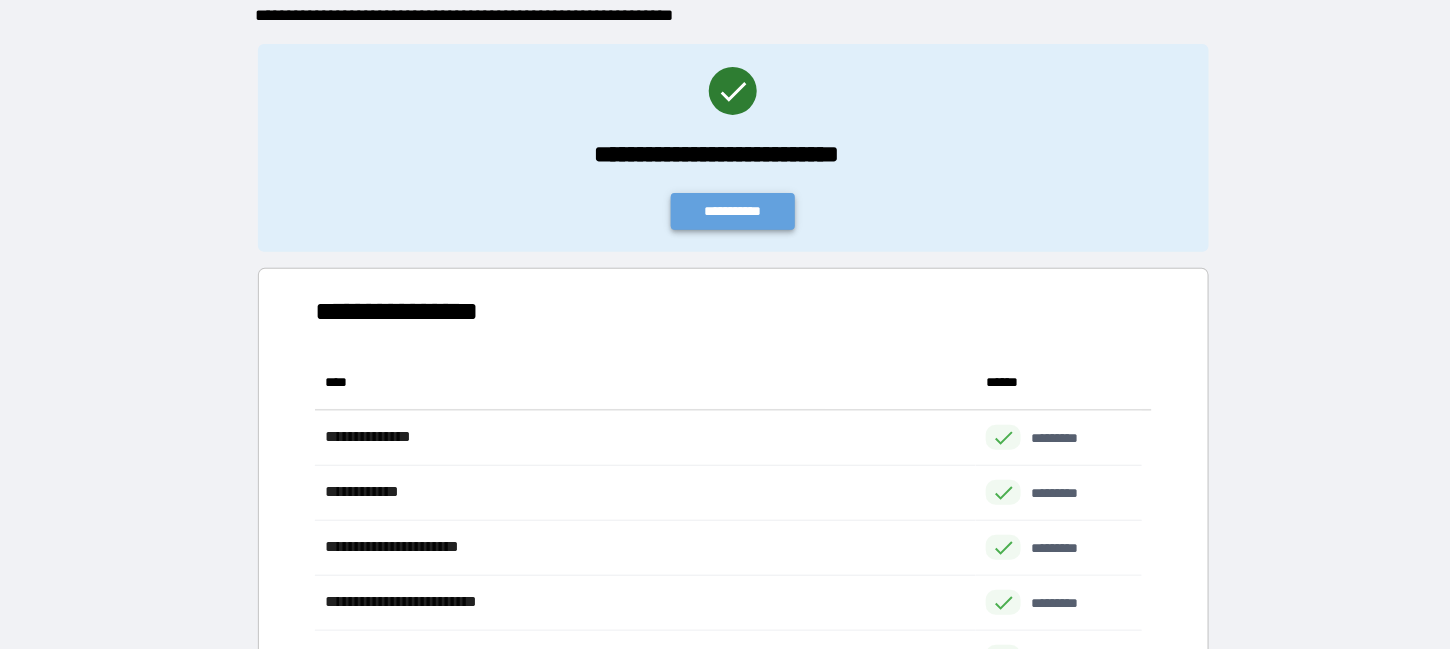 click on "**********" at bounding box center (733, 211) 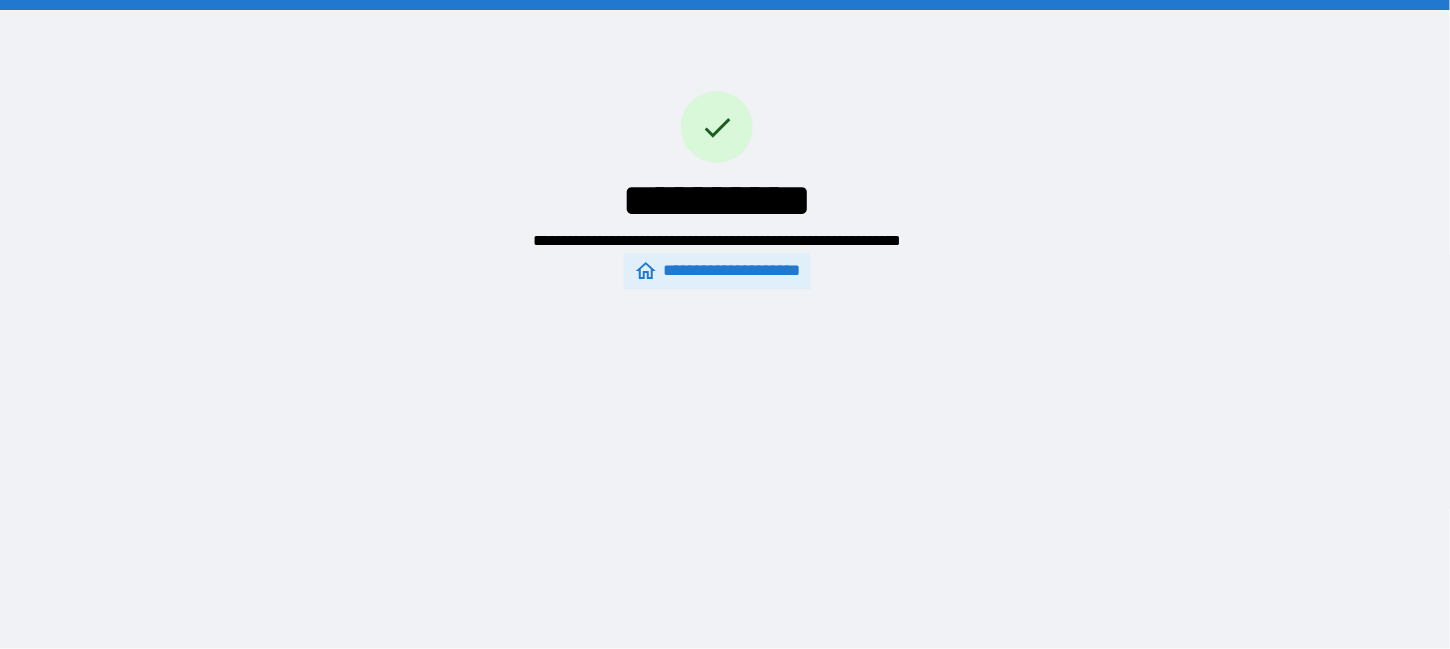 scroll, scrollTop: 0, scrollLeft: 0, axis: both 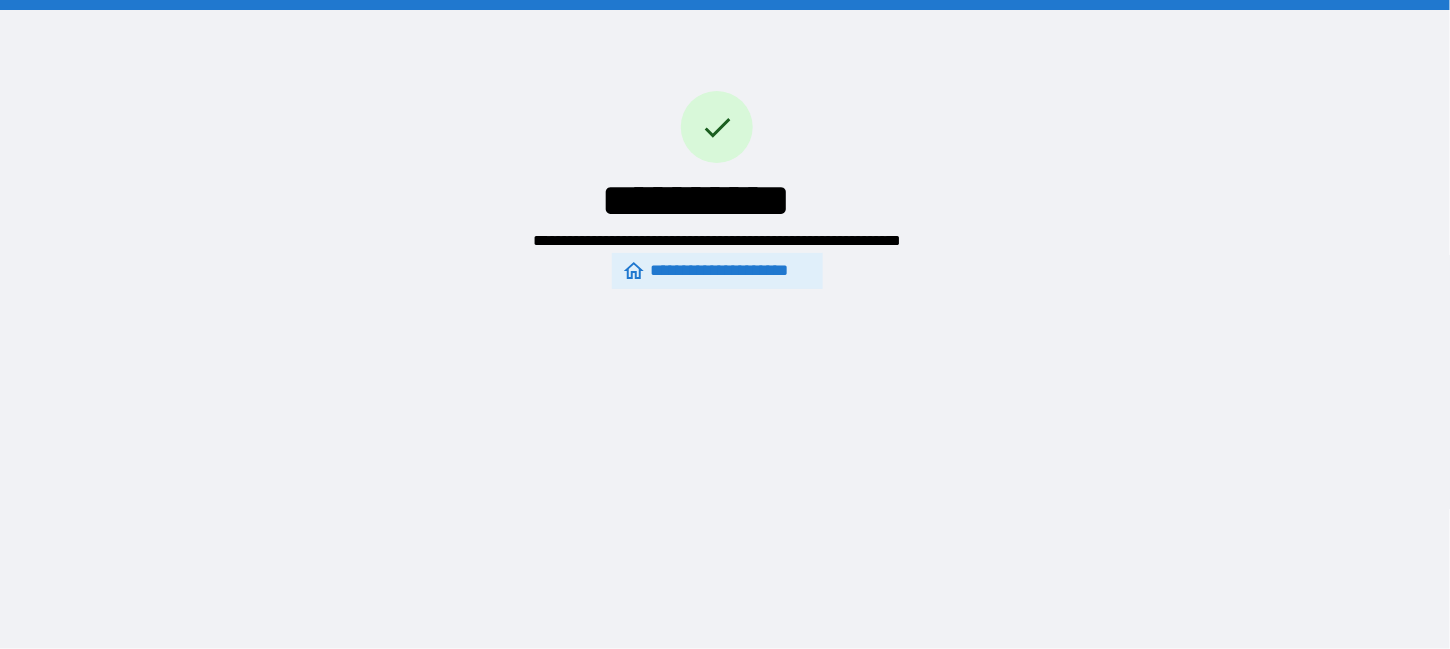 click on "**********" at bounding box center [717, 270] 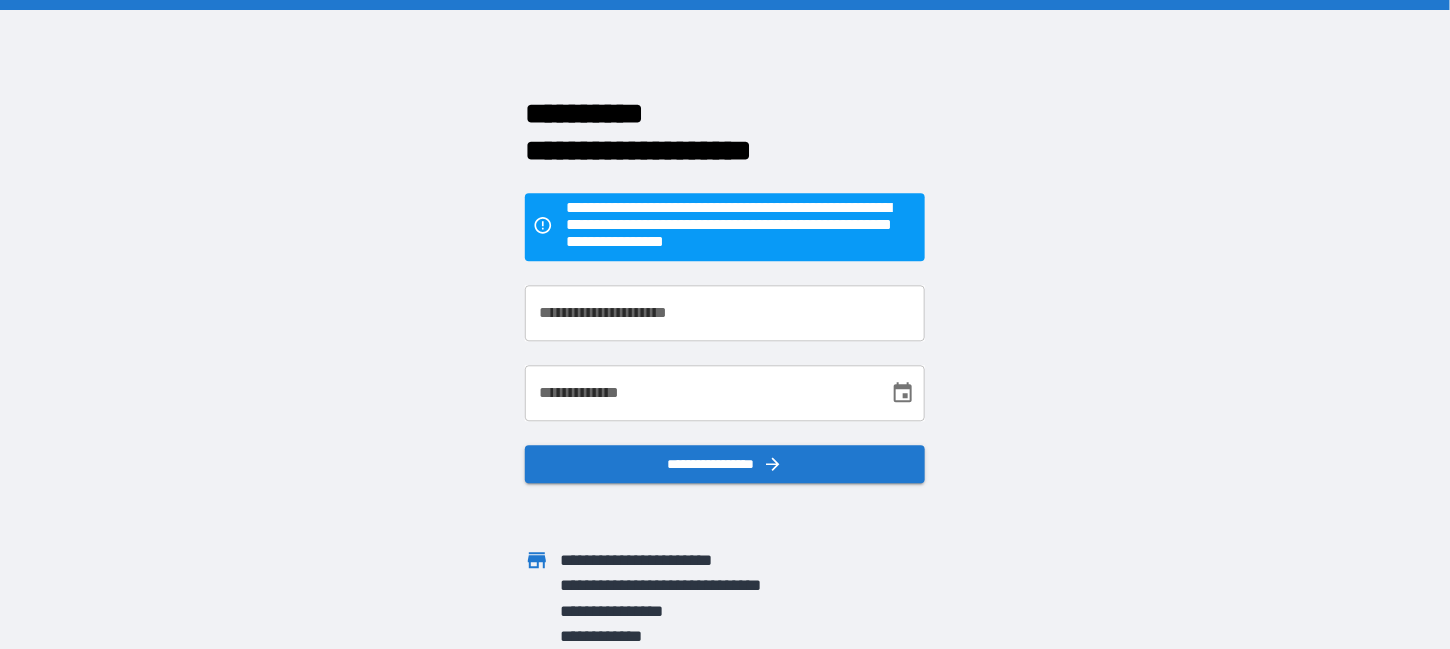 scroll, scrollTop: 2, scrollLeft: 0, axis: vertical 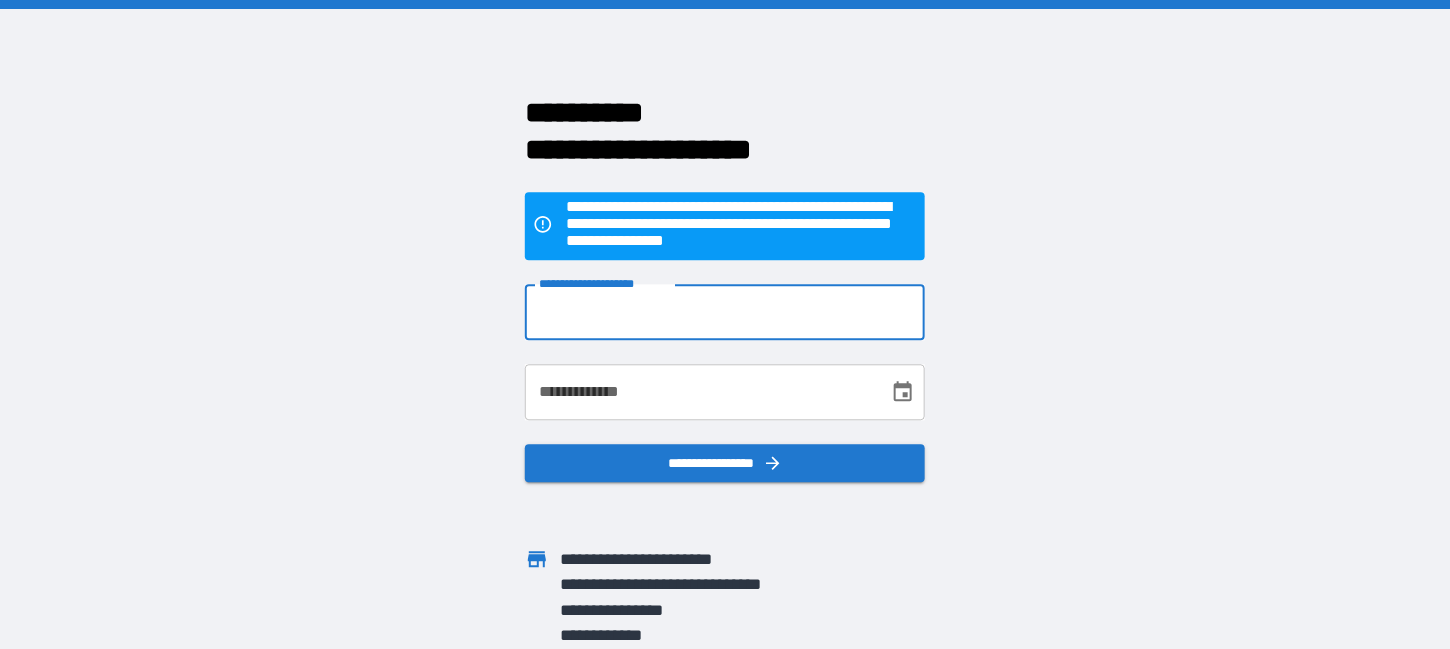 click on "**********" at bounding box center (725, 313) 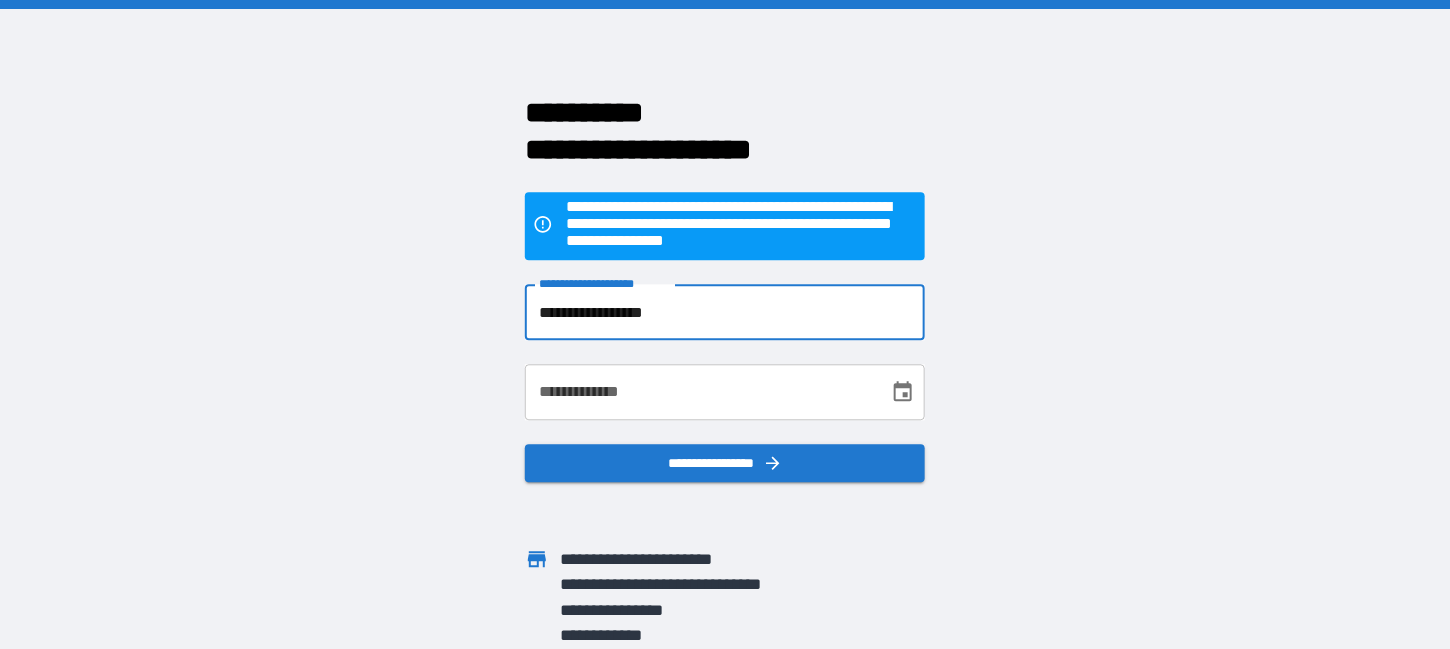 click on "**********" at bounding box center [700, 393] 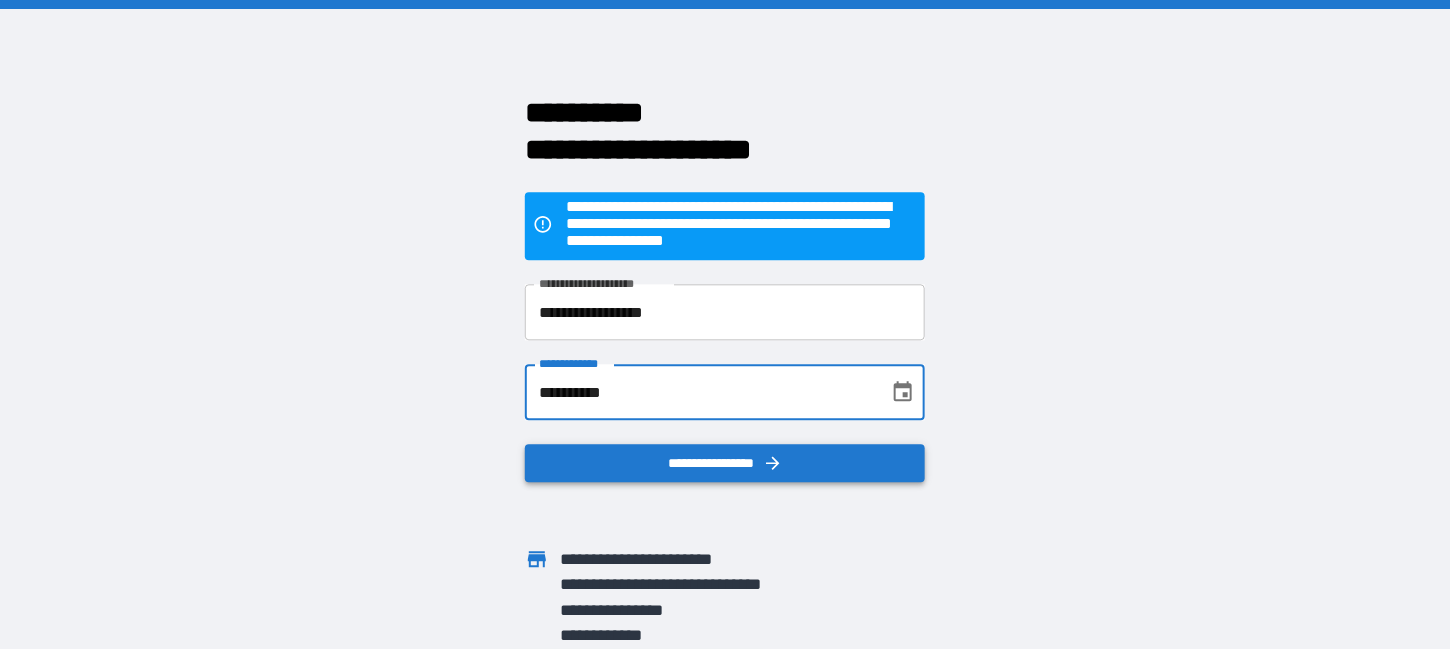 type on "**********" 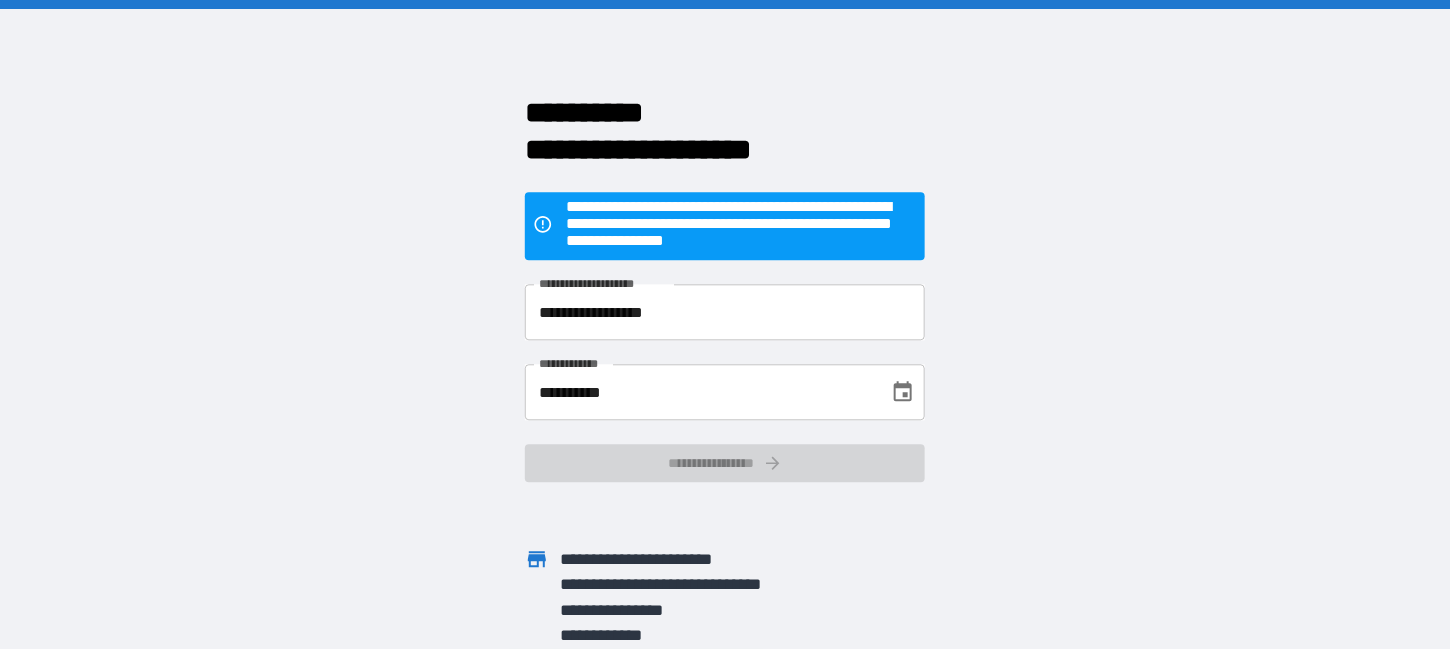 scroll, scrollTop: 0, scrollLeft: 0, axis: both 